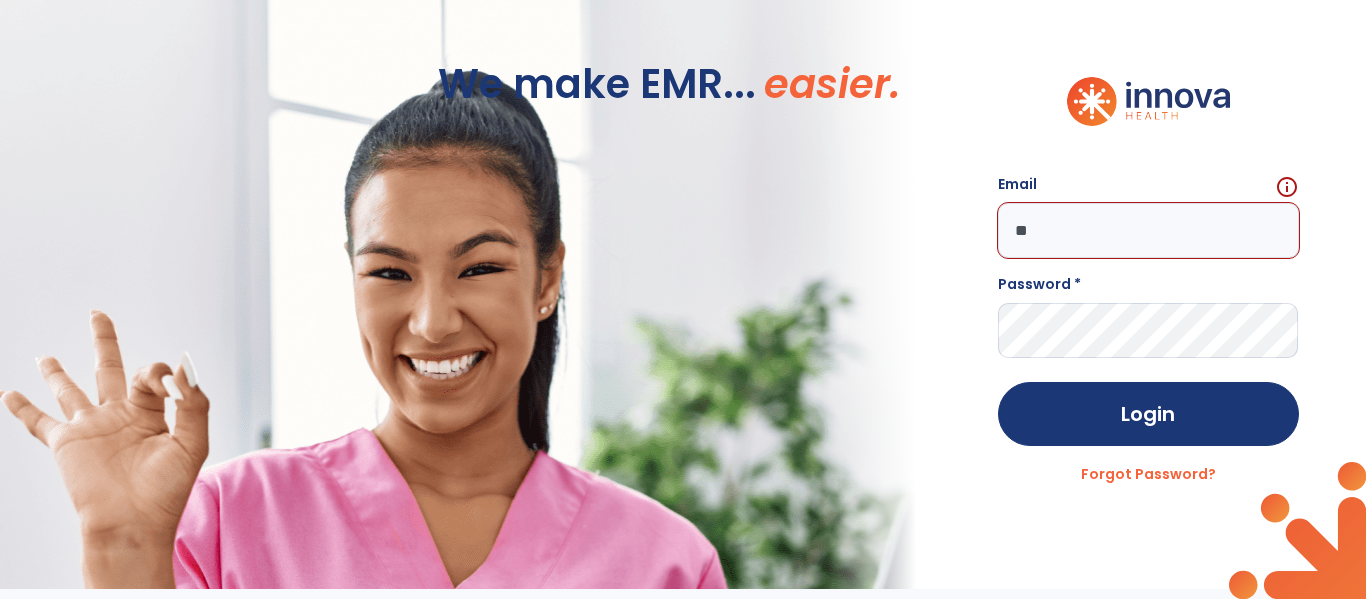 scroll, scrollTop: 0, scrollLeft: 0, axis: both 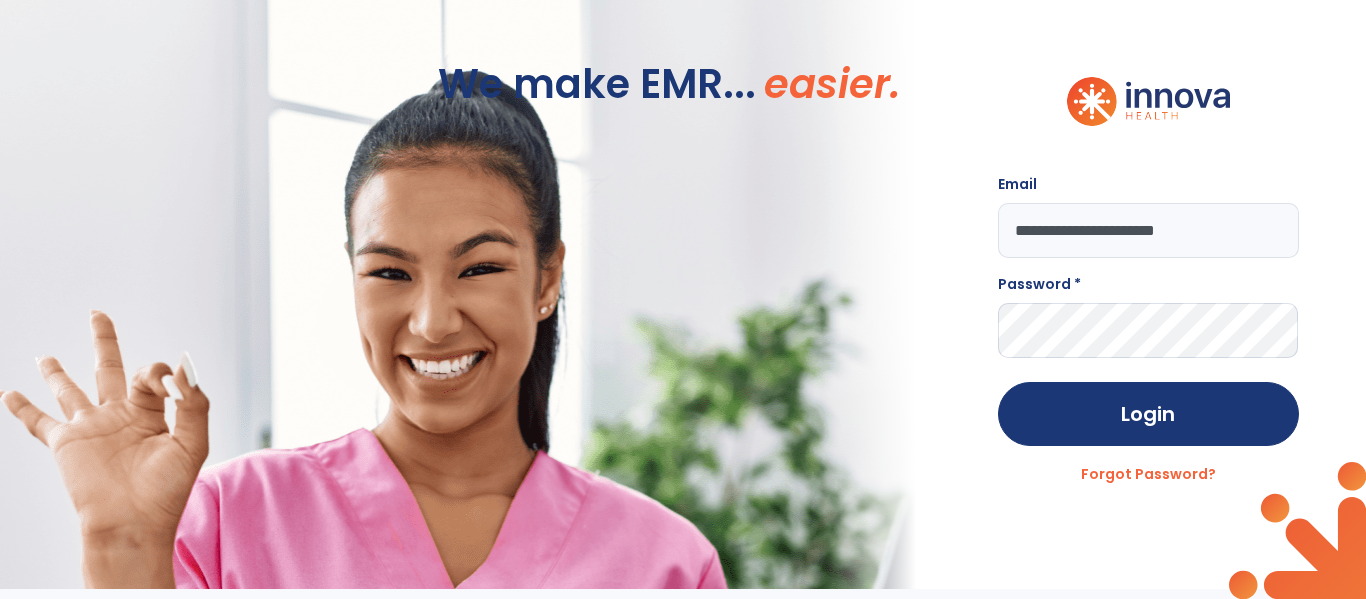 type on "**********" 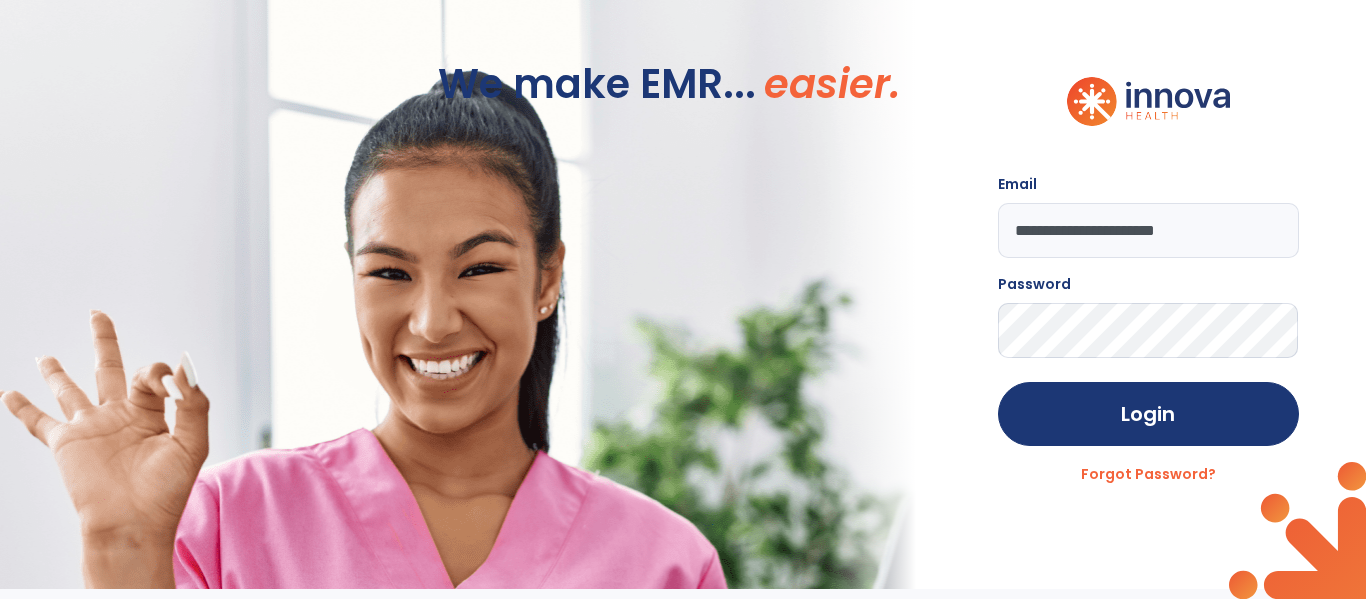 click on "Login" 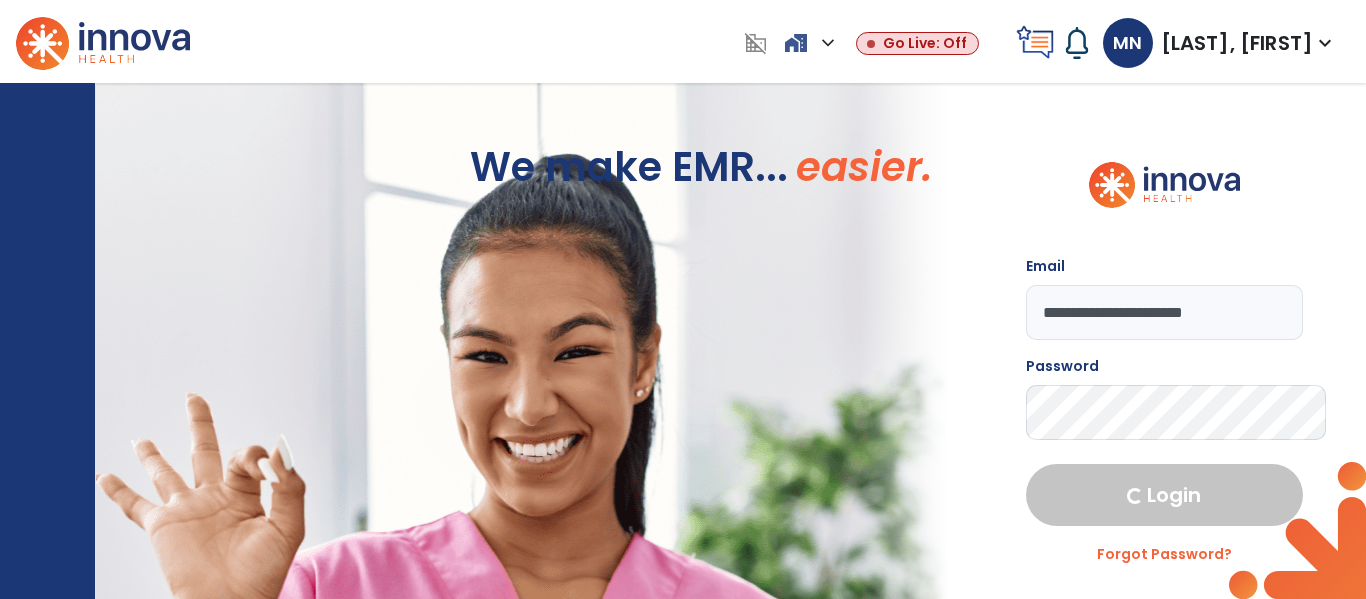 select on "****" 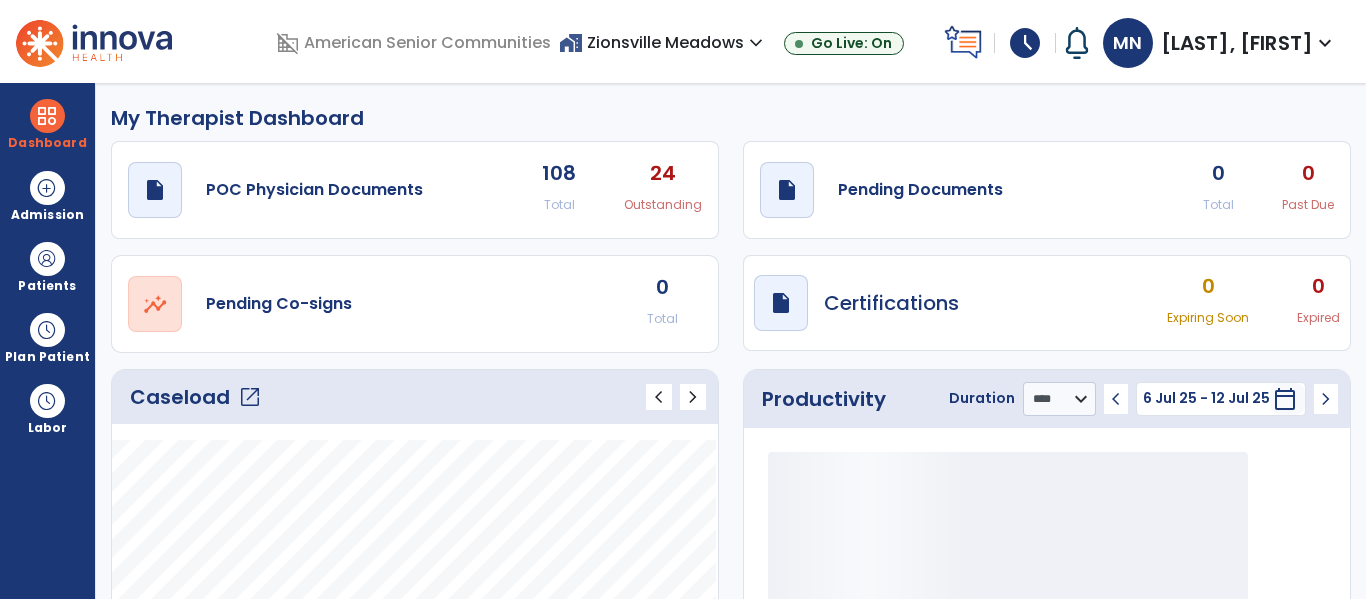 scroll, scrollTop: 174, scrollLeft: 0, axis: vertical 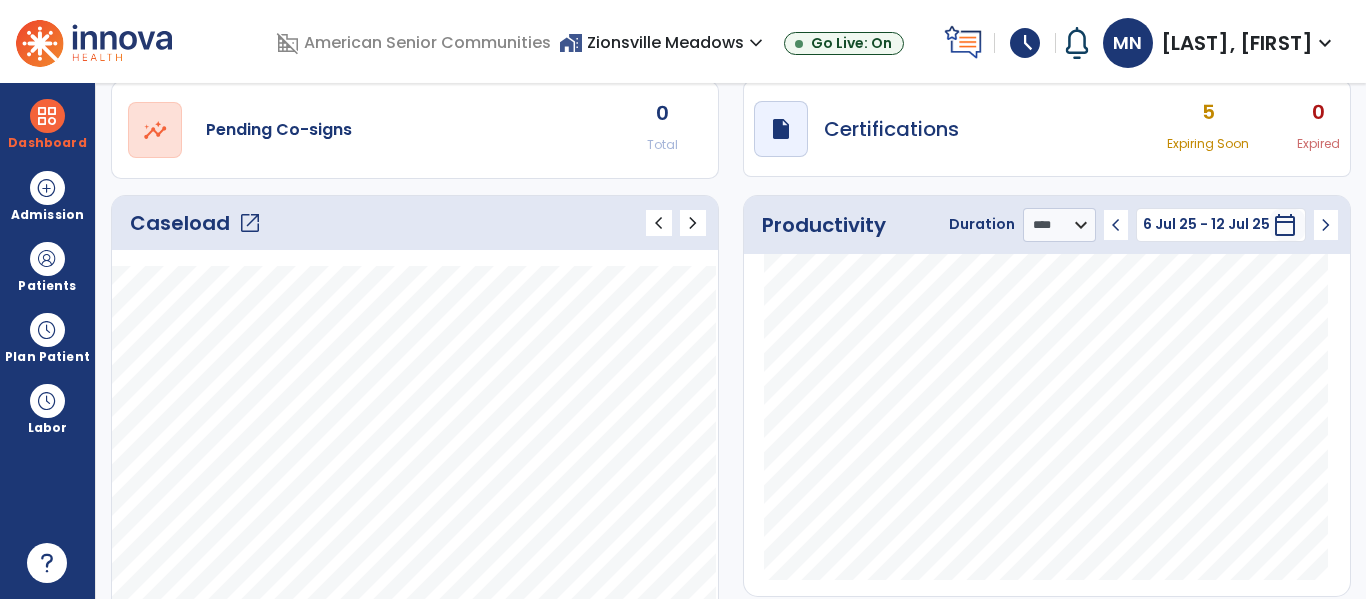 click on "open_in_new" 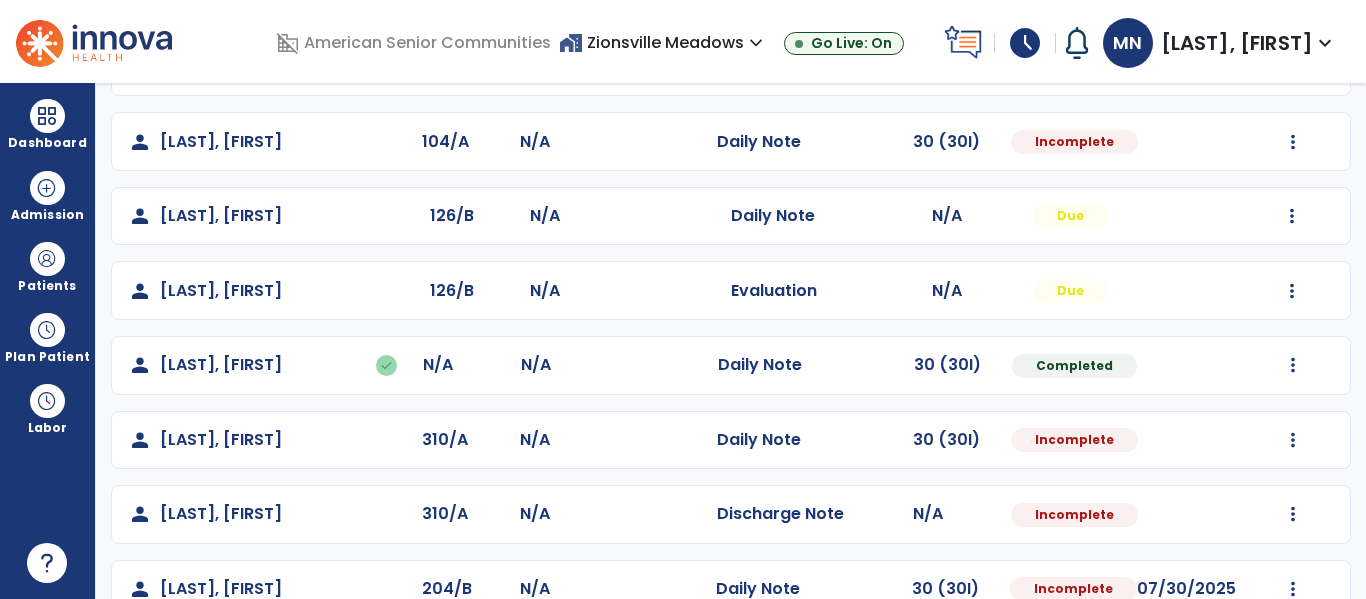 scroll, scrollTop: 296, scrollLeft: 0, axis: vertical 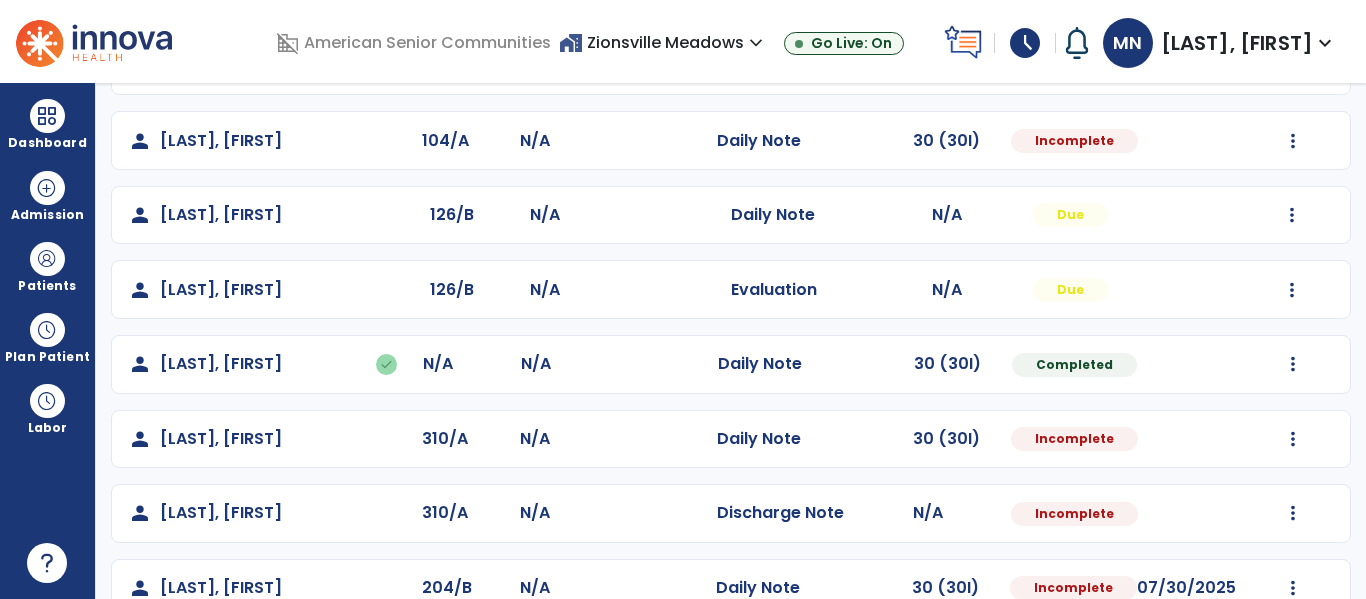 click on "person [LAST], [FIRST] 310/A N/A Daily Note 30 (30I) Incomplete Mark Visit As Complete Reset Note Open Document G + C Mins" 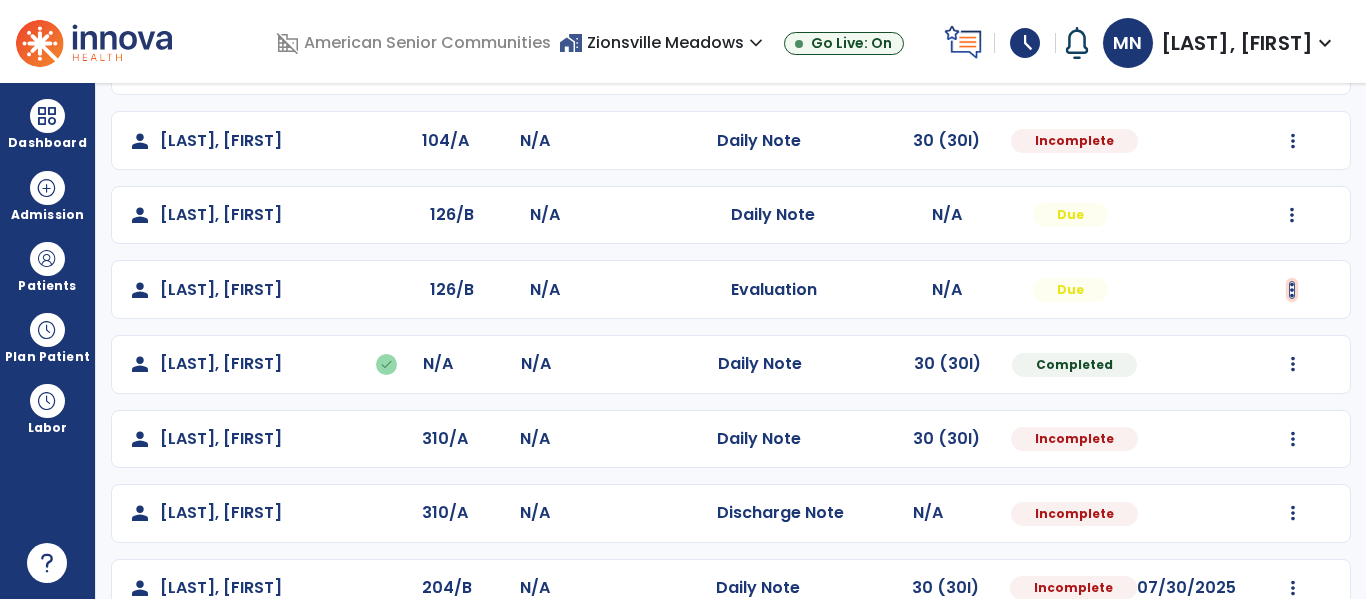 click at bounding box center (1293, 66) 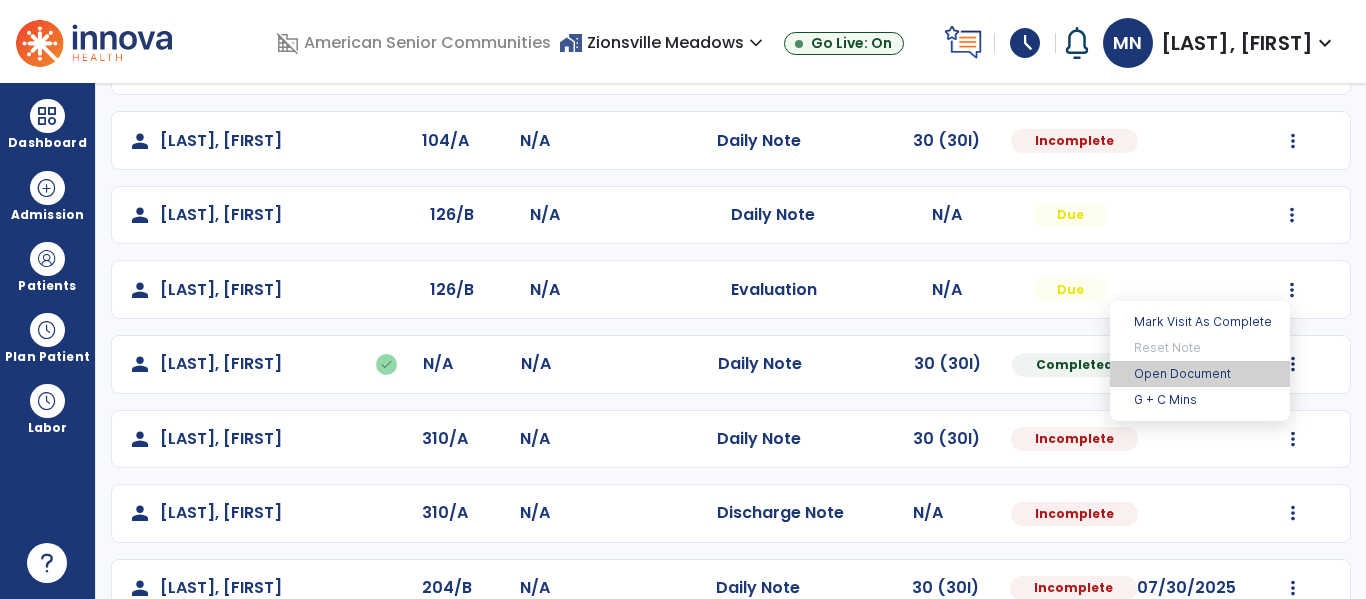 click on "Open Document" at bounding box center (1200, 374) 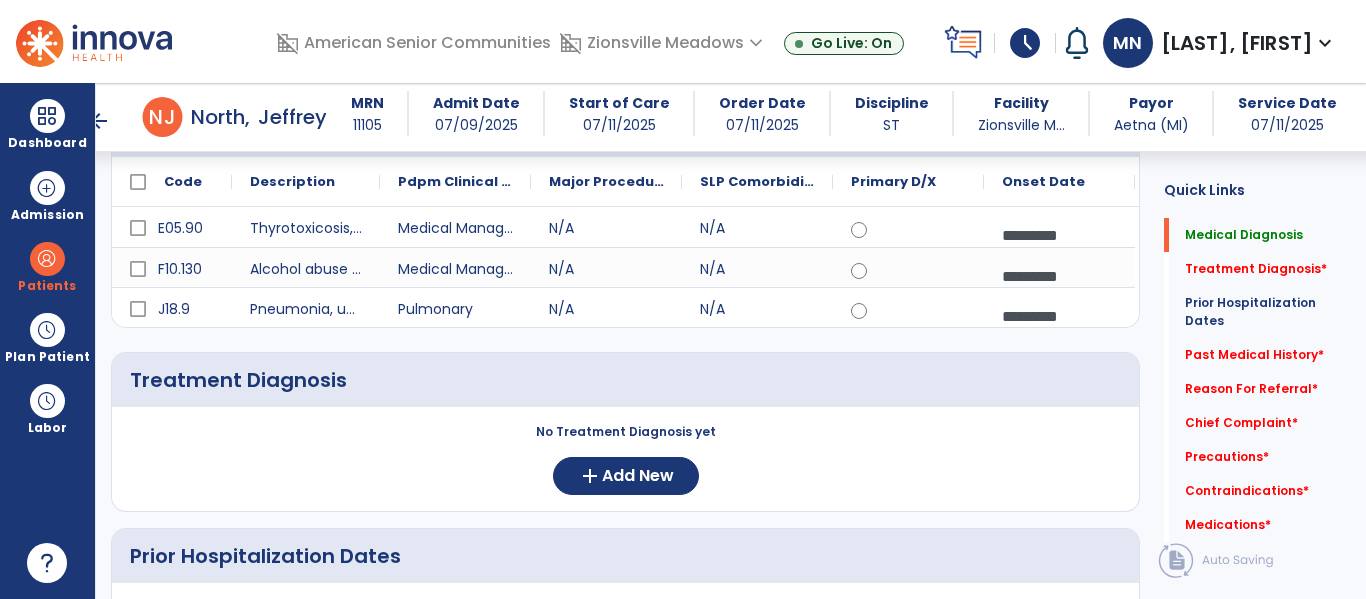 scroll, scrollTop: 230, scrollLeft: 0, axis: vertical 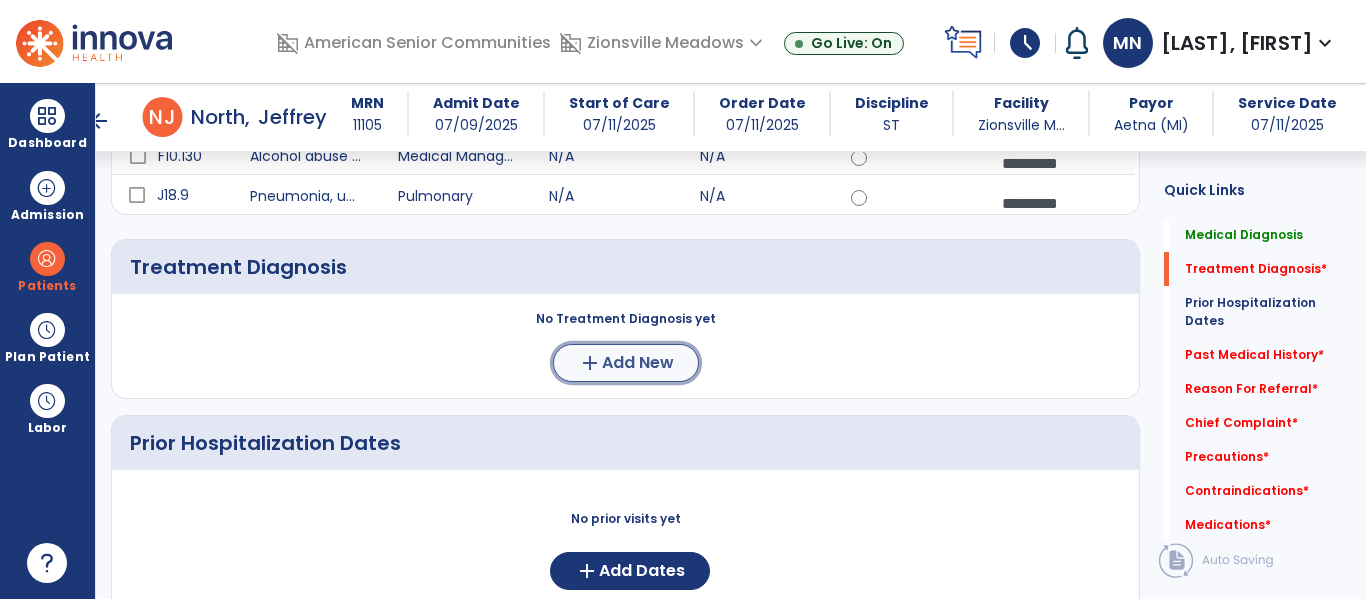 click on "Add New" 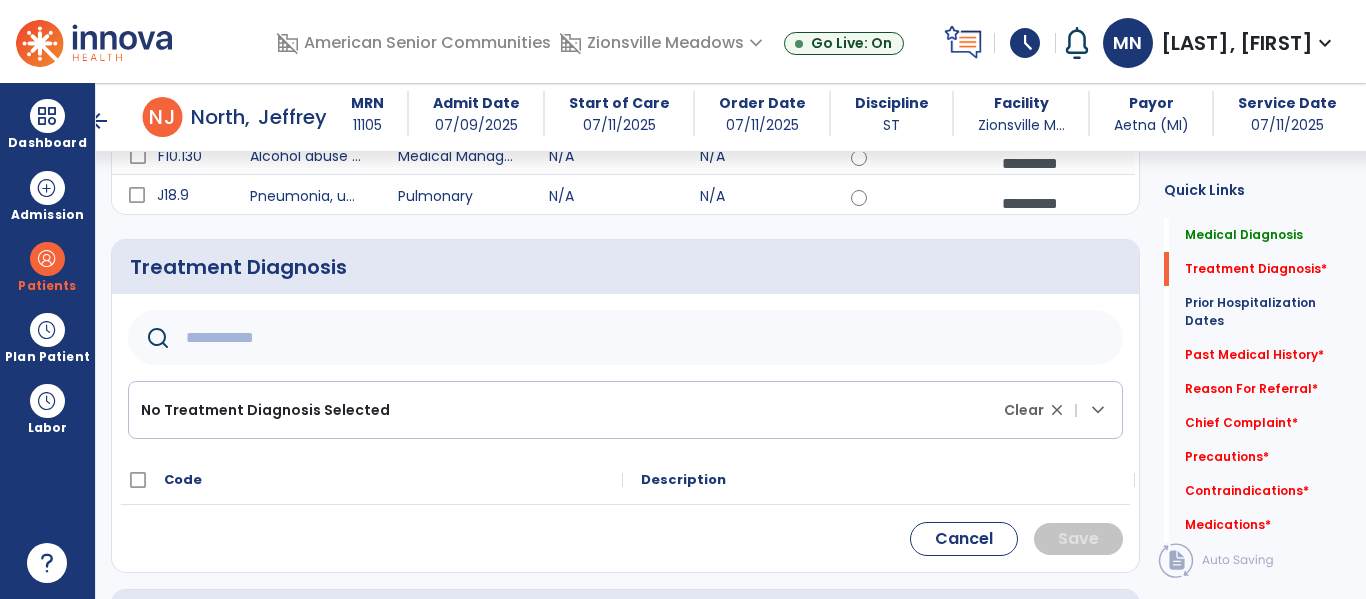 click 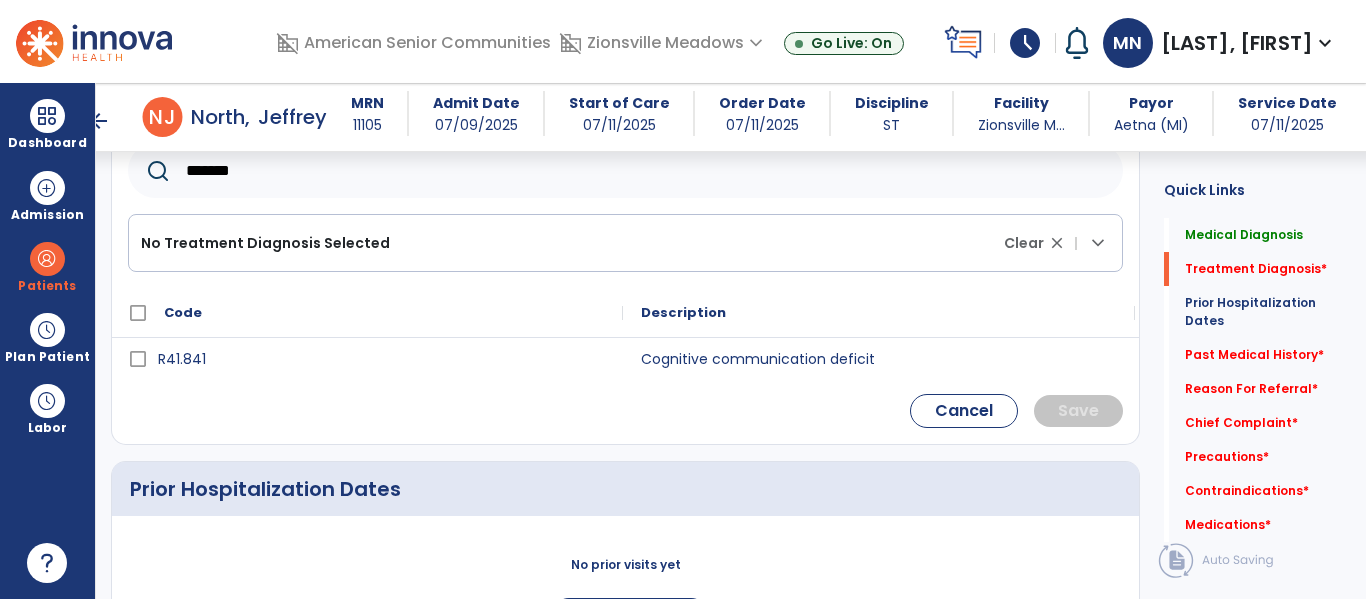 scroll, scrollTop: 501, scrollLeft: 0, axis: vertical 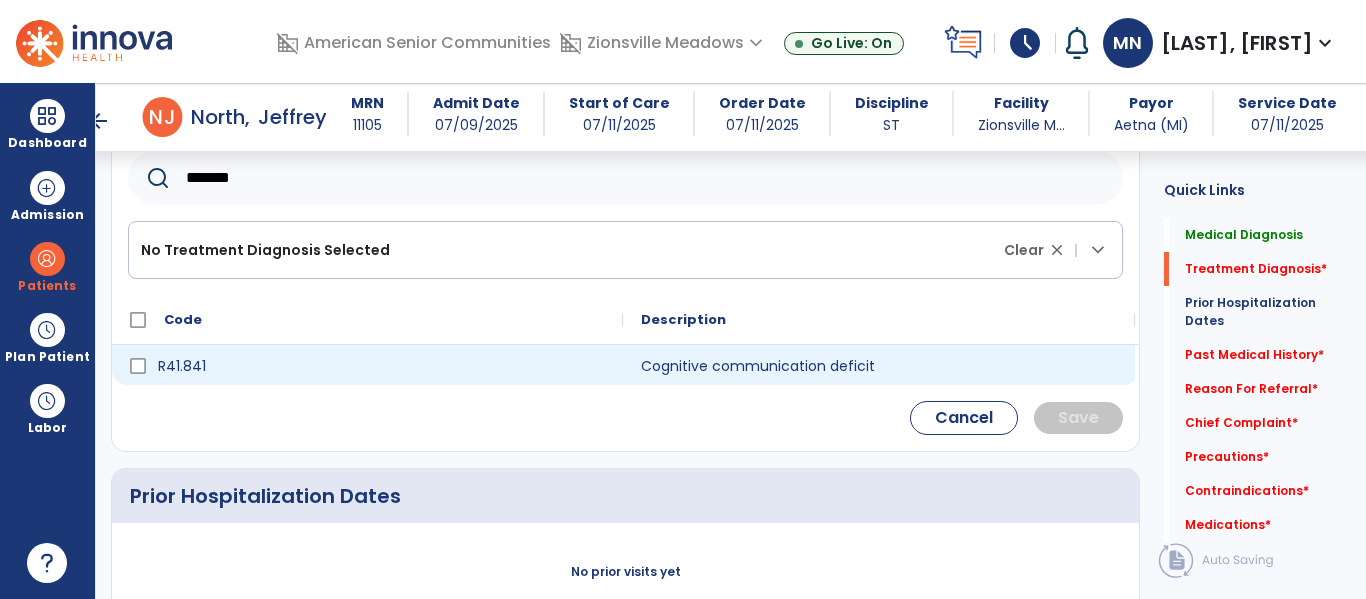 type on "*******" 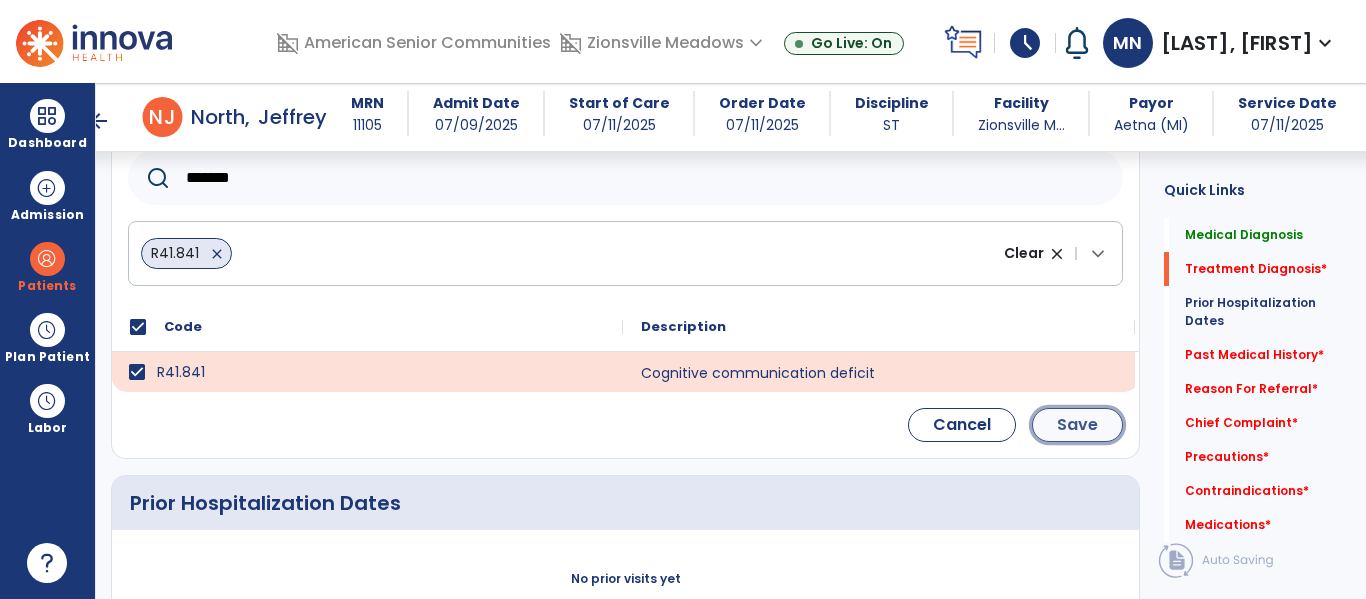 click on "Save" 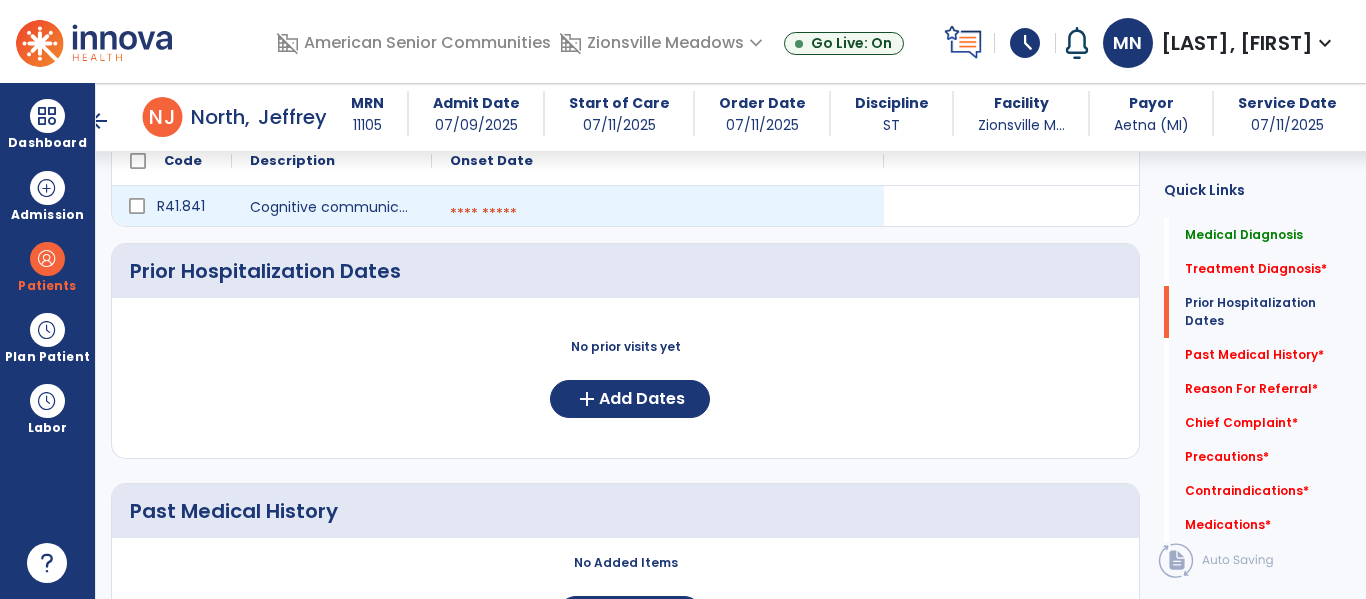 click at bounding box center [658, 214] 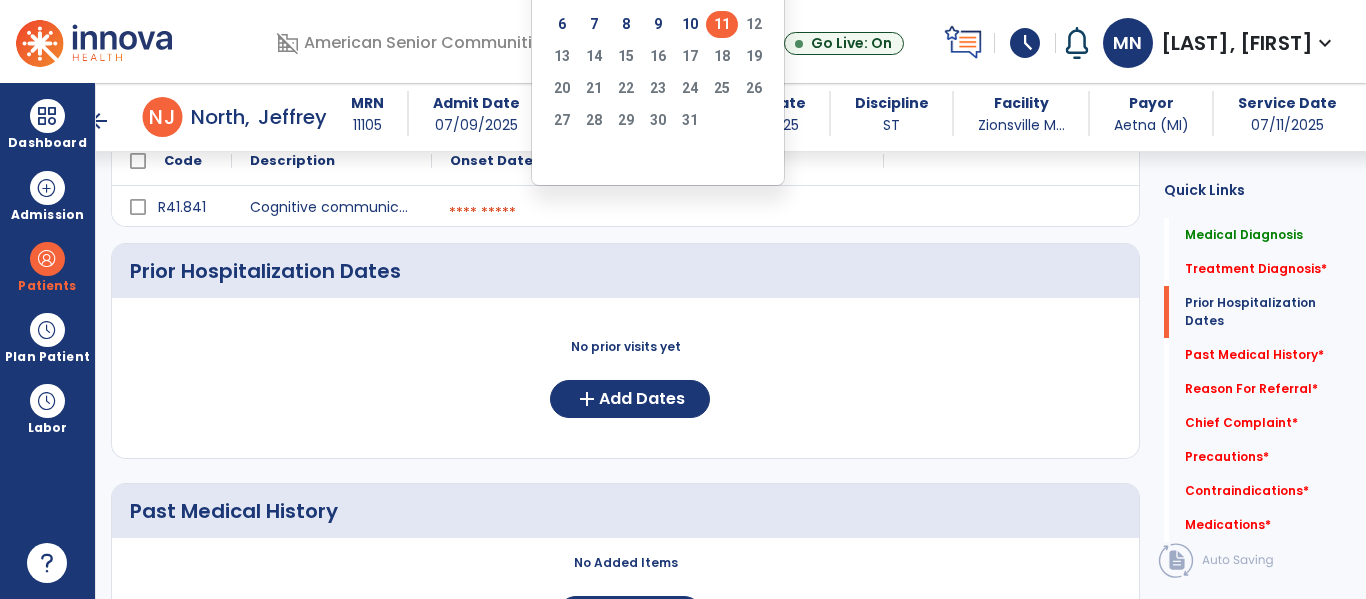click on "11" 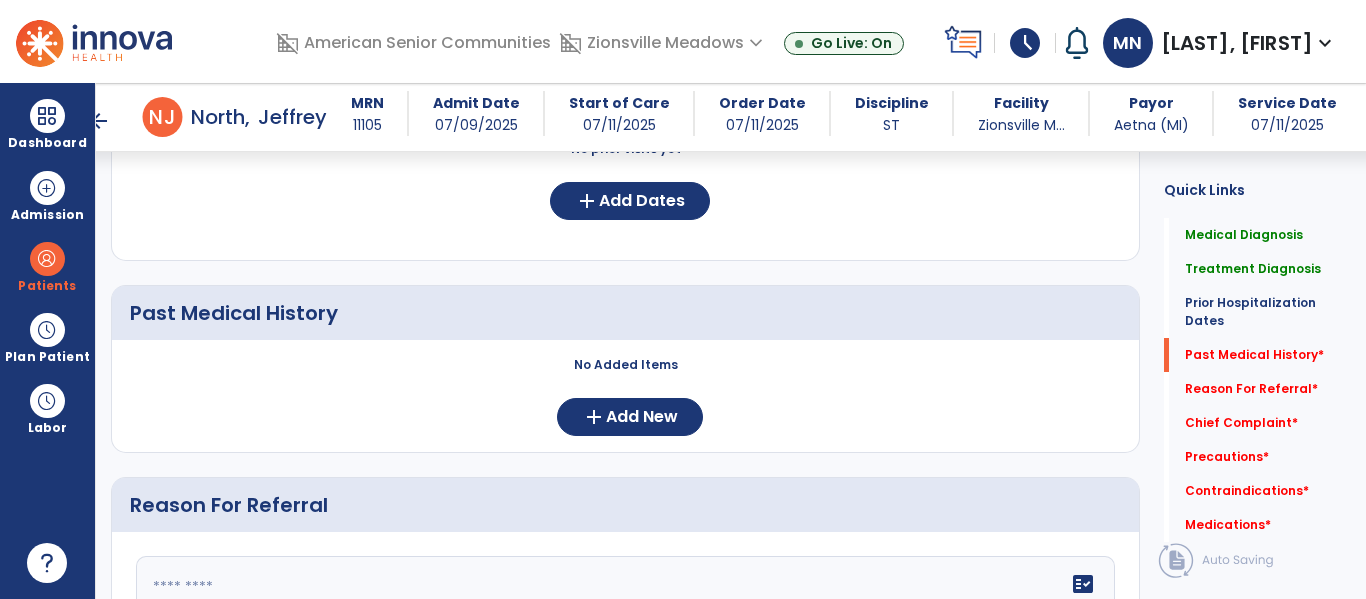 scroll, scrollTop: 701, scrollLeft: 0, axis: vertical 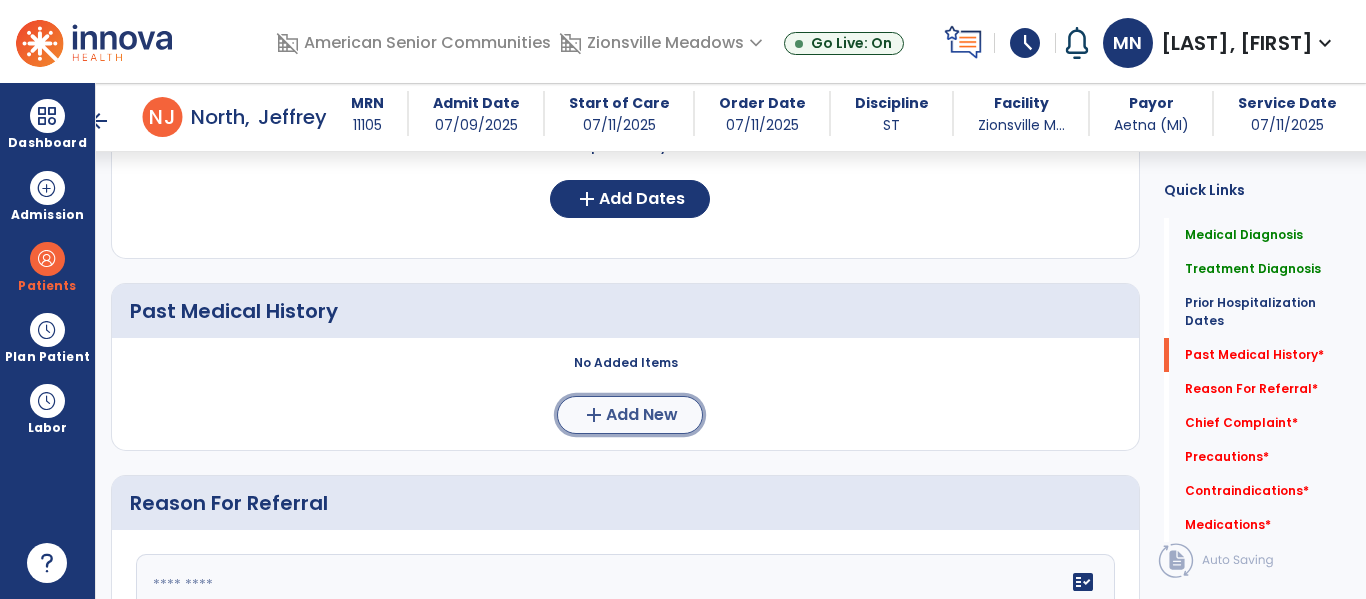 click on "add" 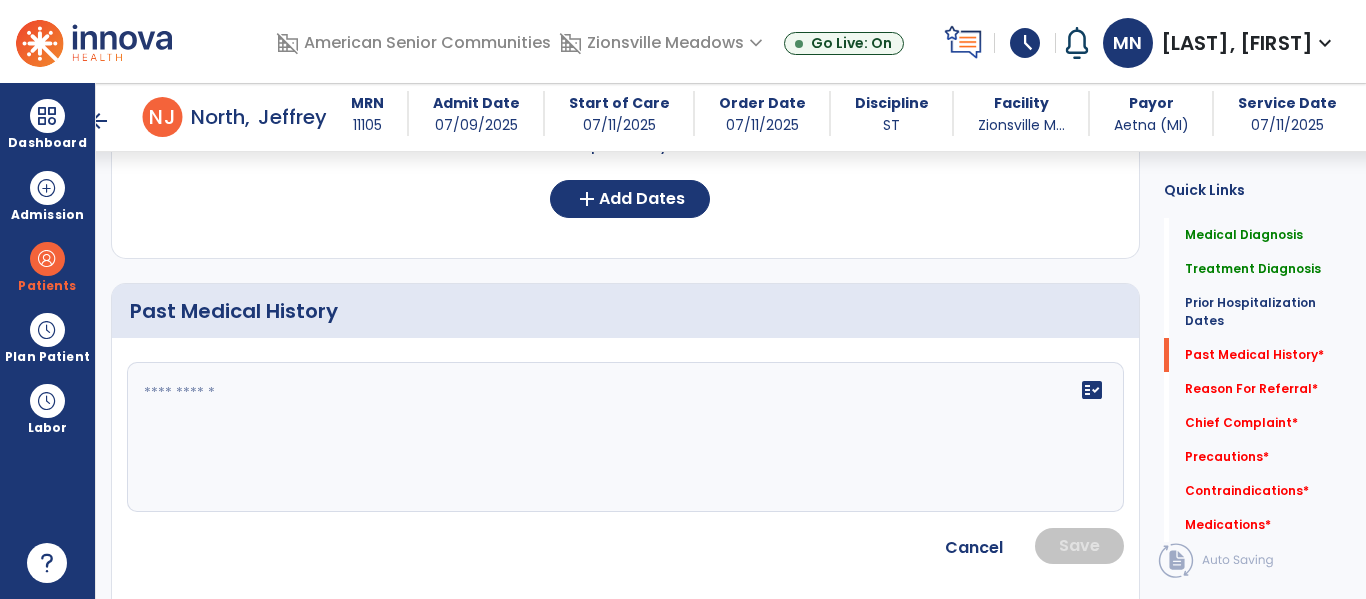 click on "fact_check" 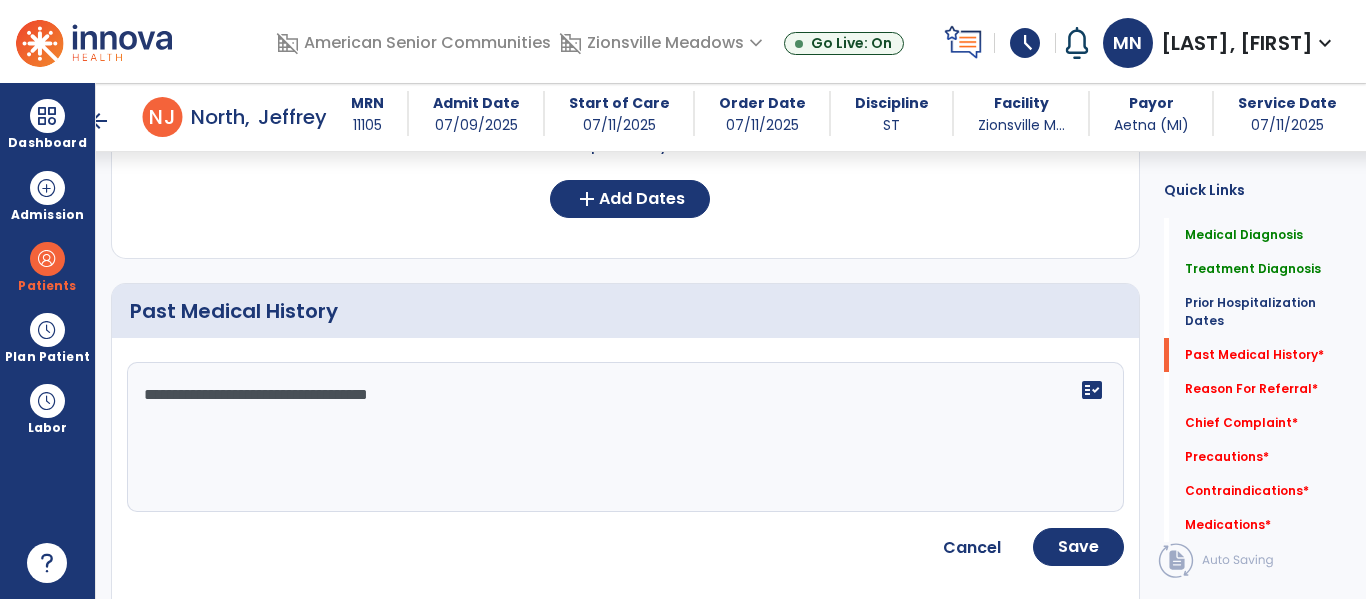 click on "Medical Diagnosis      menu   Add Medical Diagnosis   Delete Medical Diagnosis
Code
Description
Pdpm Clinical Category" 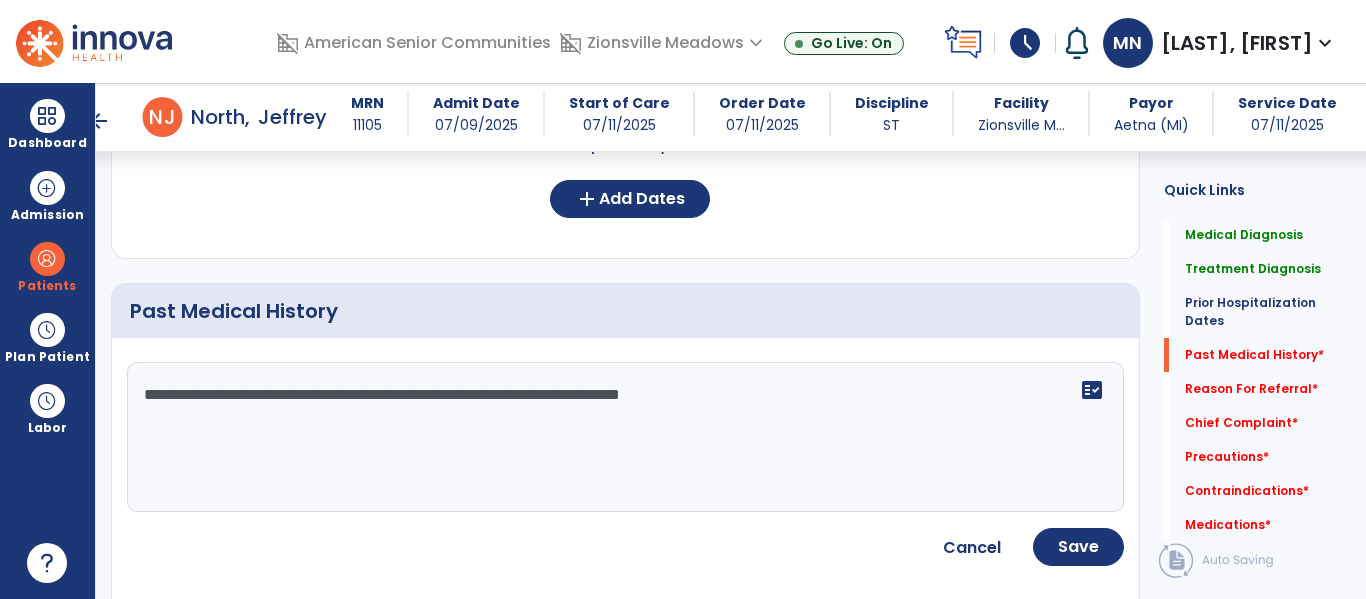 type on "**********" 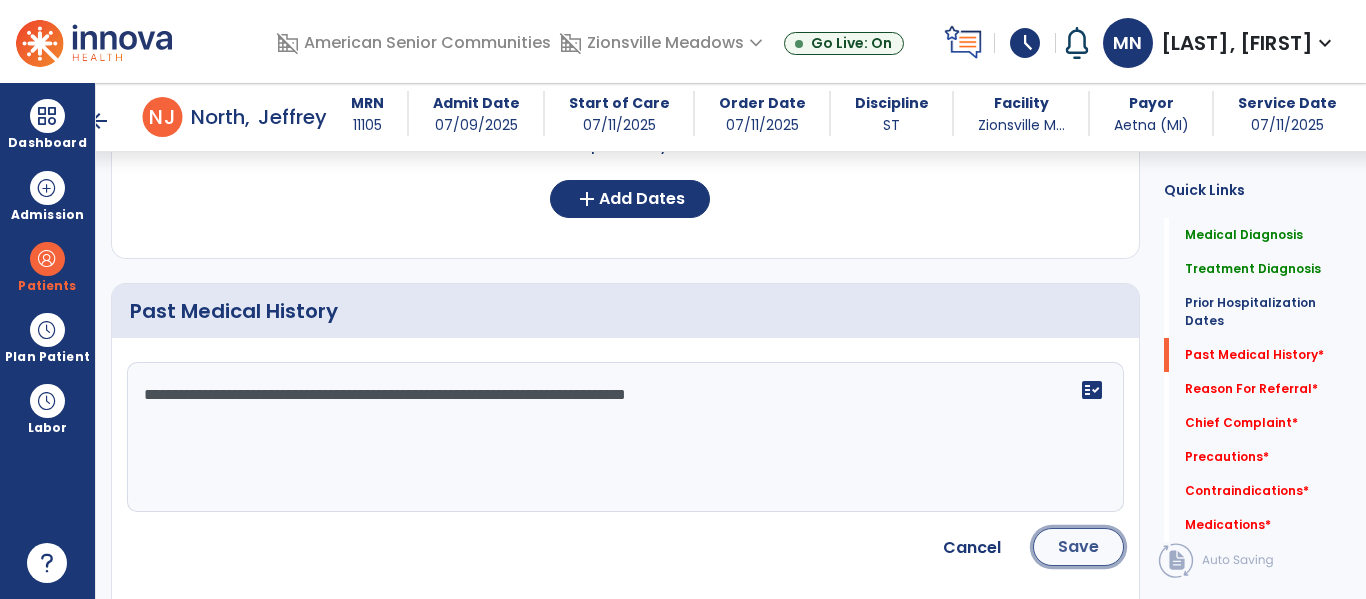 click on "Save" 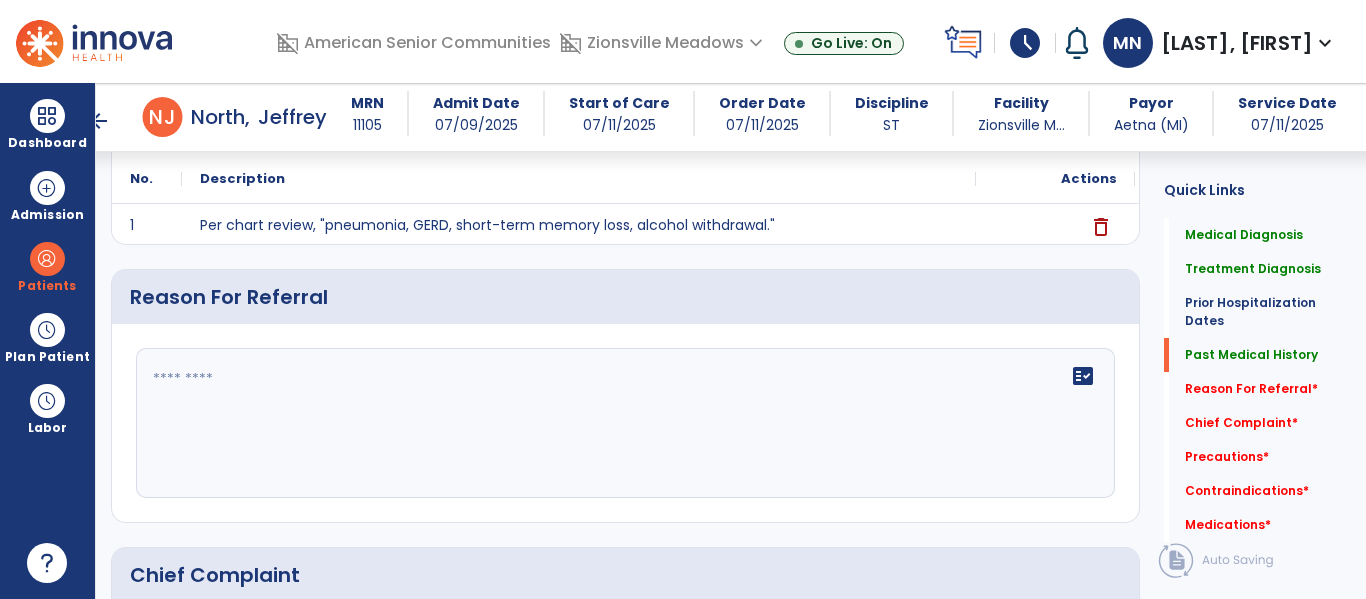 scroll, scrollTop: 930, scrollLeft: 0, axis: vertical 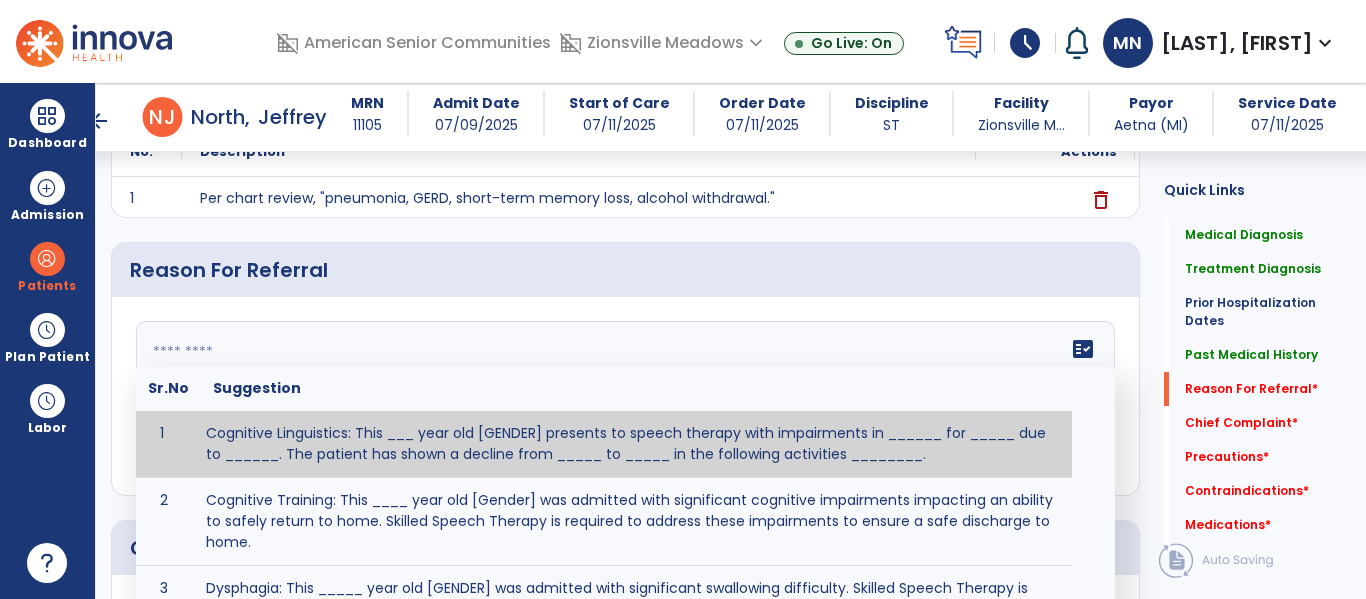 click 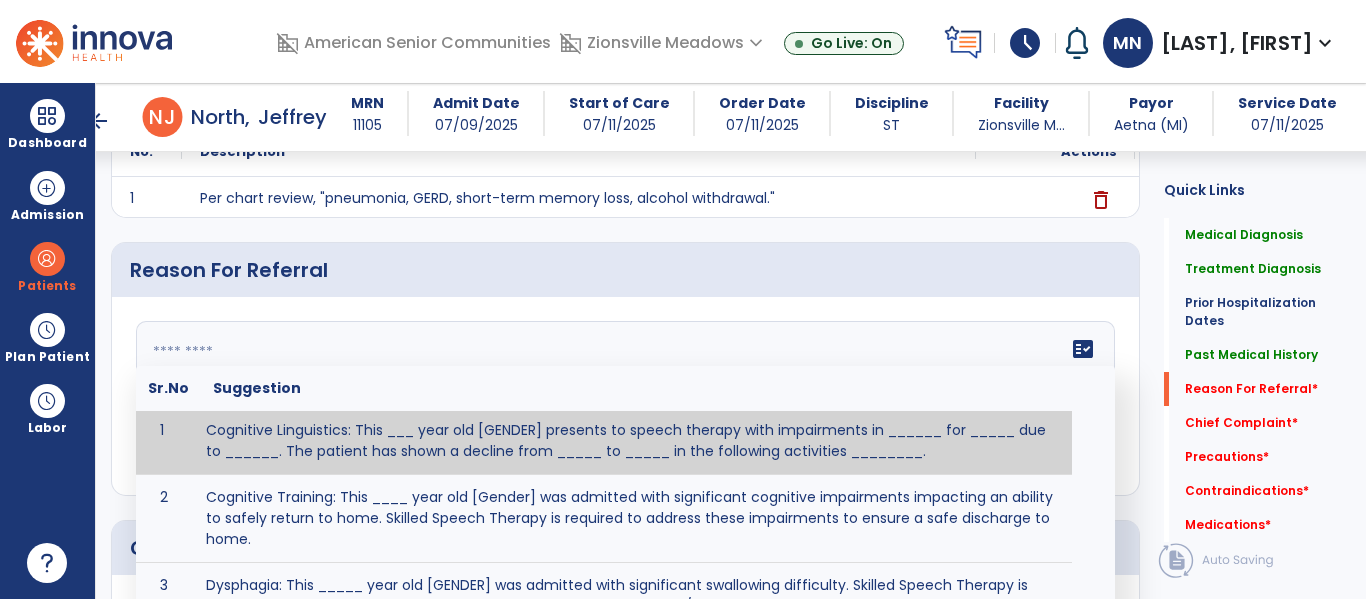 scroll, scrollTop: 33, scrollLeft: 0, axis: vertical 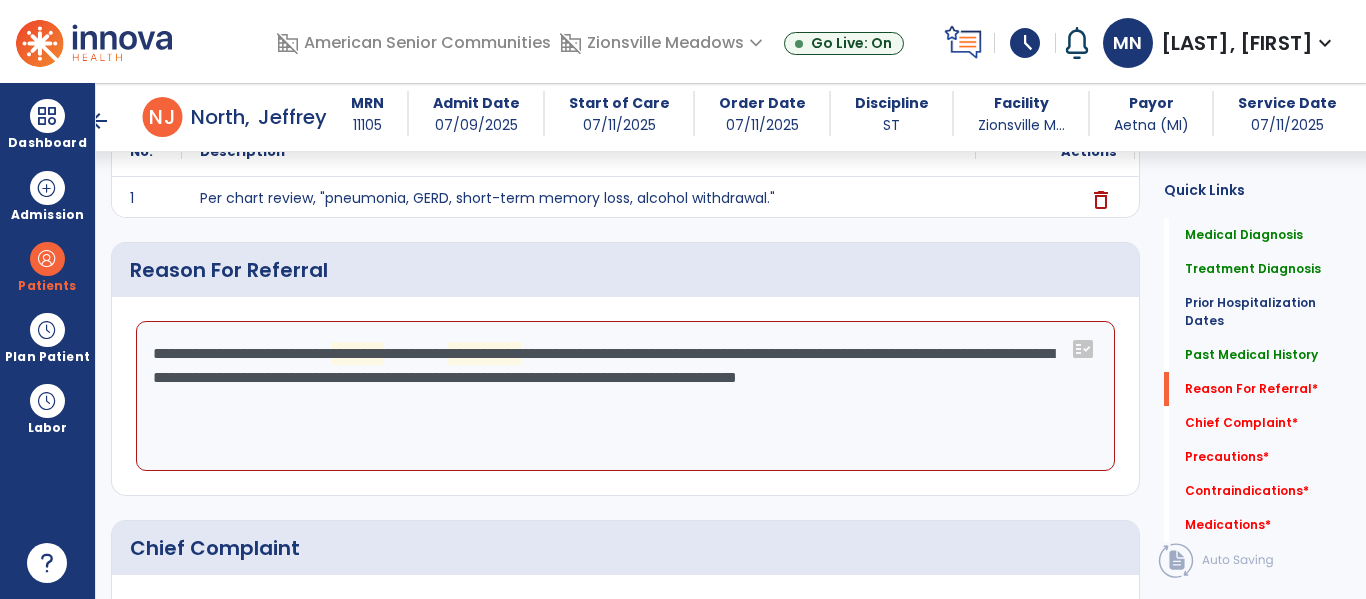 click on "**********" 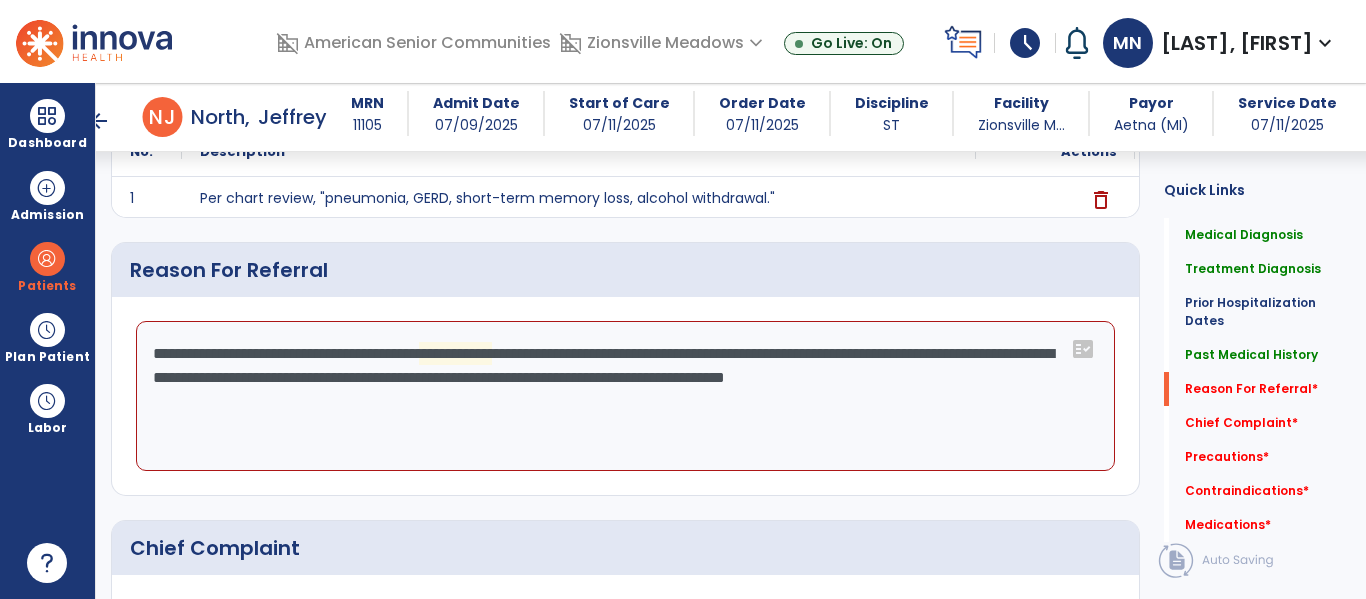 click on "**********" 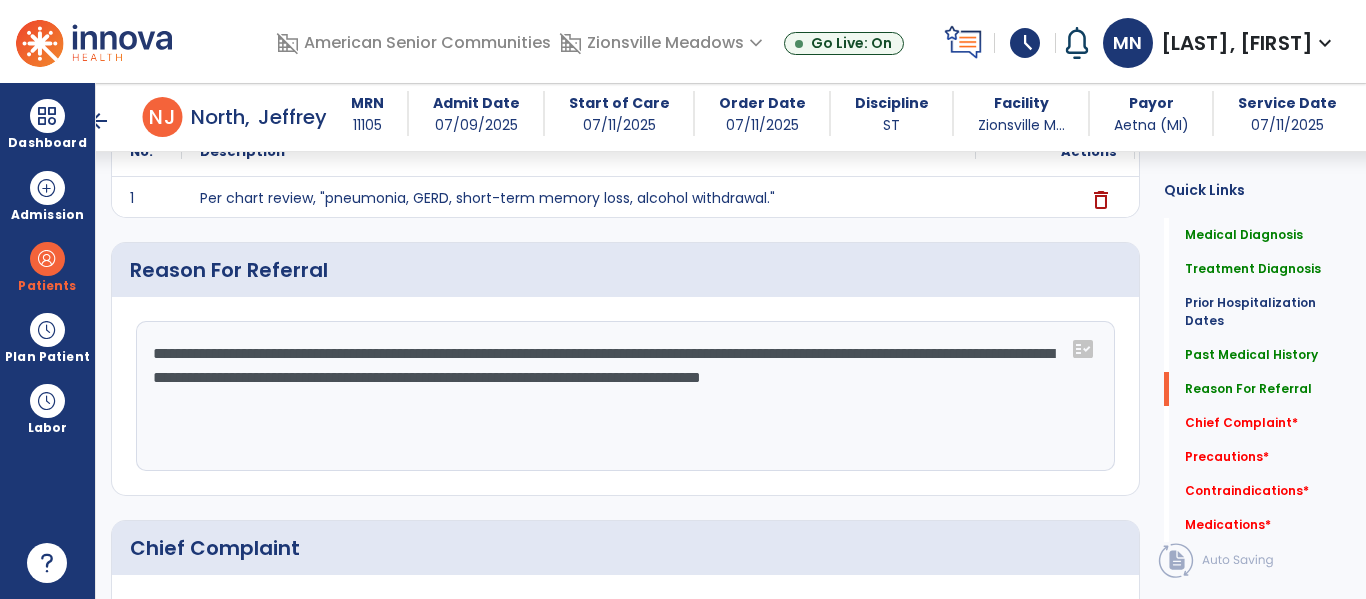 click on "**********" 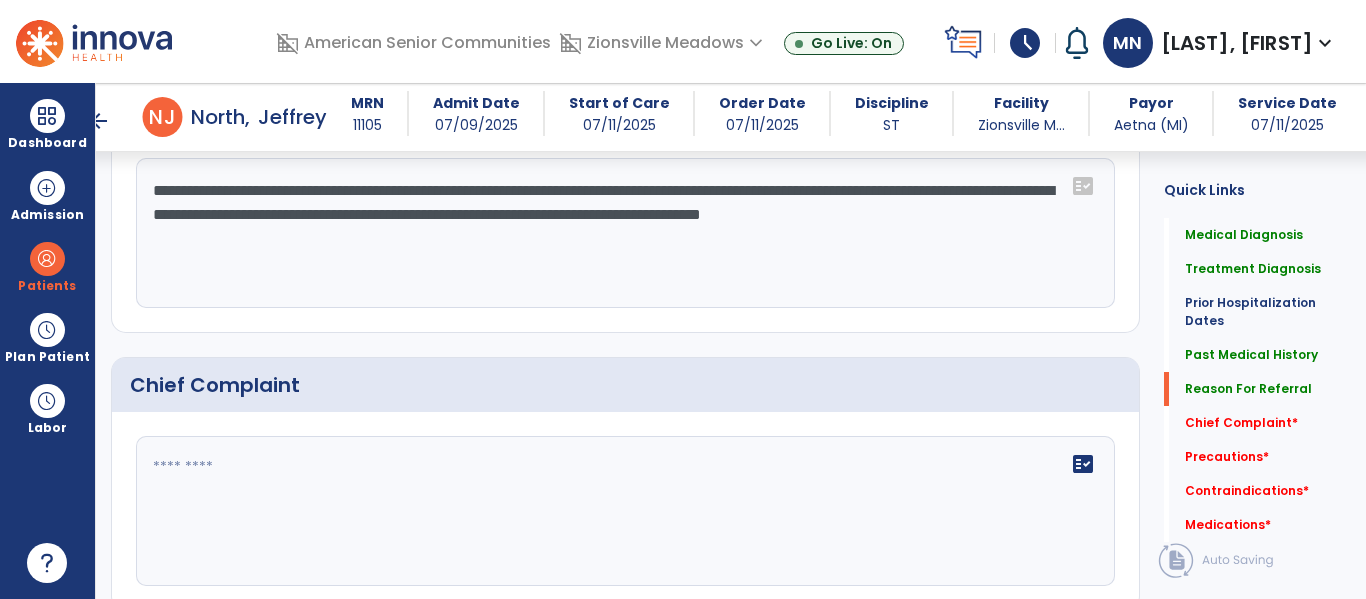 scroll, scrollTop: 1132, scrollLeft: 0, axis: vertical 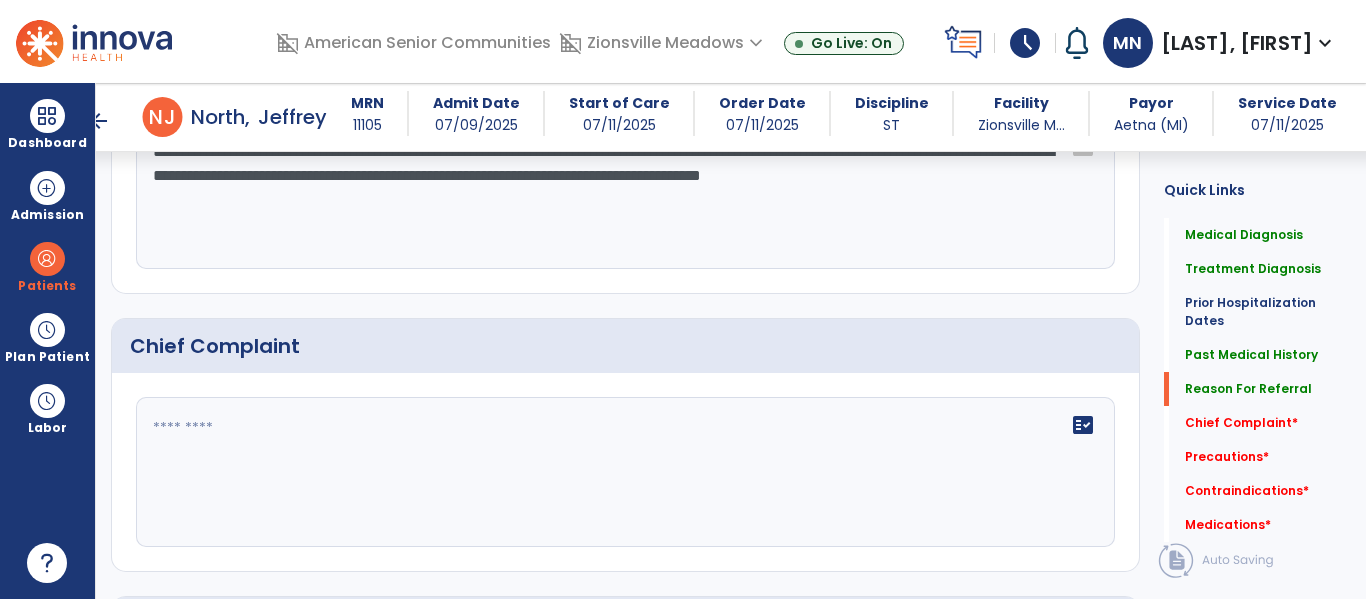 type on "**********" 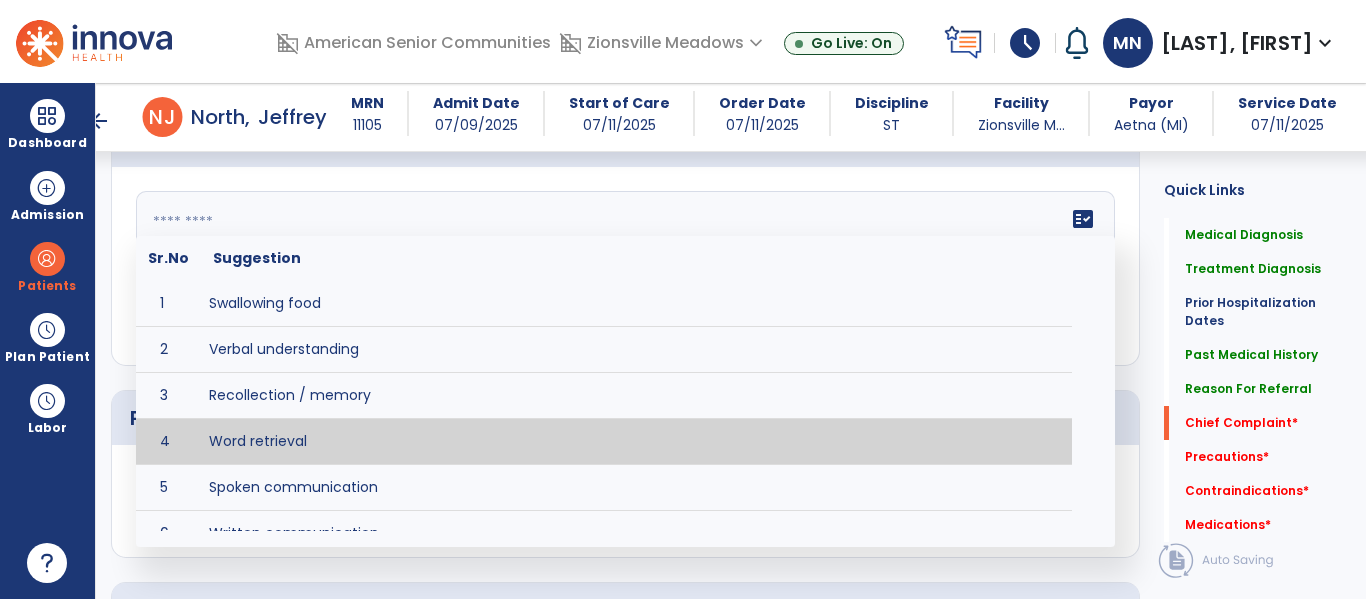 scroll, scrollTop: 1339, scrollLeft: 0, axis: vertical 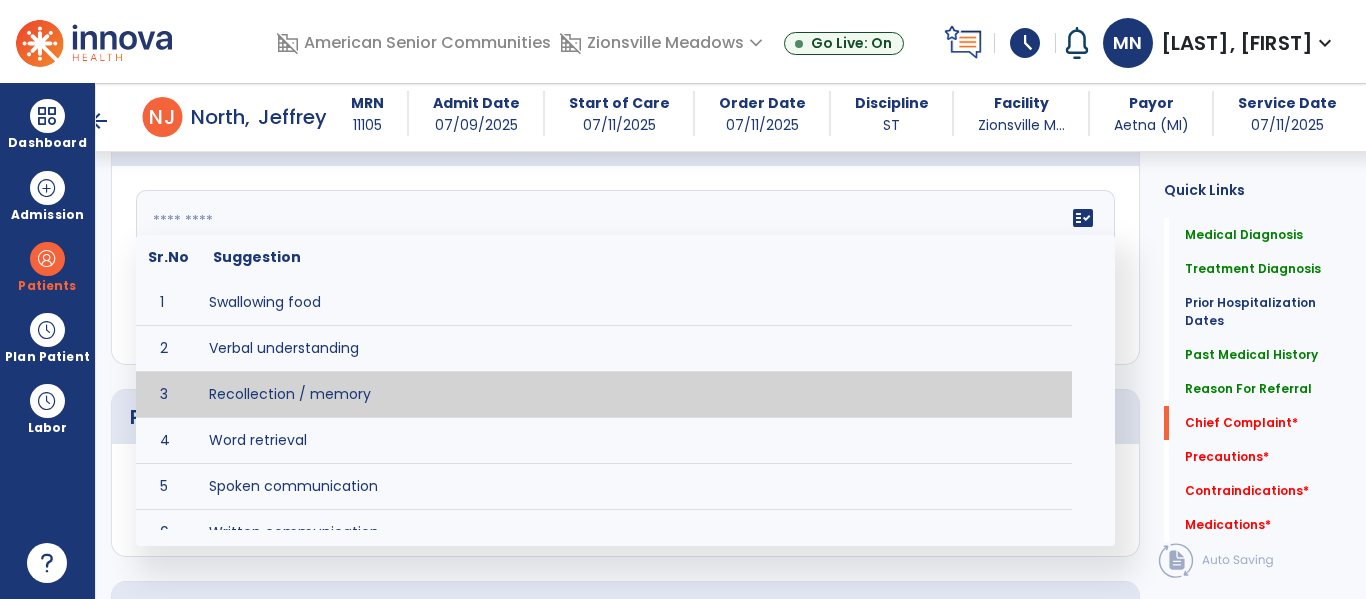type on "**********" 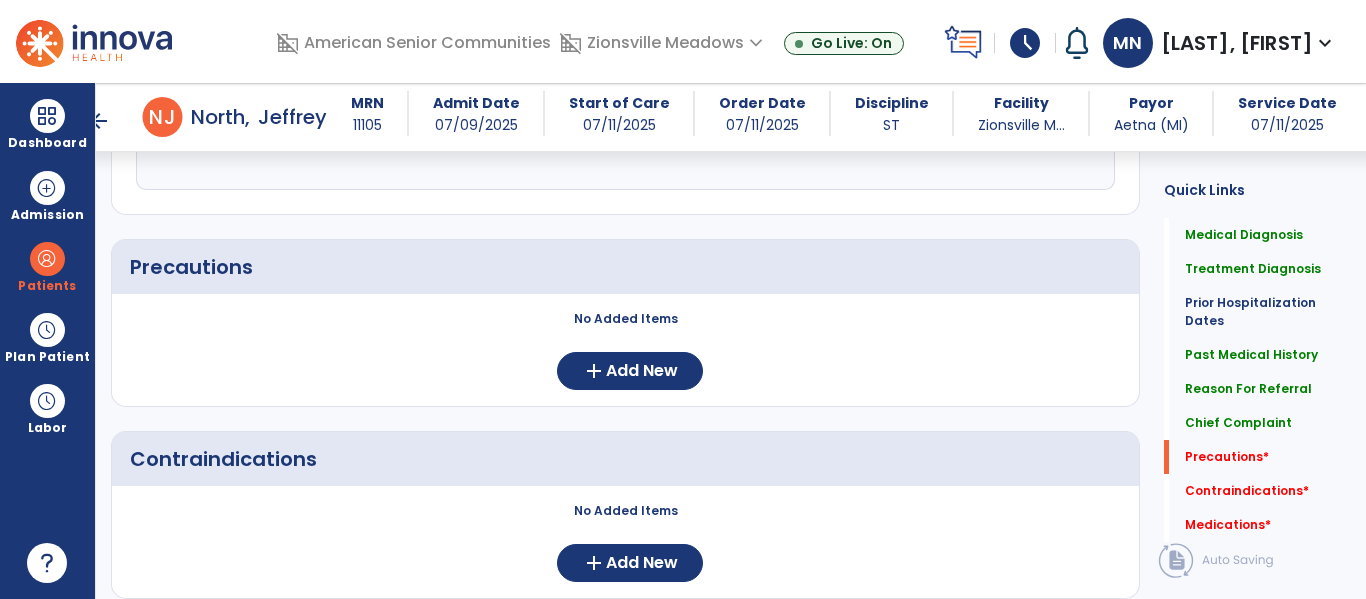scroll, scrollTop: 1499, scrollLeft: 0, axis: vertical 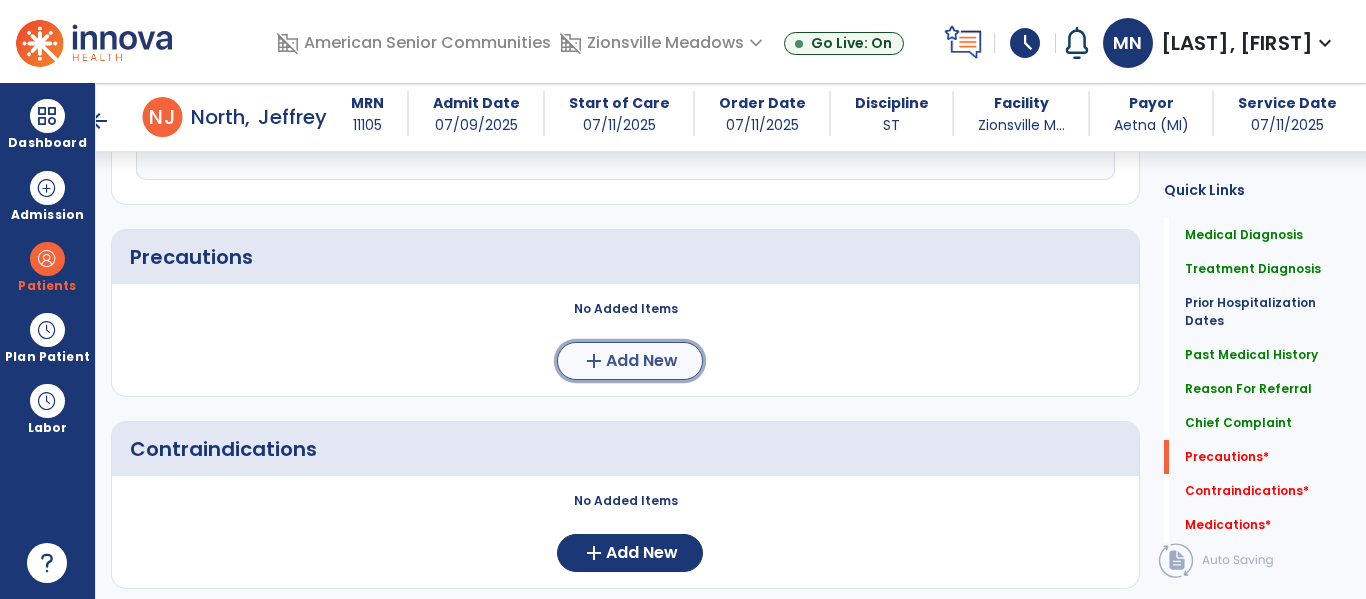 click on "add  Add New" 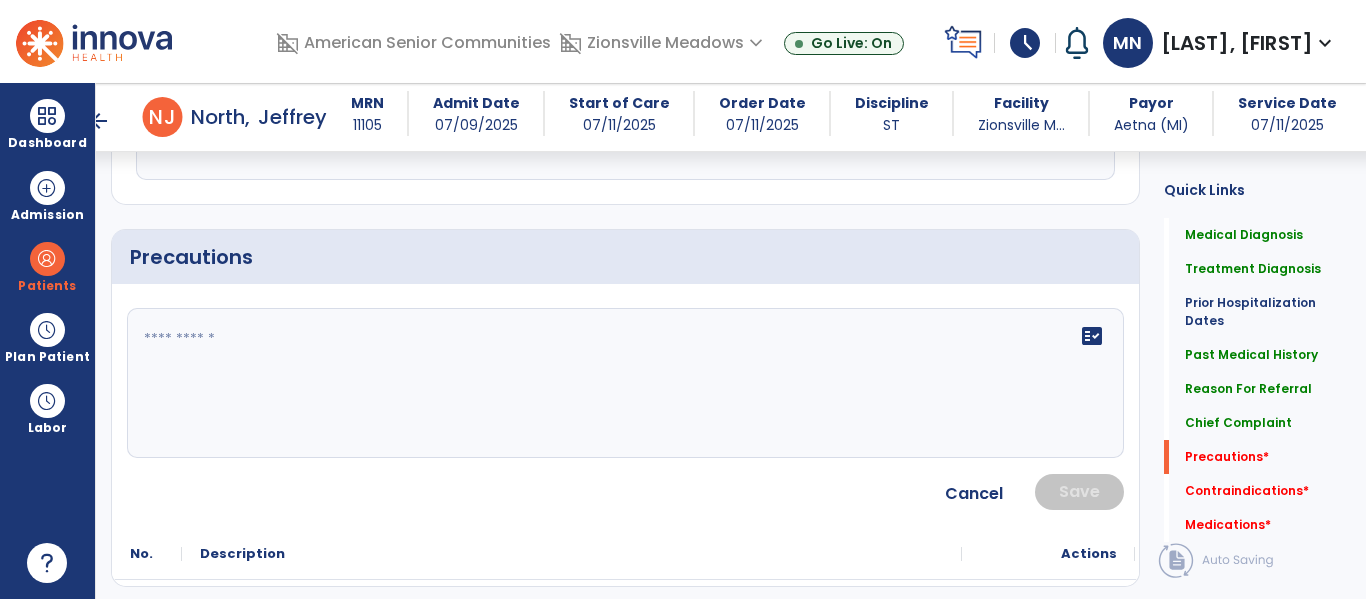 click on "fact_check" 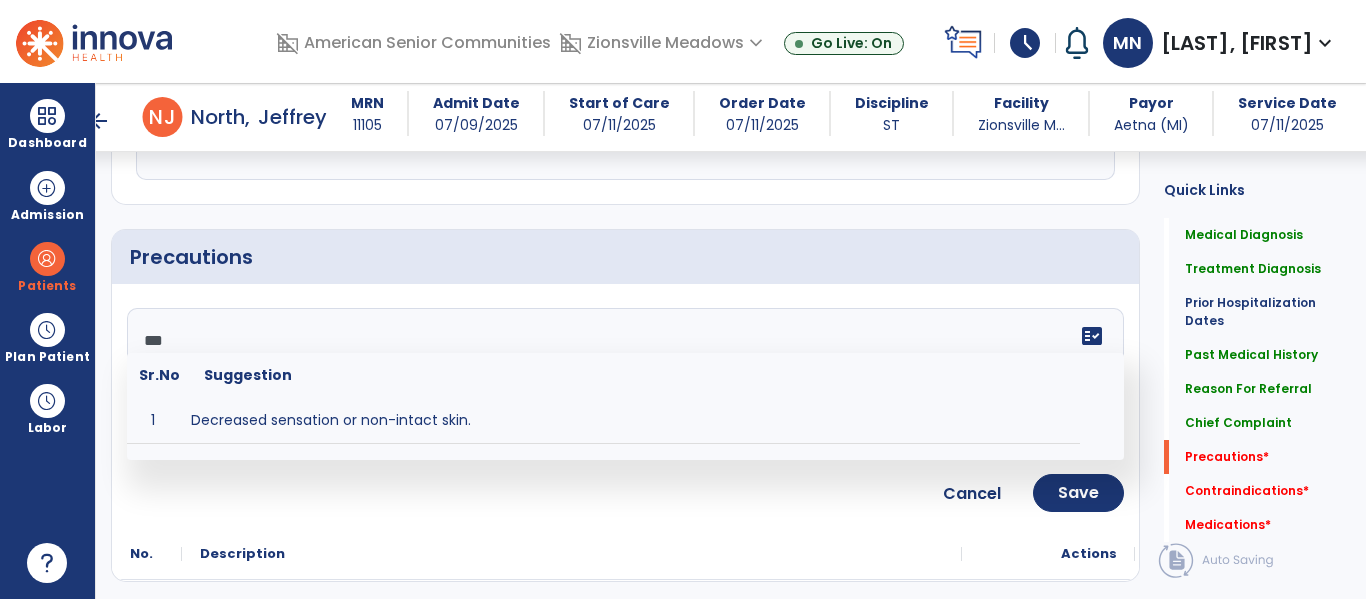 type on "****" 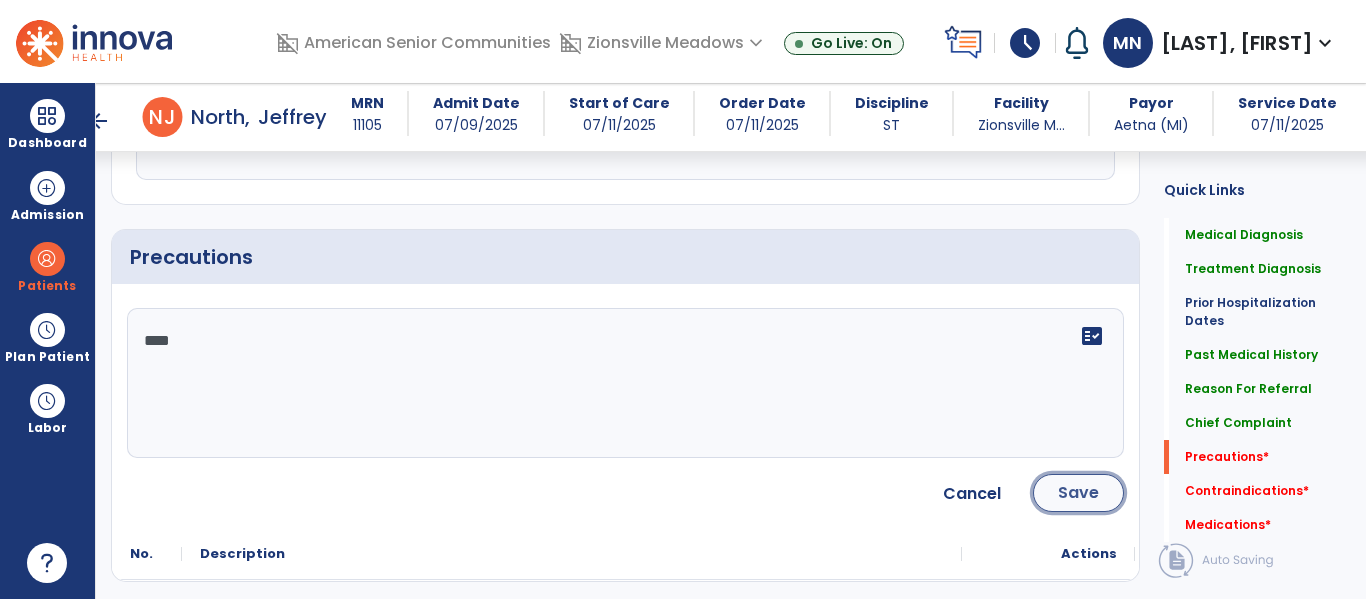 click on "Save" 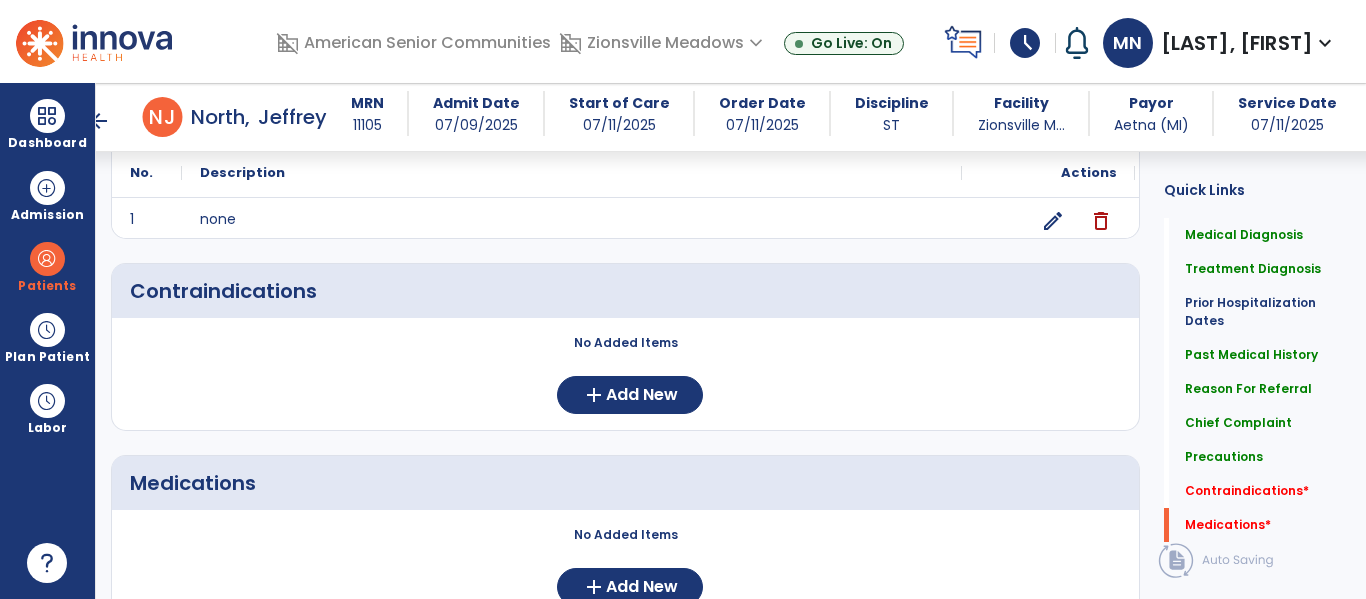 scroll, scrollTop: 1657, scrollLeft: 0, axis: vertical 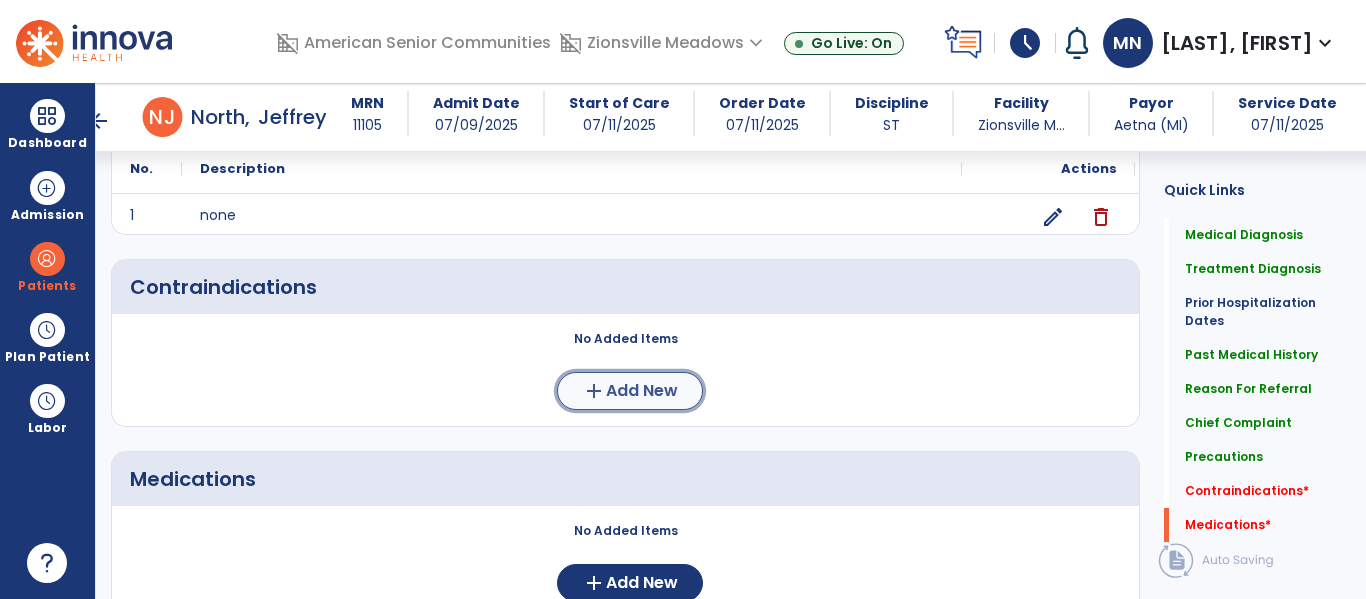 click on "add  Add New" 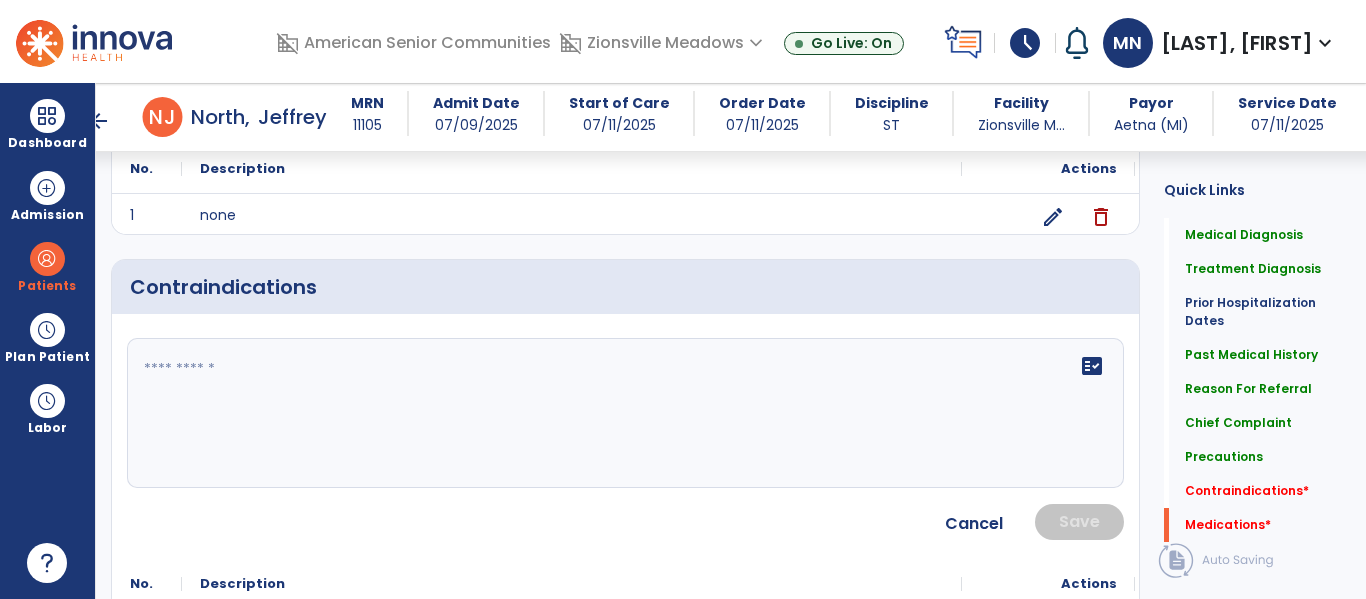 click on "fact_check" 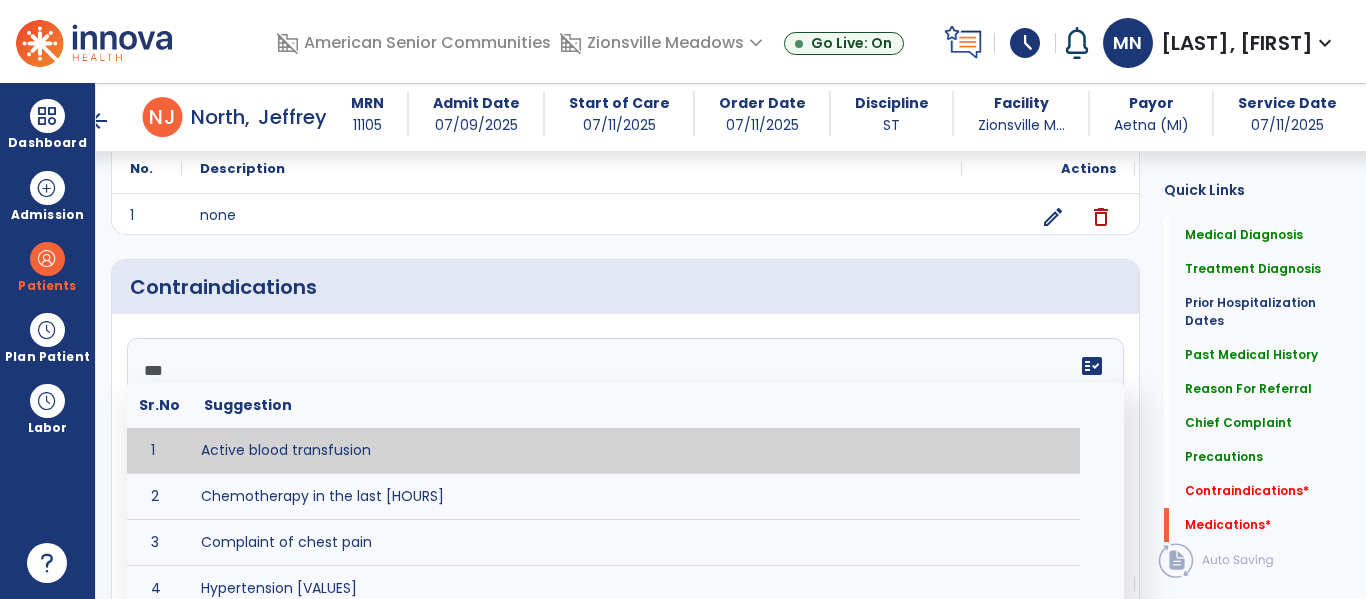 type on "****" 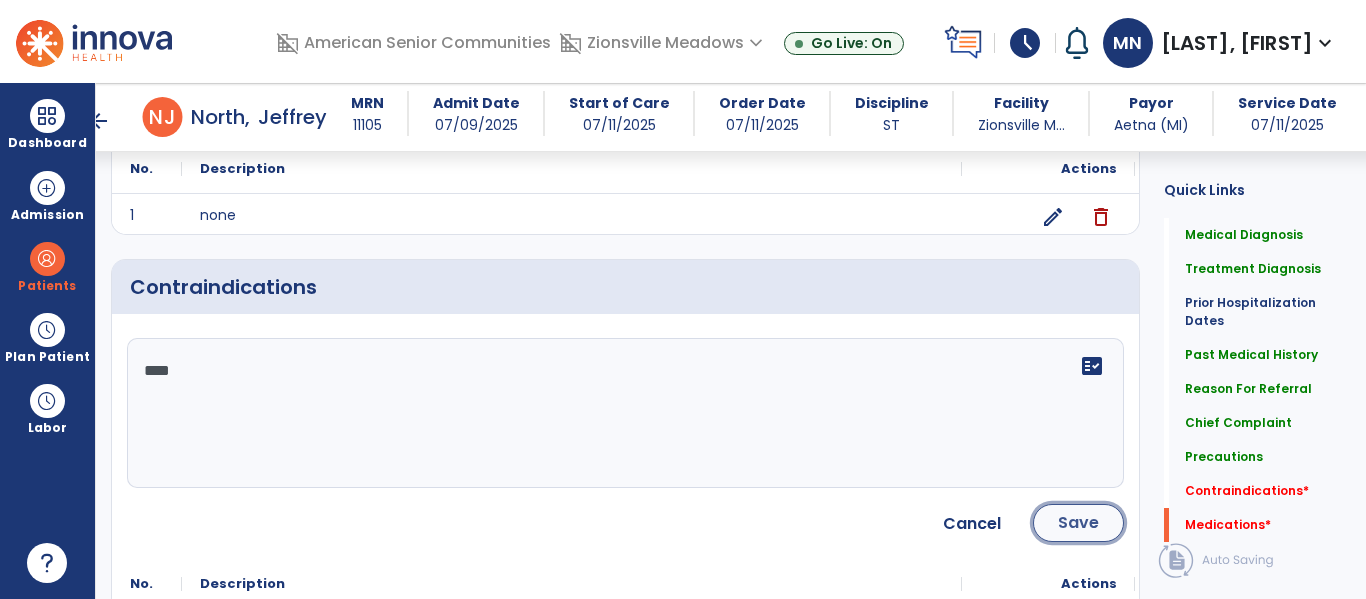 click on "Save" 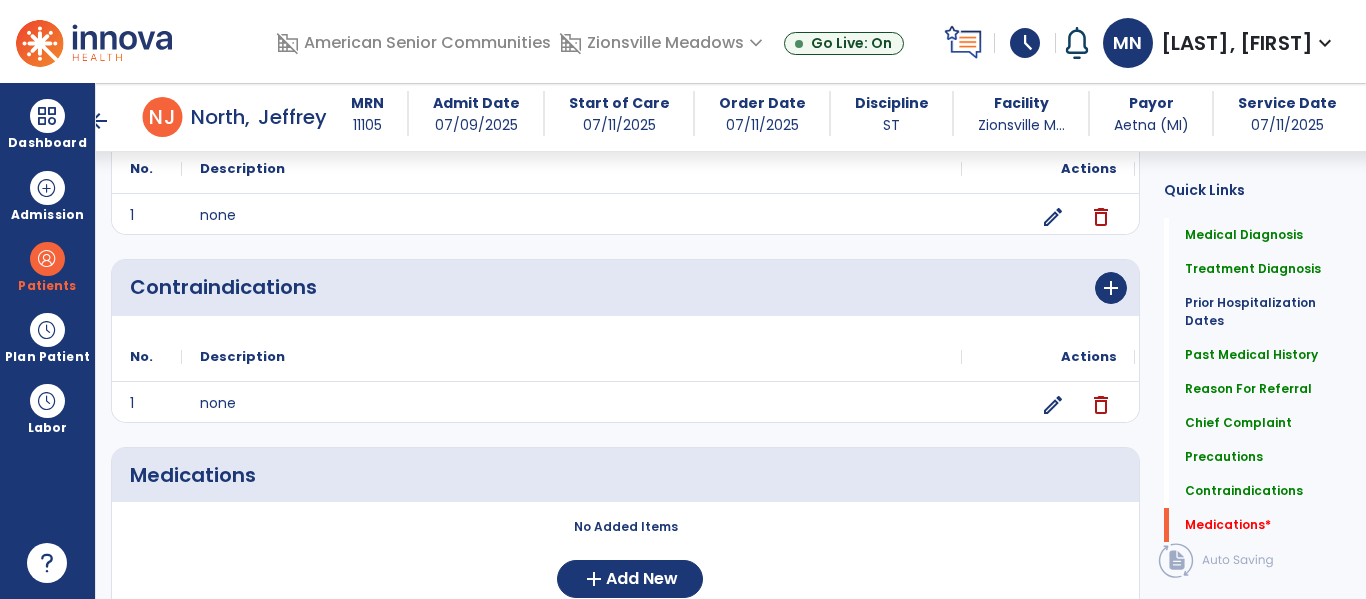 scroll, scrollTop: 1743, scrollLeft: 0, axis: vertical 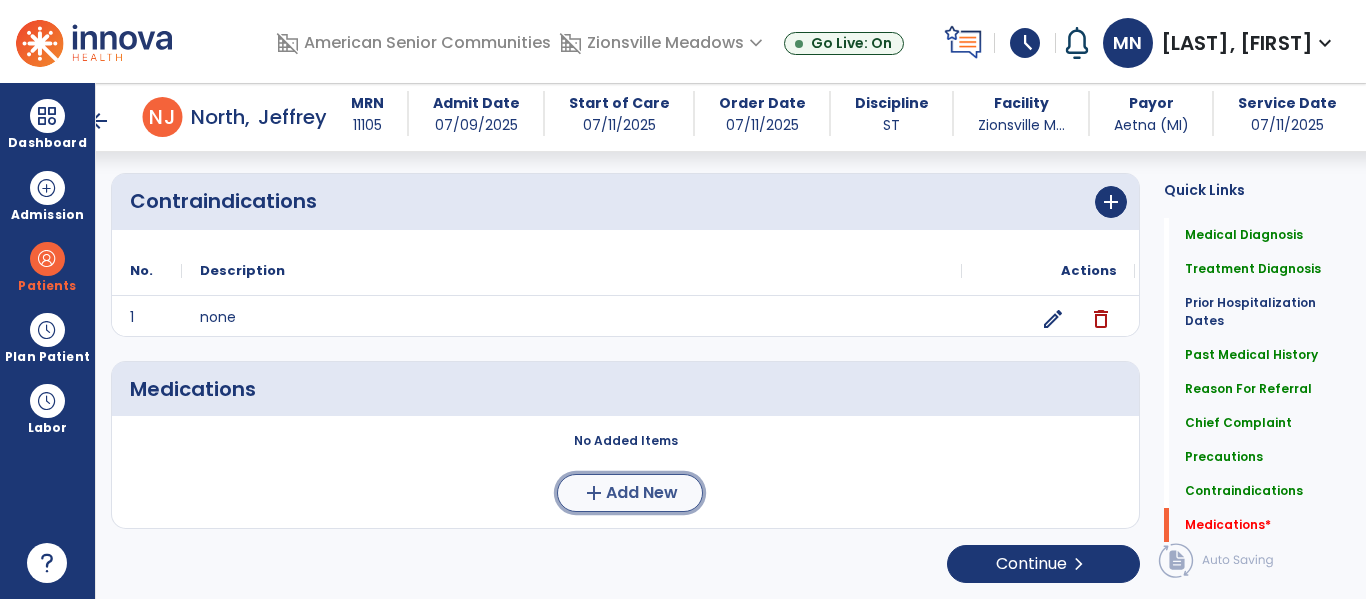 click on "add  Add New" 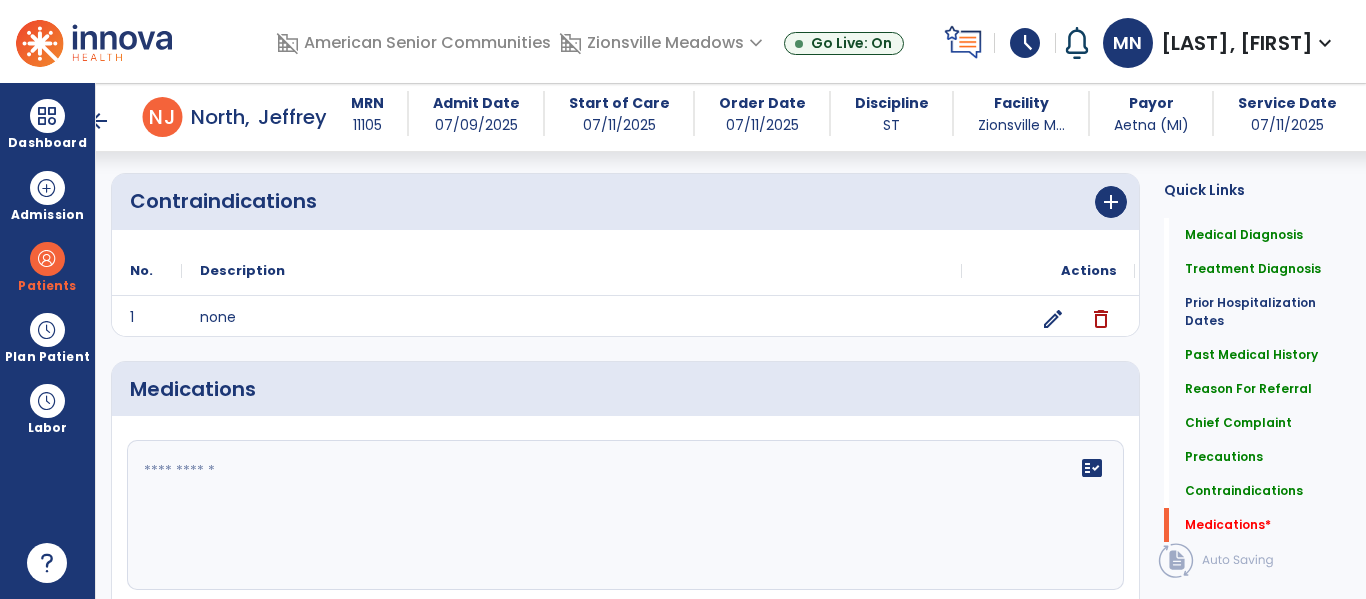 click 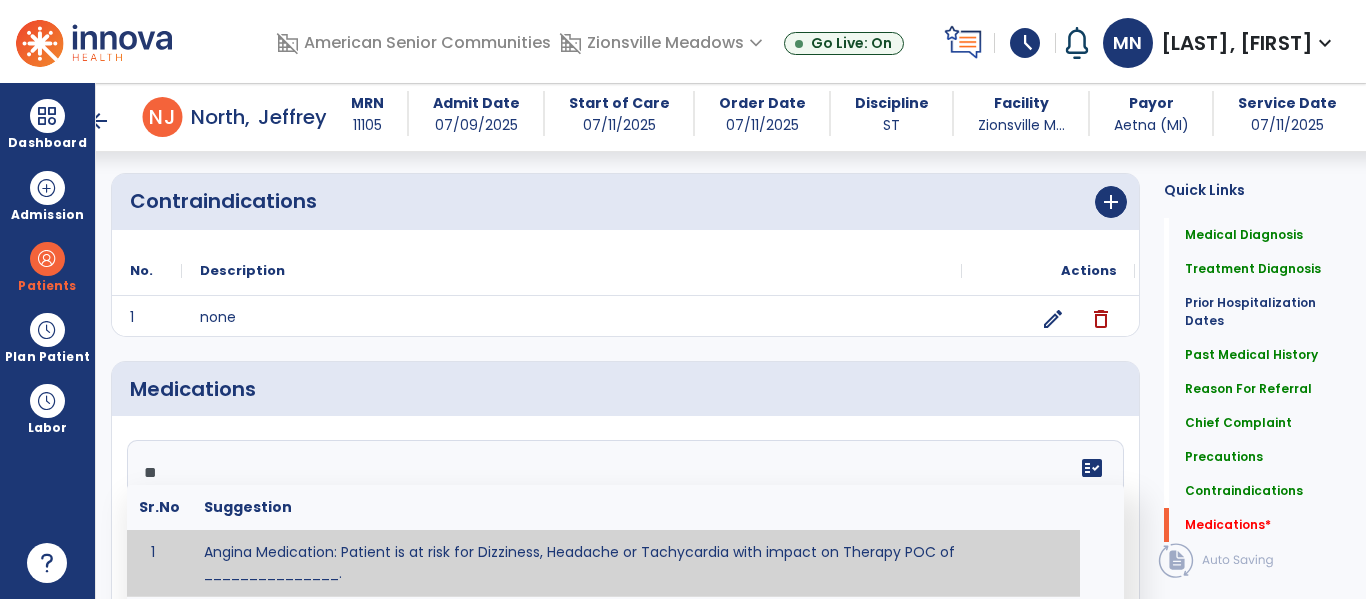 type on "***" 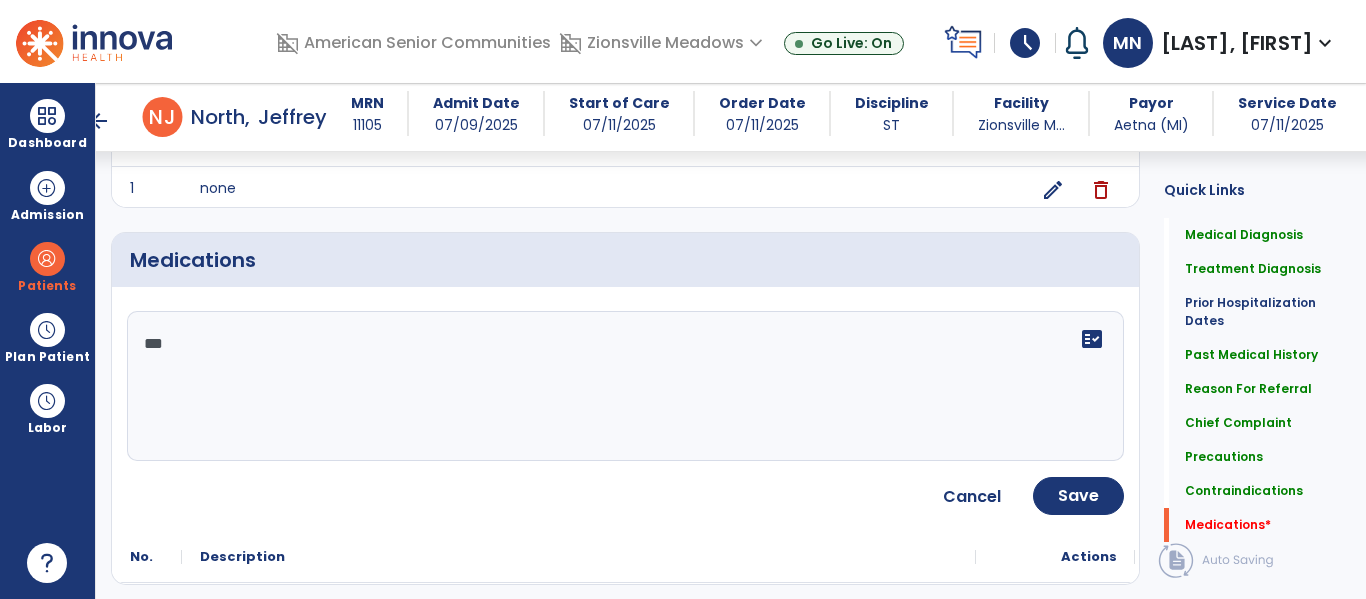 scroll, scrollTop: 1867, scrollLeft: 0, axis: vertical 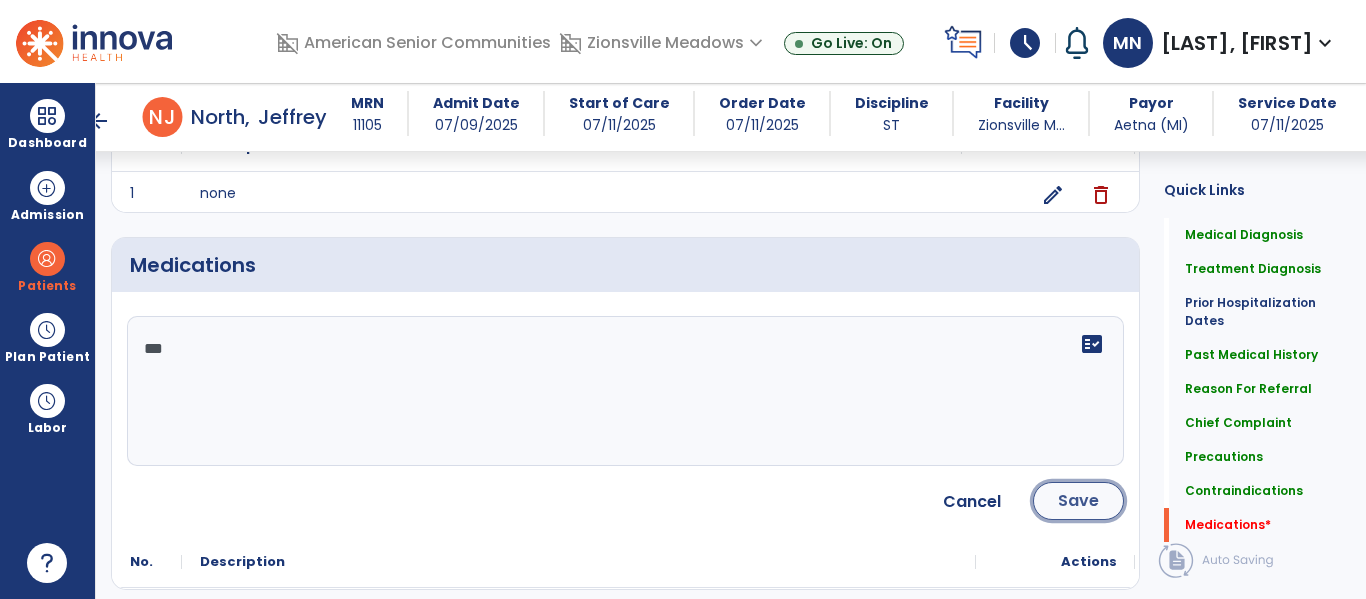 click on "Save" 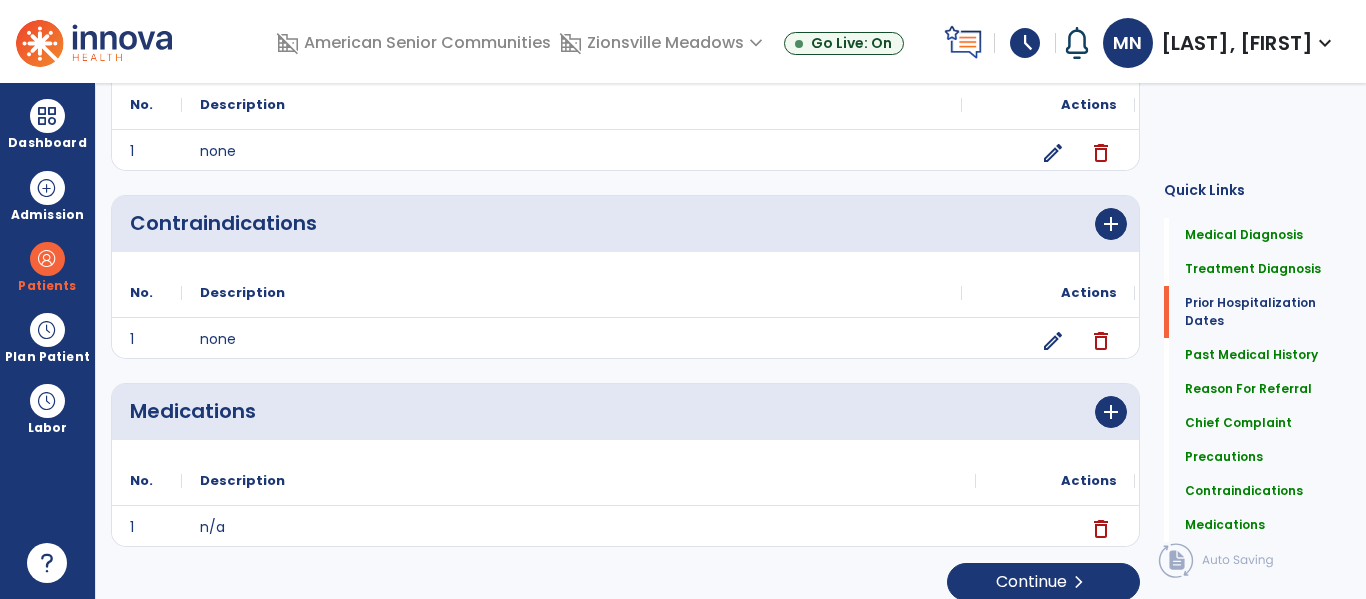 scroll, scrollTop: 0, scrollLeft: 0, axis: both 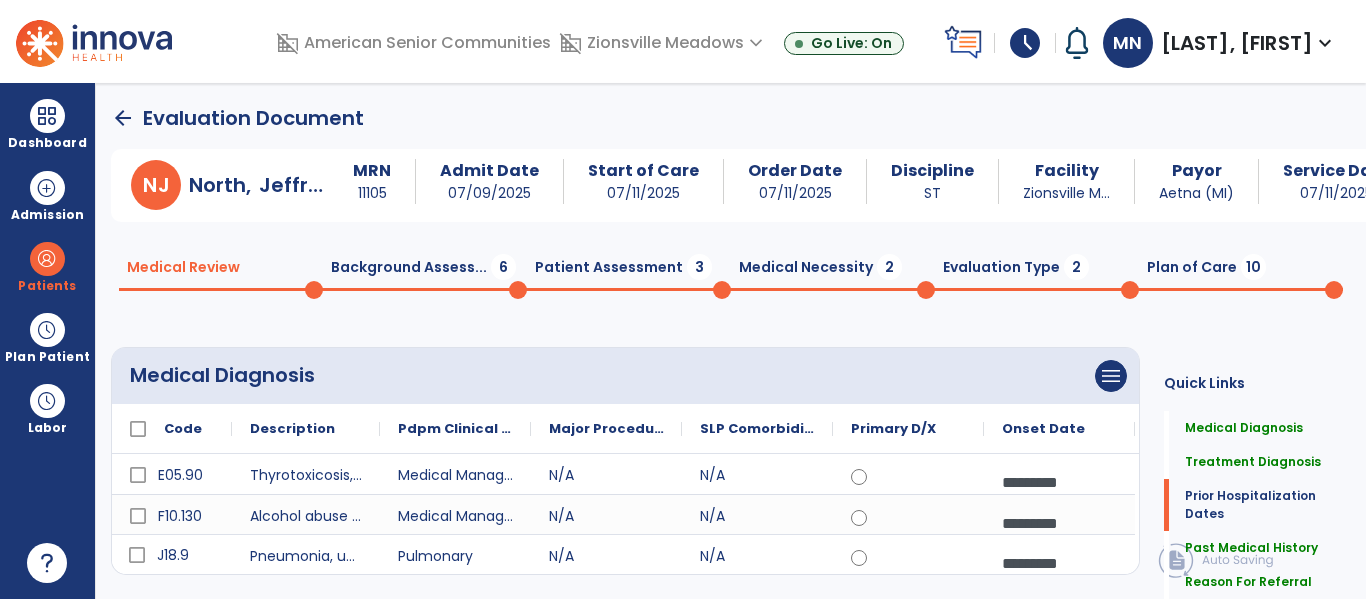 click on "Background Assess...  6" 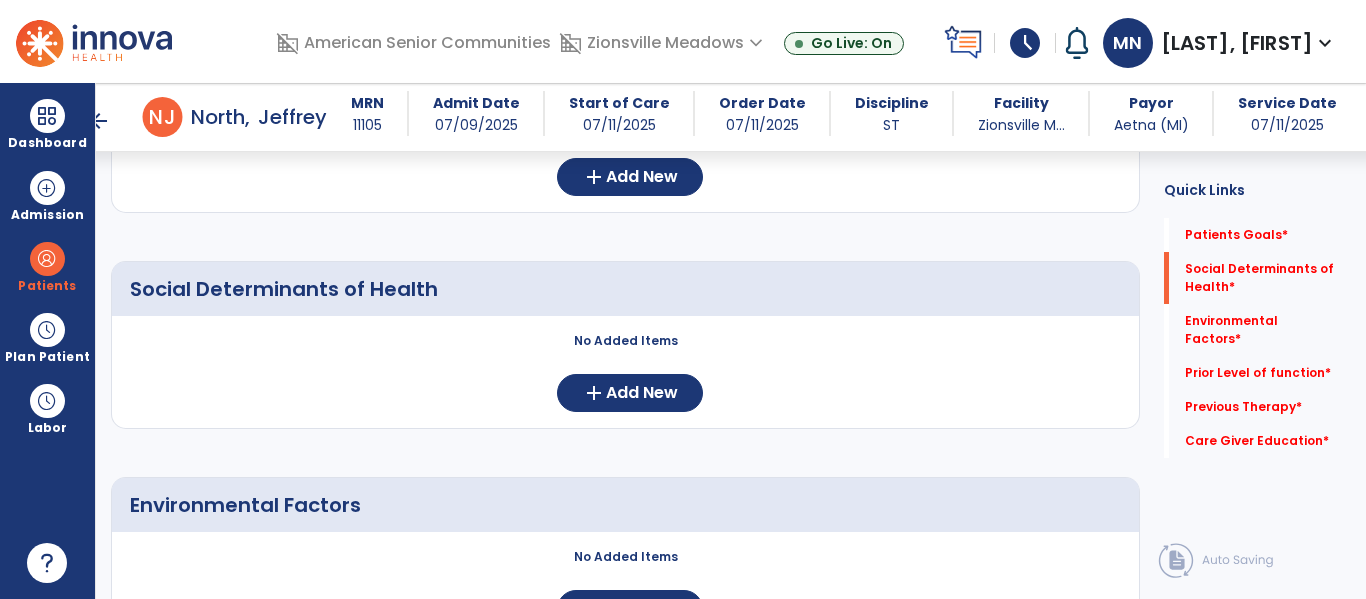 scroll, scrollTop: 166, scrollLeft: 0, axis: vertical 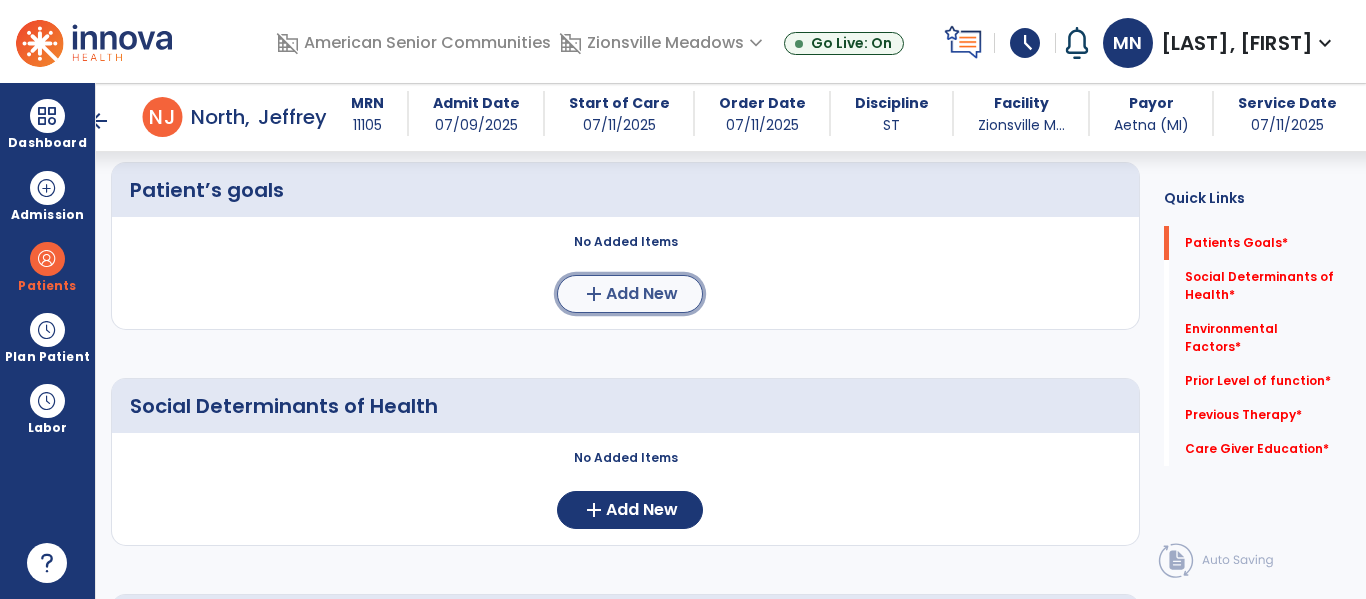 click on "Add New" 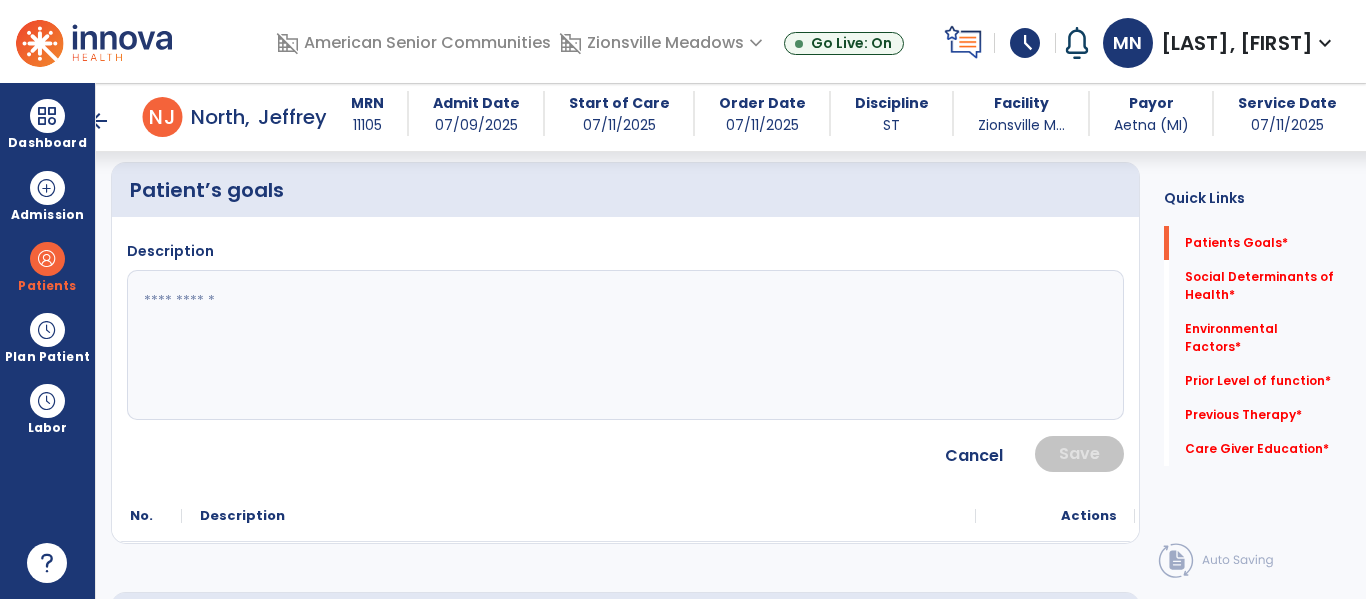 click 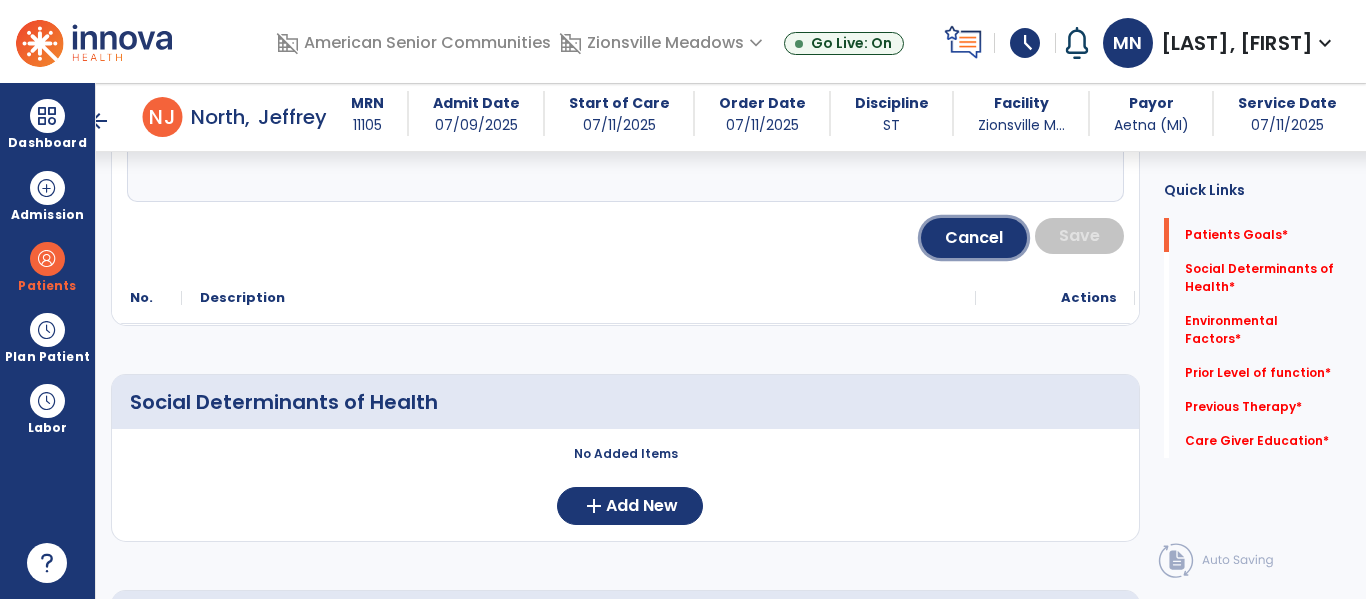 click on "Cancel" 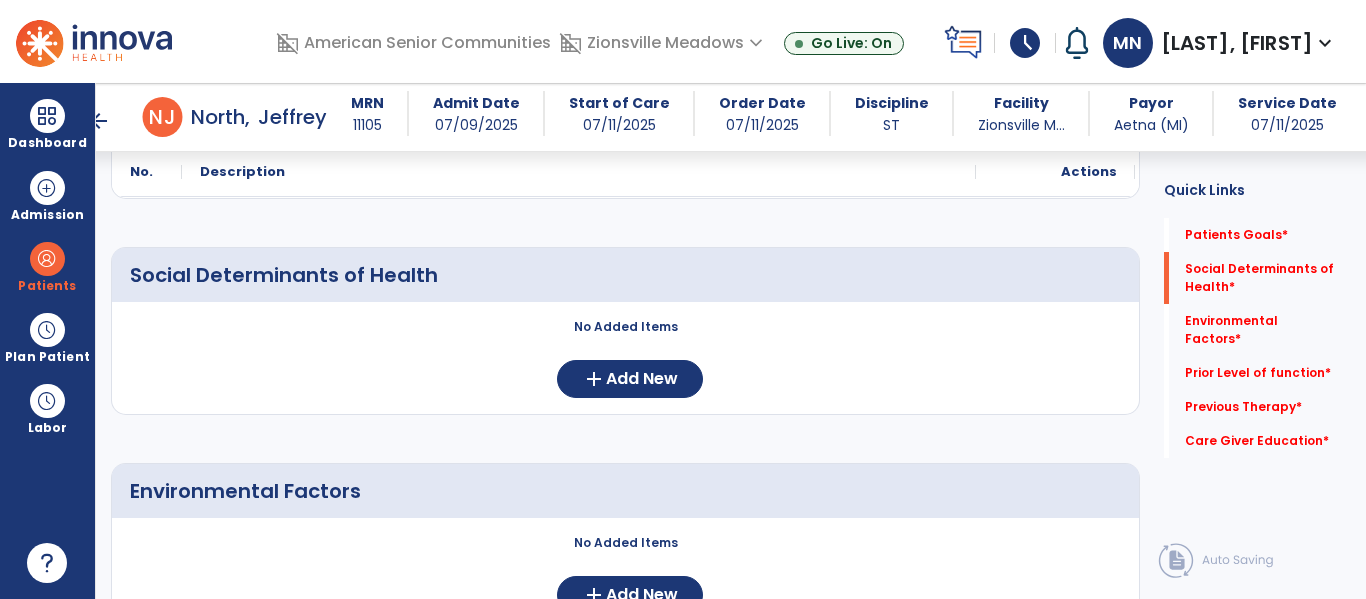 scroll, scrollTop: 275, scrollLeft: 0, axis: vertical 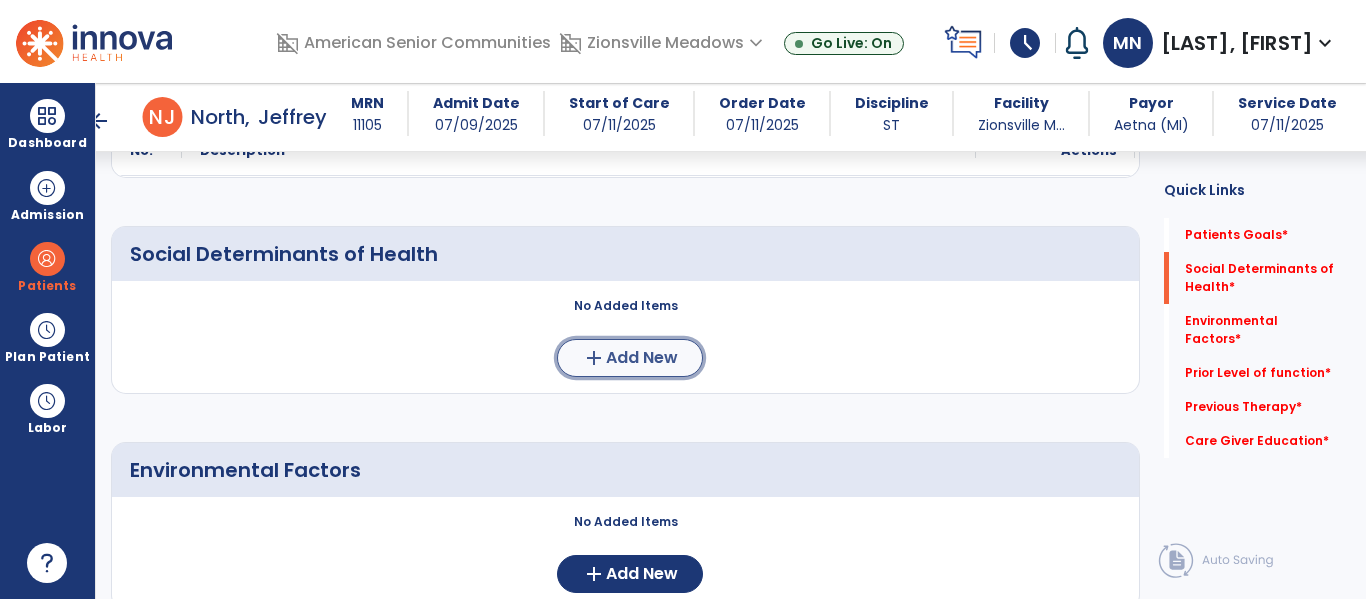 click on "Add New" 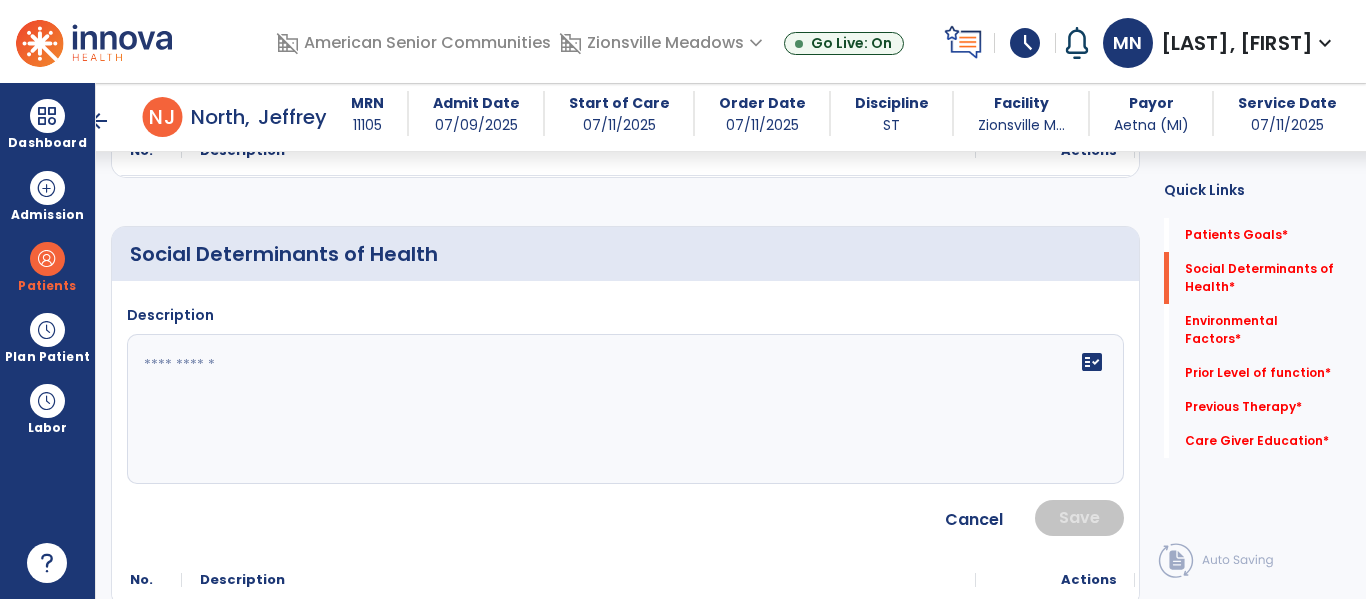 click 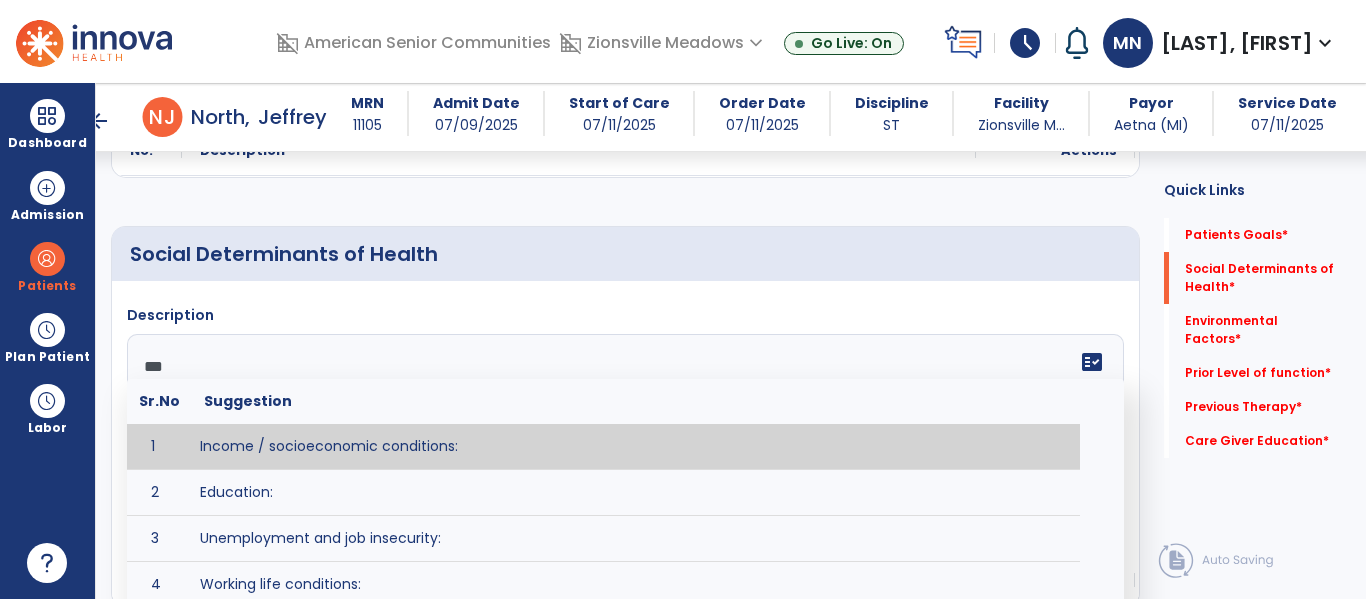 type on "****" 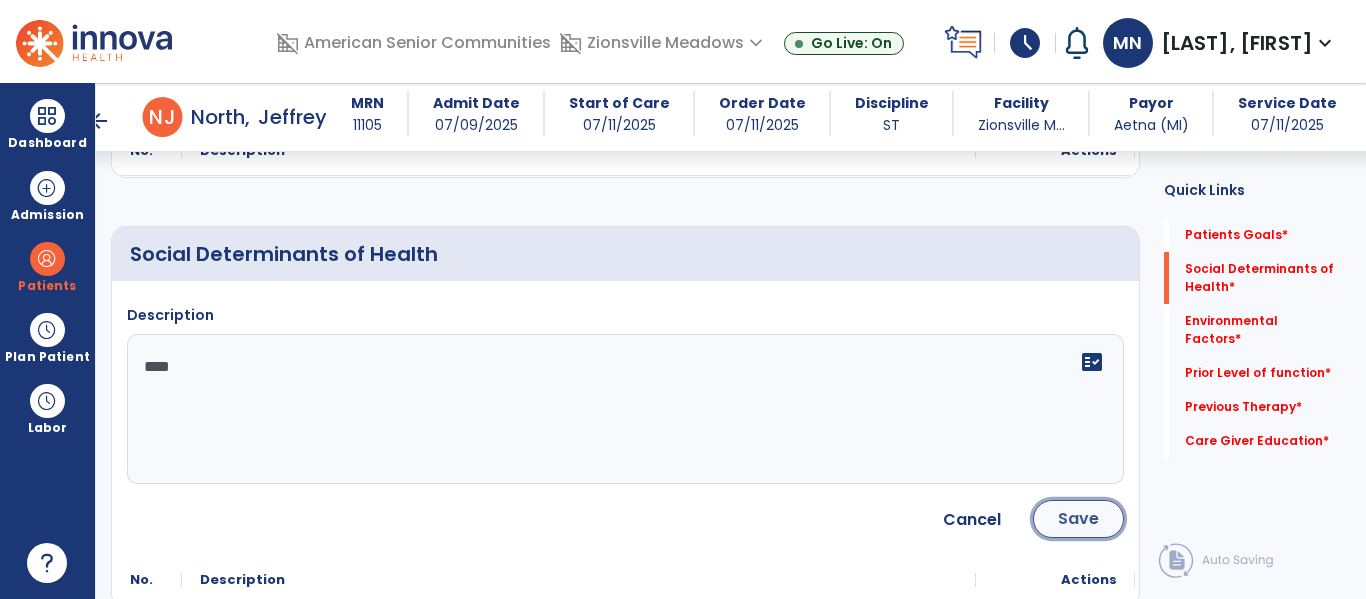 click on "Save" 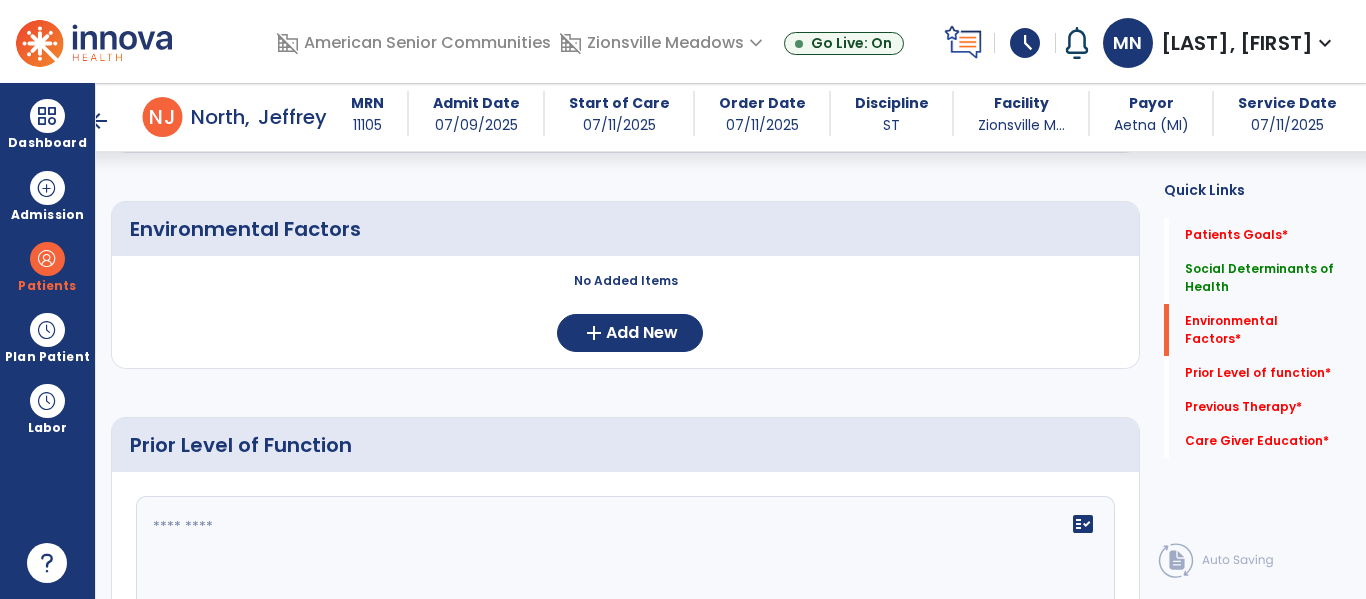 scroll, scrollTop: 560, scrollLeft: 0, axis: vertical 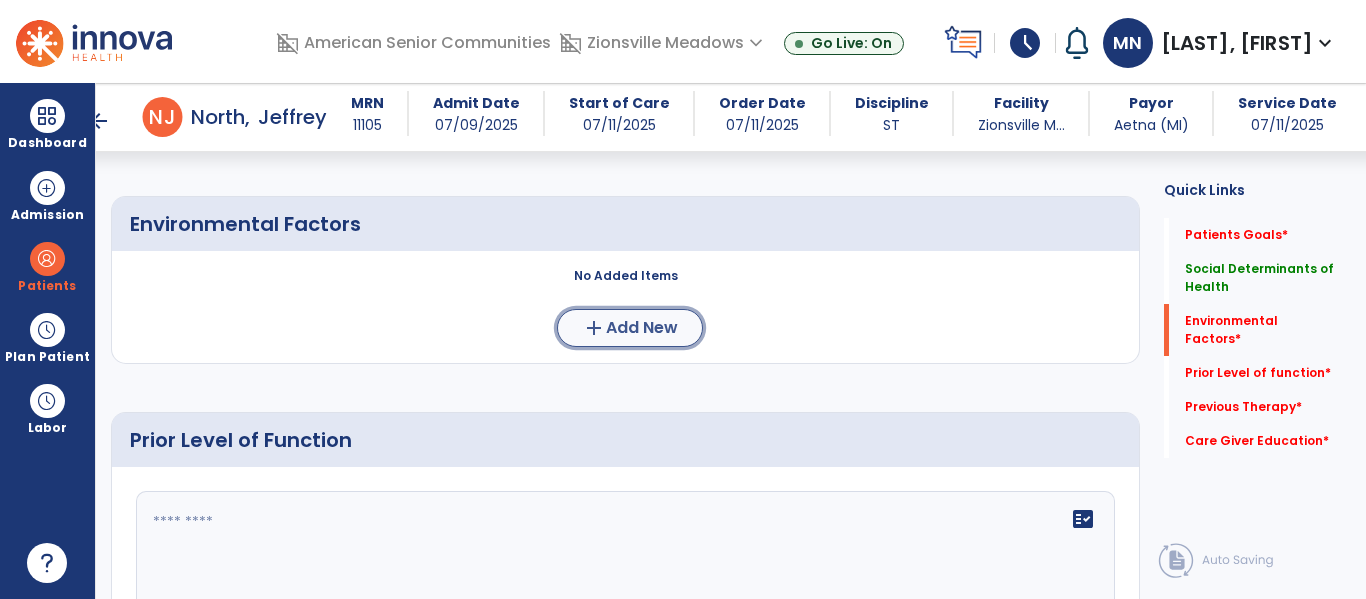 click on "Add New" 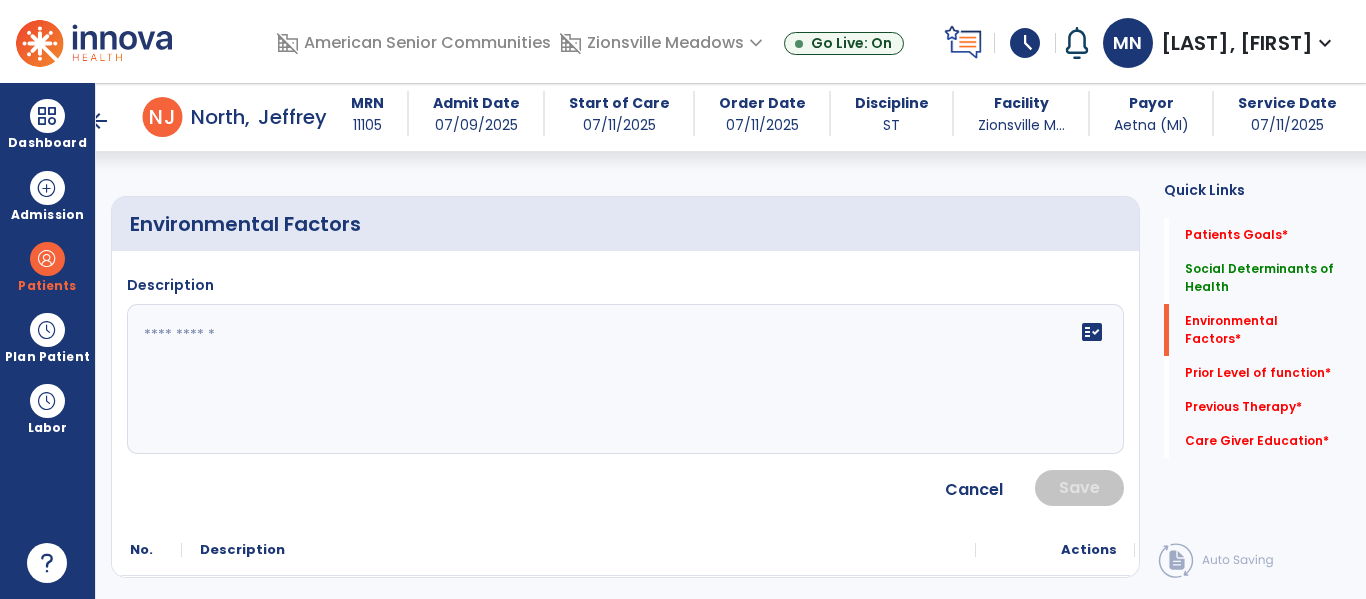 click on "fact_check" 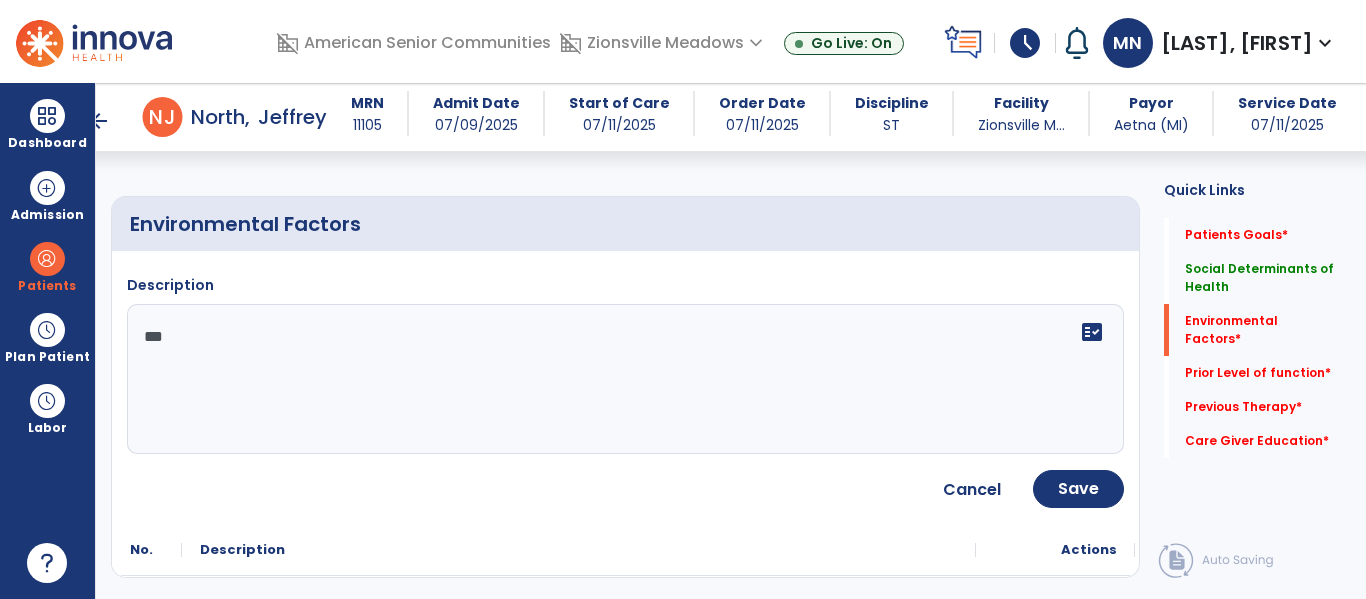 type on "****" 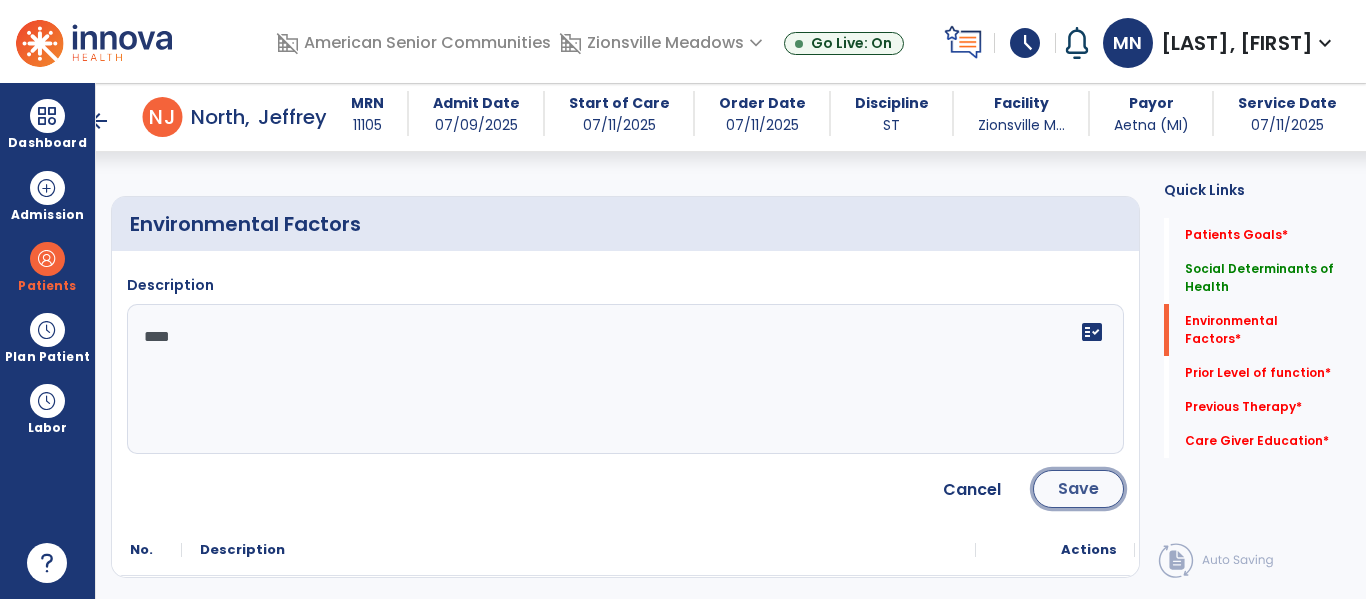 click on "Save" 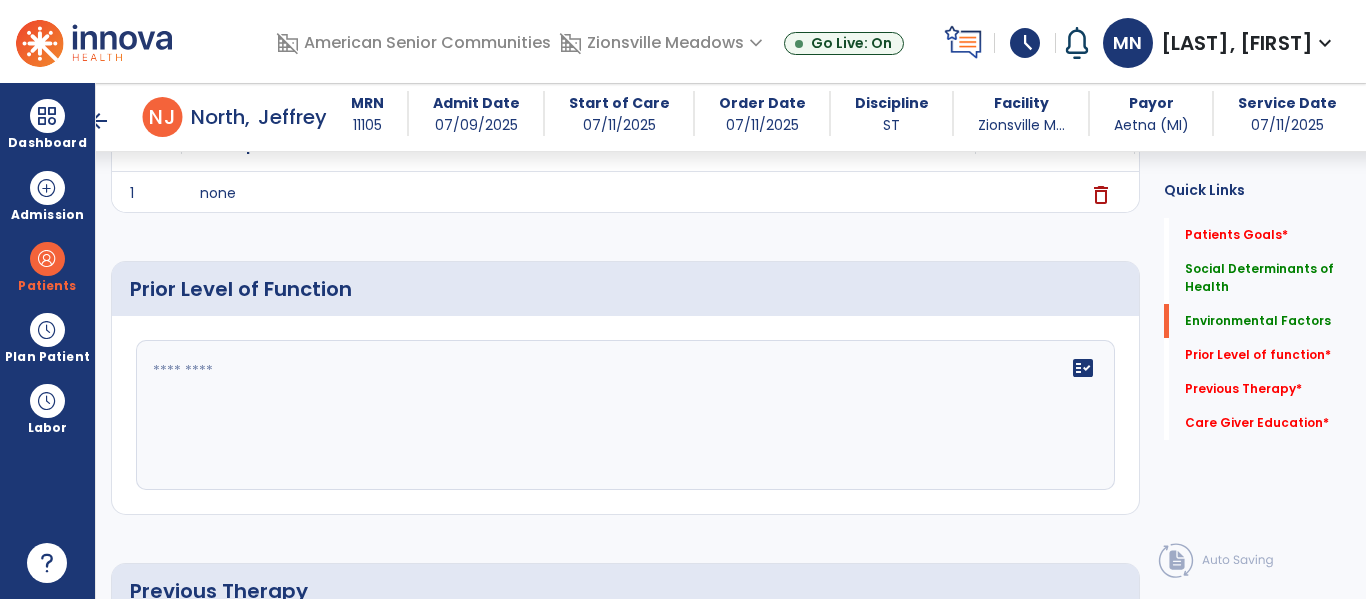 scroll, scrollTop: 712, scrollLeft: 0, axis: vertical 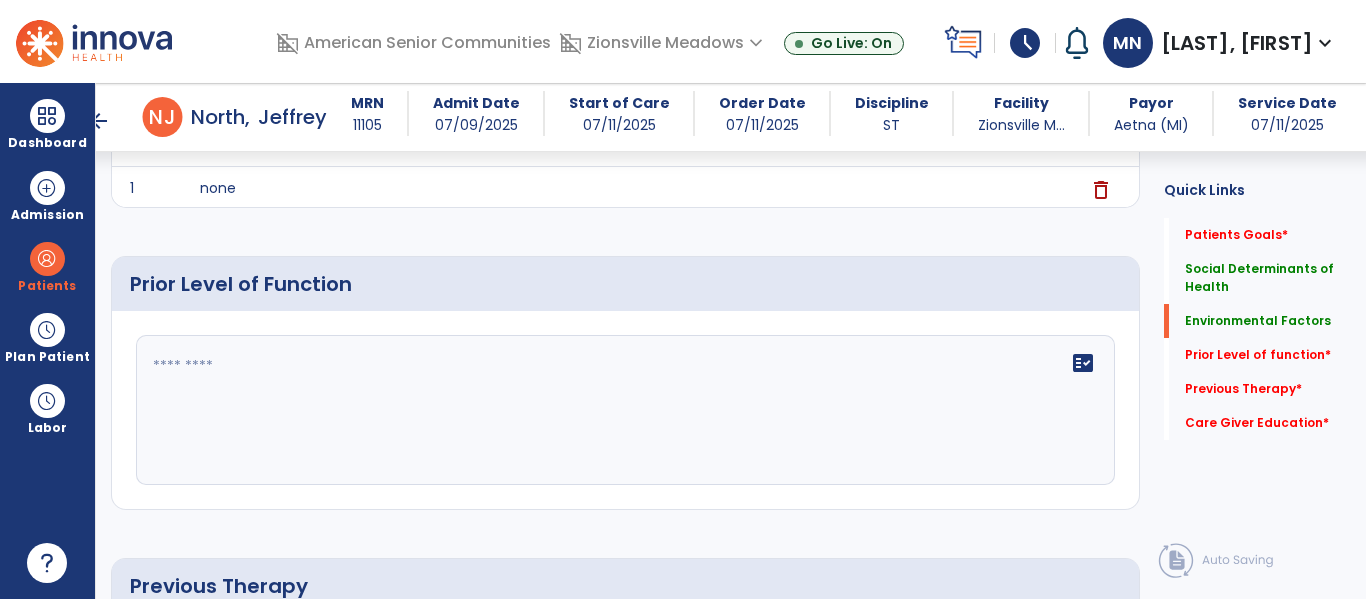 click on "fact_check" 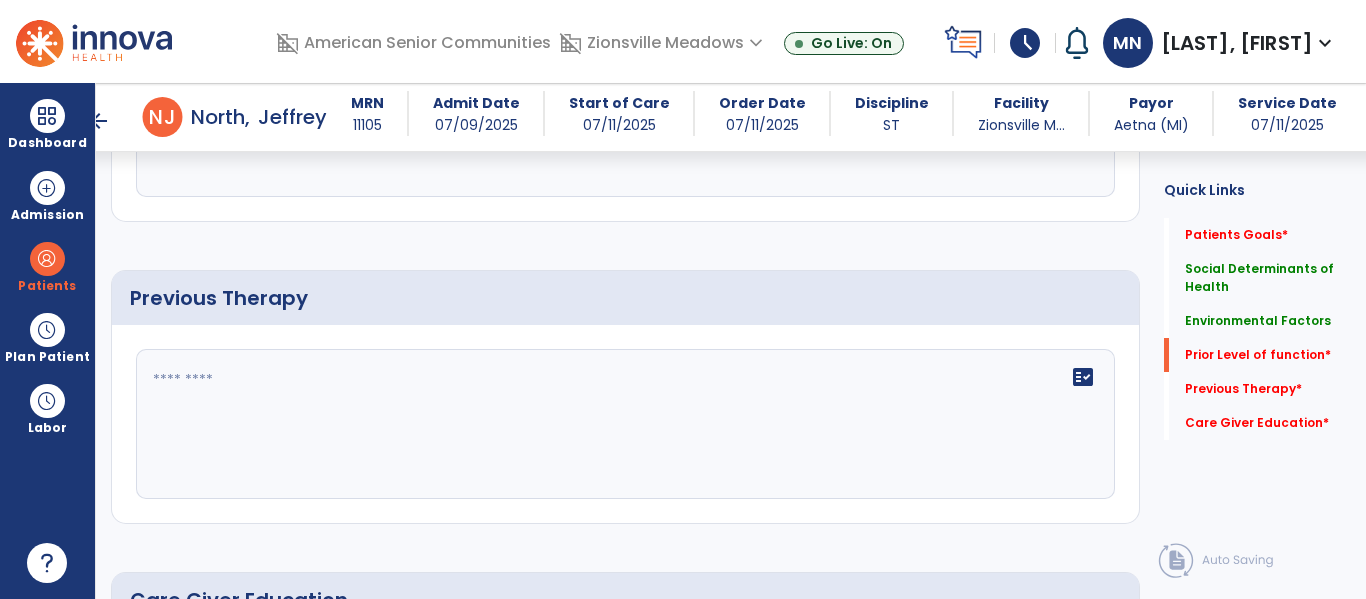 scroll, scrollTop: 1001, scrollLeft: 0, axis: vertical 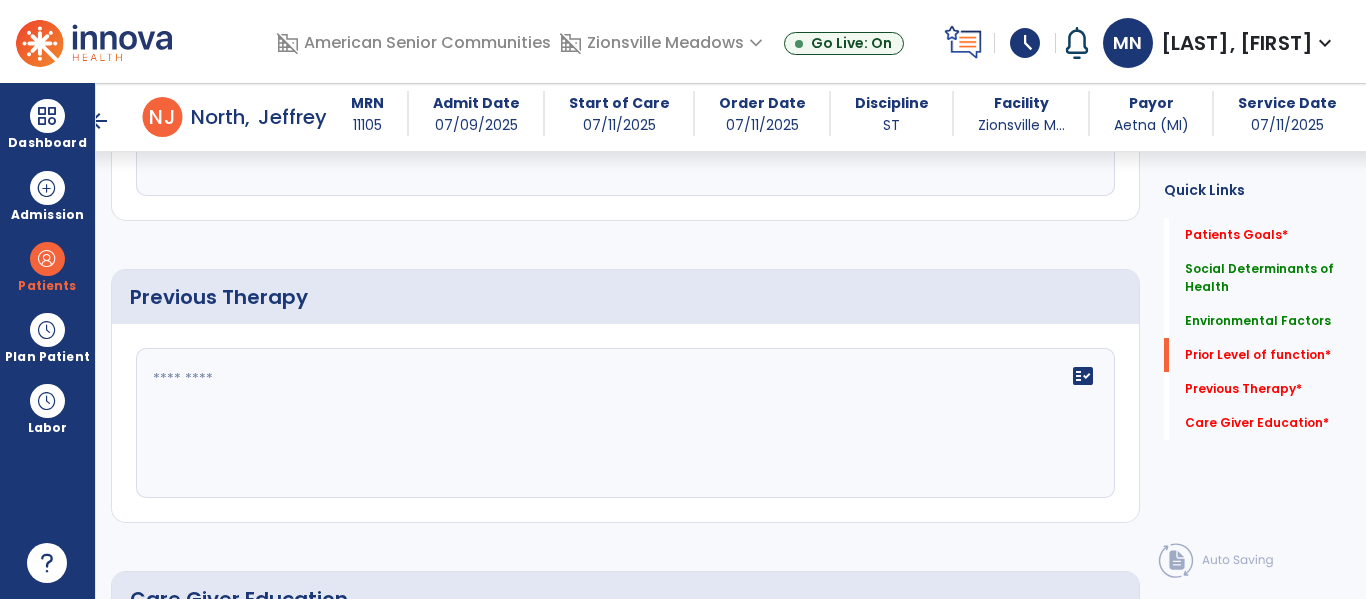 type on "**********" 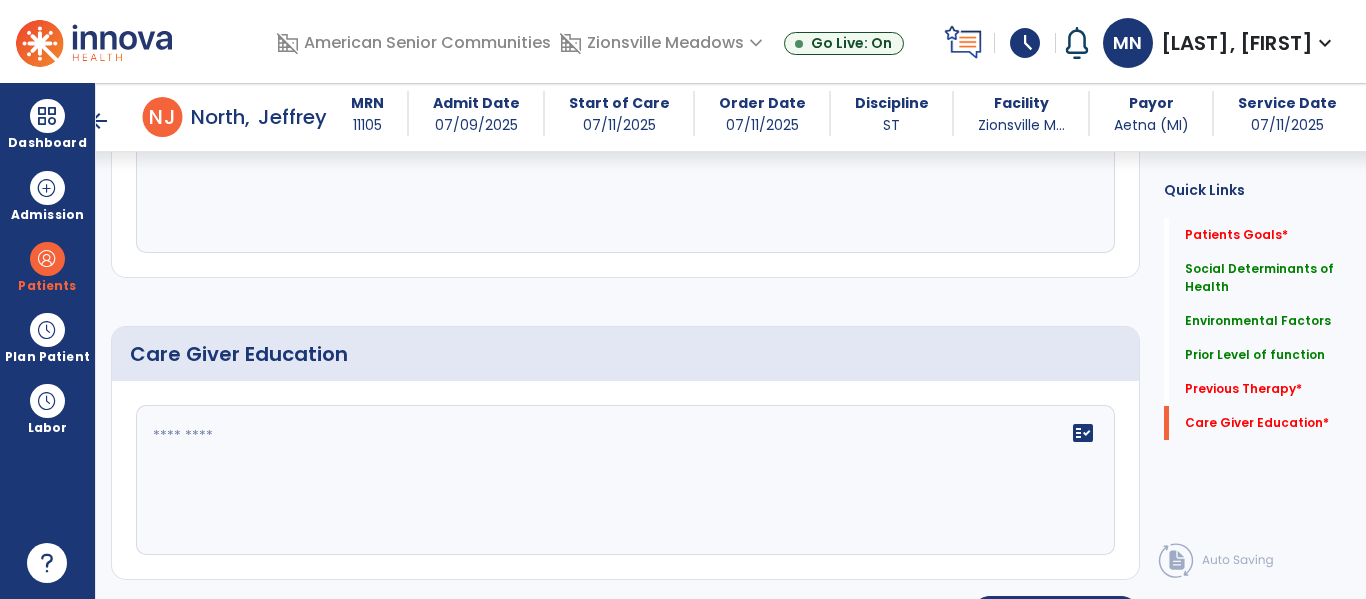 scroll, scrollTop: 1255, scrollLeft: 0, axis: vertical 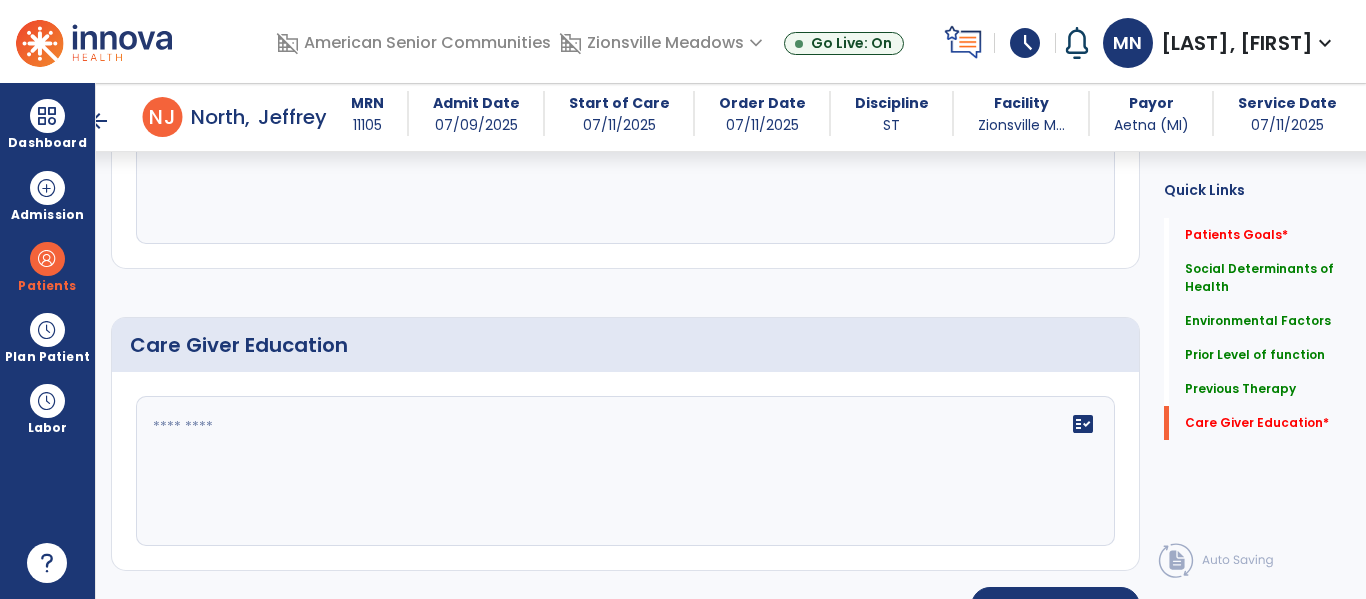 type on "****" 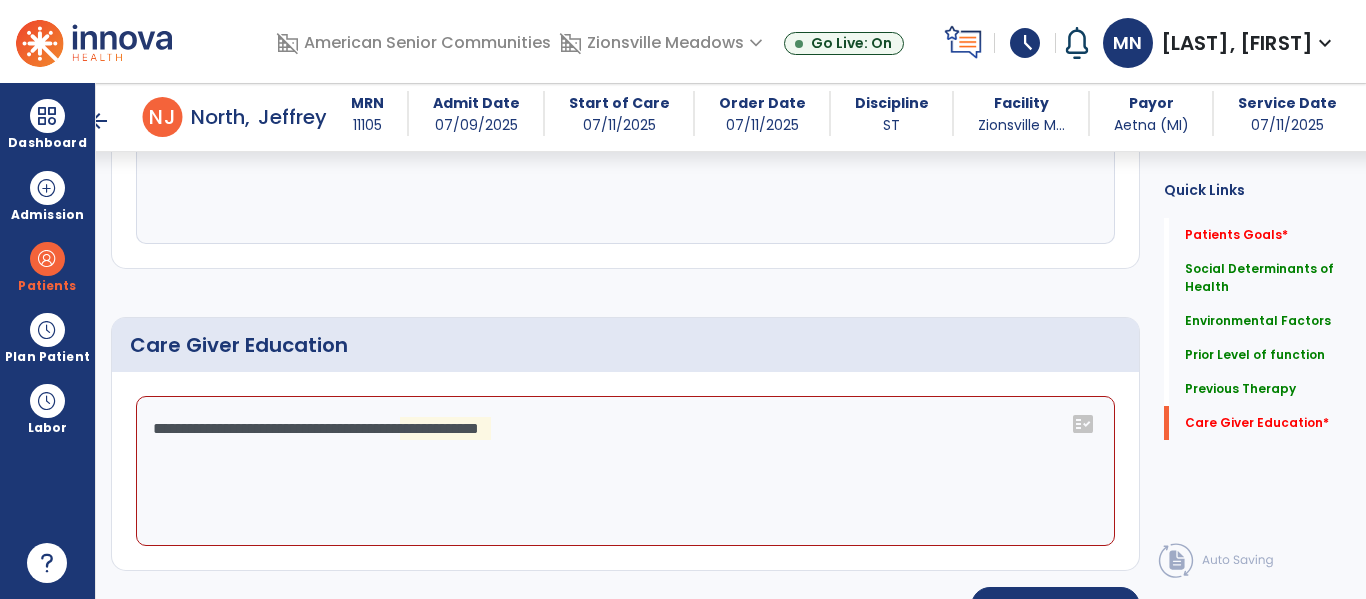 click on "**********" 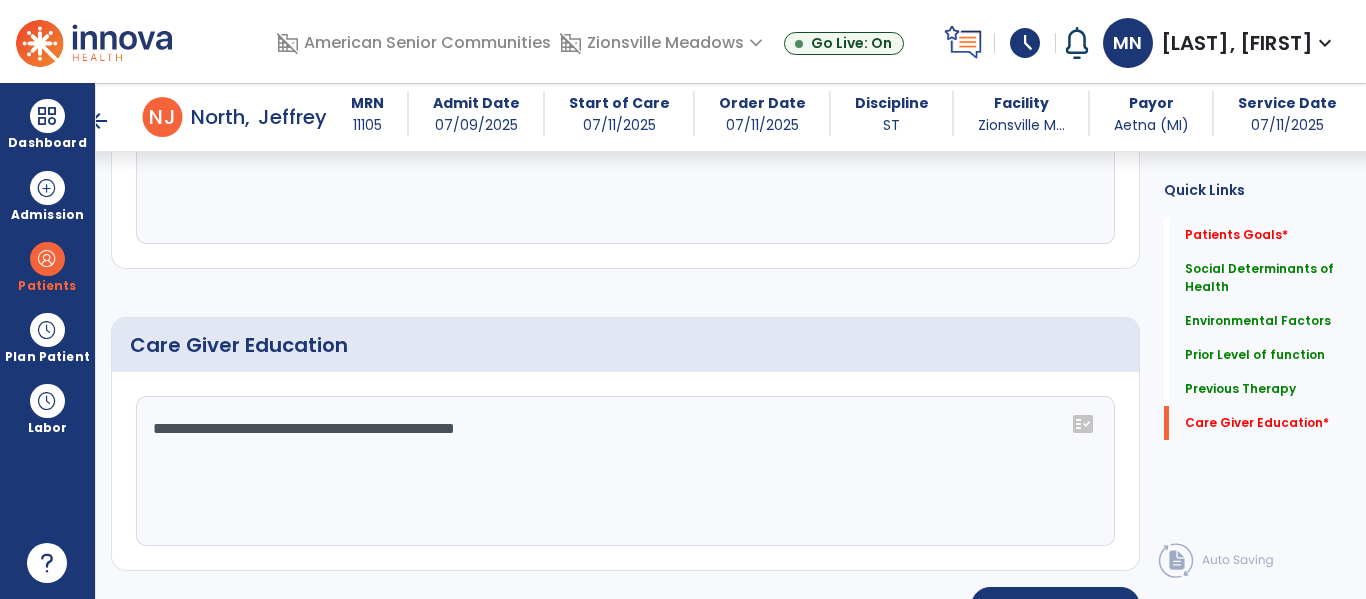 type on "**********" 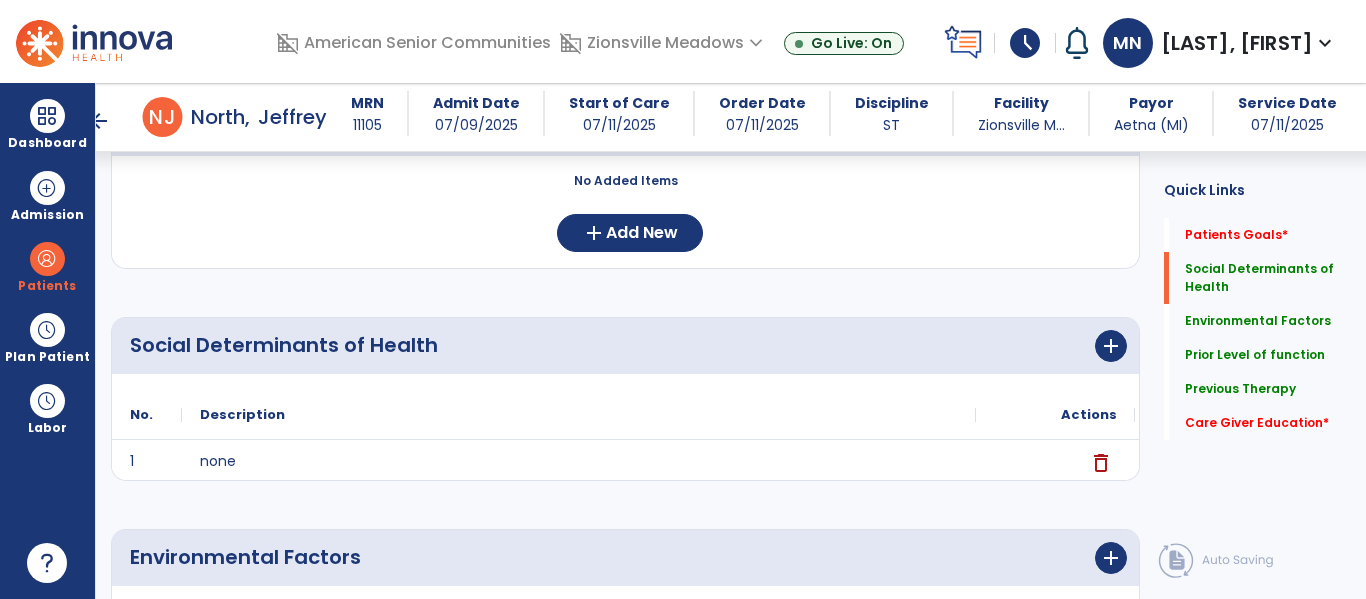 scroll, scrollTop: 0, scrollLeft: 0, axis: both 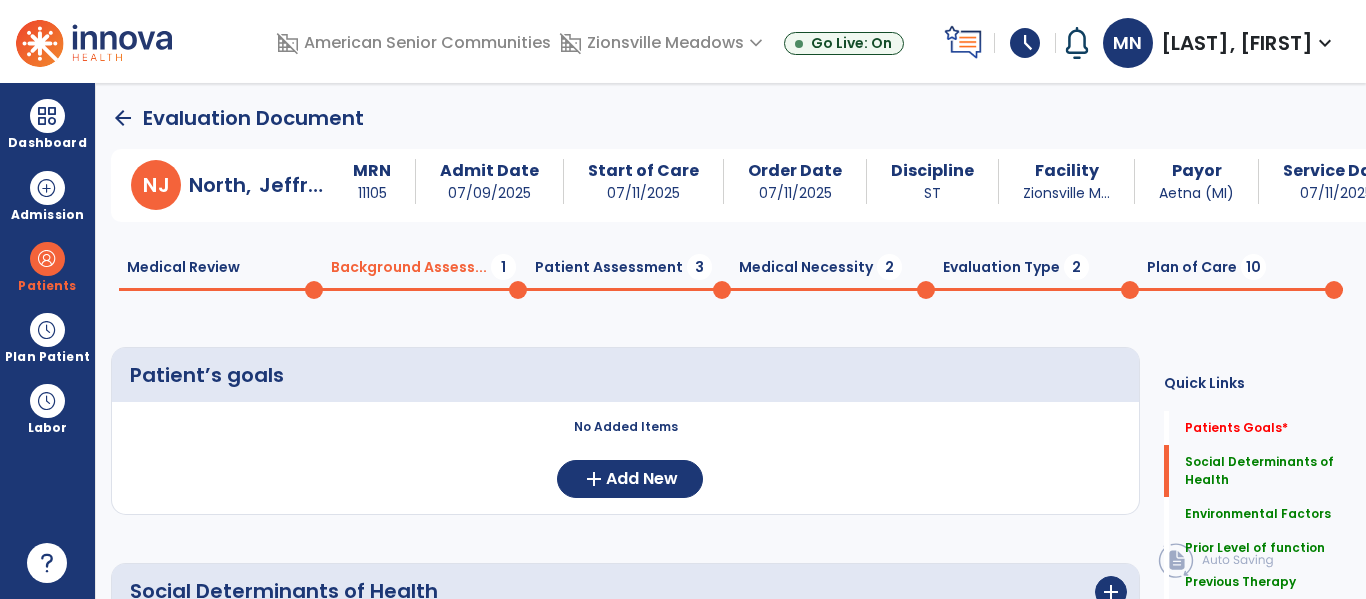 click on "Patient Assessment  3" 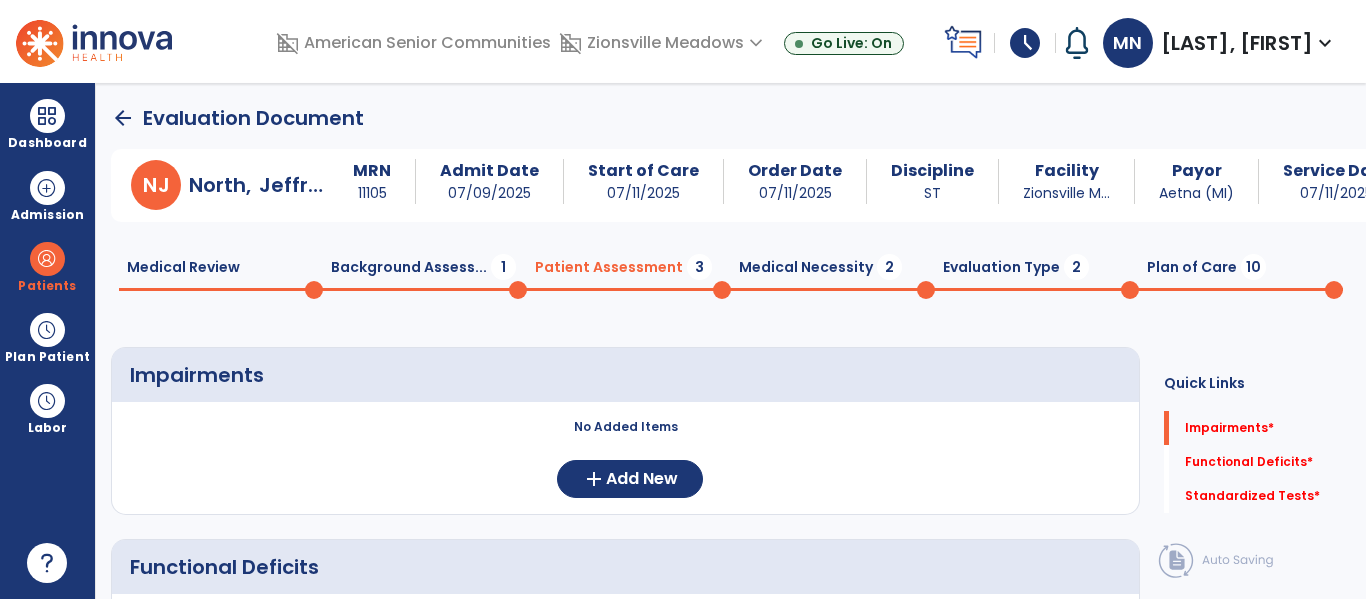click on "Medical Necessity  2" 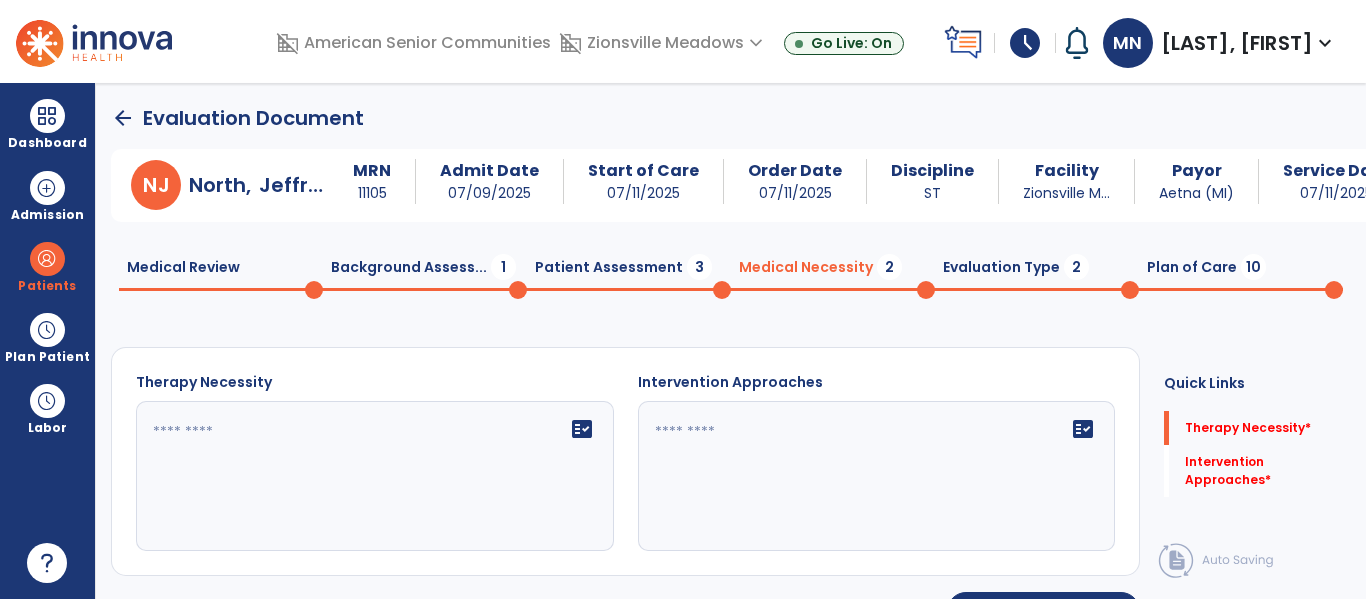 click 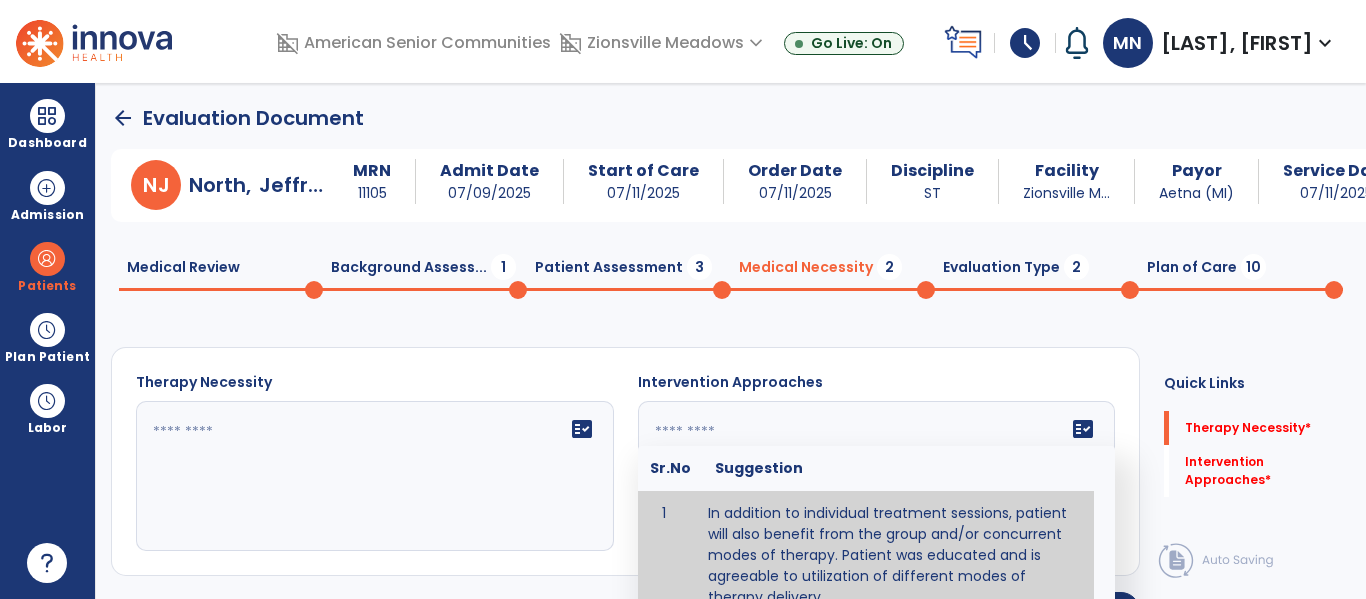 type on "**********" 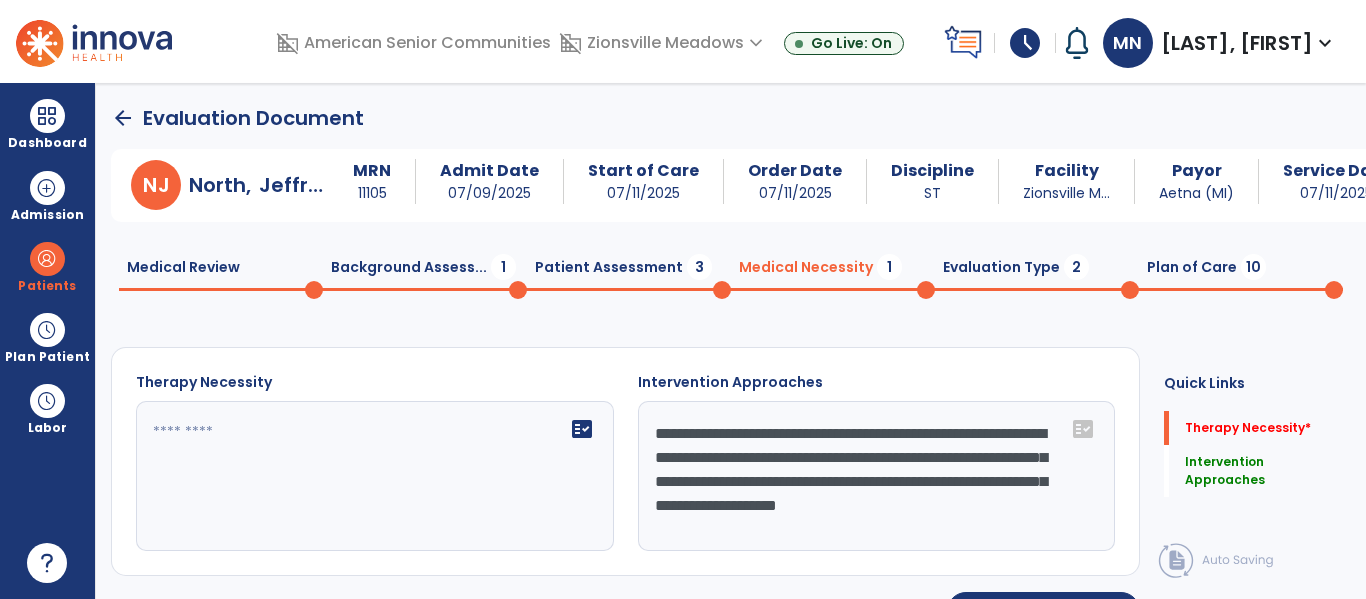 click on "fact_check" 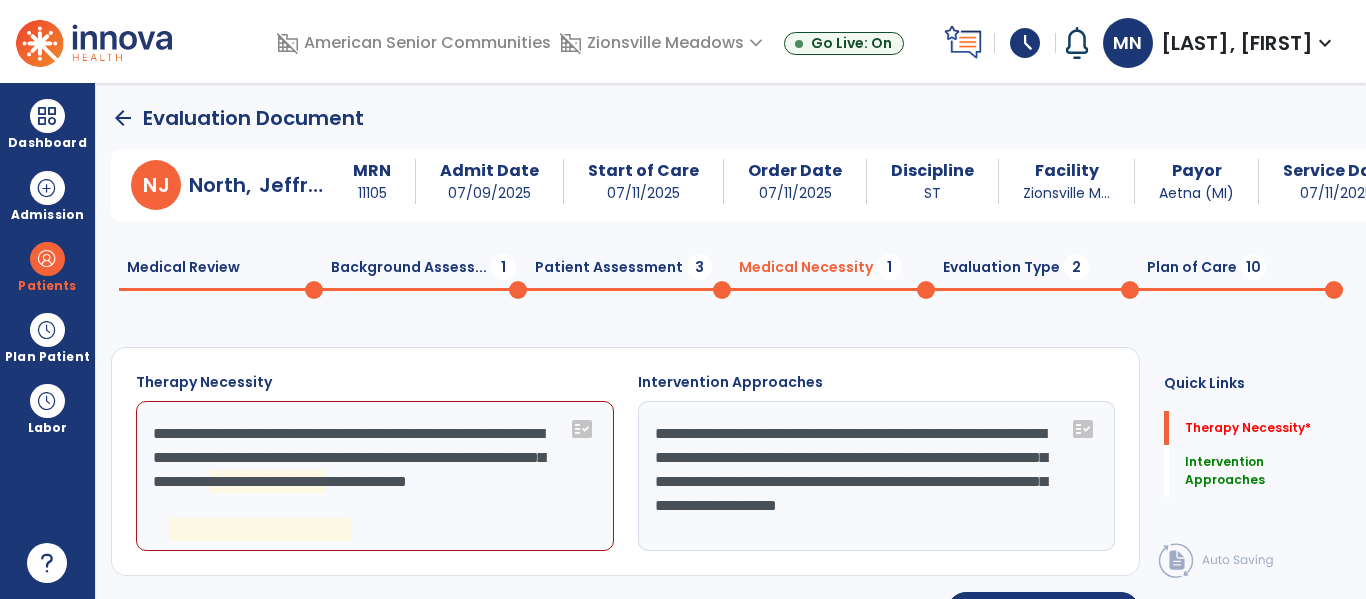 click on "**********" 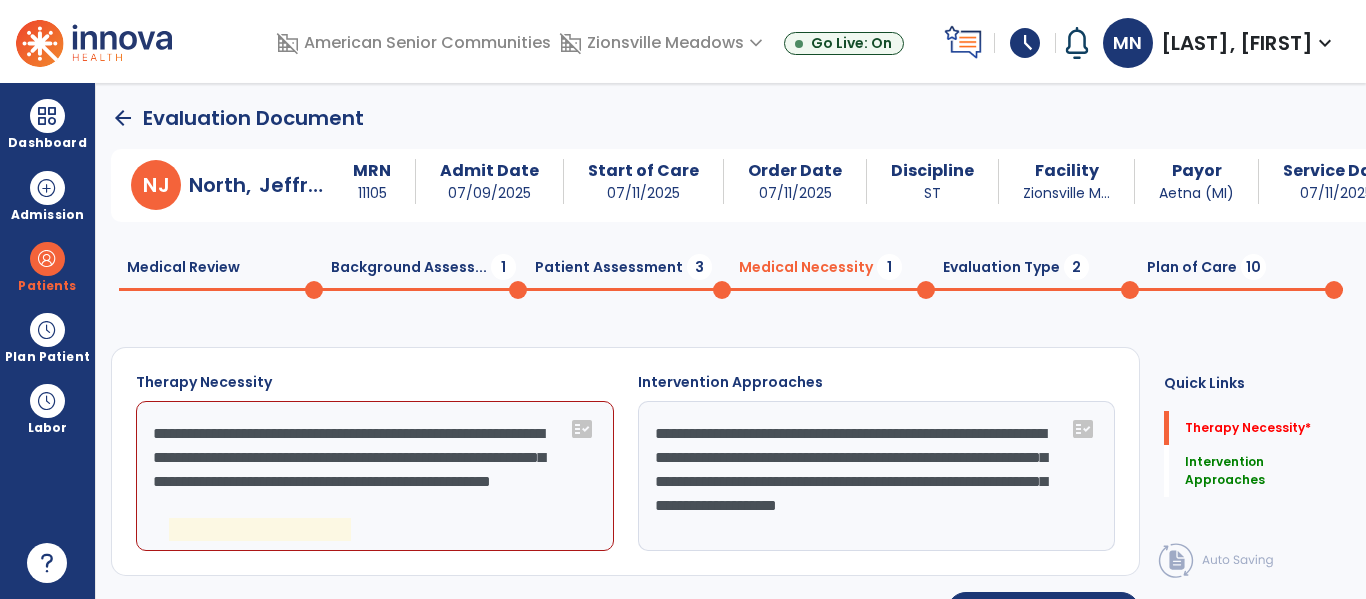click on "**********" 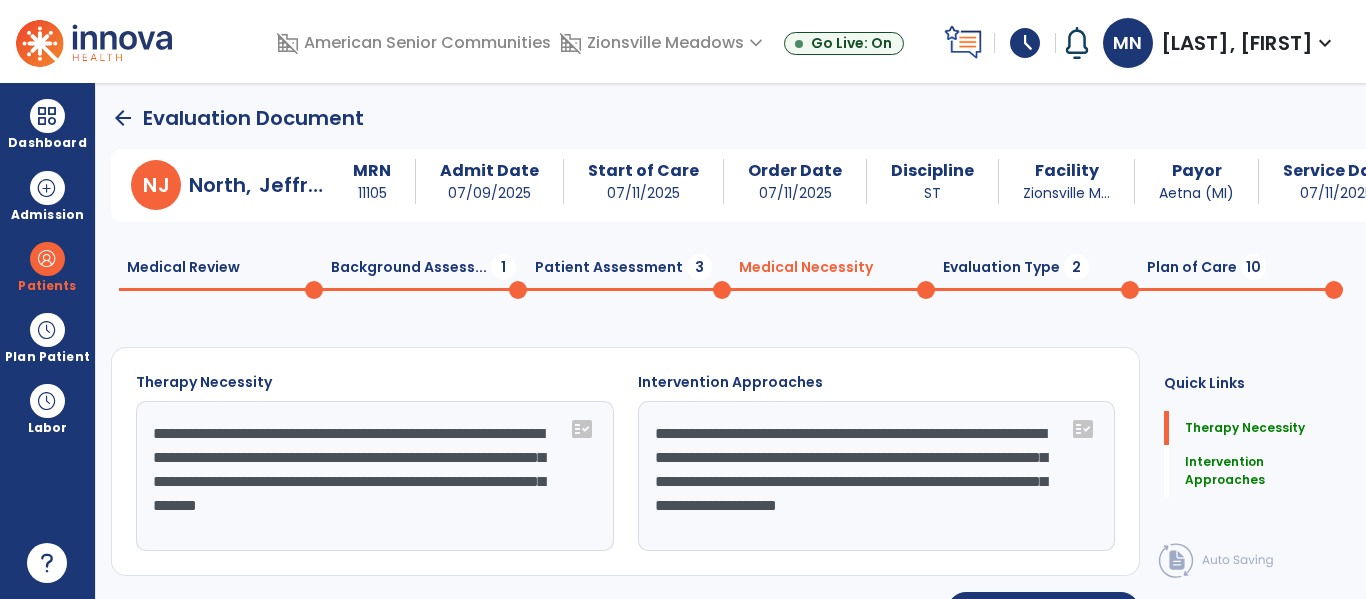 type on "**********" 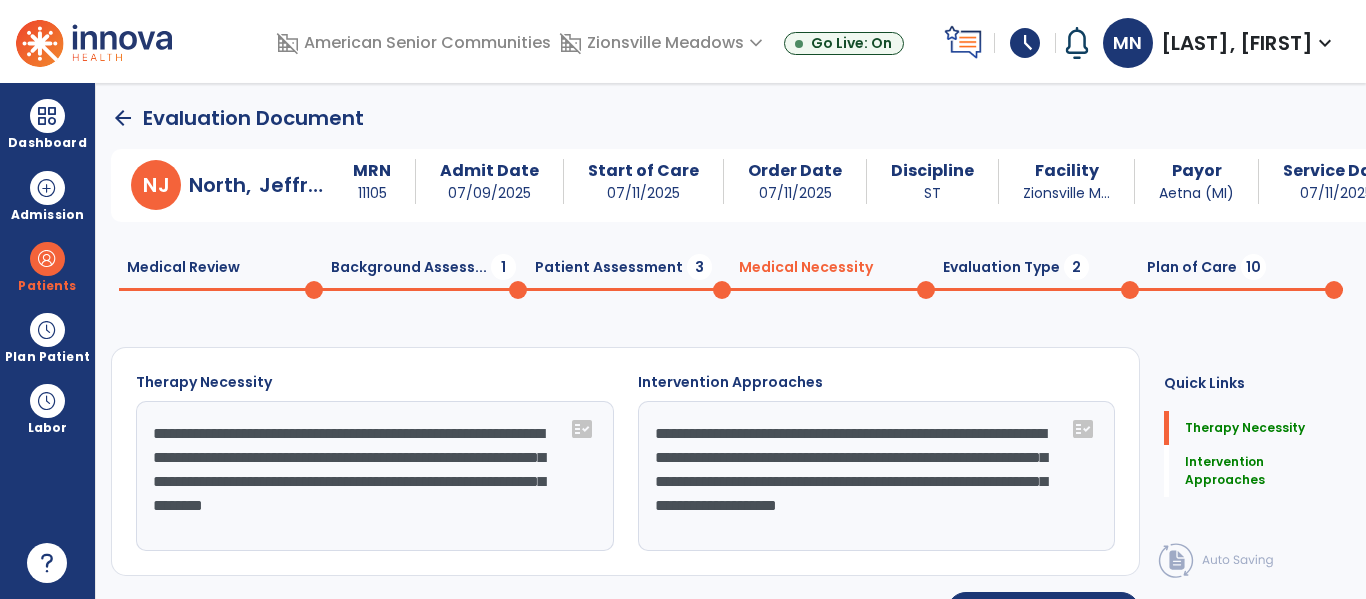 click on "Evaluation Type  2" 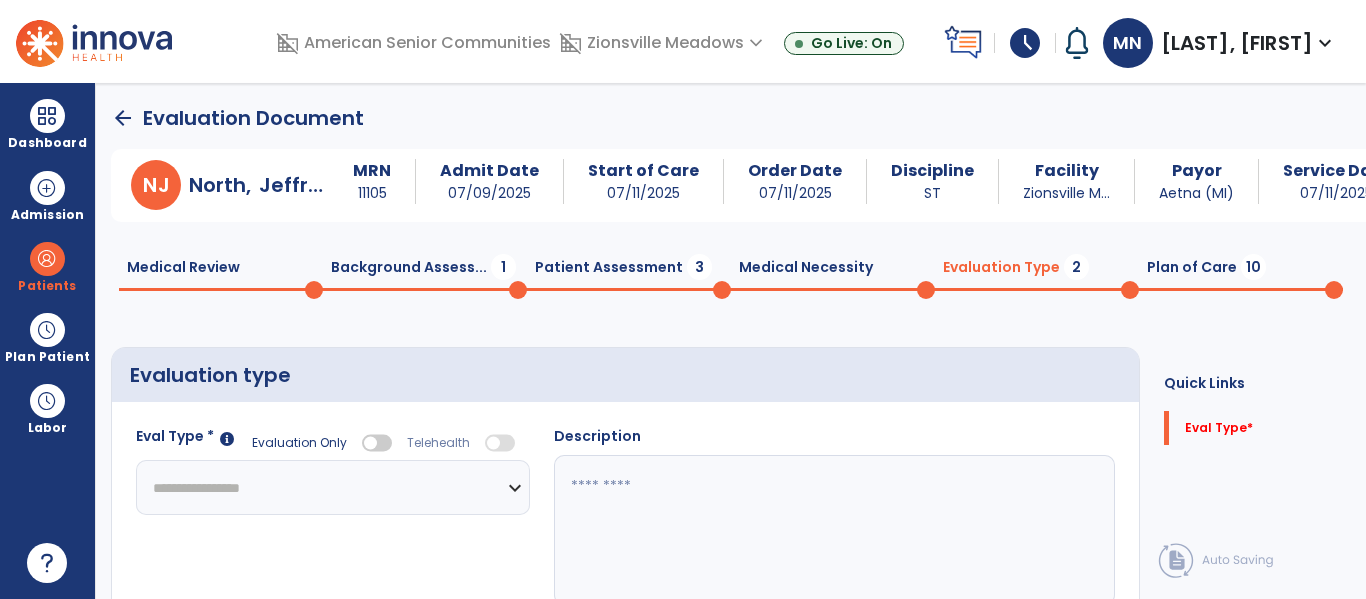 click on "**********" 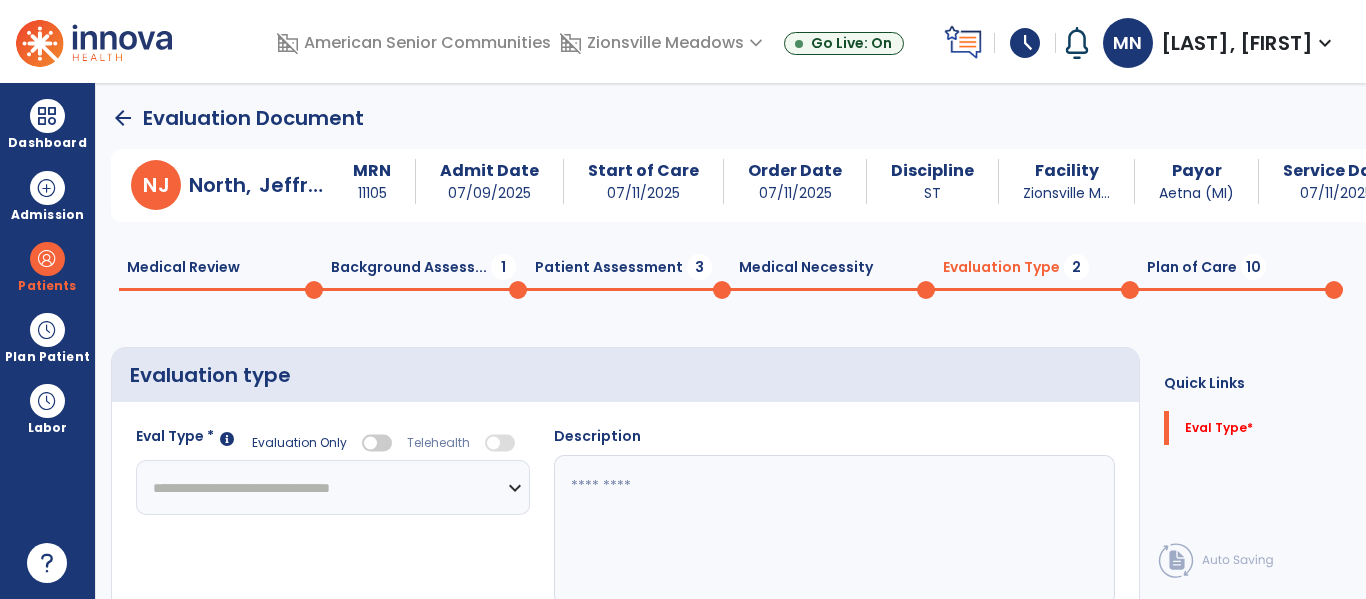 click on "**********" 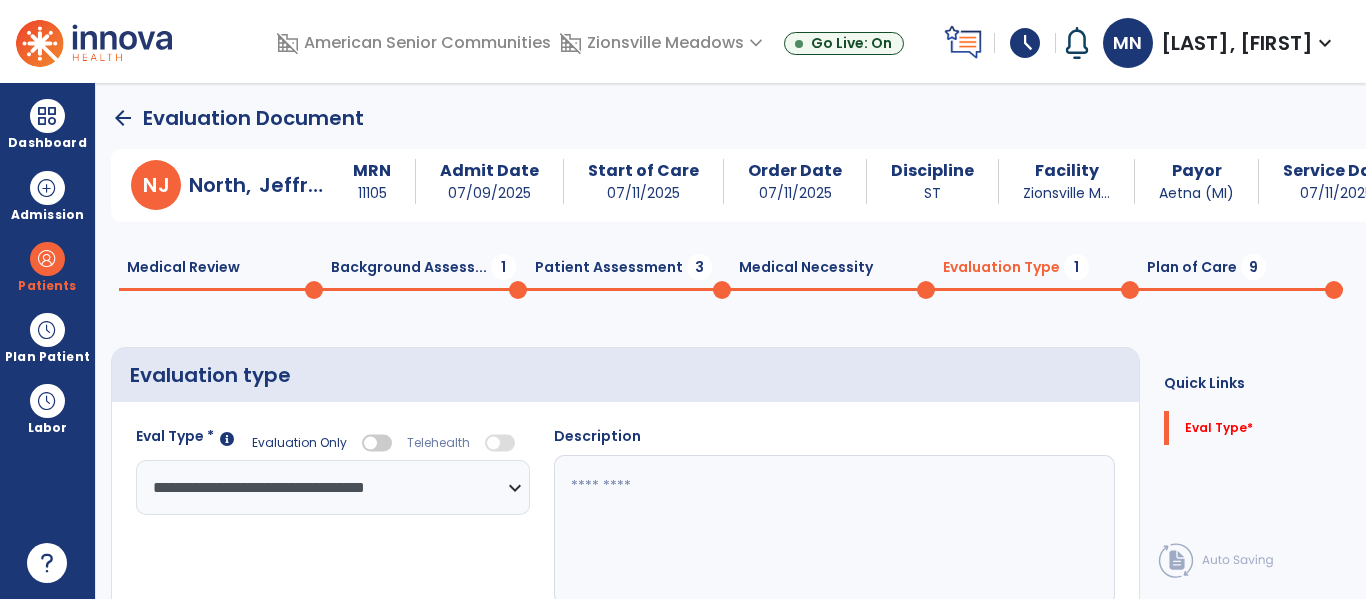 click on "Plan of Care  9" 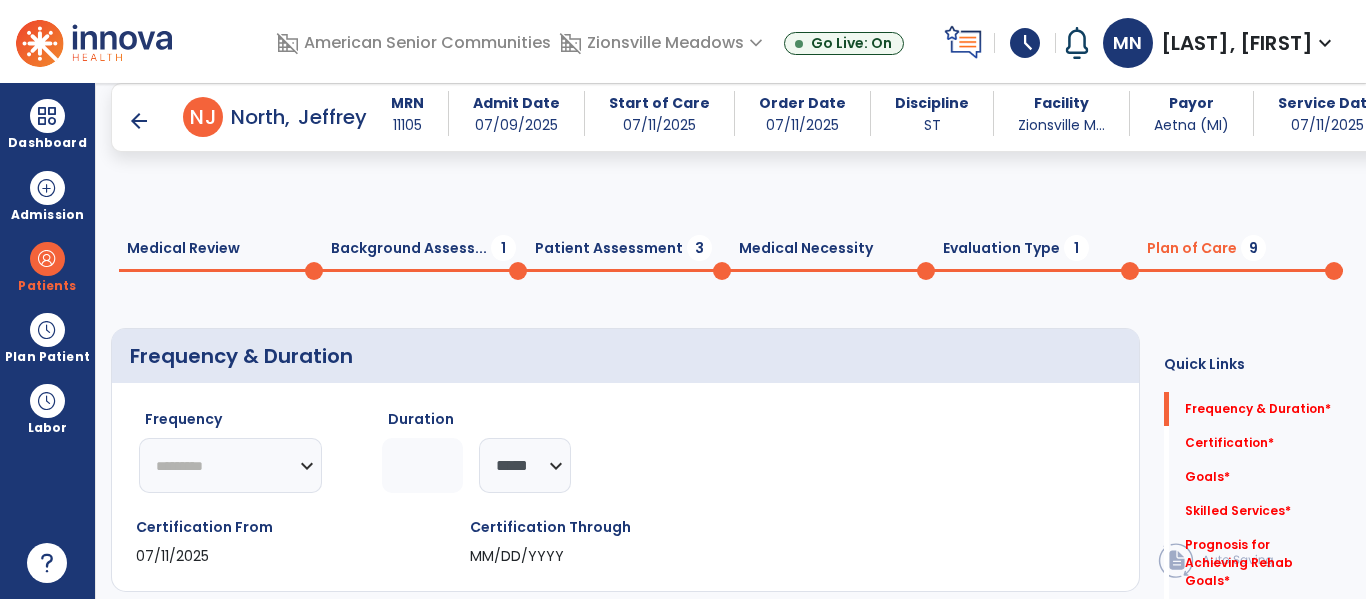 scroll, scrollTop: 175, scrollLeft: 0, axis: vertical 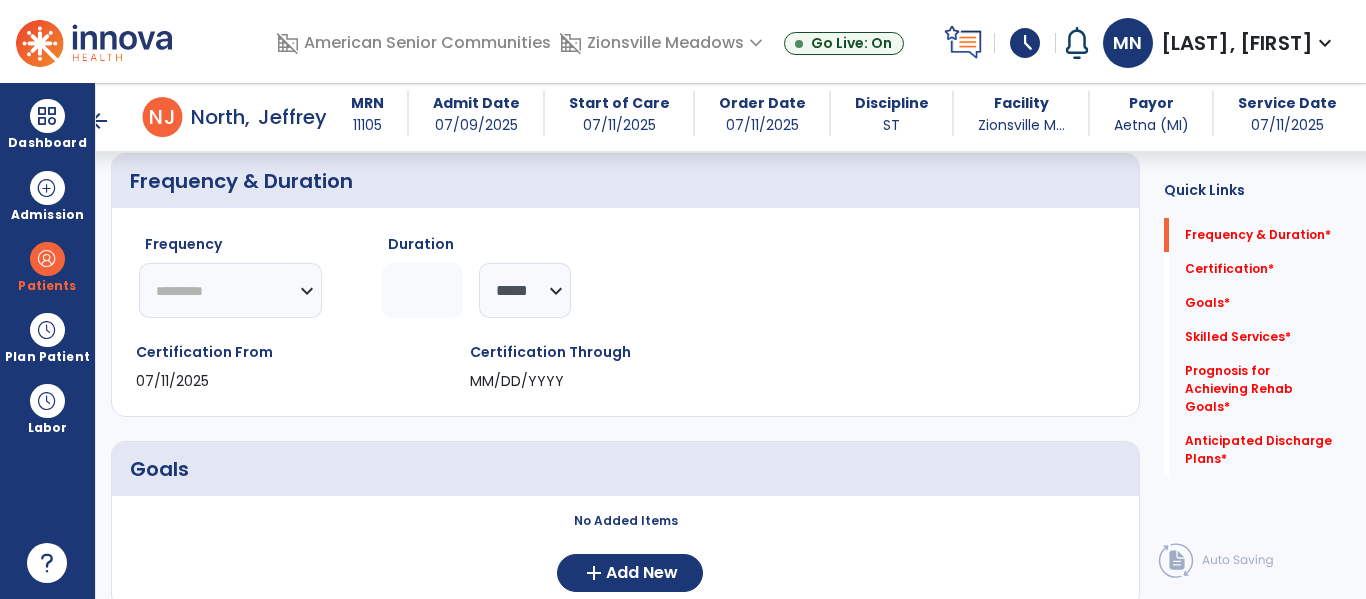 click 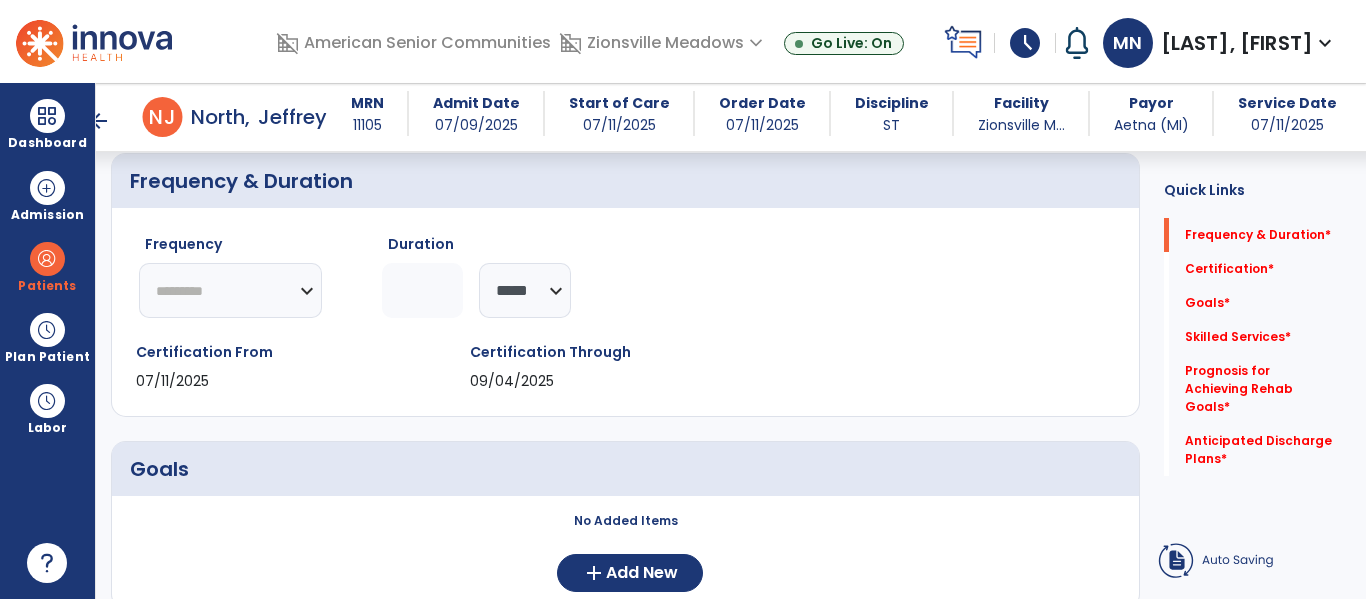type on "*" 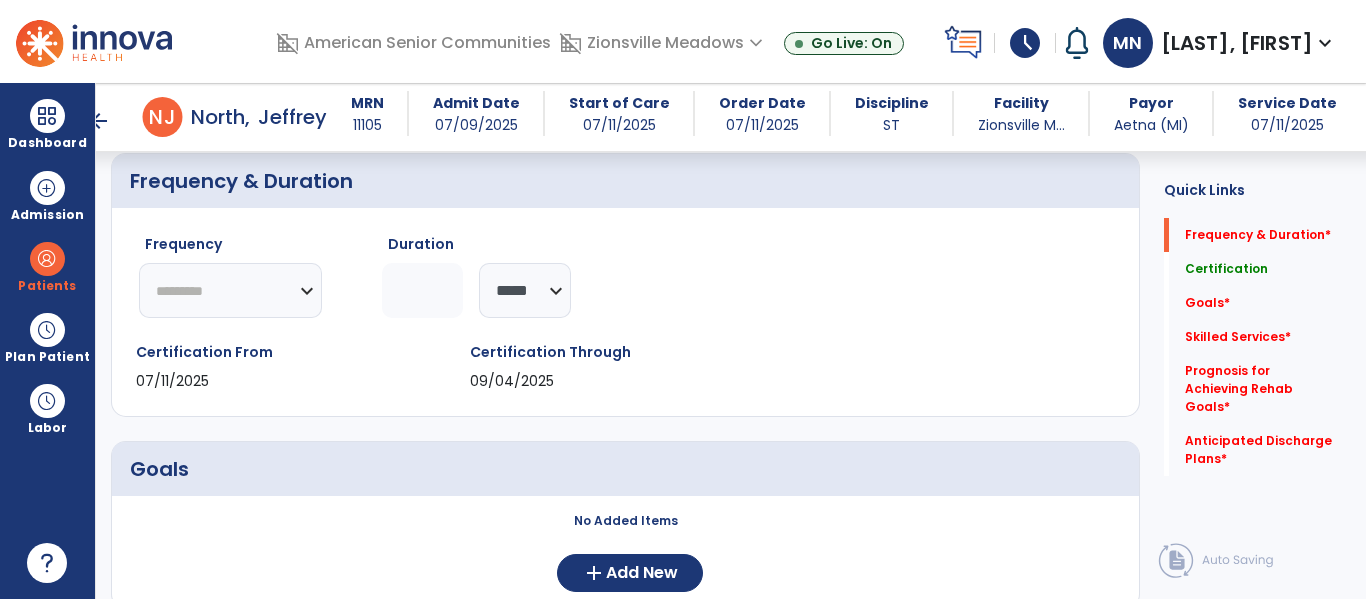 select on "**" 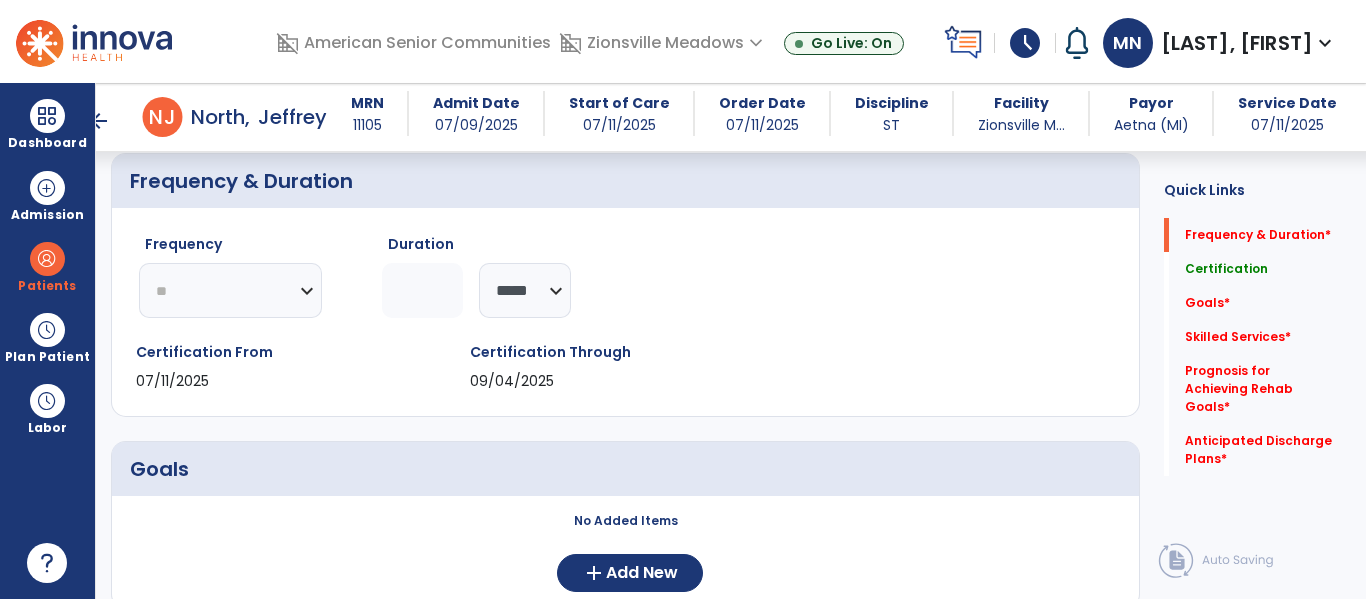 click on "********* ** ** ** ** ** ** **" 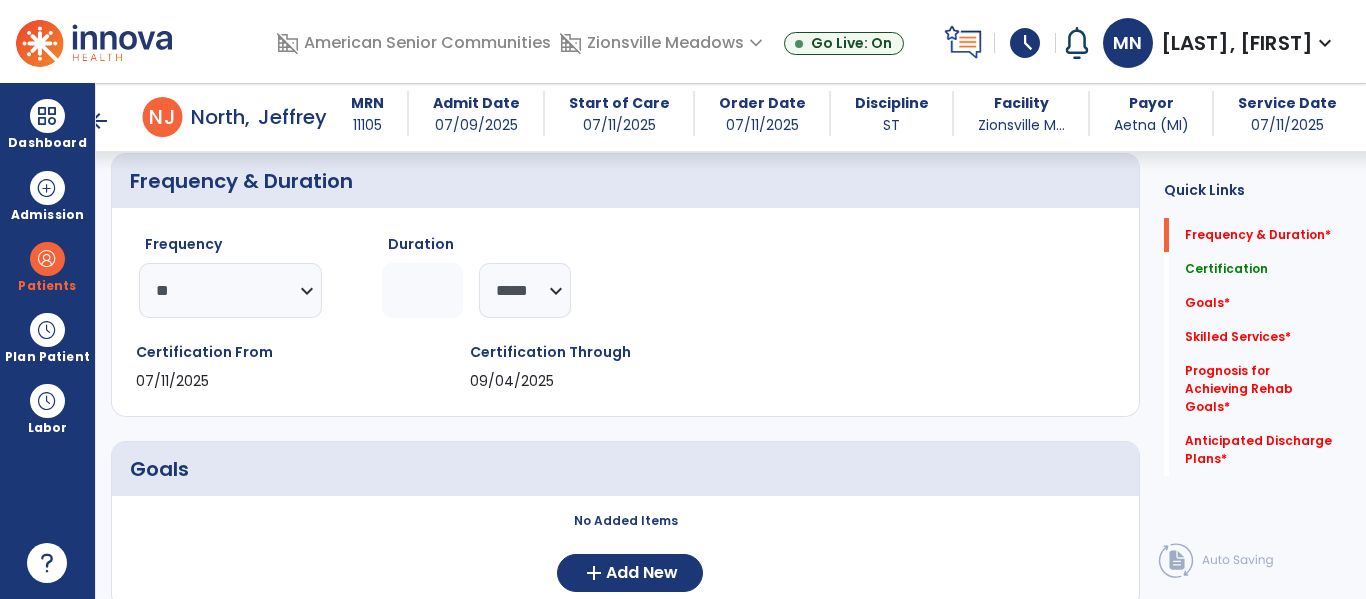 click on "Certification From 07/11/2025 Certification Through 09/04/2025" 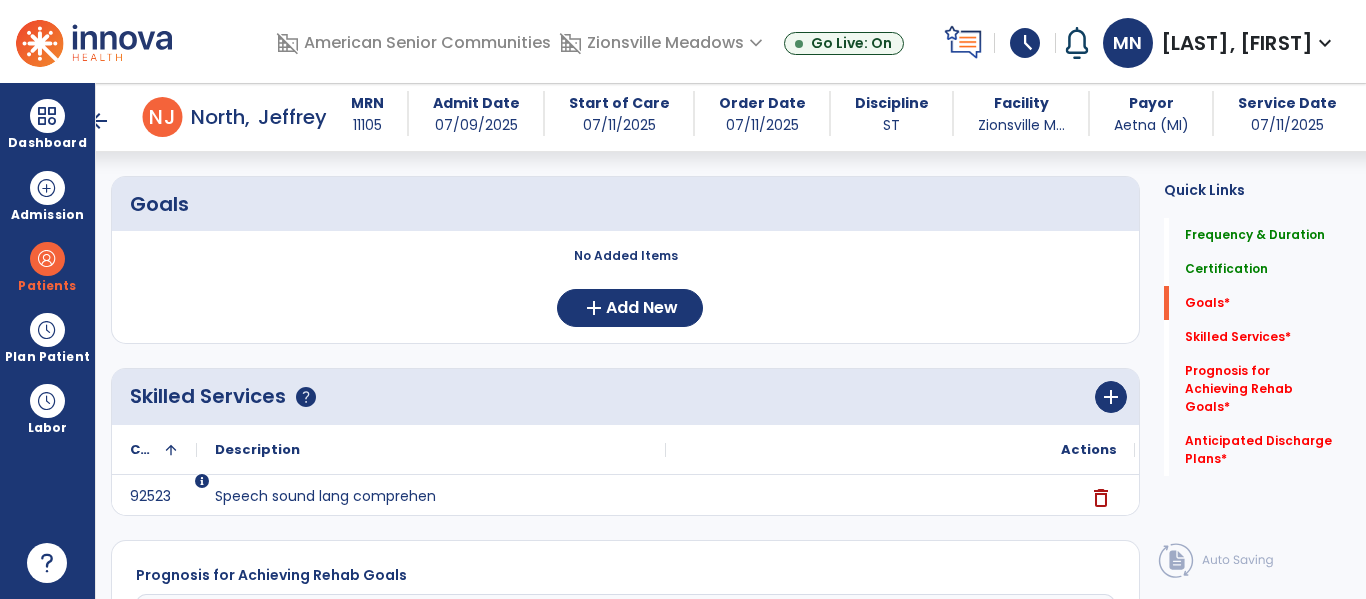 scroll, scrollTop: 488, scrollLeft: 0, axis: vertical 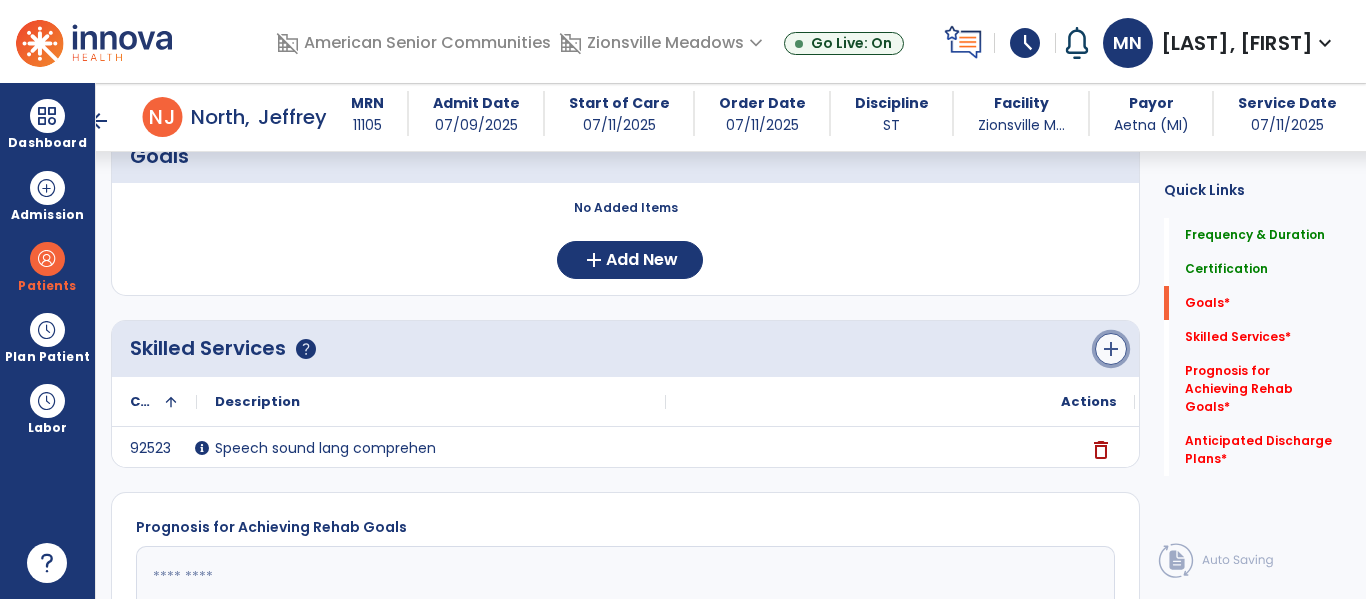 click on "add" 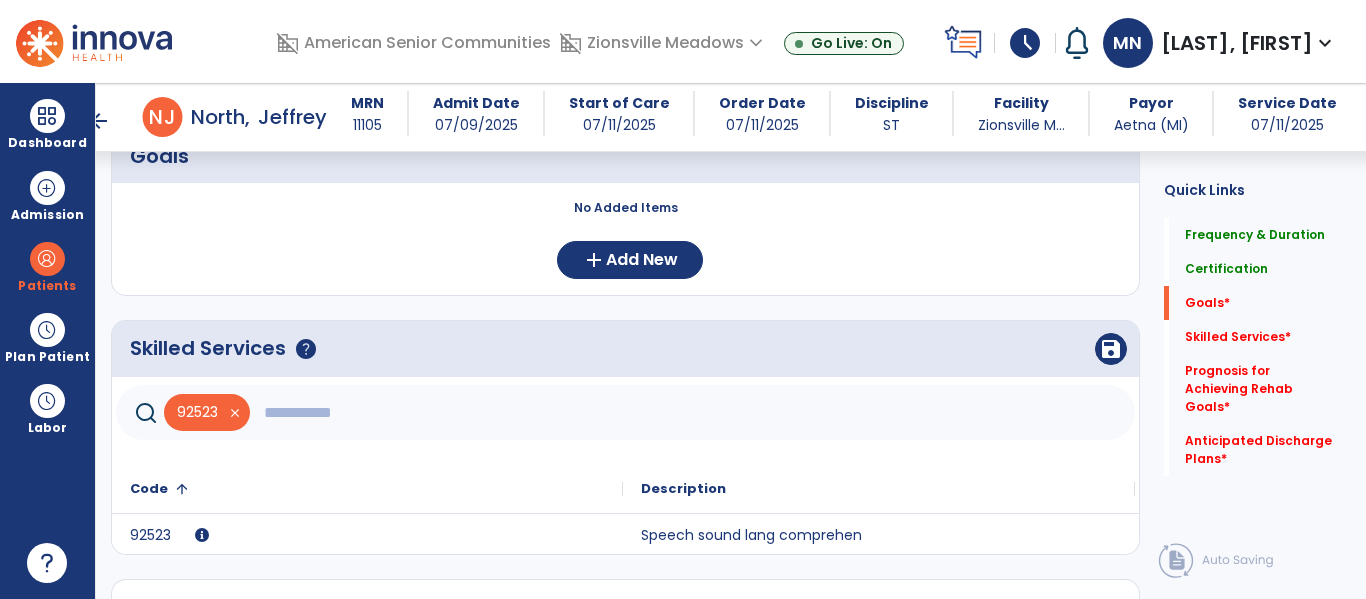 click 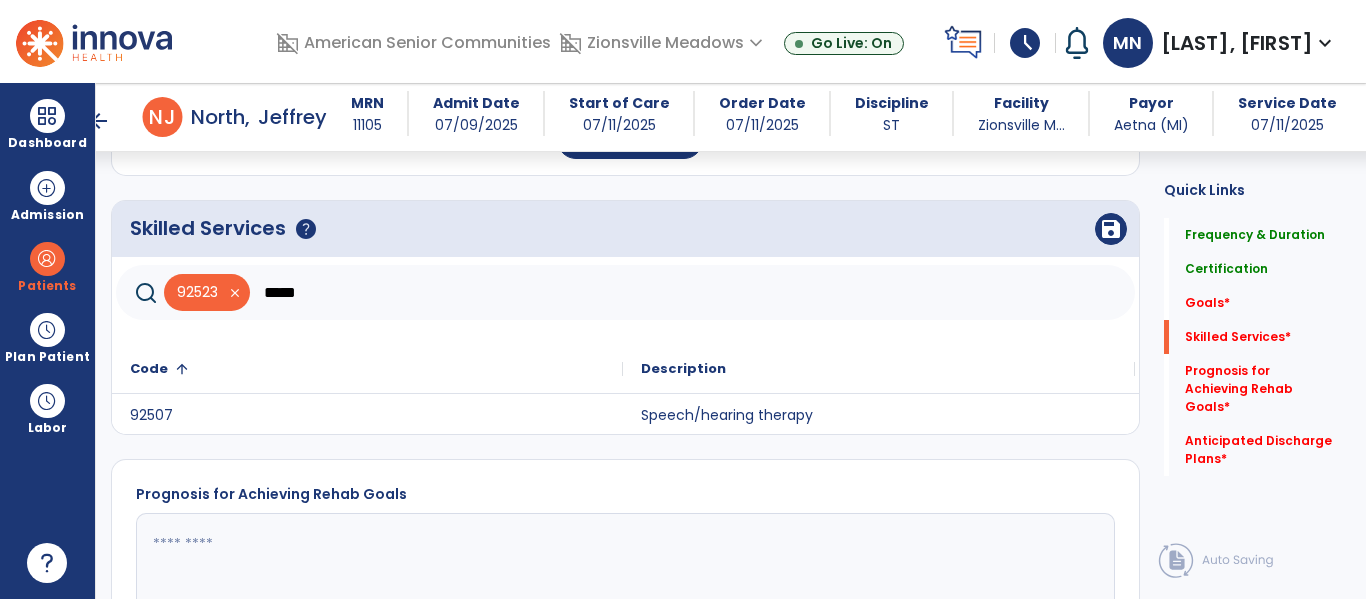 scroll, scrollTop: 625, scrollLeft: 0, axis: vertical 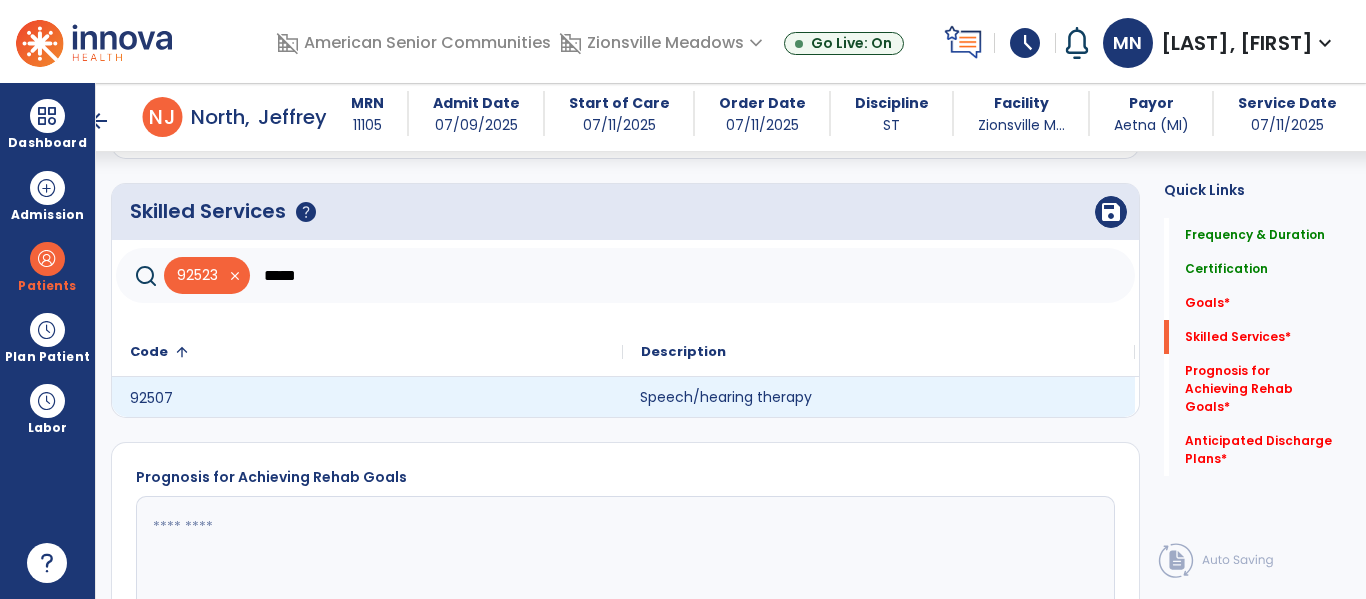 click on "Speech/hearing therapy" 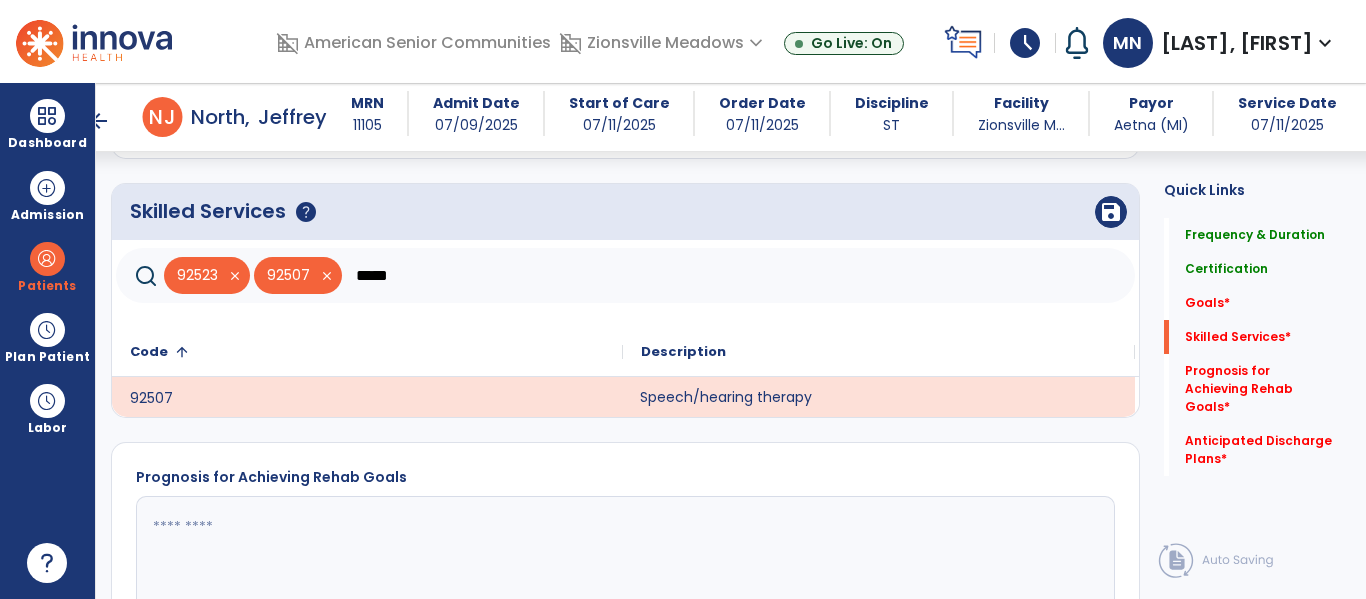 click on "*****" 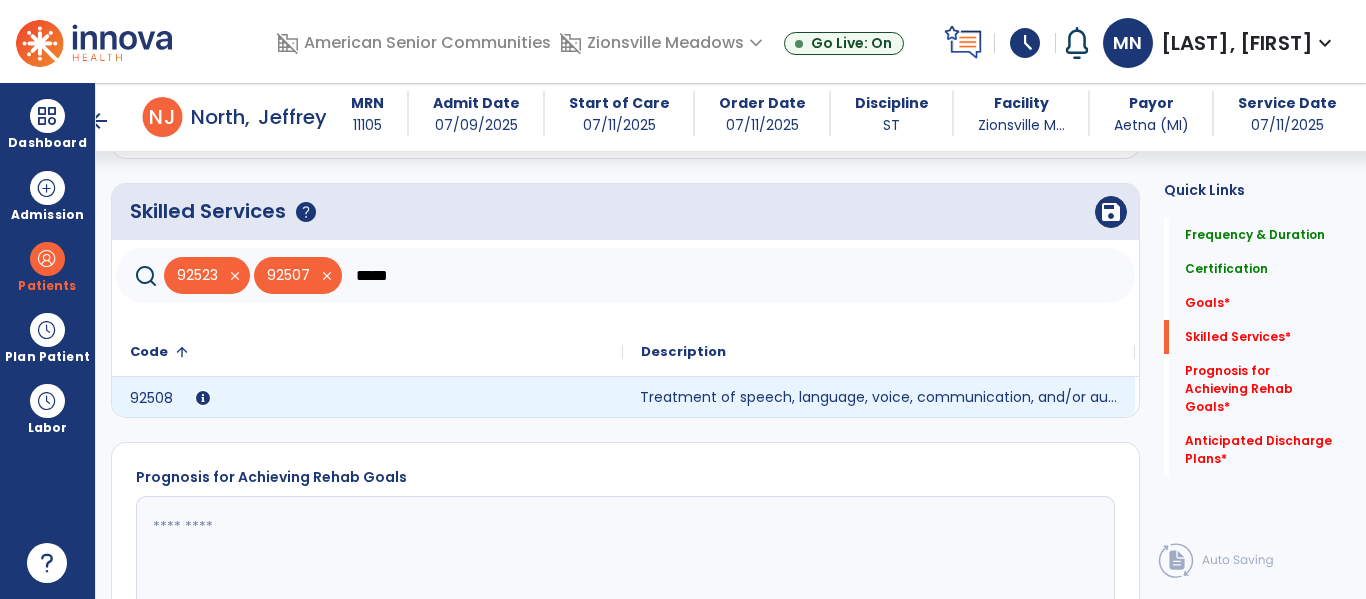 type on "*****" 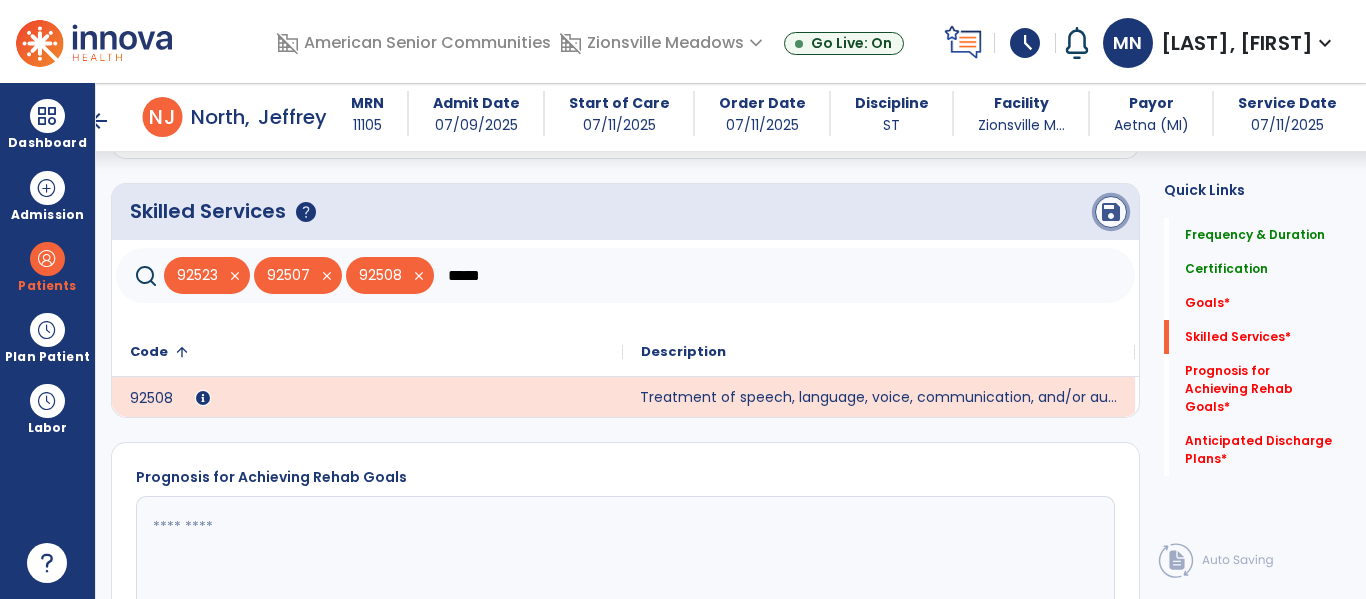 click on "save" 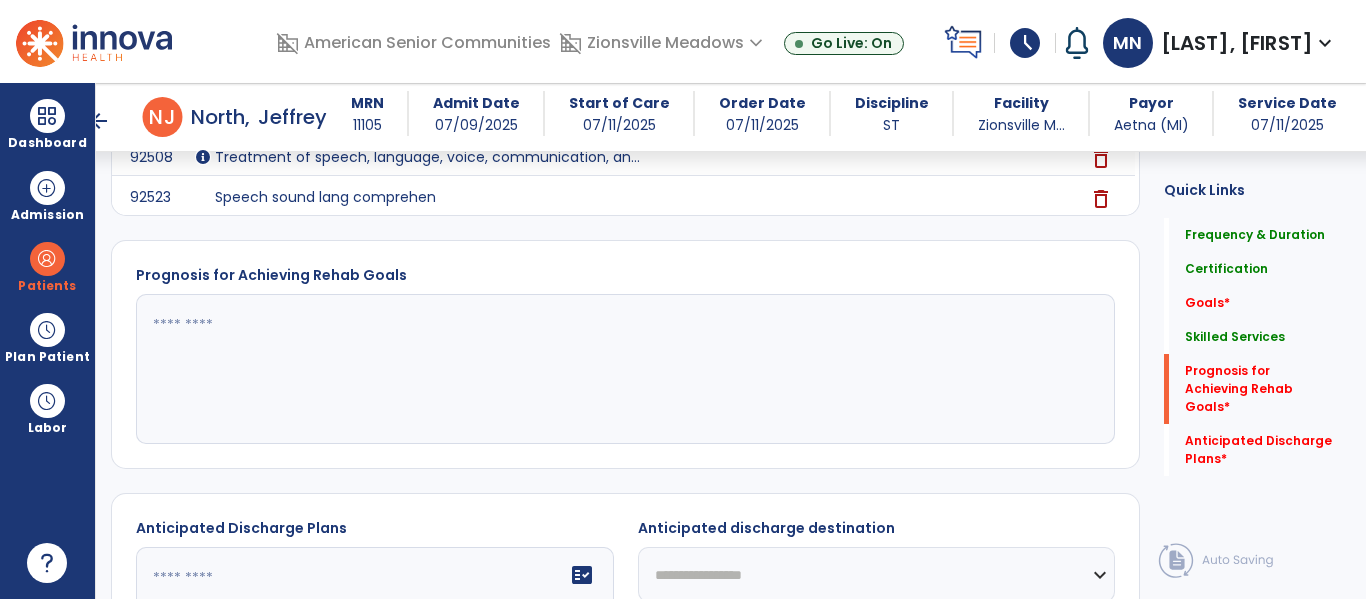 click 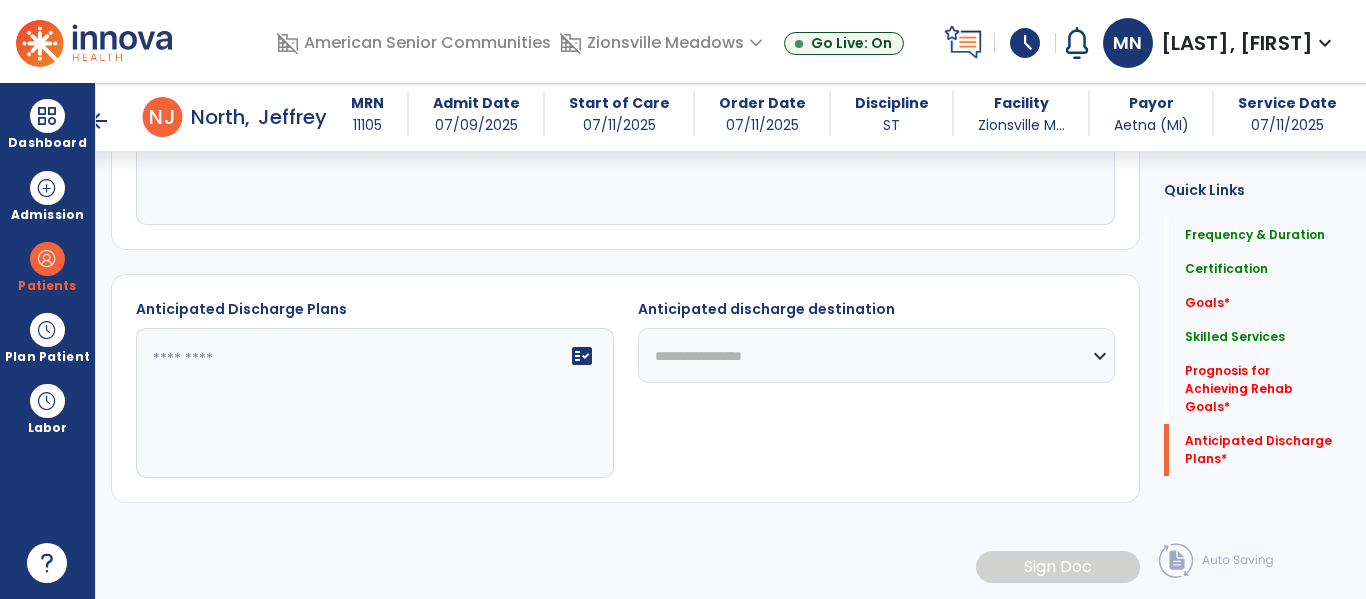 click 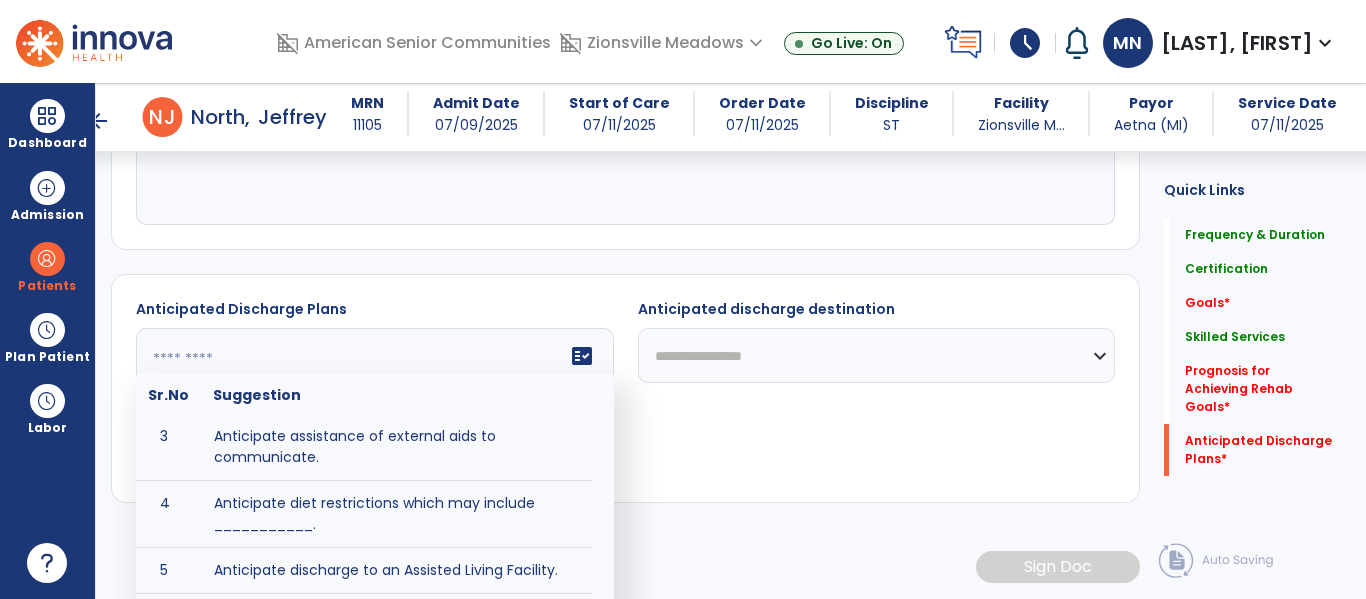 scroll, scrollTop: 114, scrollLeft: 0, axis: vertical 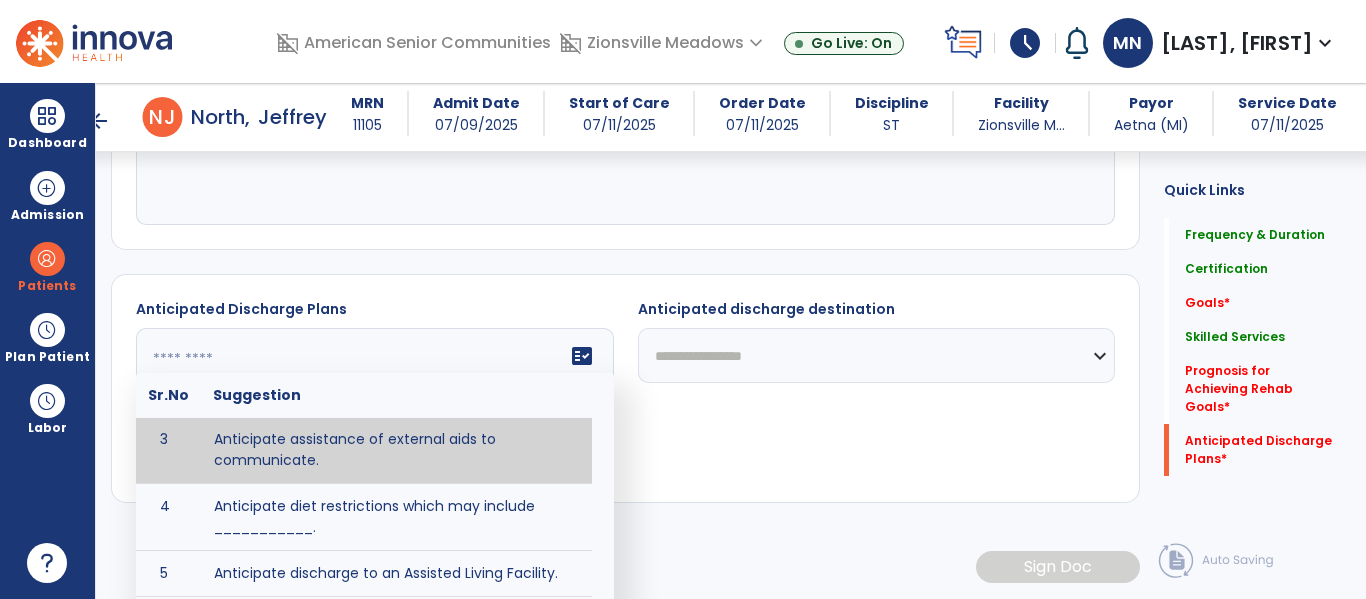 type on "**********" 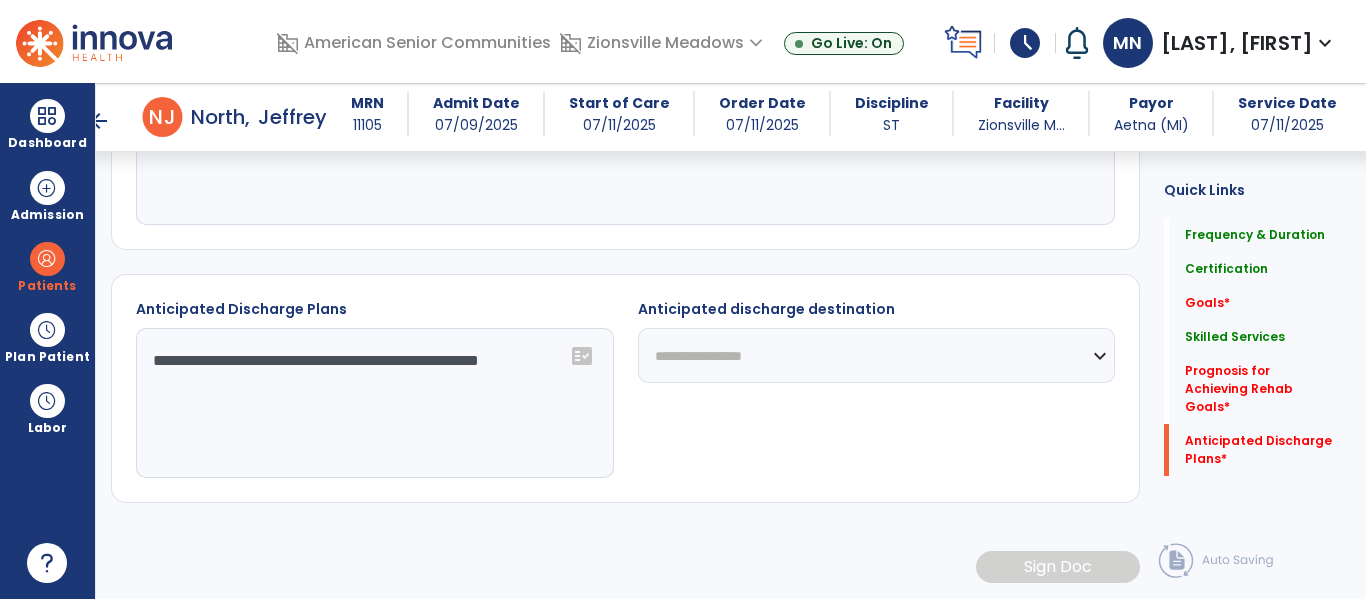 click on "**********" 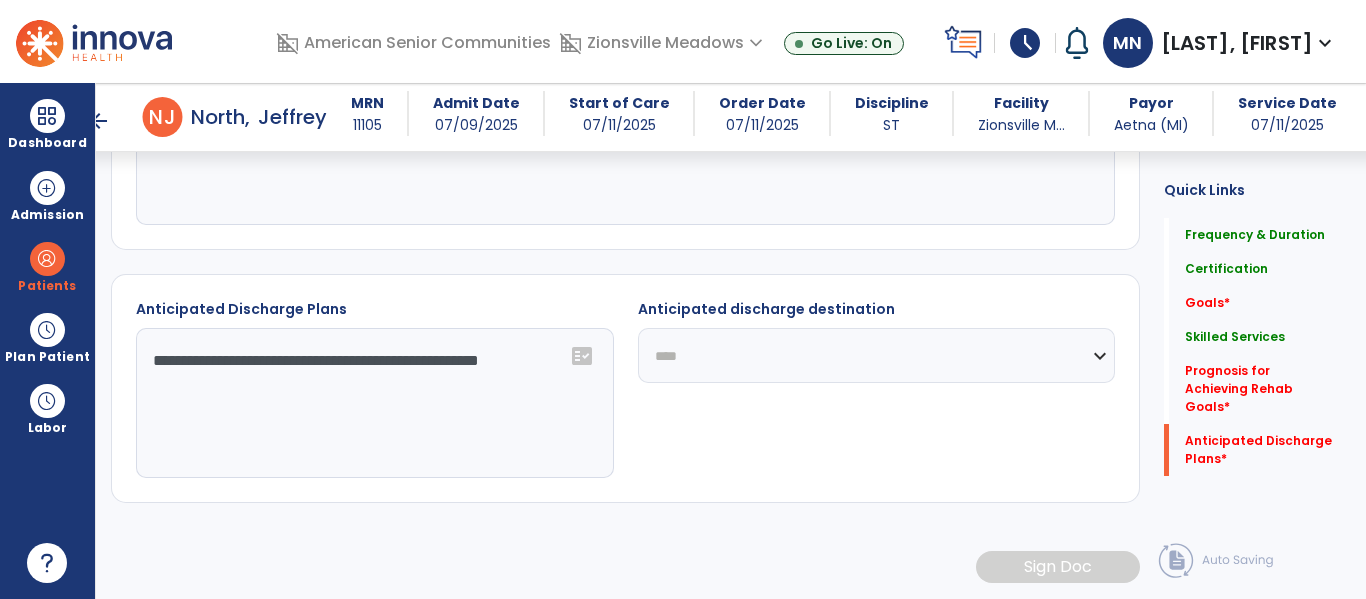 click on "**********" 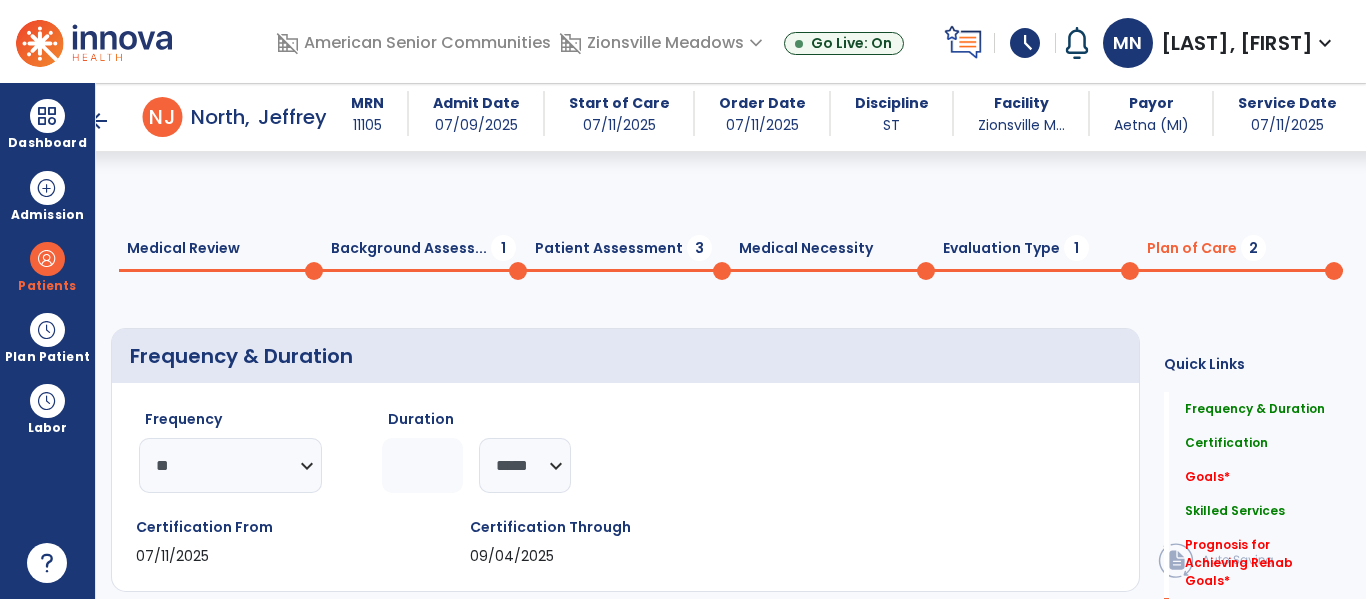 scroll, scrollTop: 1039, scrollLeft: 0, axis: vertical 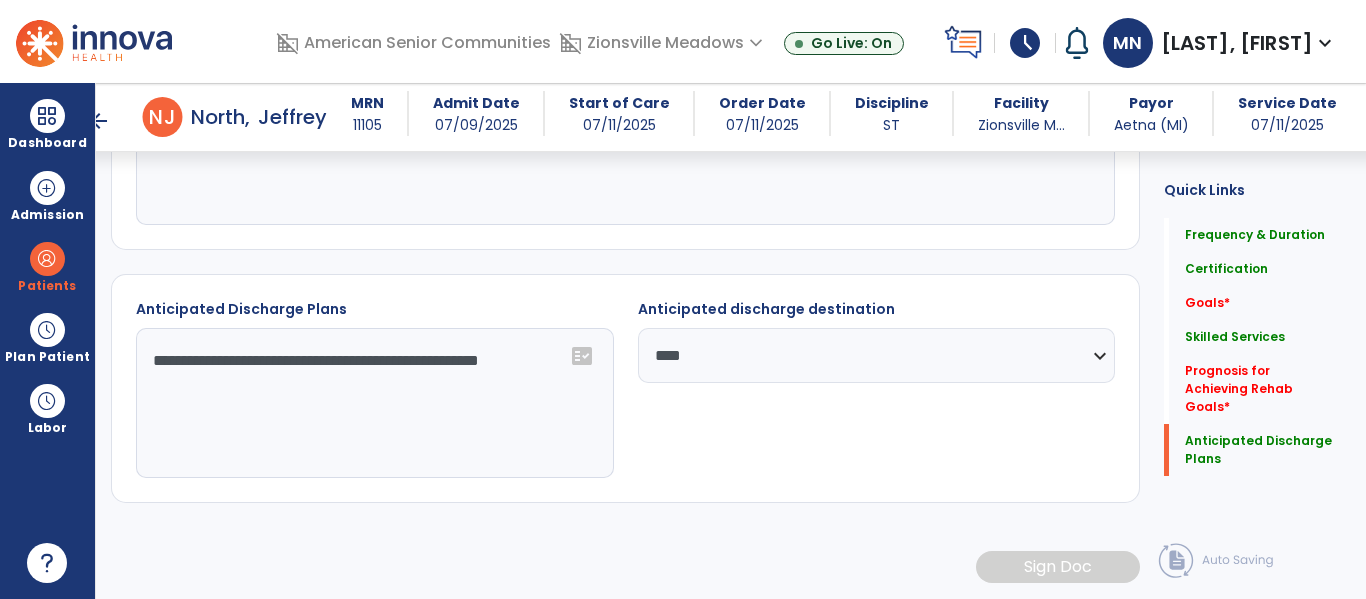 click on "**********" 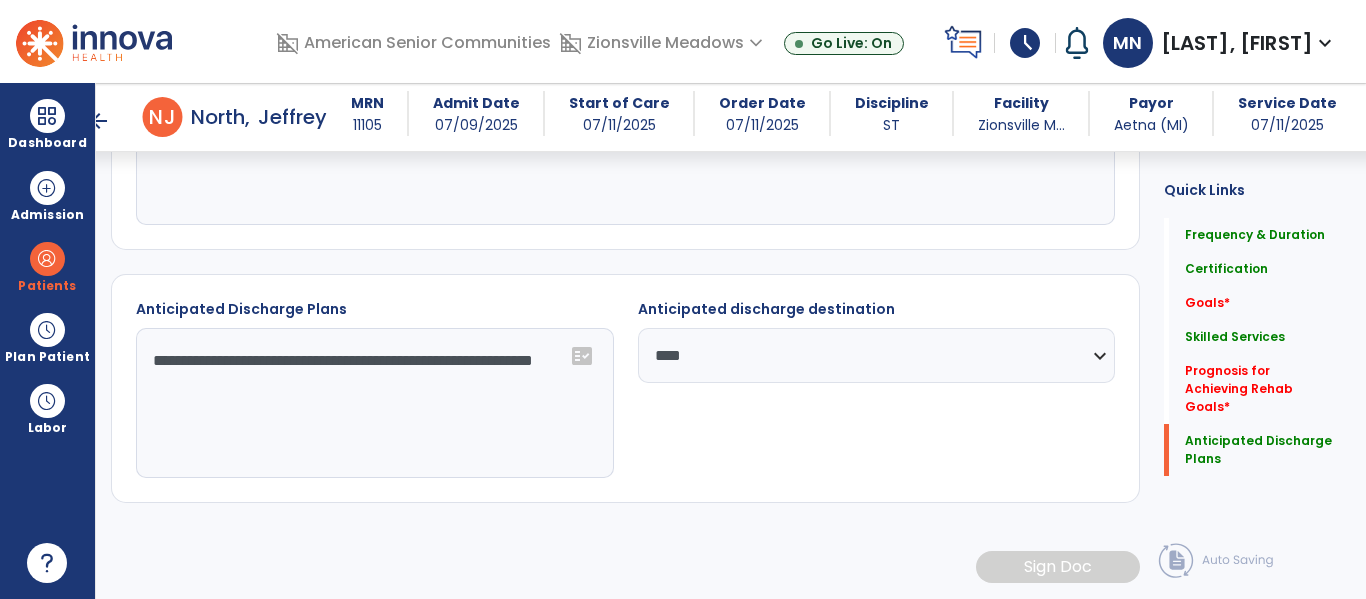 type on "**********" 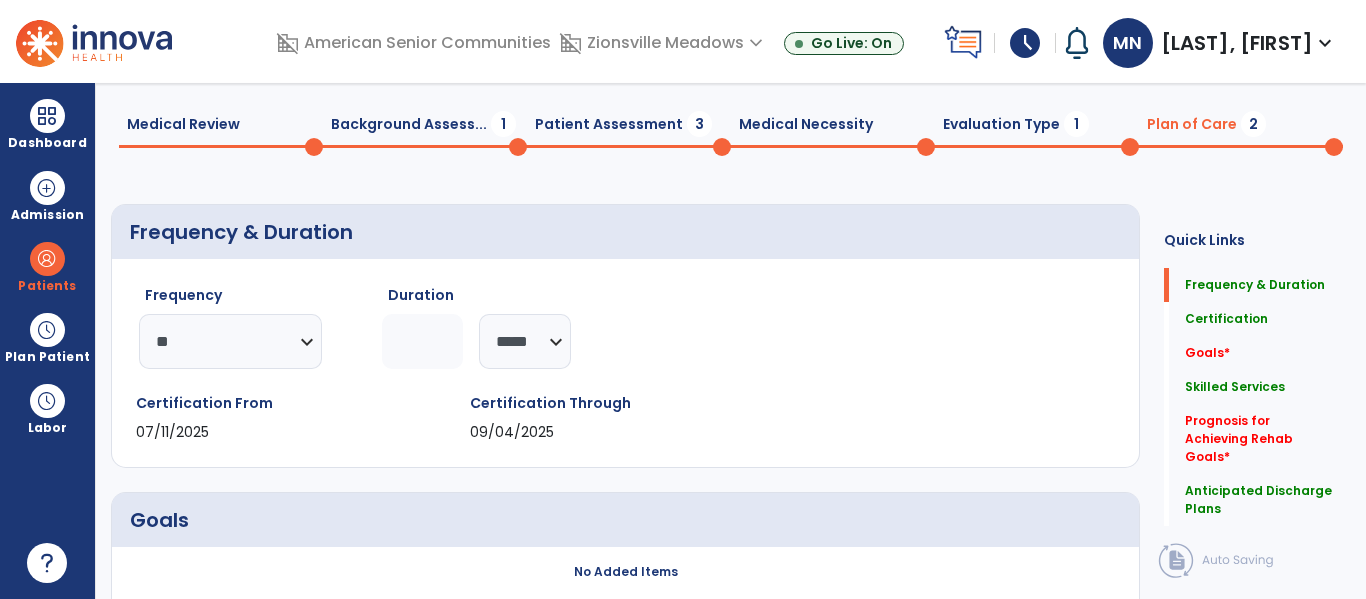 scroll, scrollTop: 0, scrollLeft: 0, axis: both 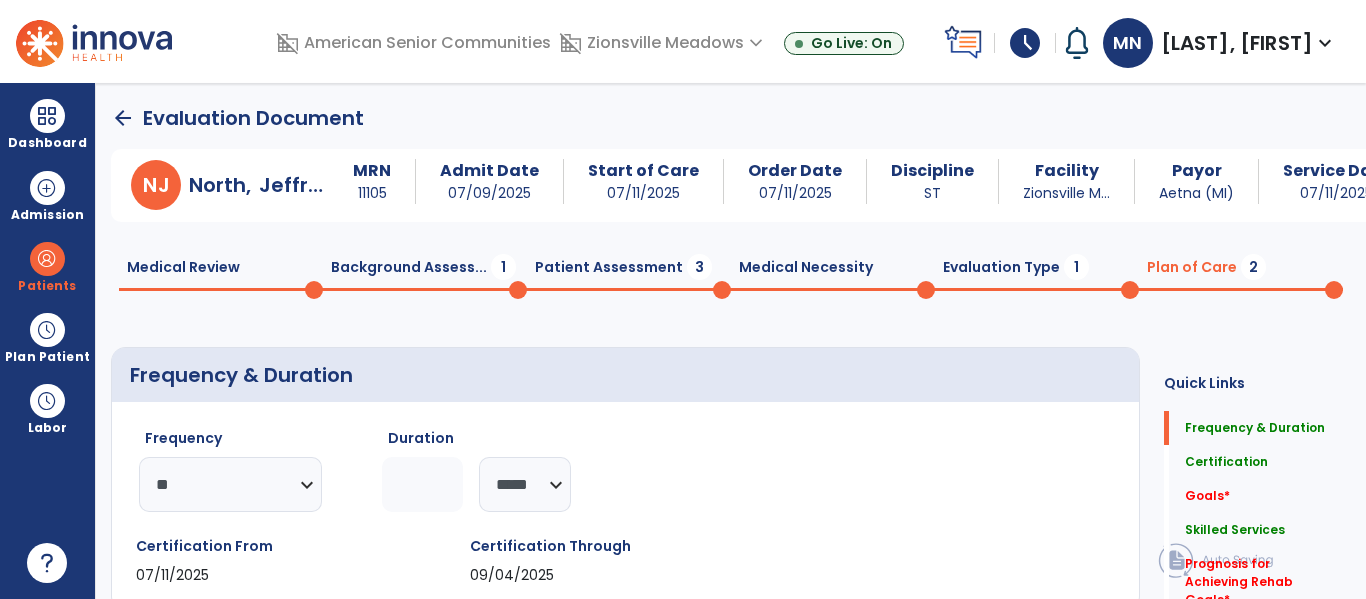 click on "1" 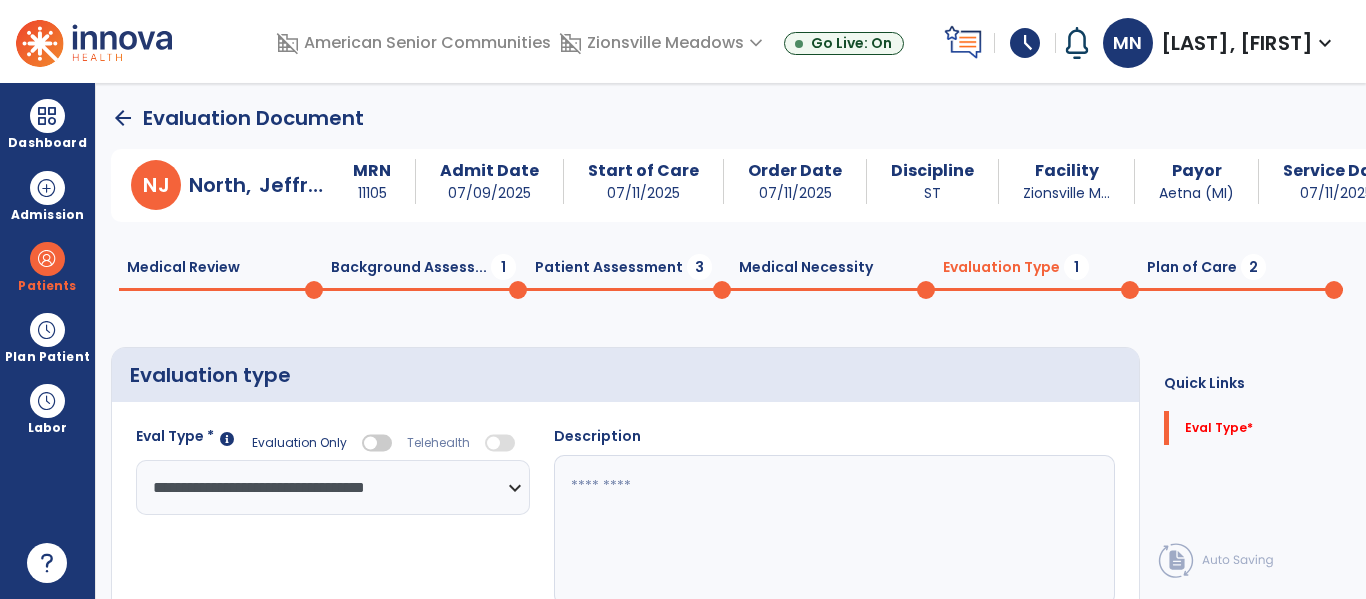 click on "Background Assess...  1" 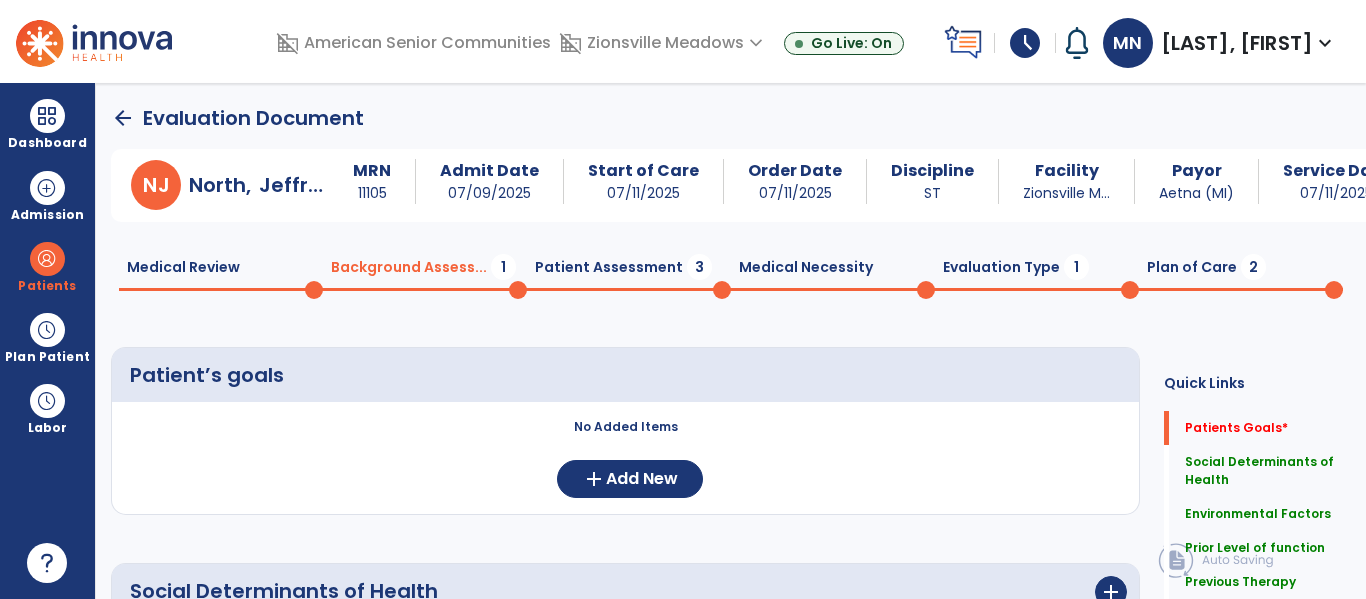 click on "Evaluation Type  1" 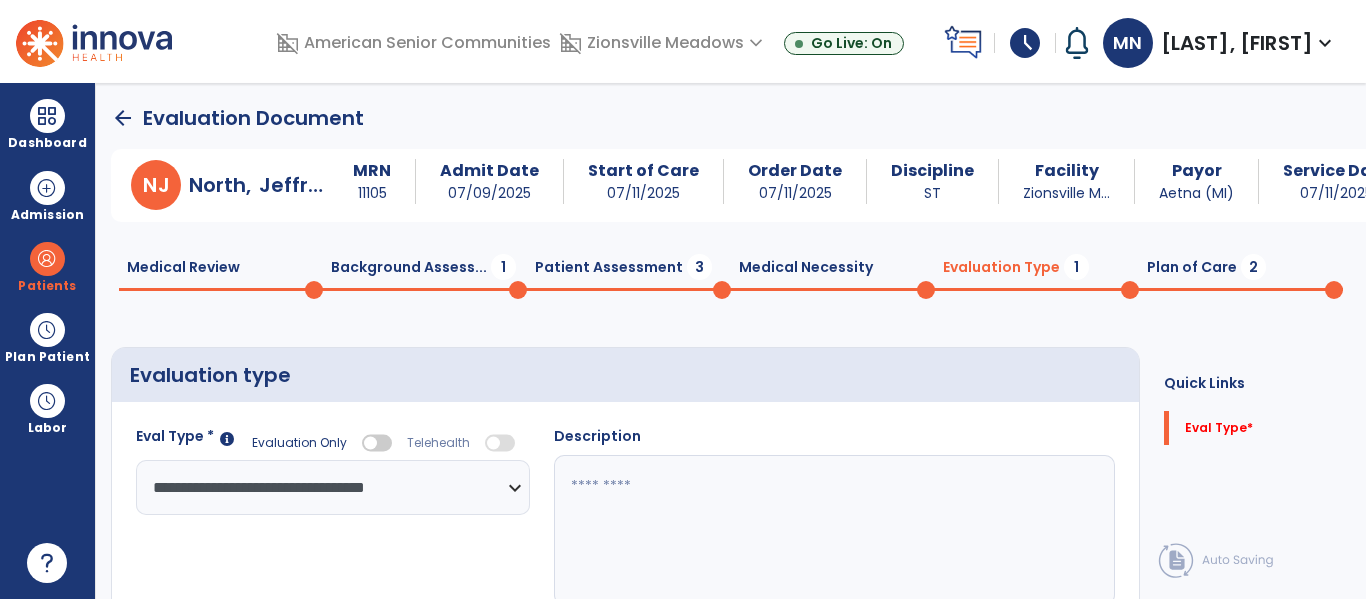 click 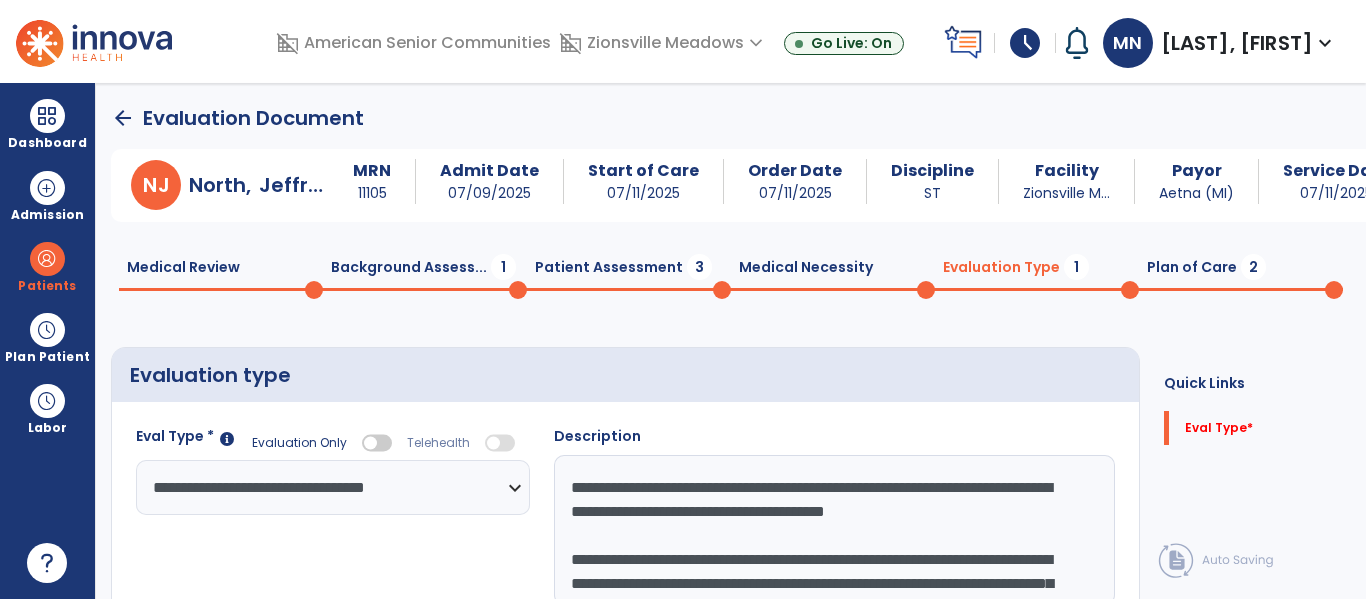 scroll, scrollTop: 5, scrollLeft: 0, axis: vertical 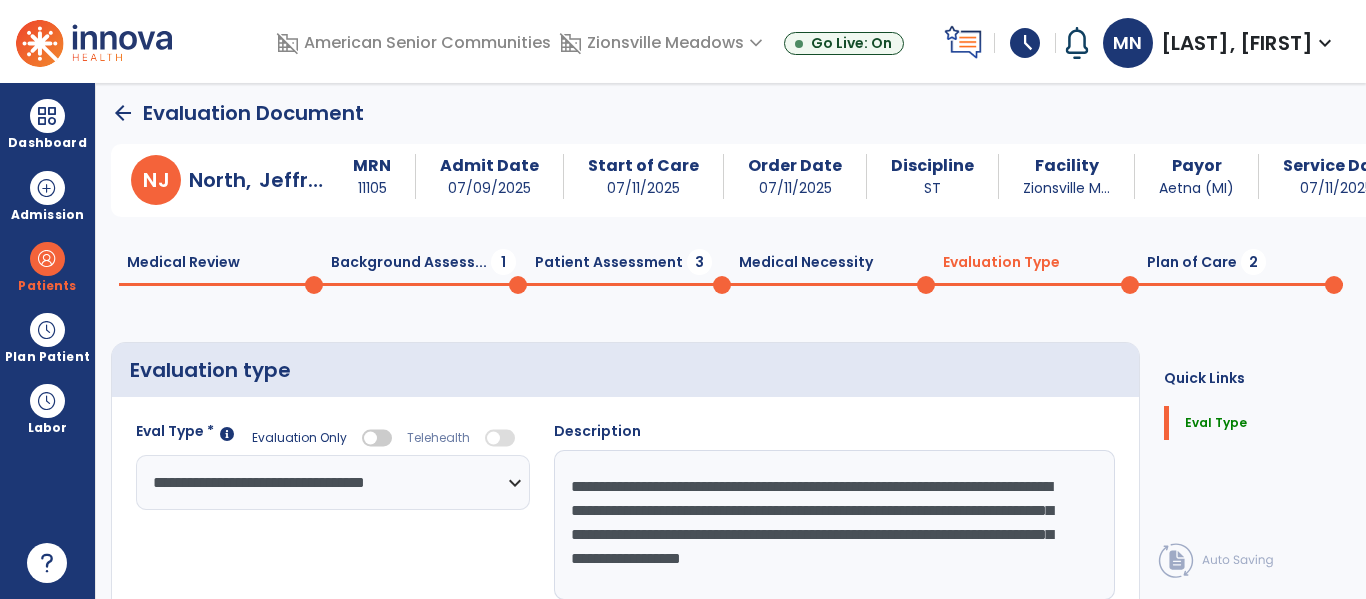 click on "arrow_back" 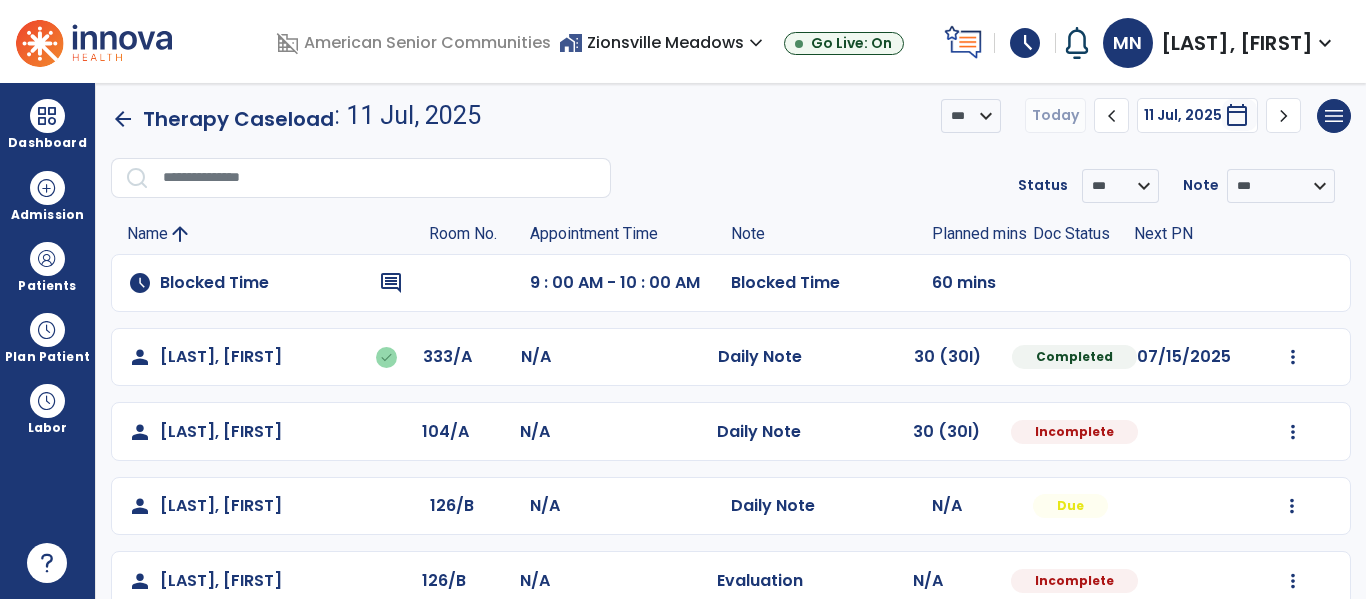 click on "arrow_back" 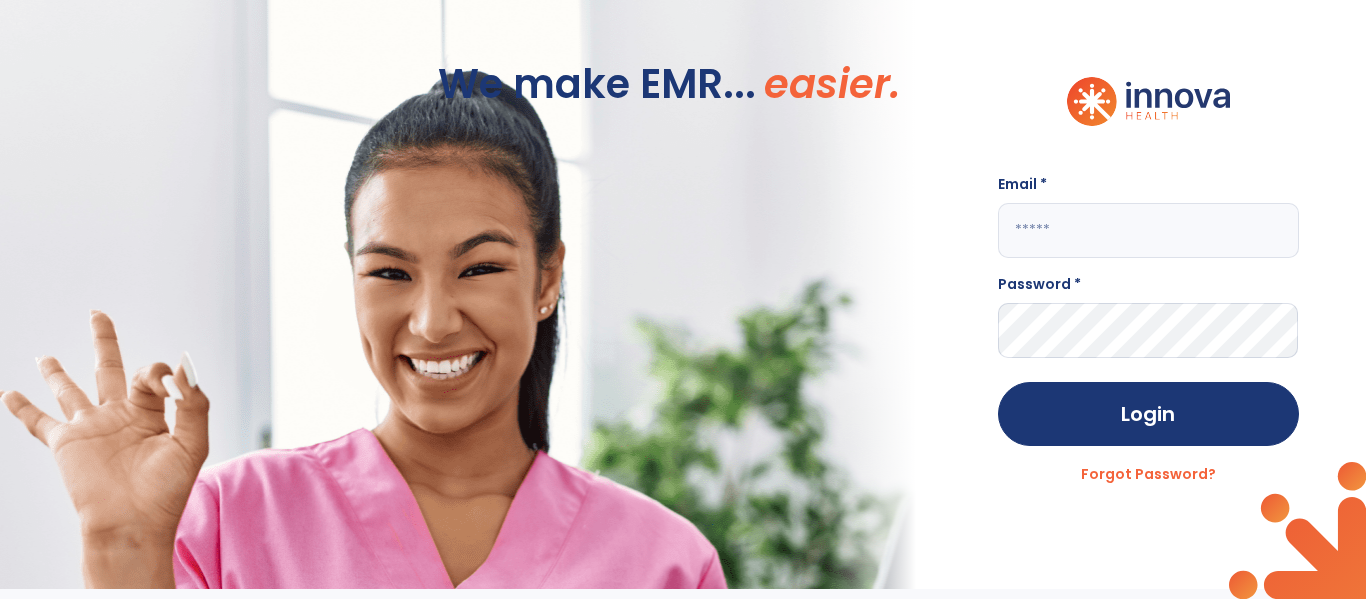 scroll, scrollTop: 0, scrollLeft: 0, axis: both 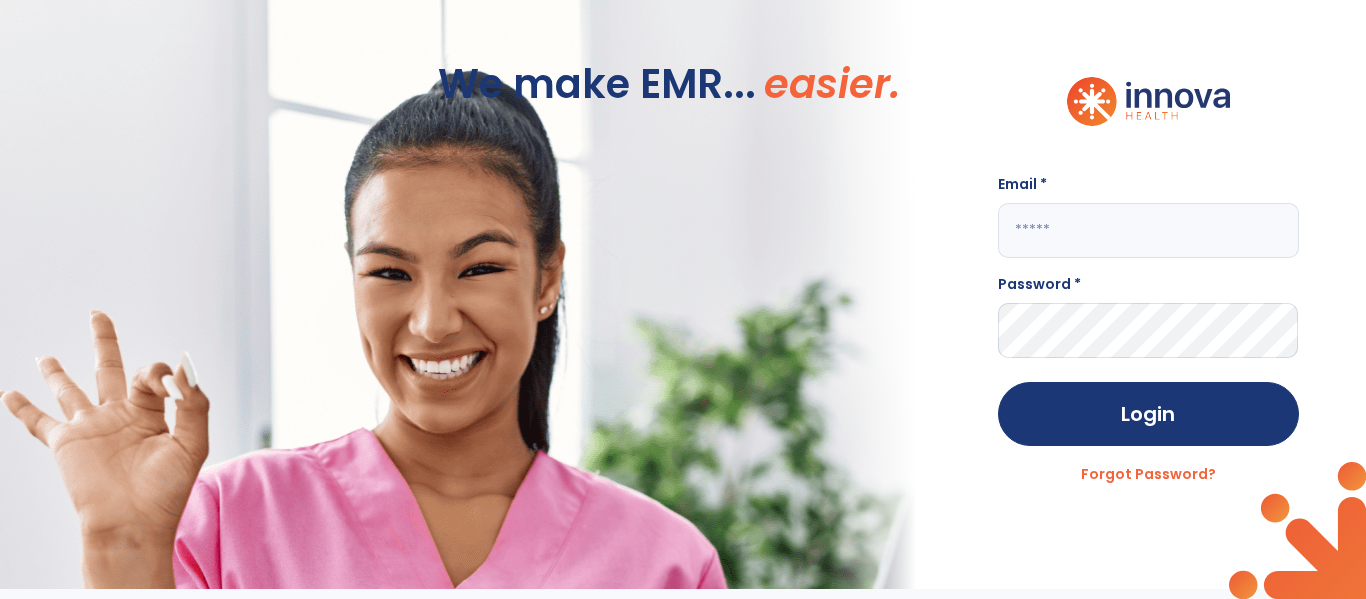 click 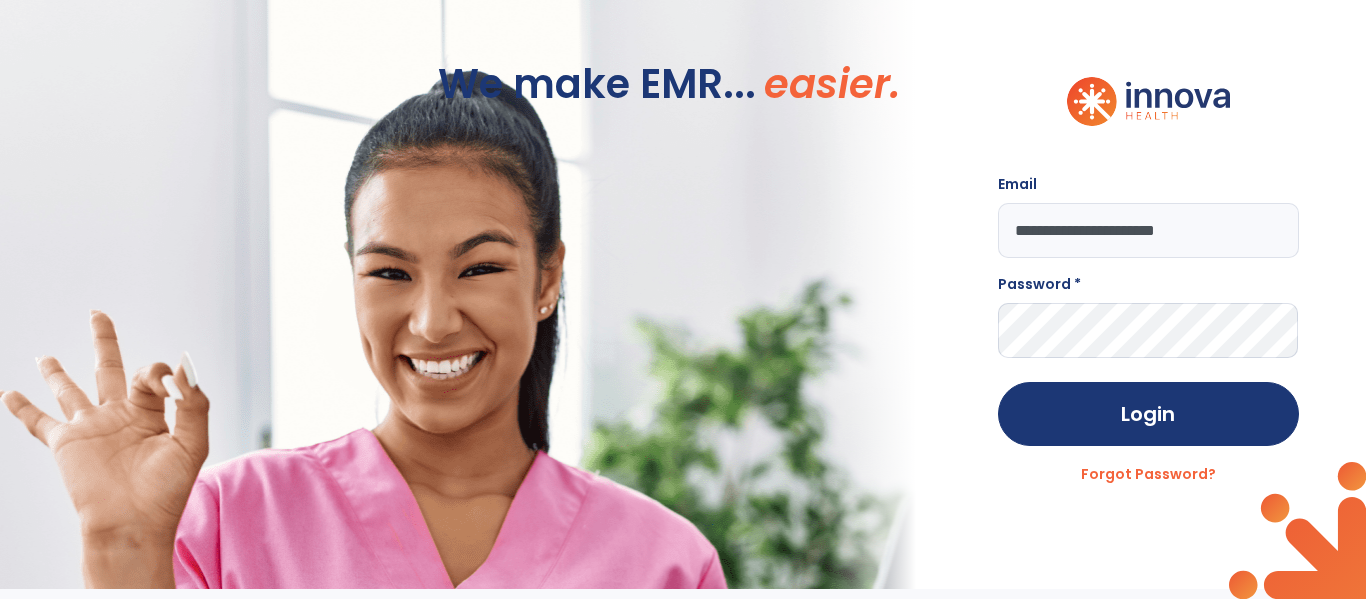 type on "**********" 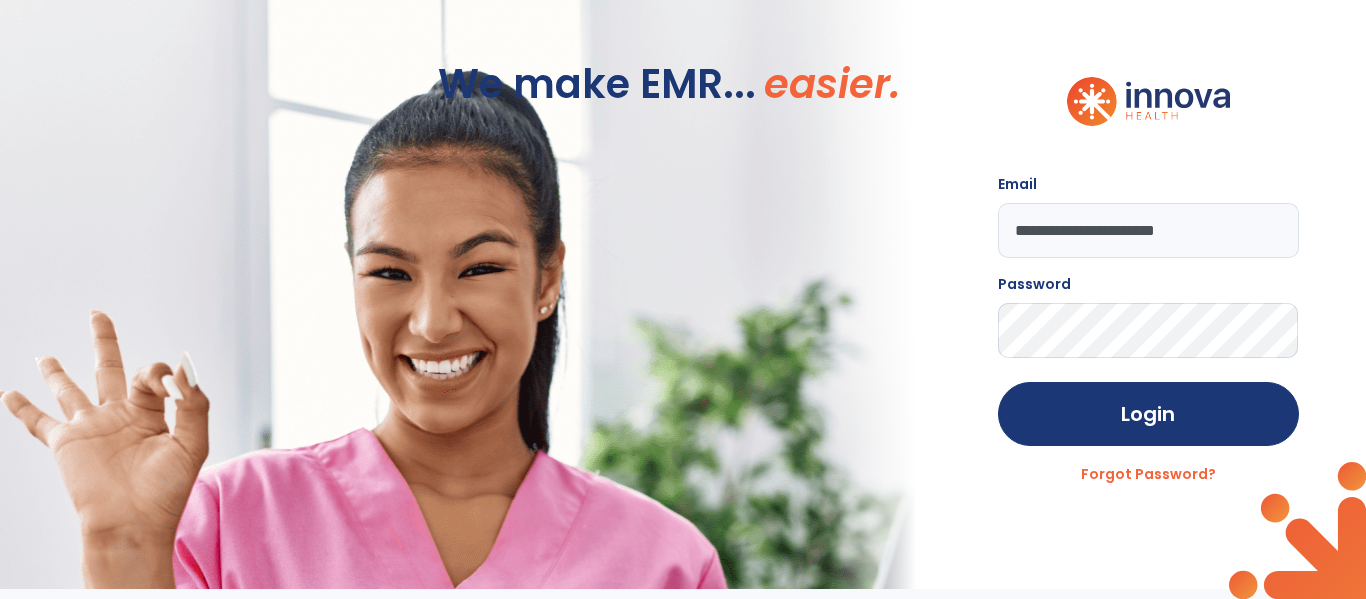 click on "Login" 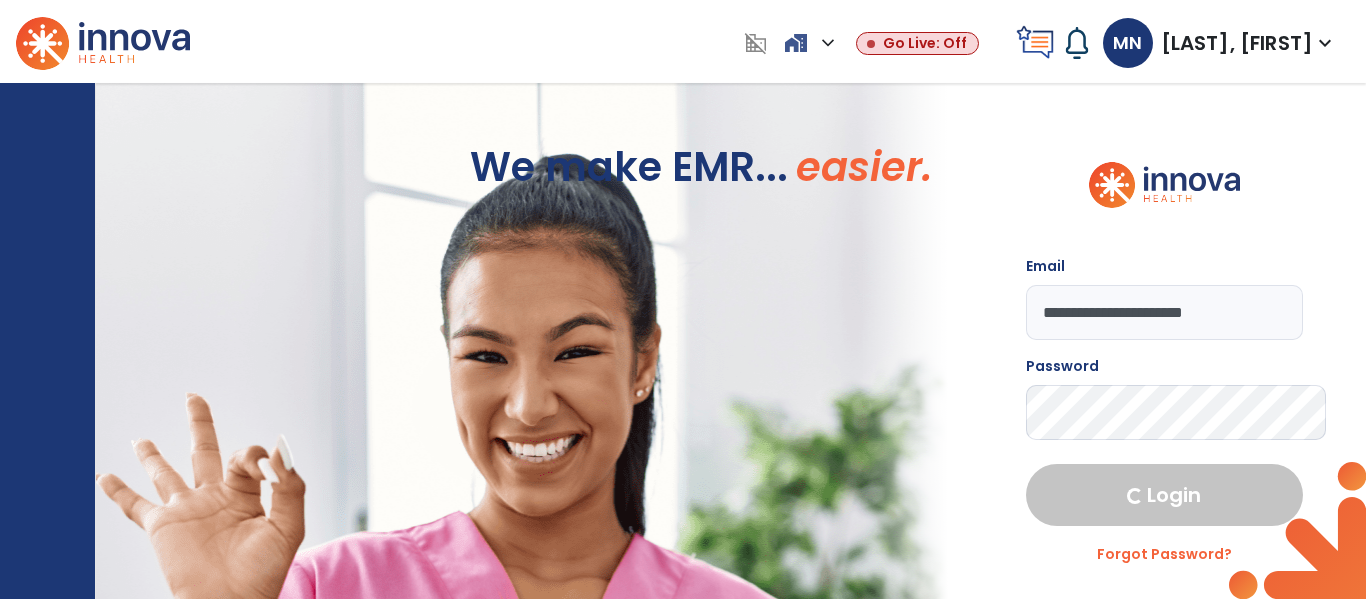 select on "****" 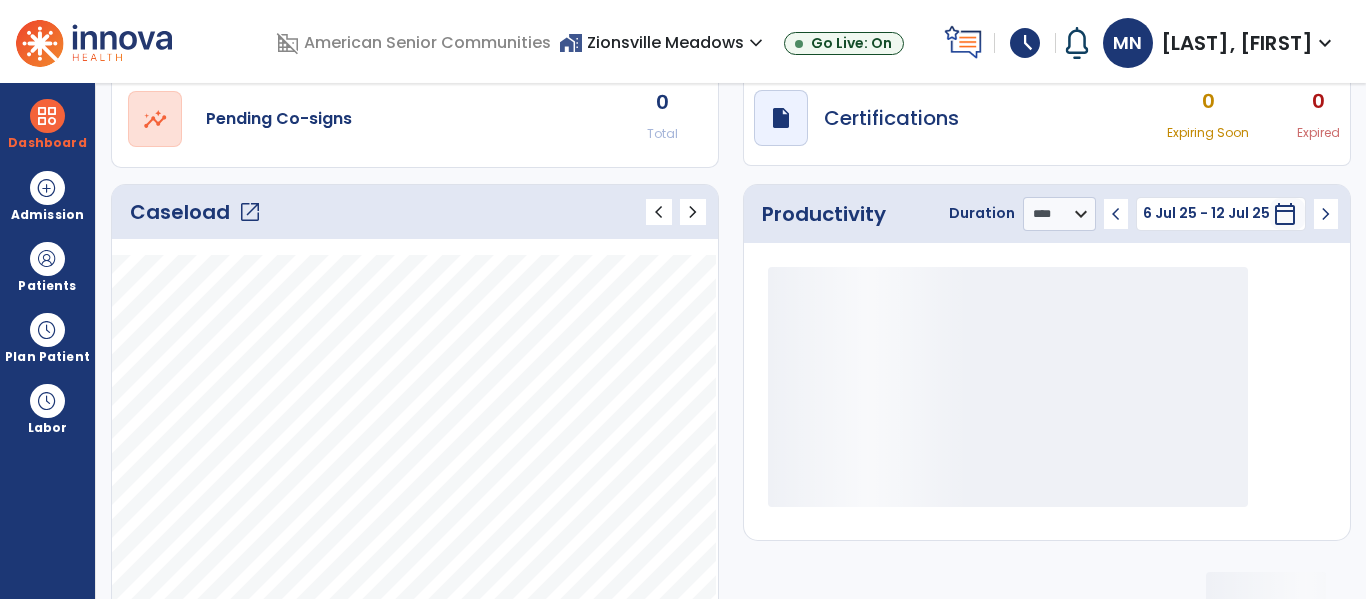 scroll, scrollTop: 202, scrollLeft: 0, axis: vertical 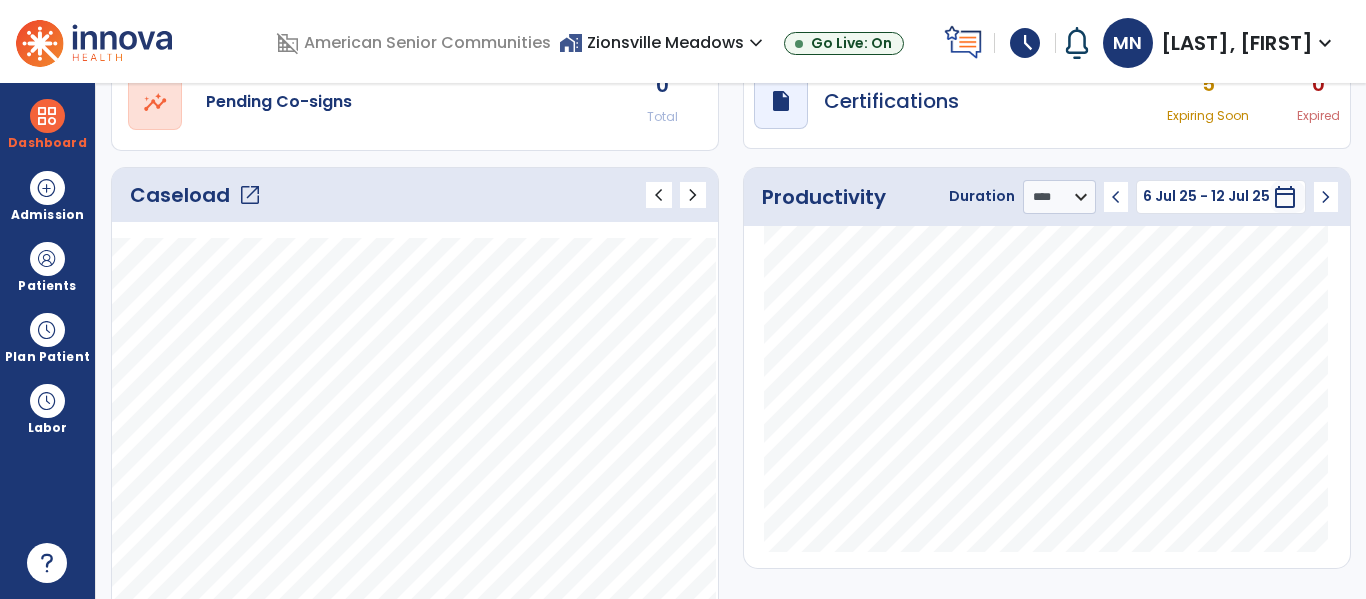click on "open_in_new" 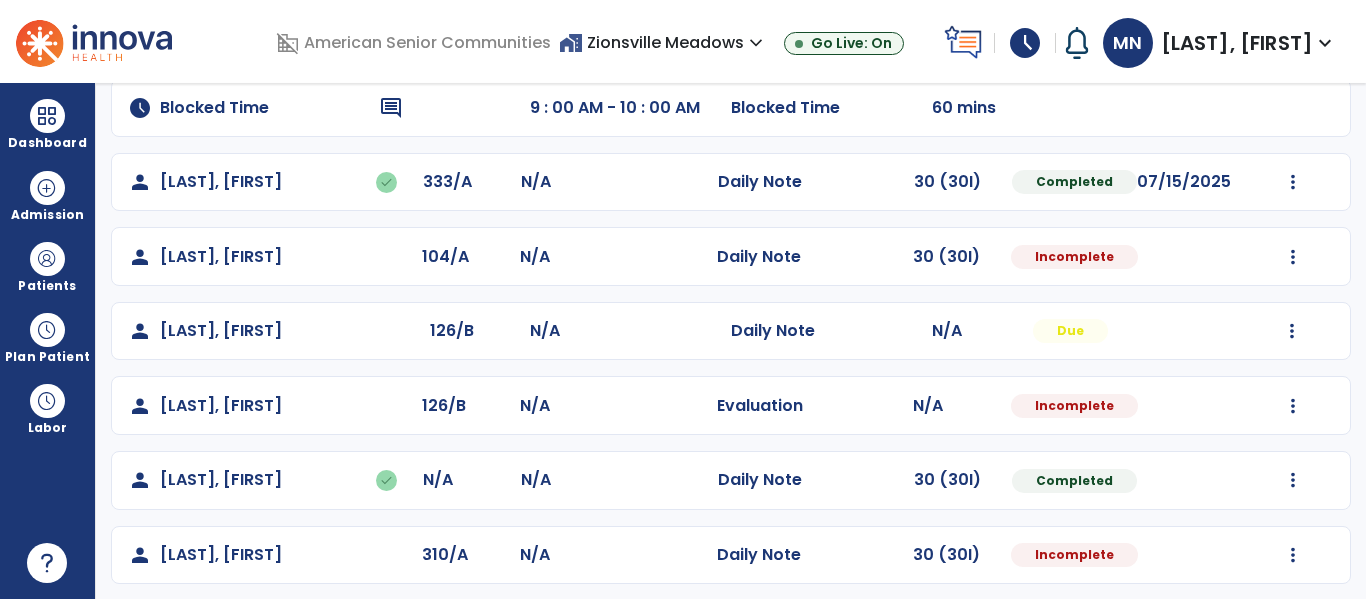 scroll, scrollTop: 183, scrollLeft: 0, axis: vertical 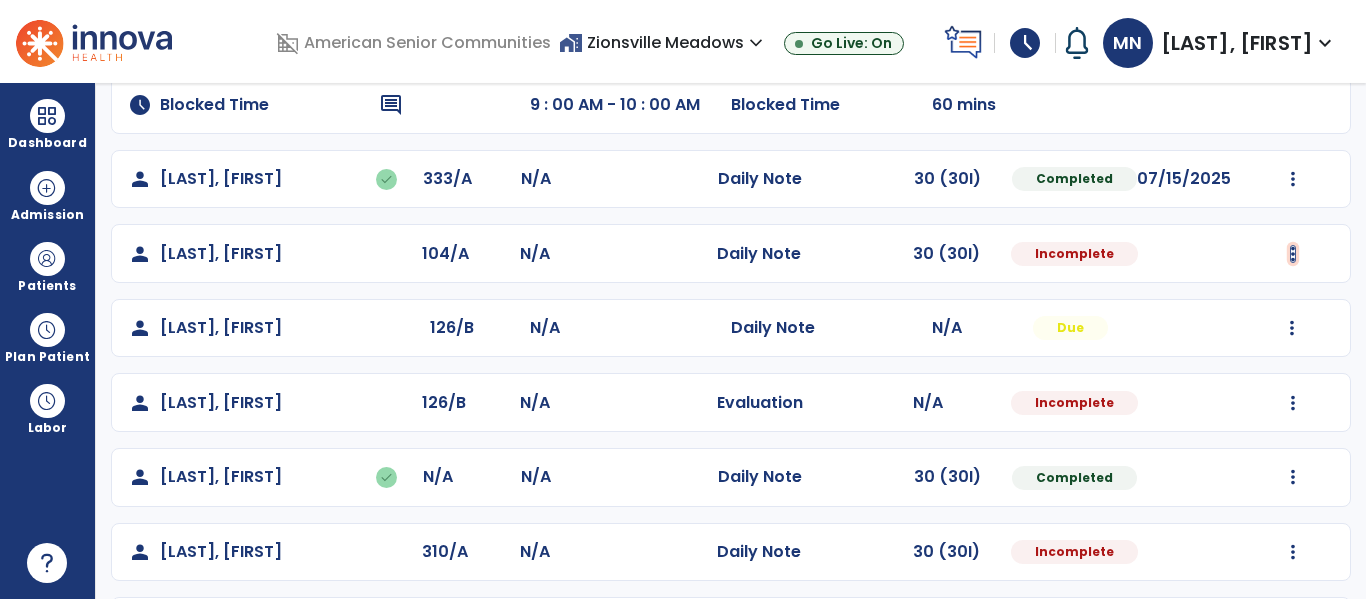 click at bounding box center [1293, 179] 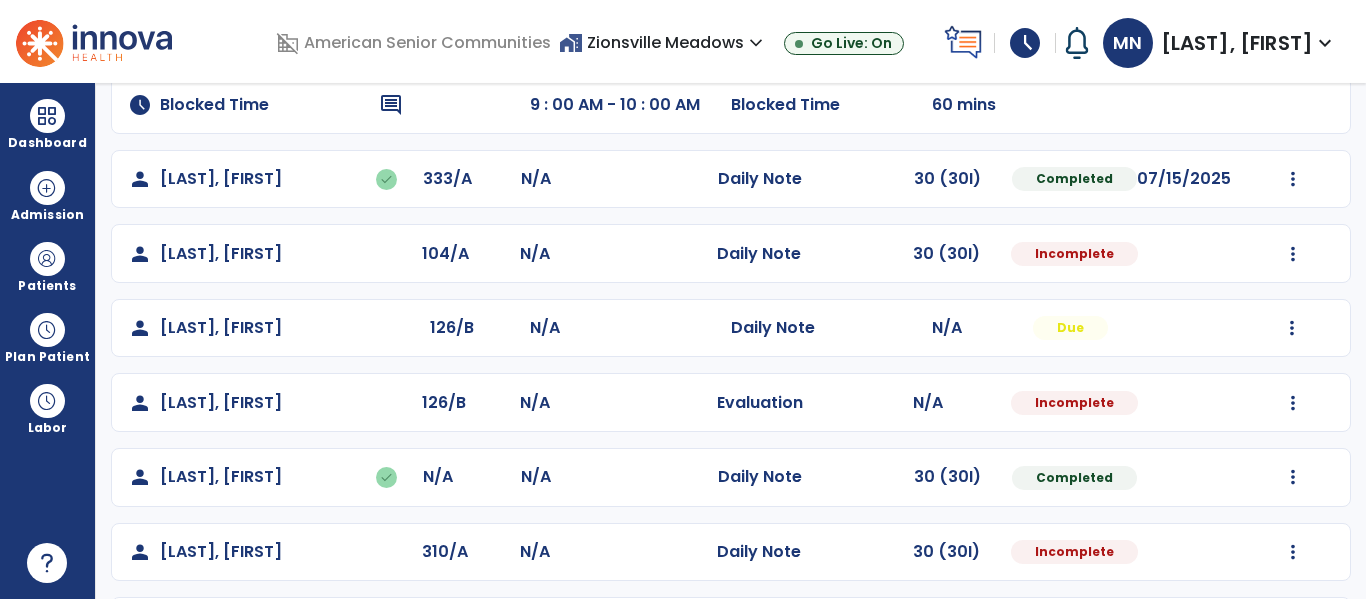 select on "*" 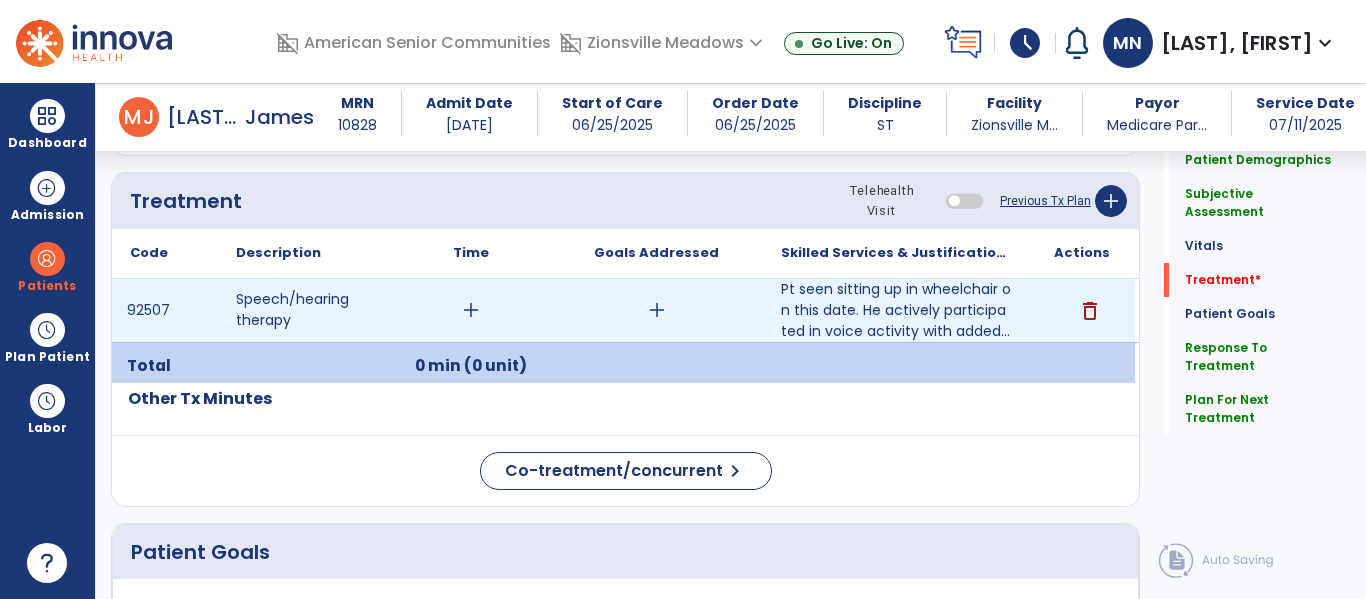 click on "add" at bounding box center [471, 310] 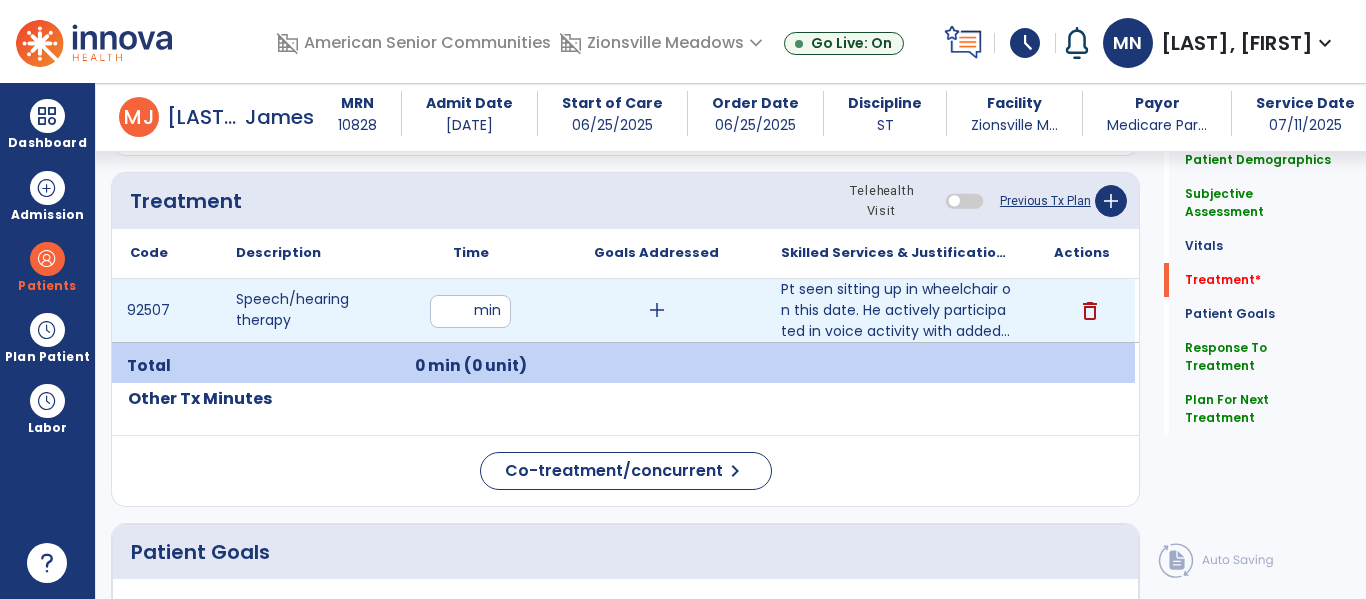 type on "**" 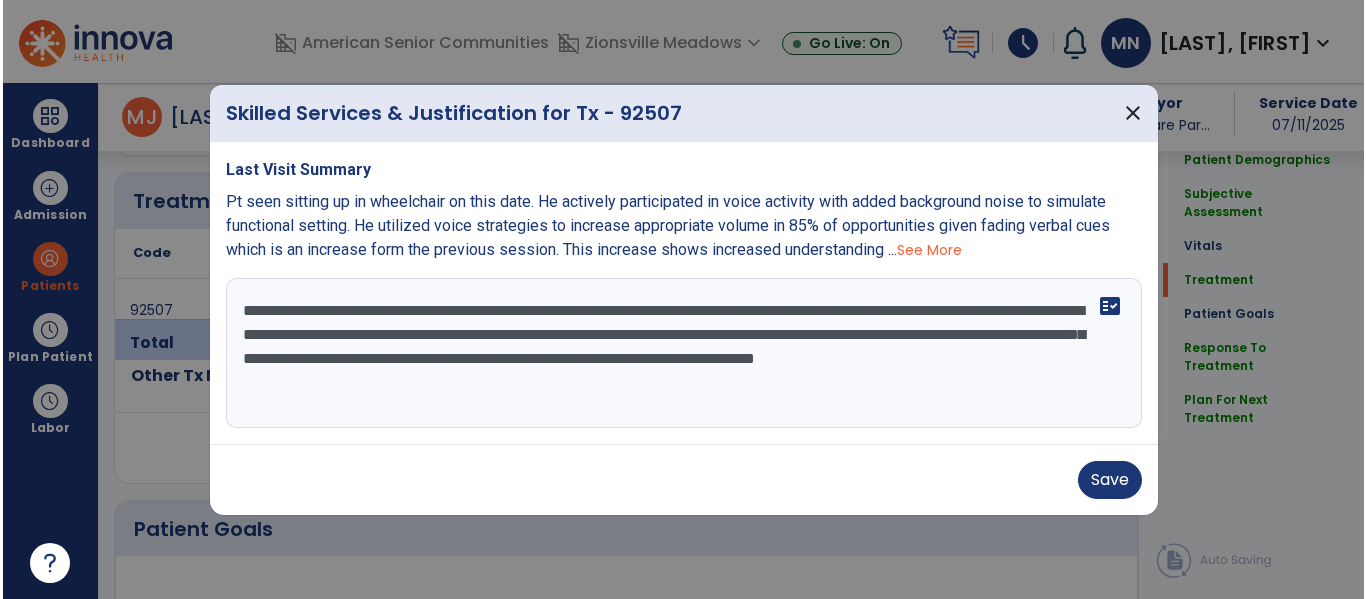scroll, scrollTop: 1077, scrollLeft: 0, axis: vertical 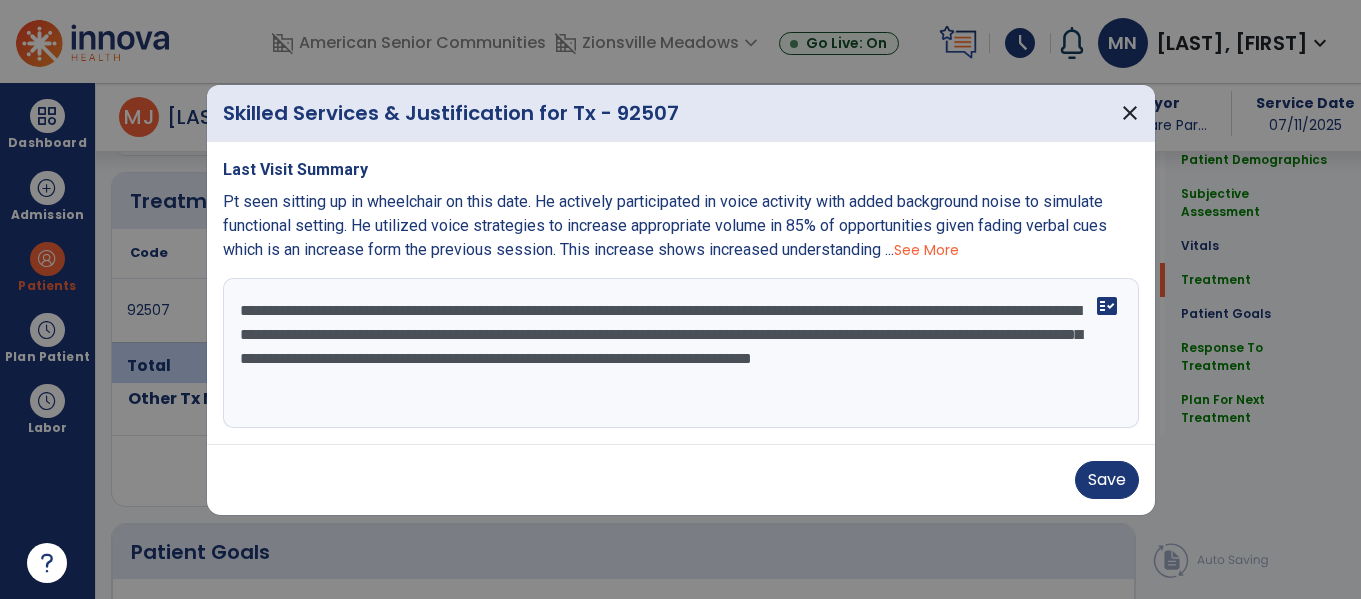 click on "**********" at bounding box center [681, 353] 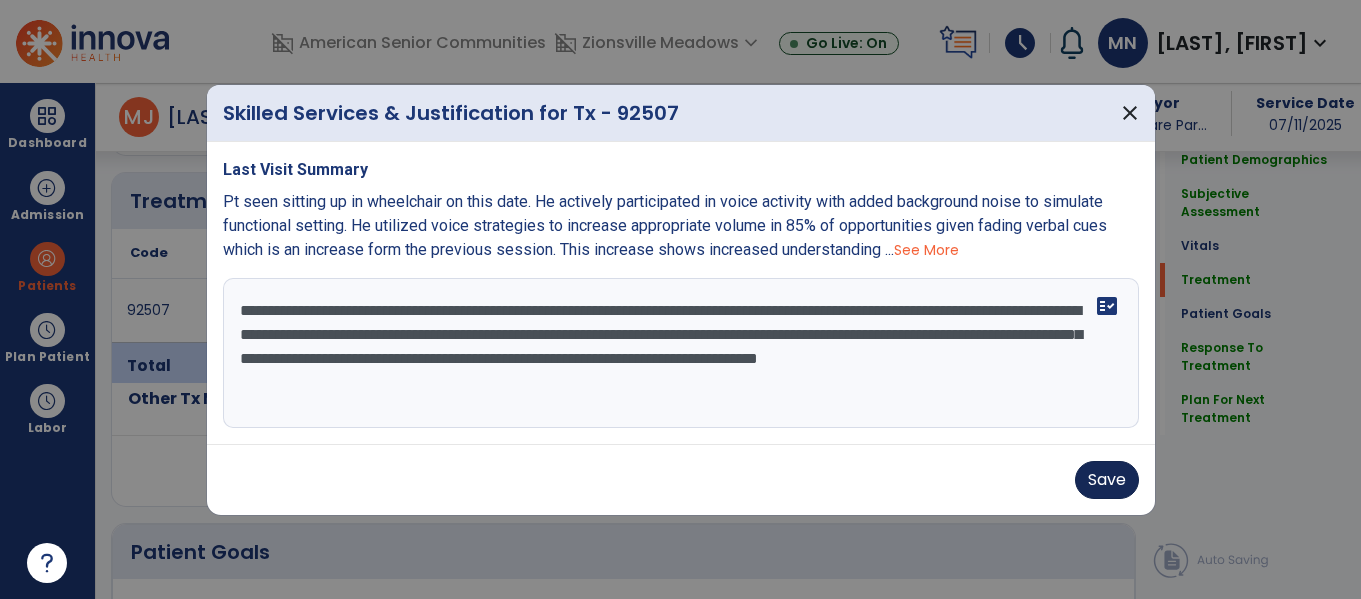 type on "**********" 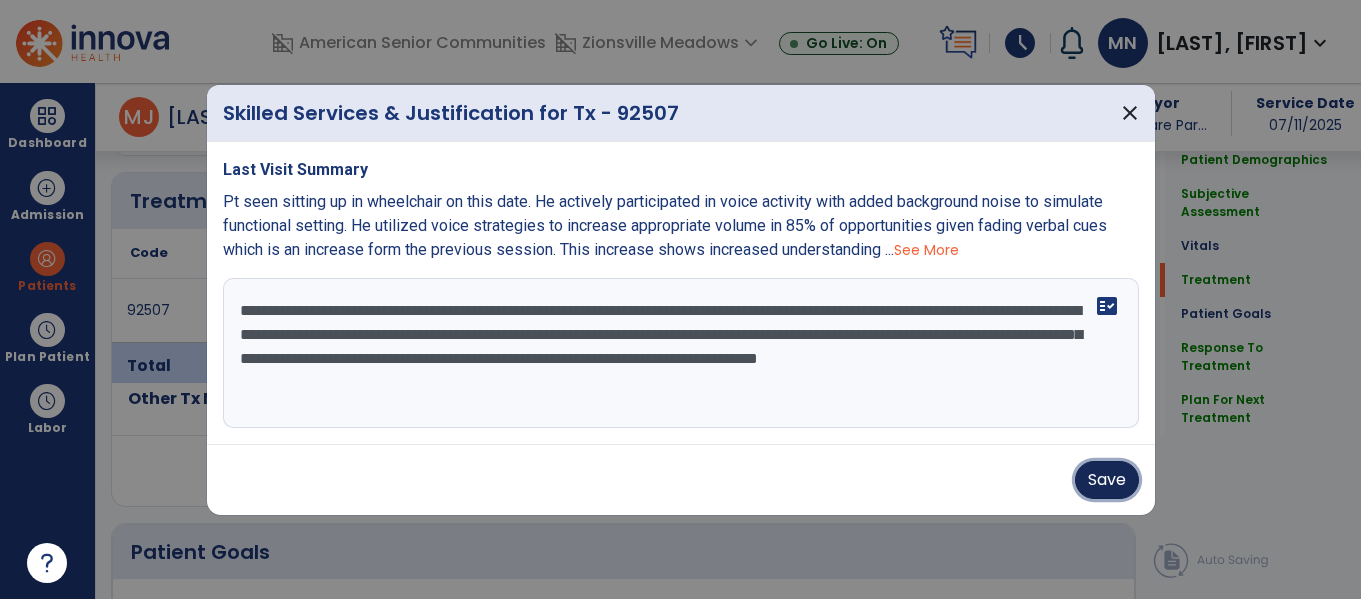 click on "Save" at bounding box center [1107, 480] 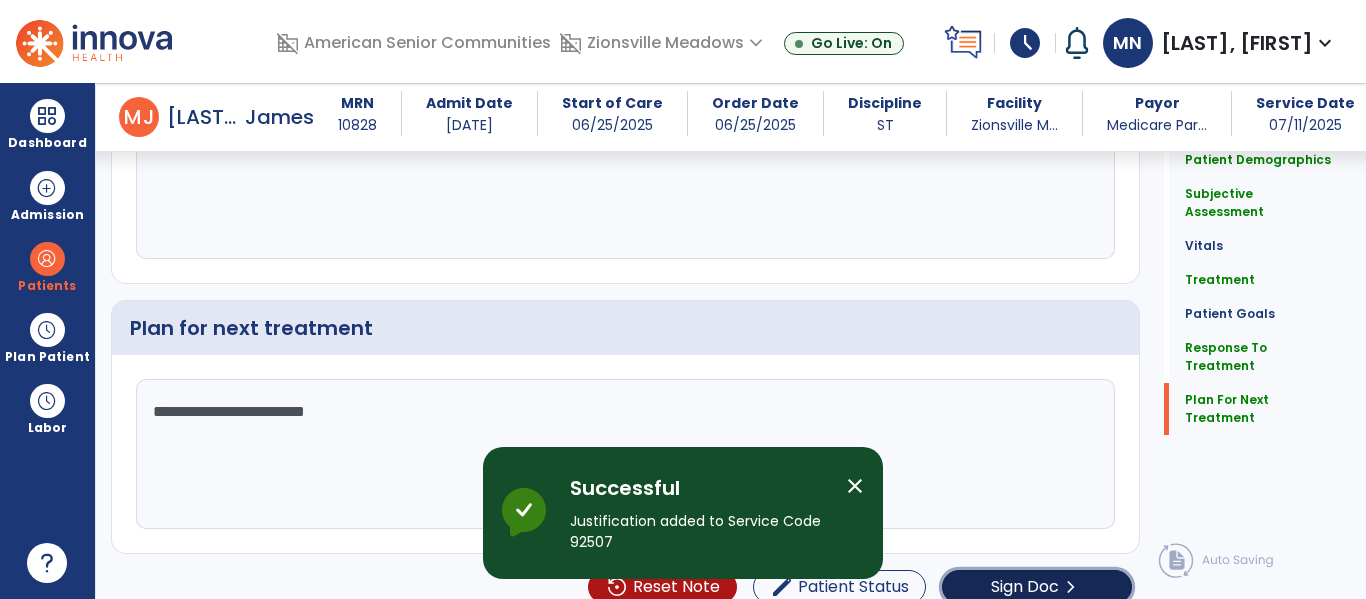 click on "chevron_right" 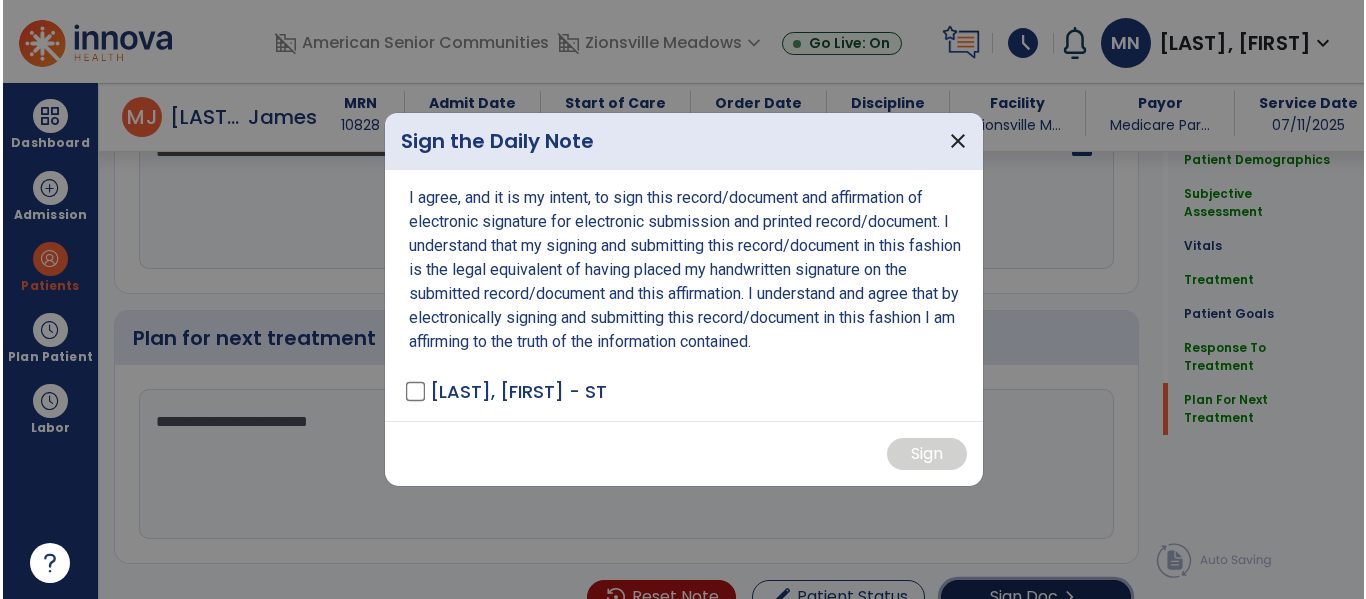 scroll, scrollTop: 2352, scrollLeft: 0, axis: vertical 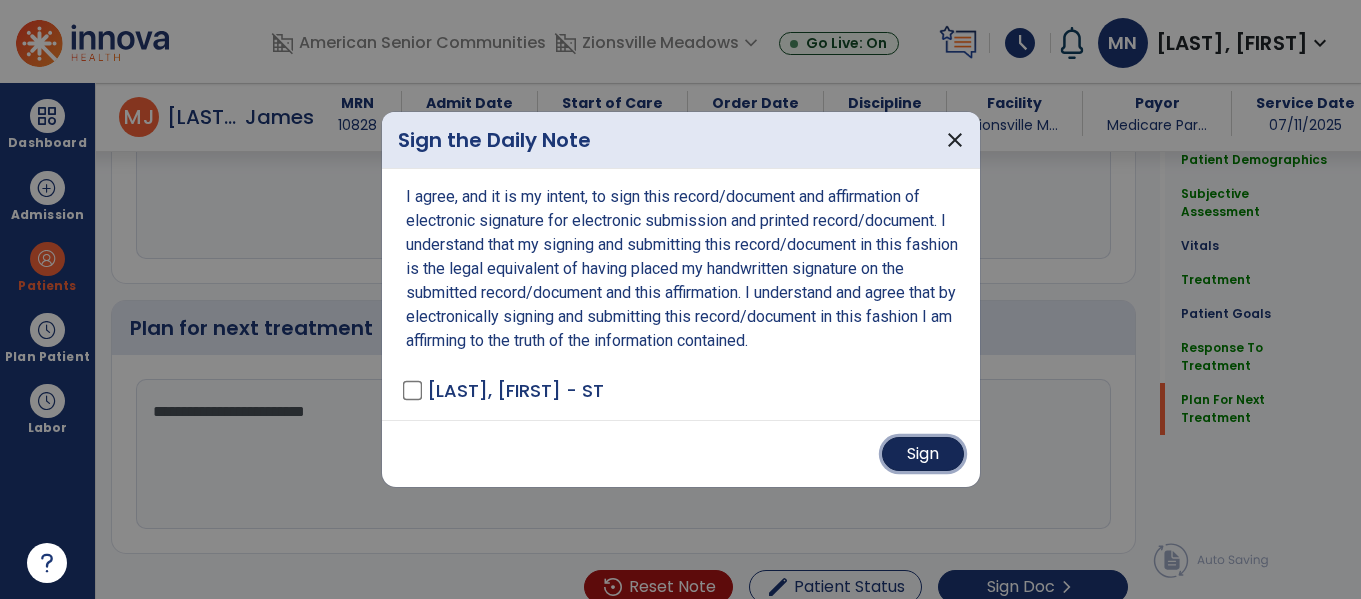 click on "Sign" at bounding box center (923, 454) 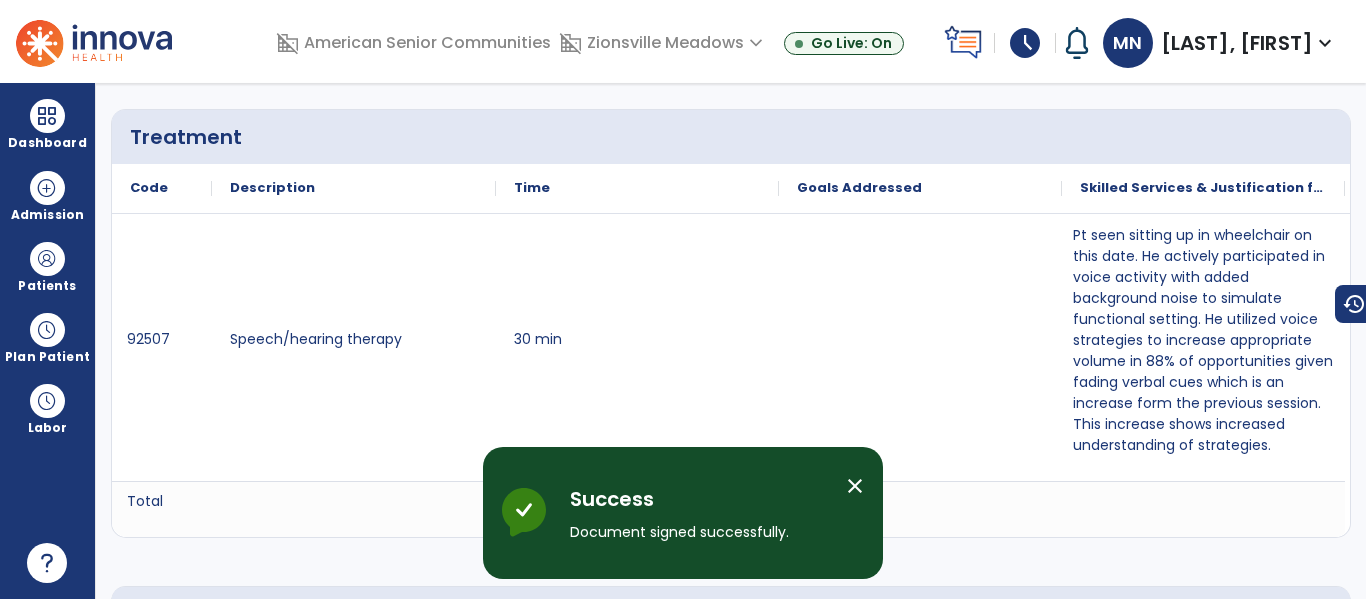 scroll, scrollTop: 18, scrollLeft: 0, axis: vertical 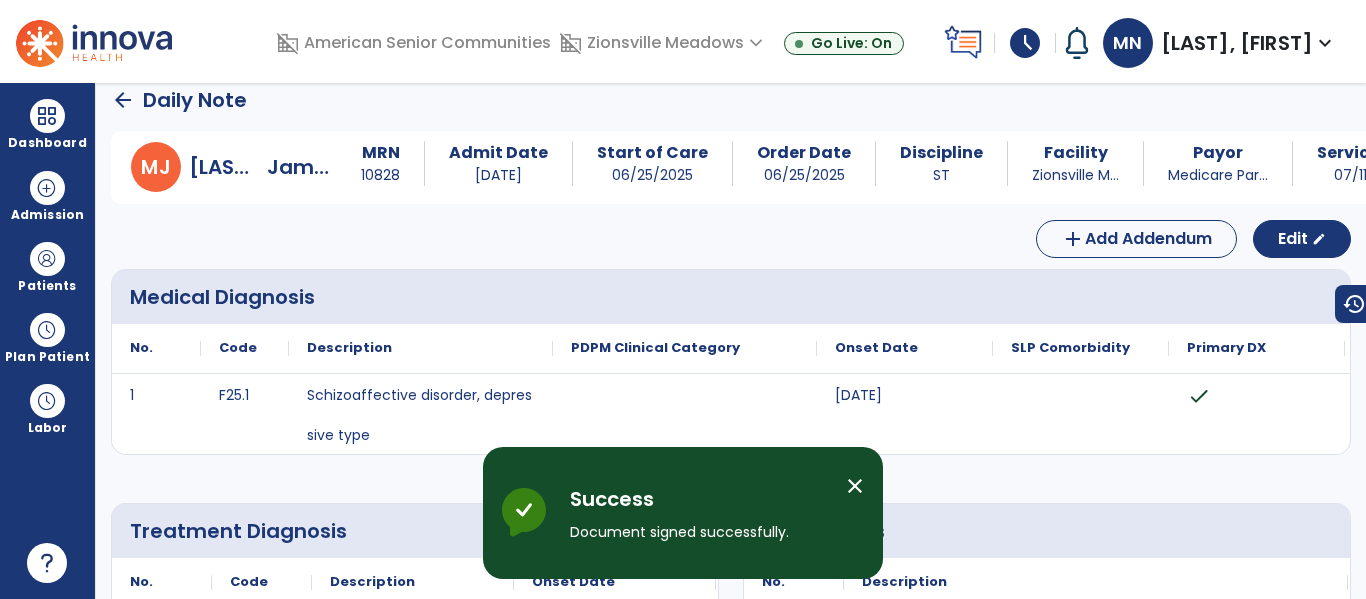 click on "arrow_back" 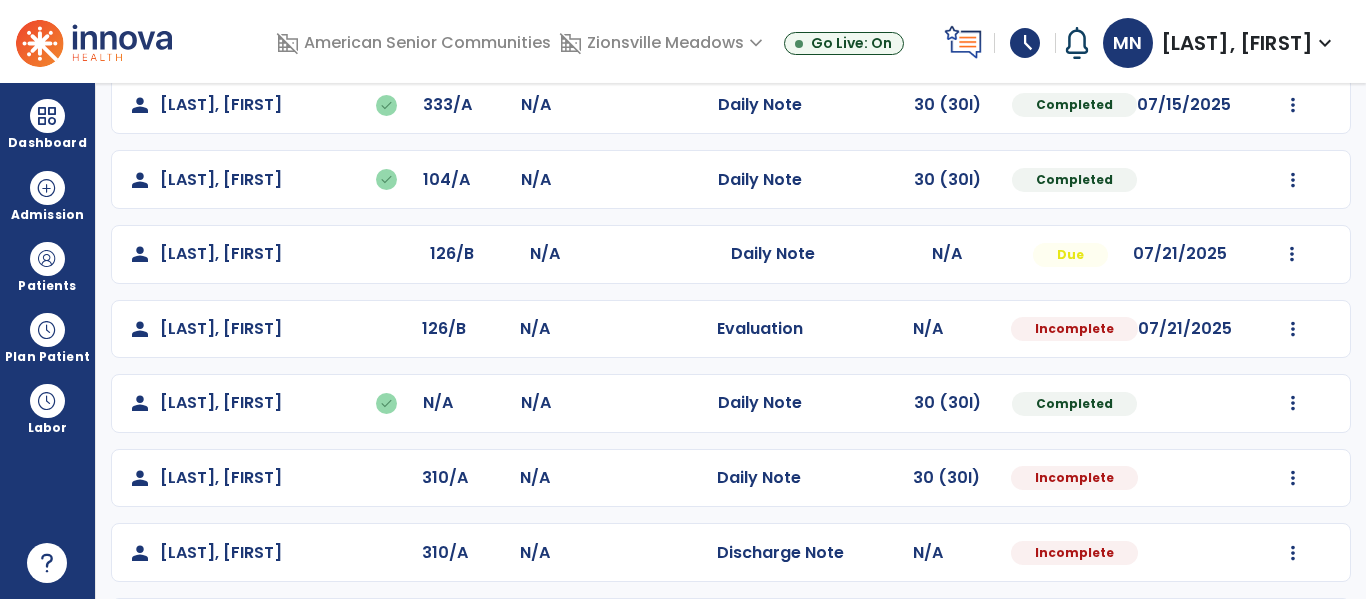 scroll, scrollTop: 487, scrollLeft: 0, axis: vertical 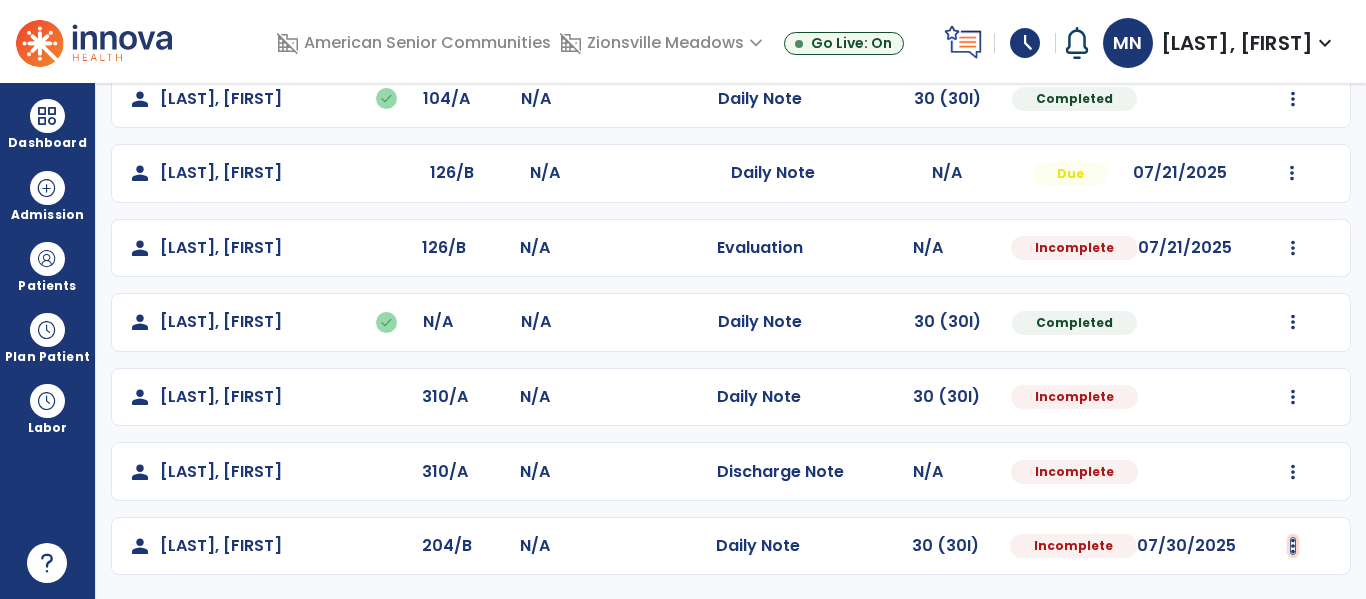 click at bounding box center (1292, -125) 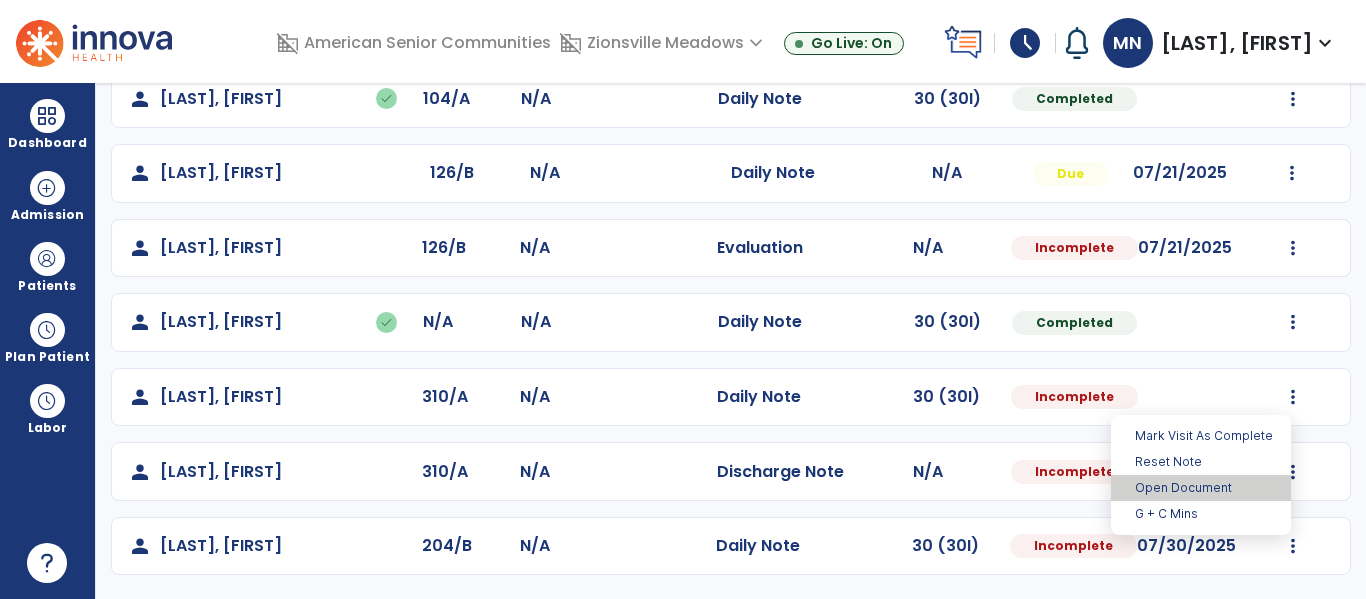 click on "Open Document" at bounding box center (1201, 488) 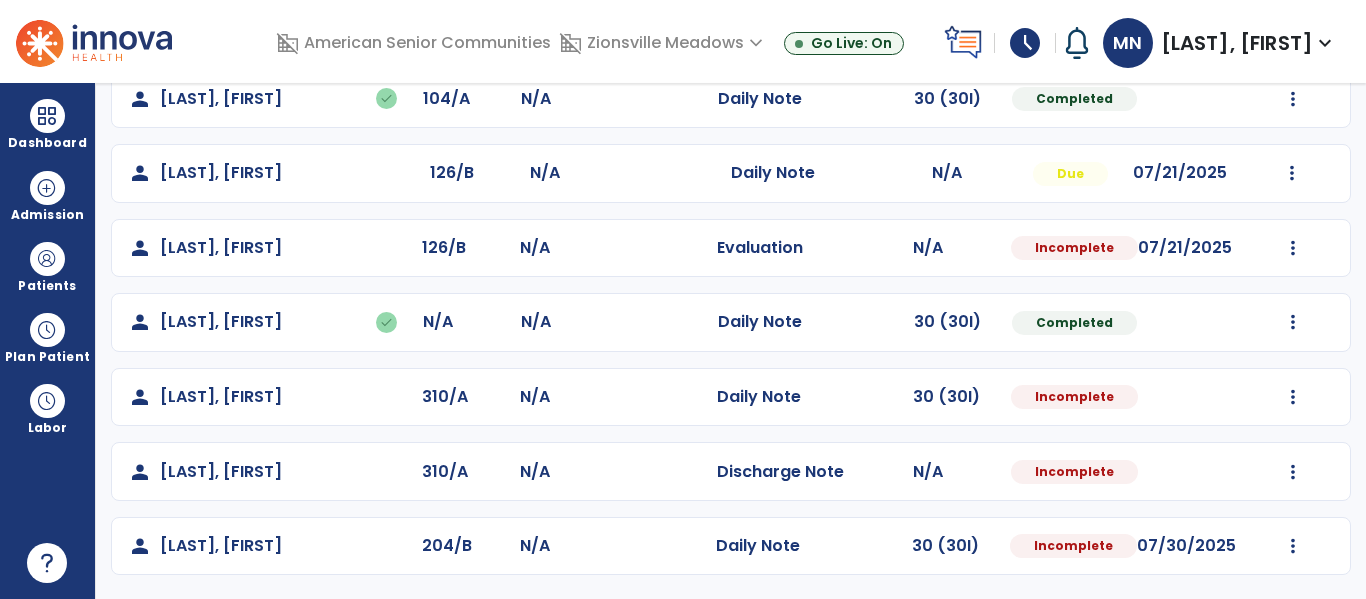 select on "*" 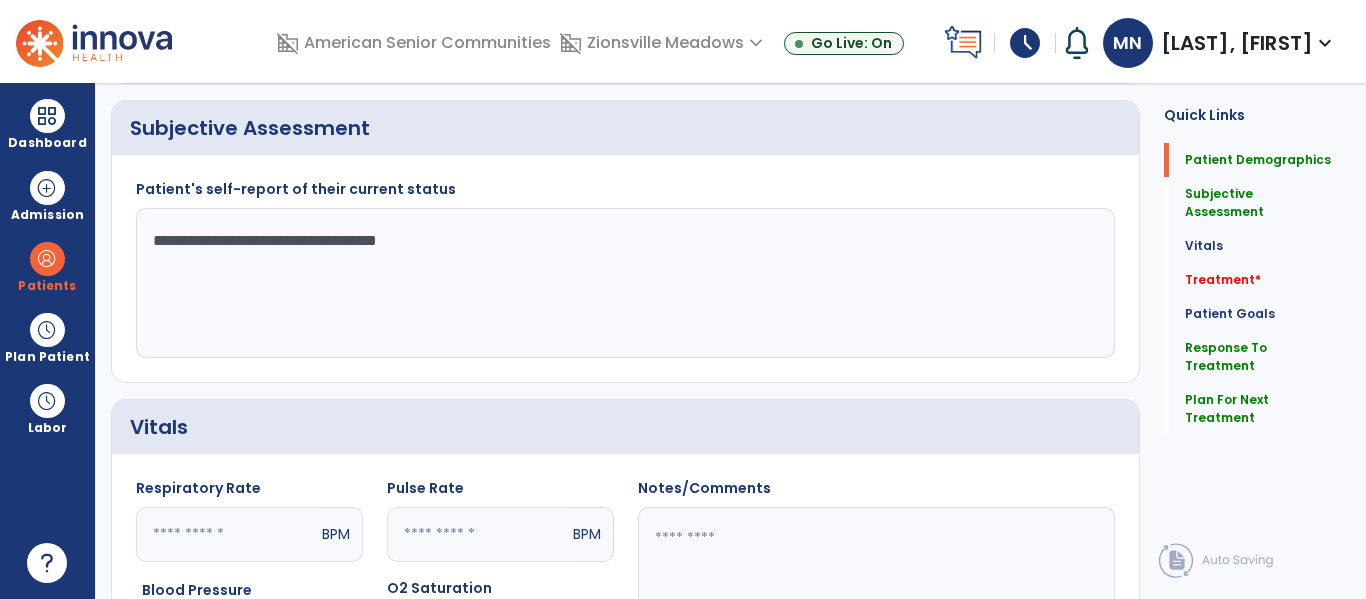 scroll, scrollTop: 0, scrollLeft: 0, axis: both 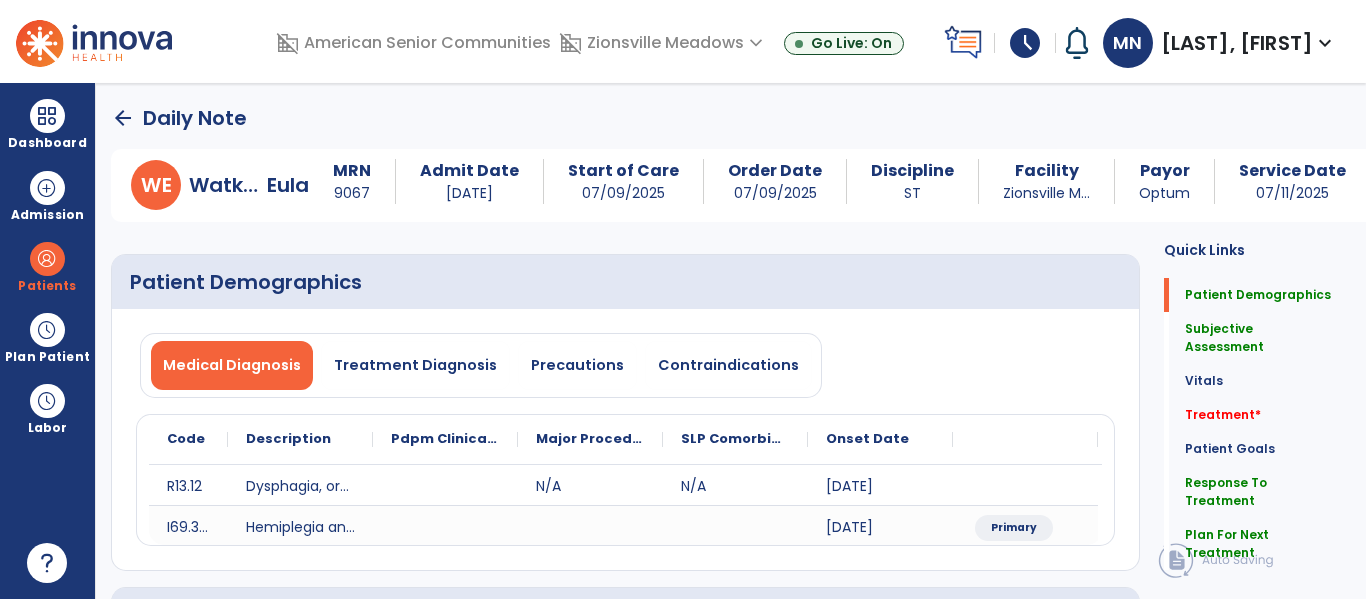 click on "arrow_back" 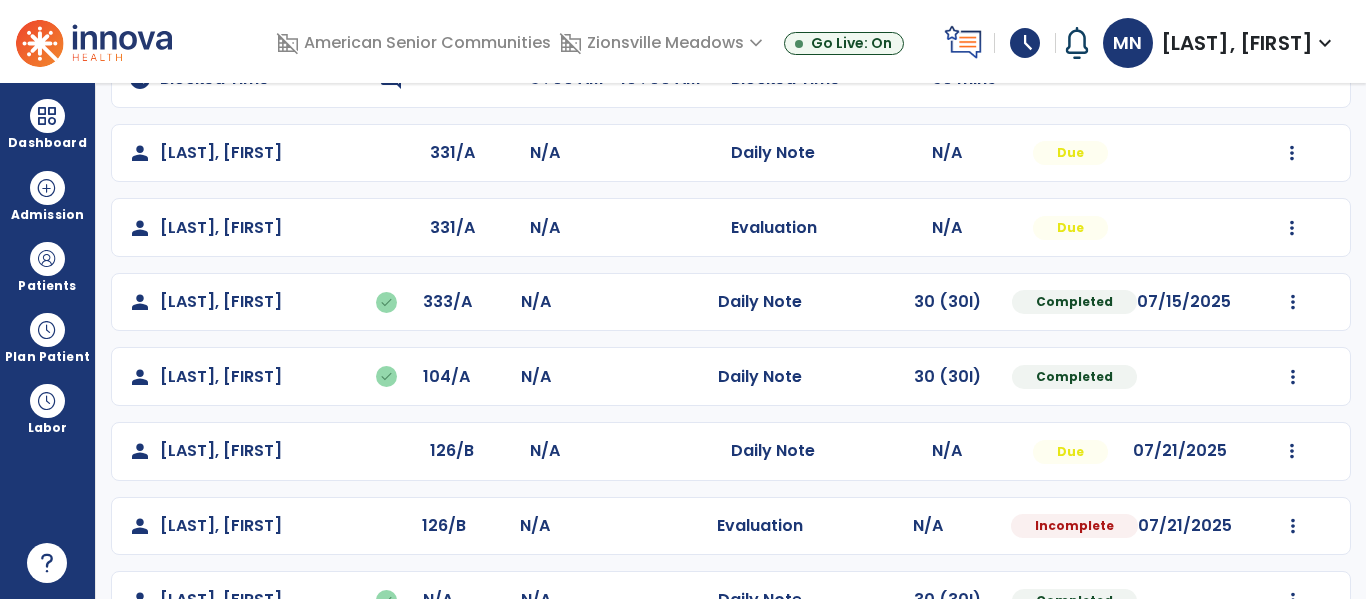 scroll, scrollTop: 194, scrollLeft: 0, axis: vertical 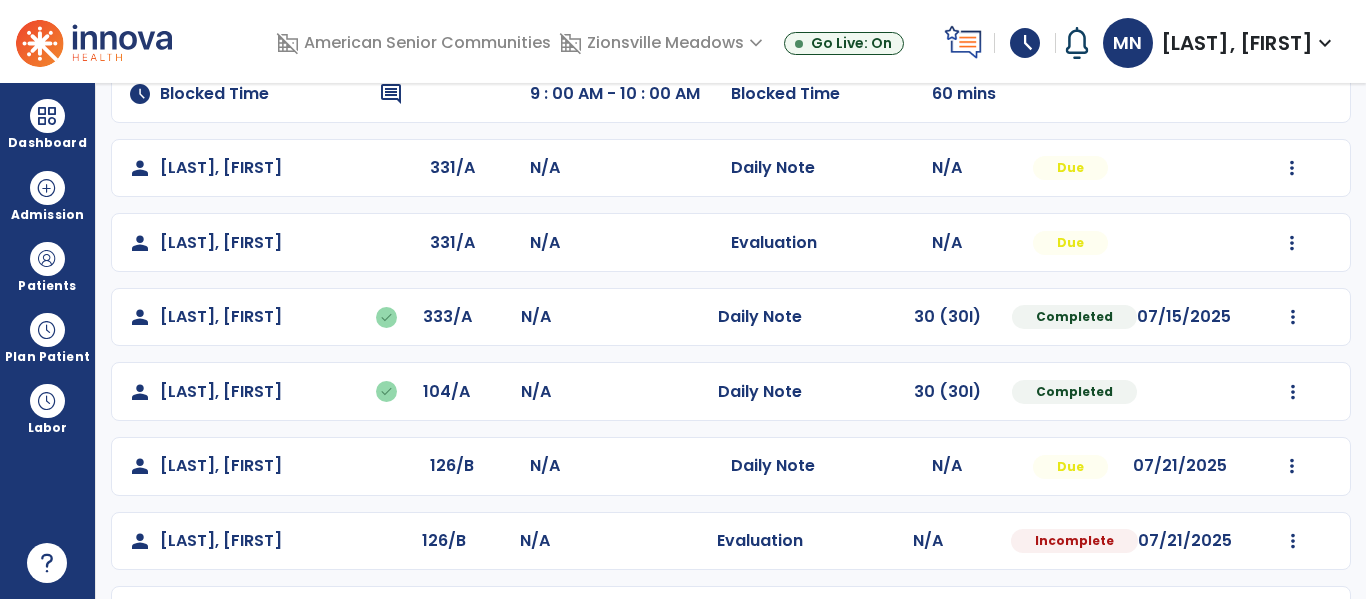 click on "Mark Visit As Complete   Reset Note   Open Document   G + C Mins" 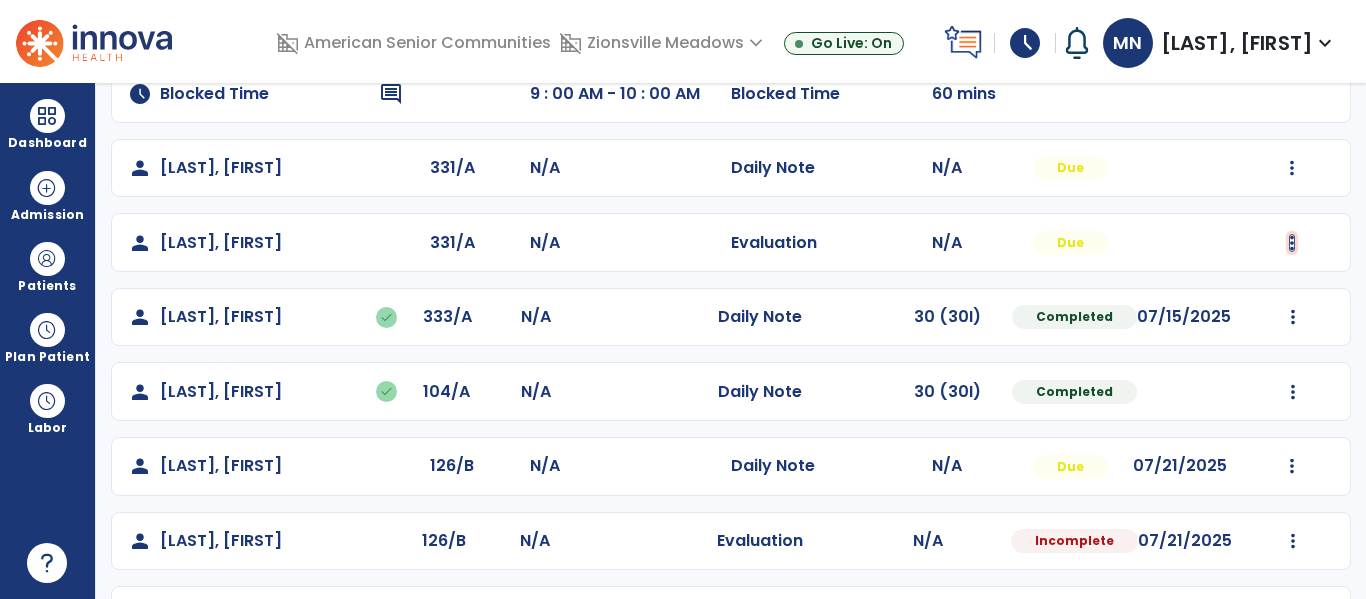 click at bounding box center (1292, 168) 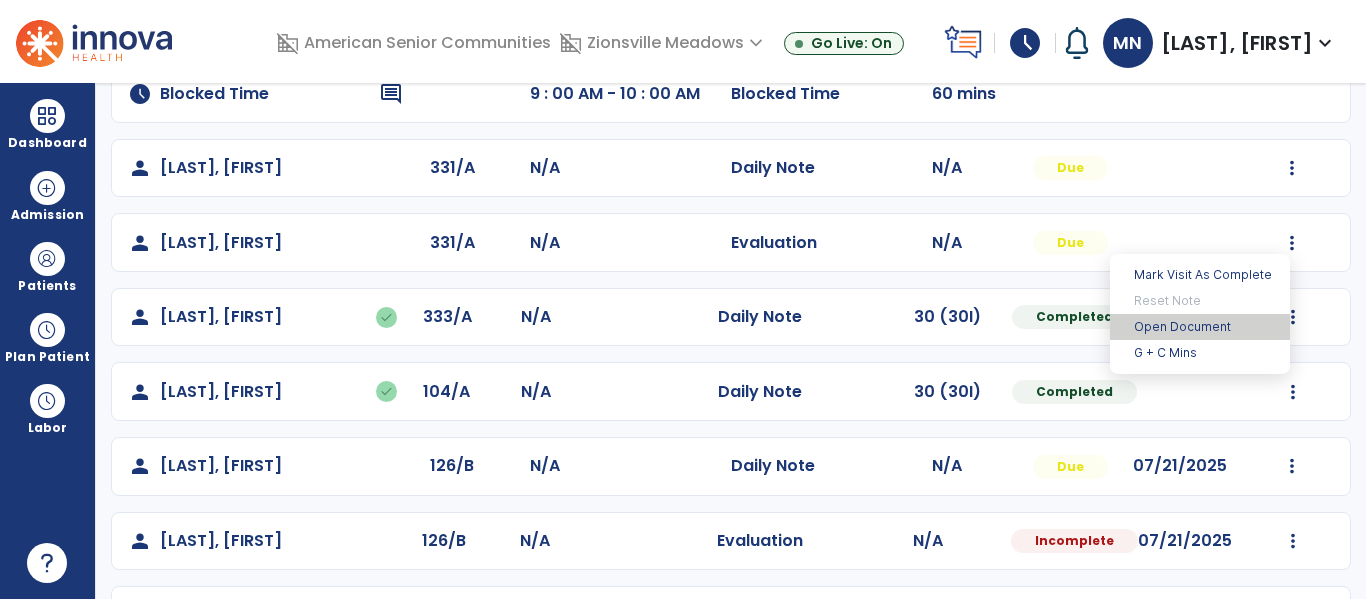 click on "Open Document" at bounding box center [1200, 327] 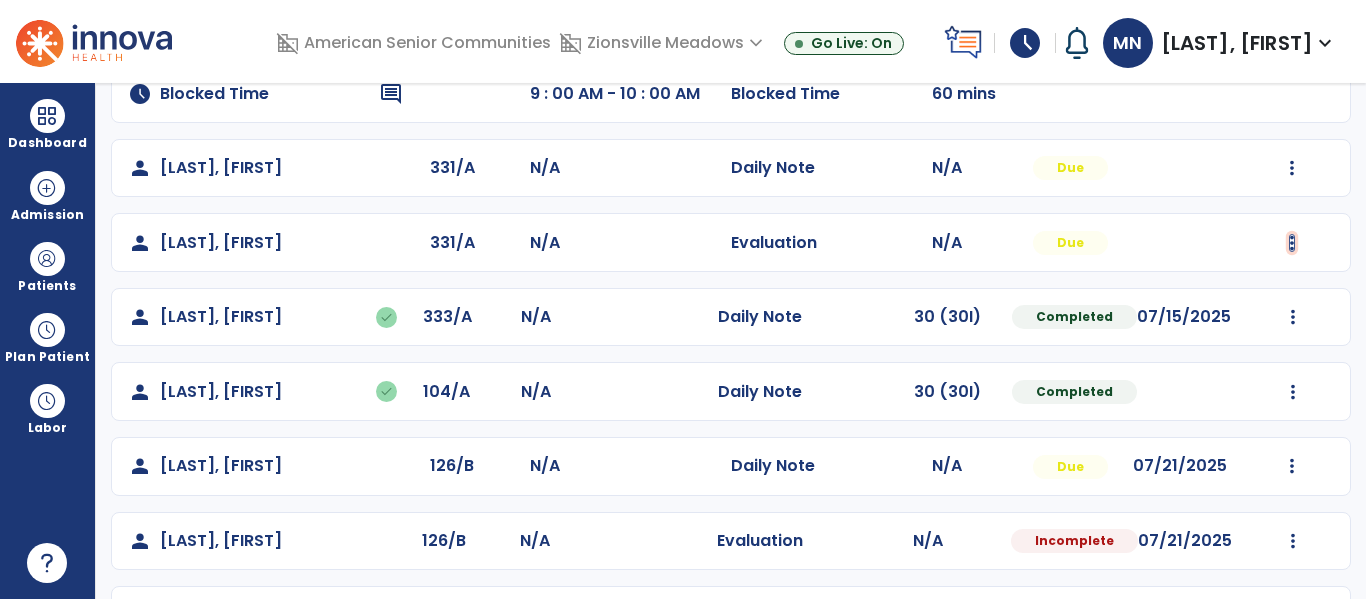 click at bounding box center [1292, 168] 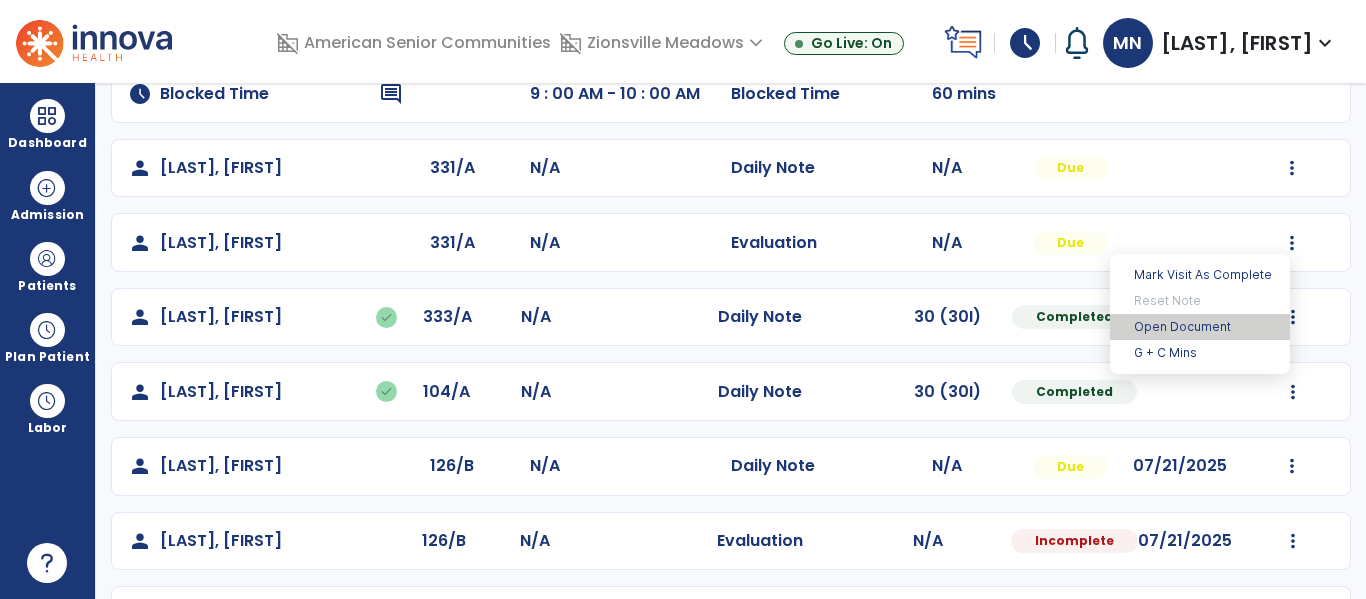 click on "Open Document" at bounding box center (1200, 327) 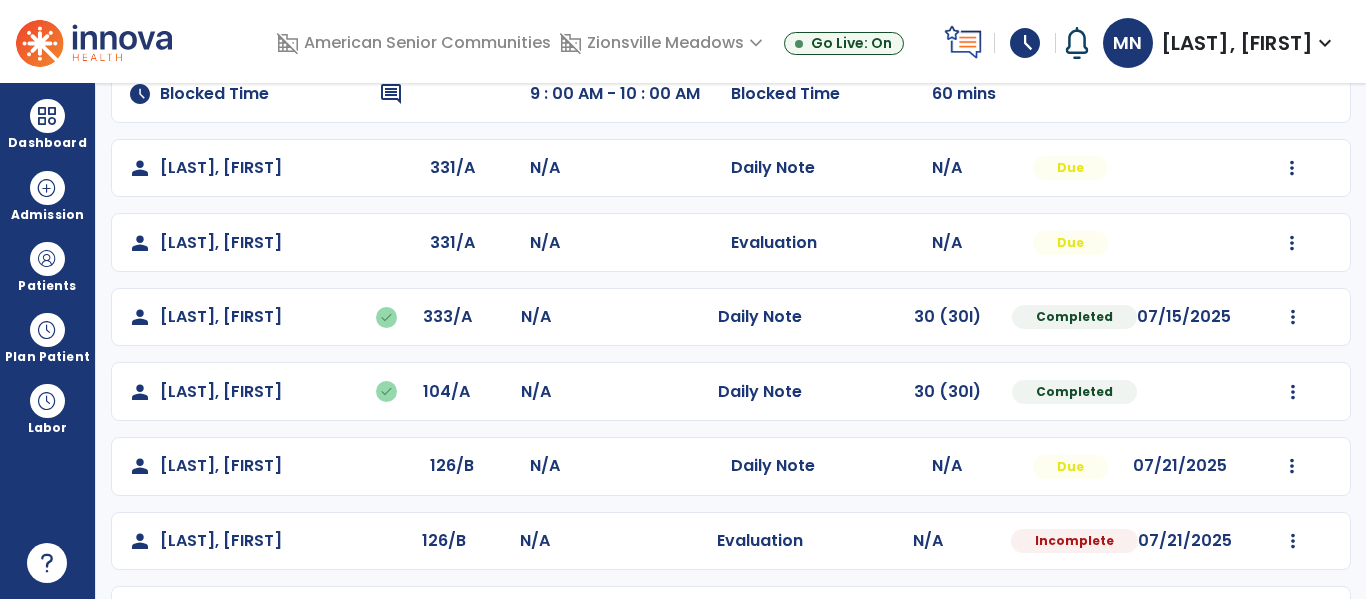 click on "person [LAST], [FIRST] 331/A N/A Evaluation N/A Due Mark Visit As Complete Reset Note Open Document G + C Mins" 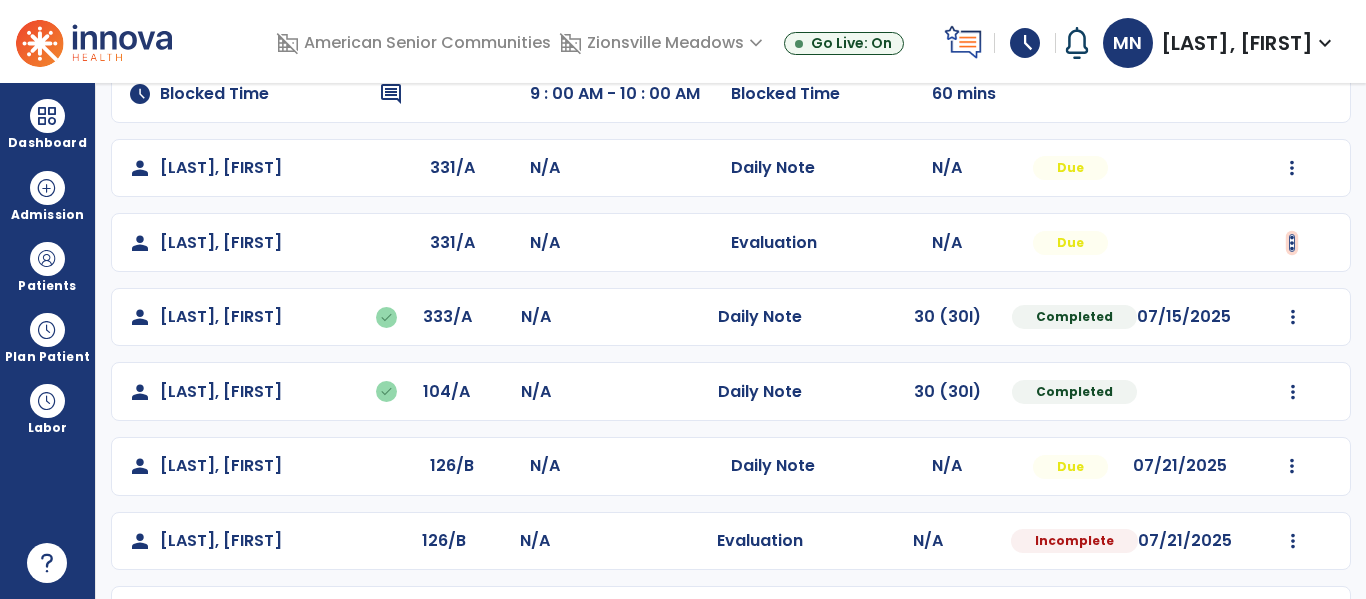 click at bounding box center (1292, 168) 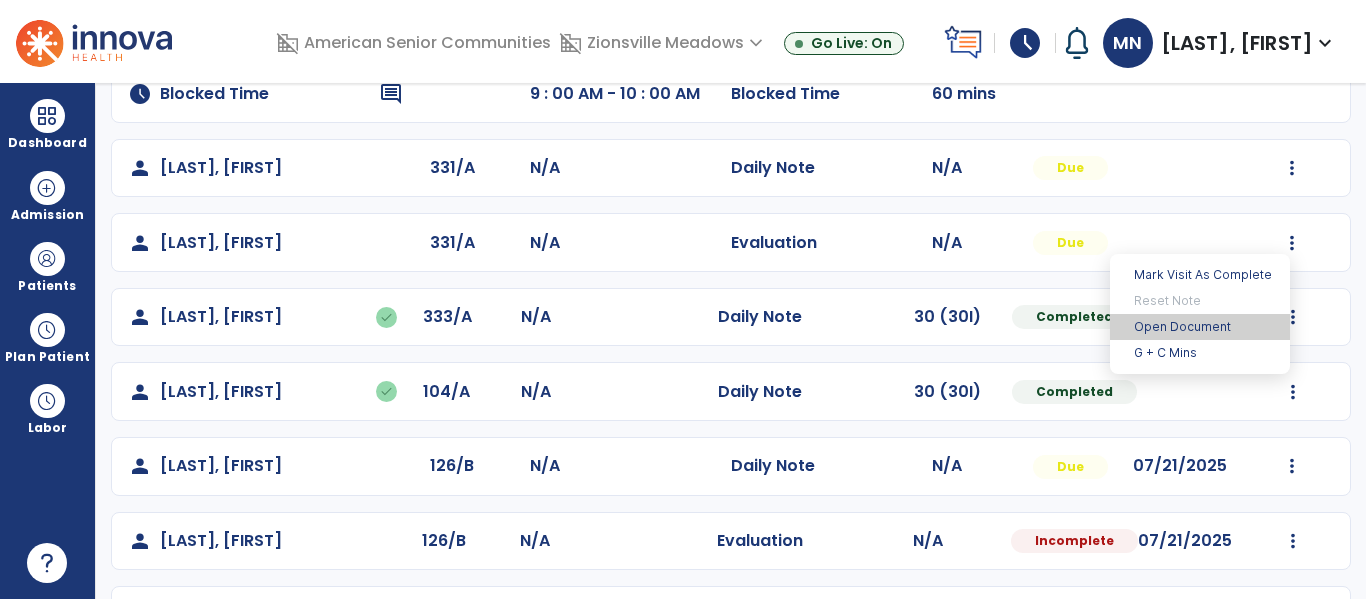 click on "Open Document" at bounding box center [1200, 327] 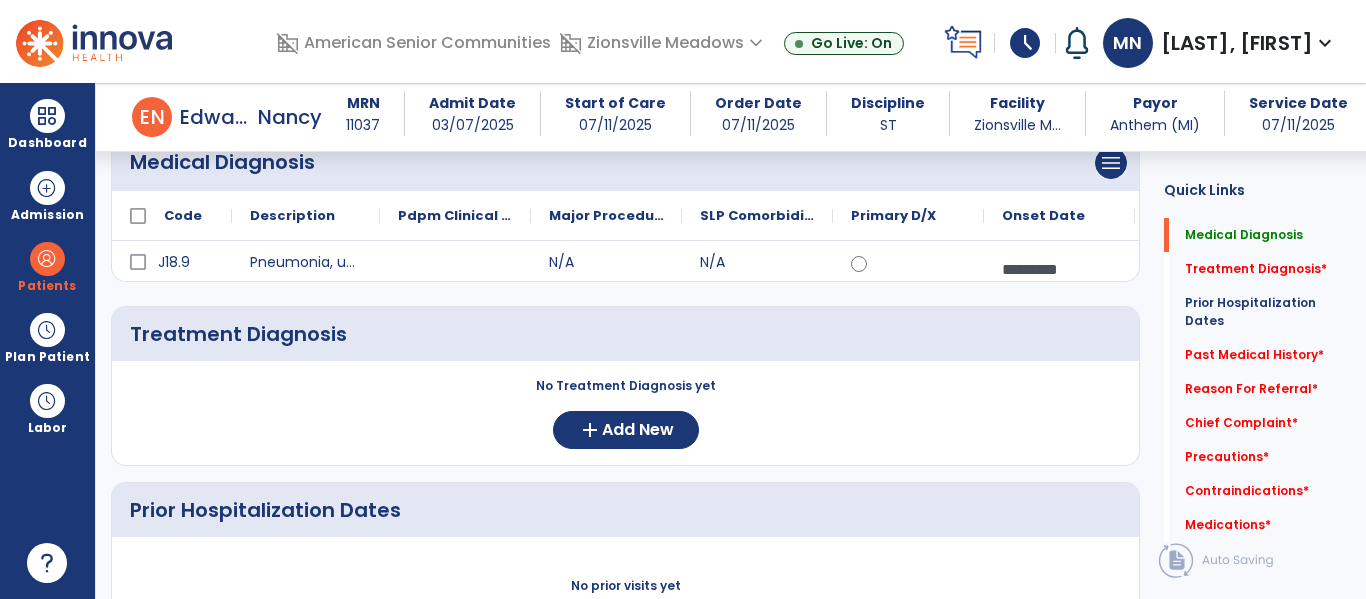 scroll, scrollTop: 134, scrollLeft: 0, axis: vertical 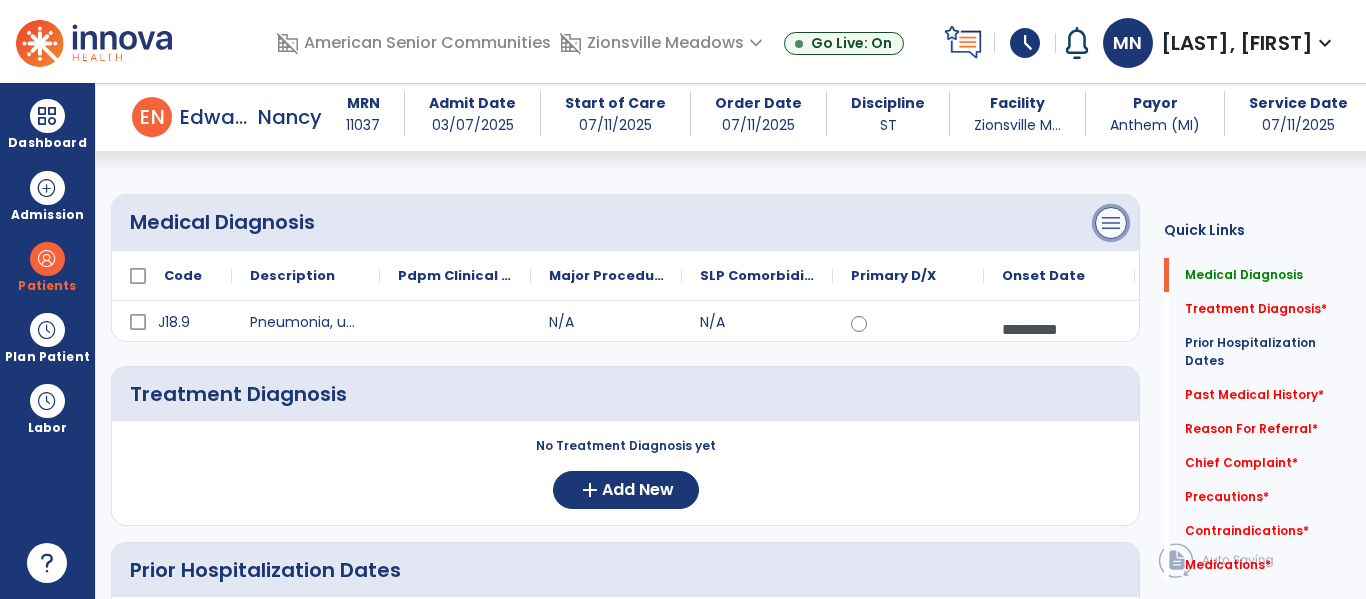 click on "menu" at bounding box center (1111, 223) 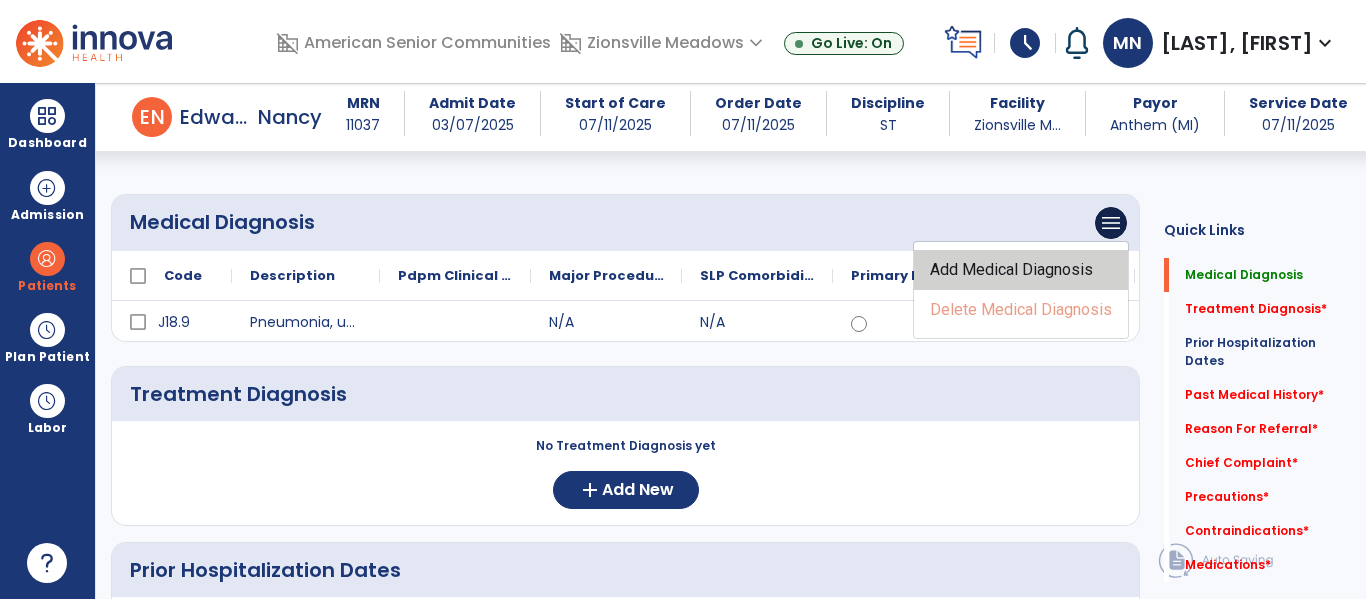 click on "Add Medical Diagnosis" 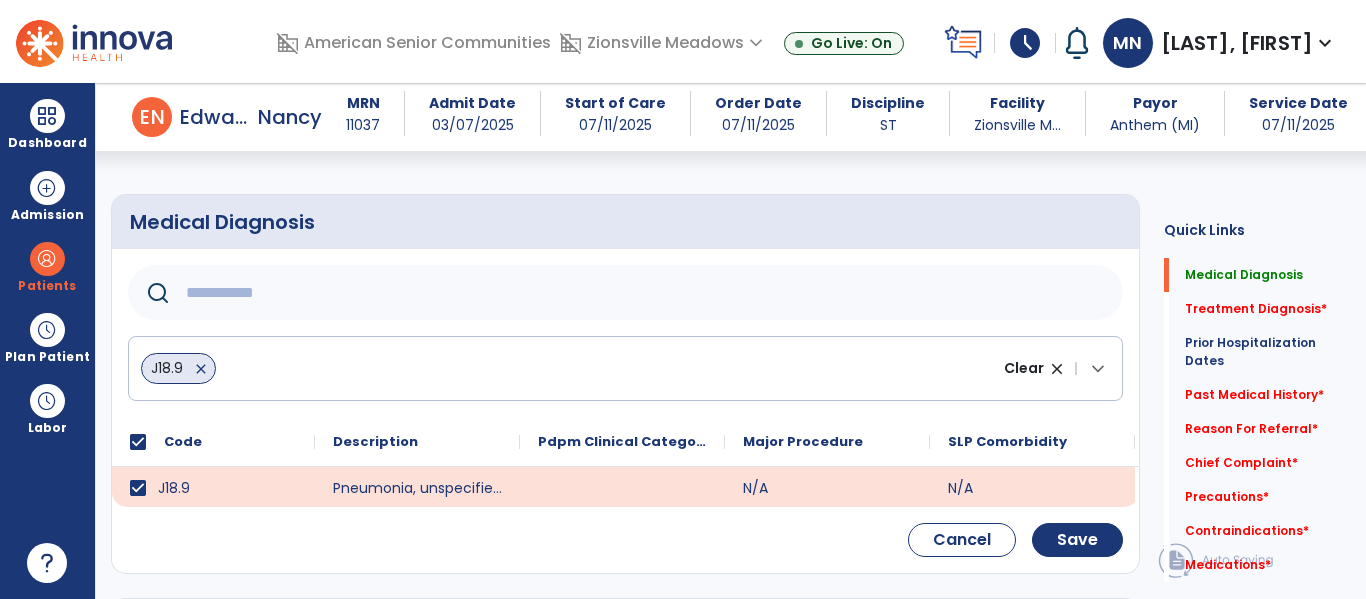 click 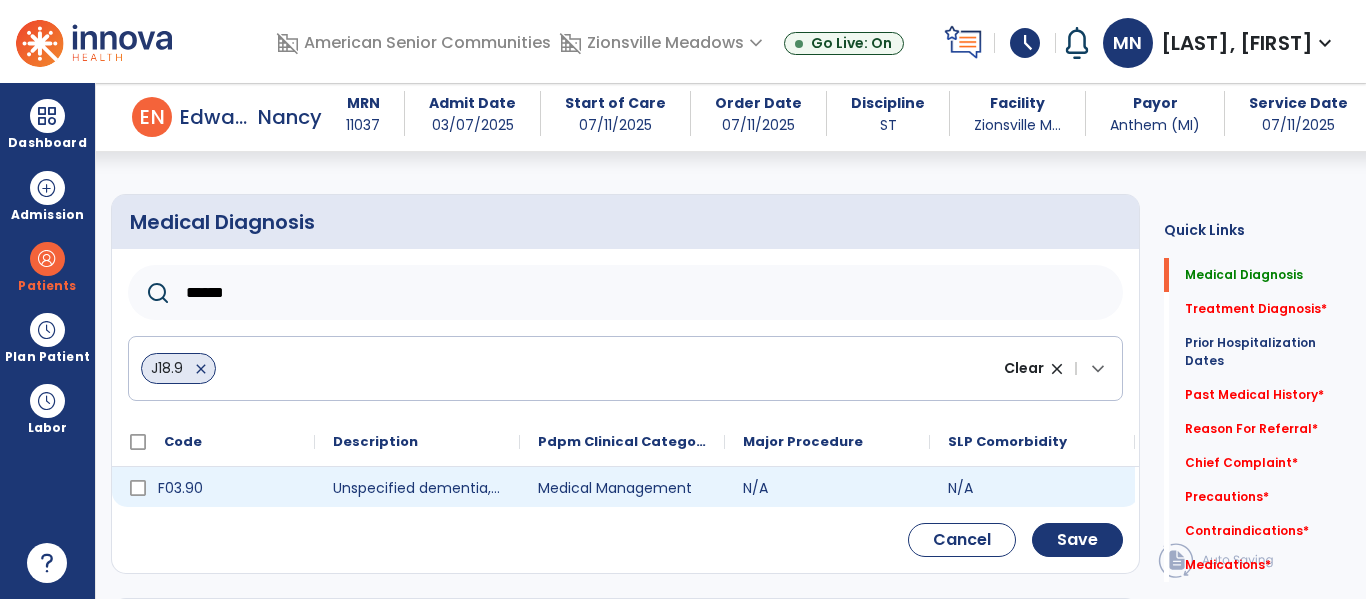 type on "******" 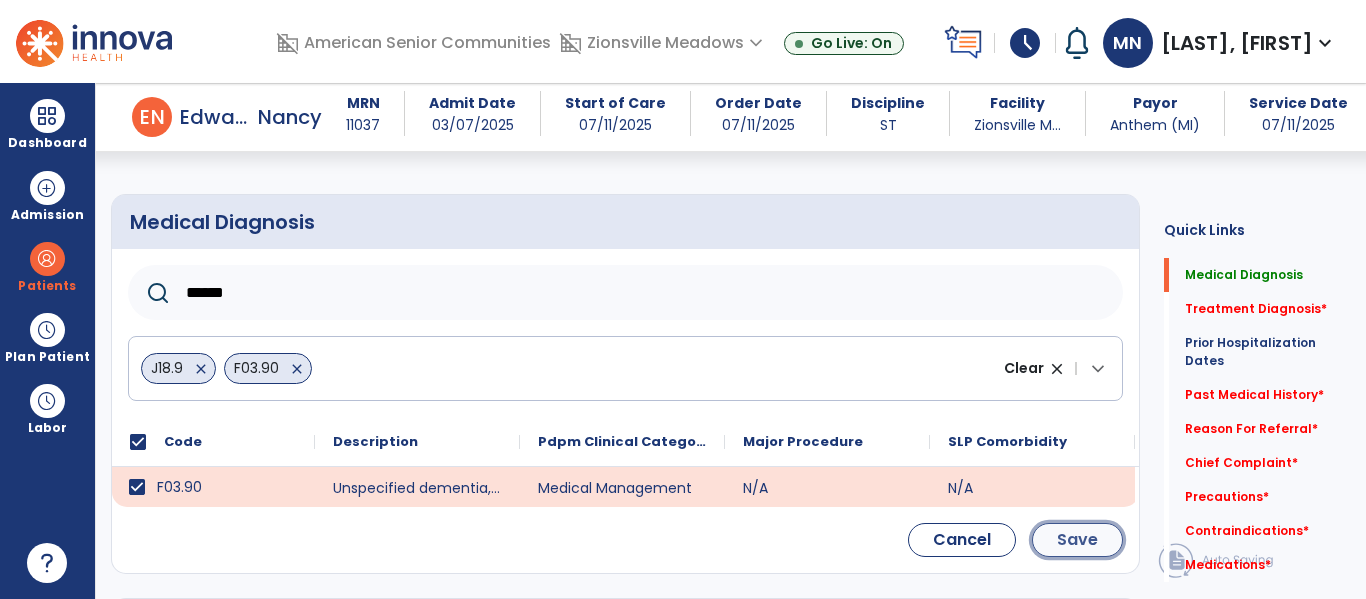 click on "Save" 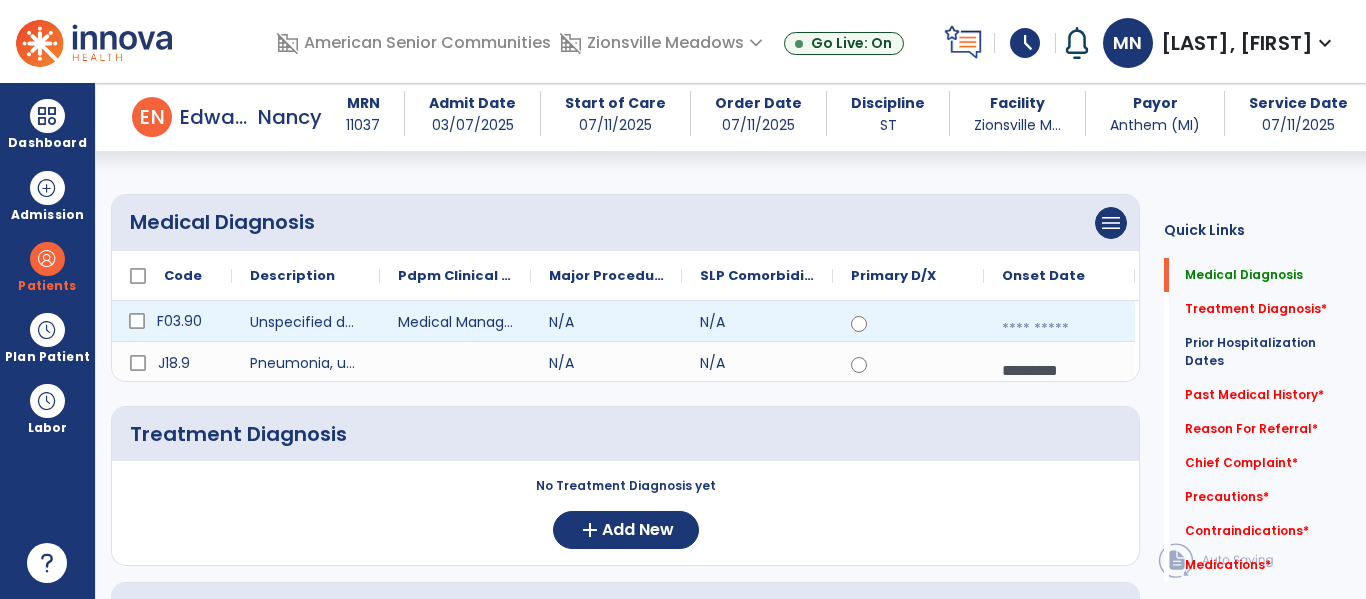 click at bounding box center (1059, 329) 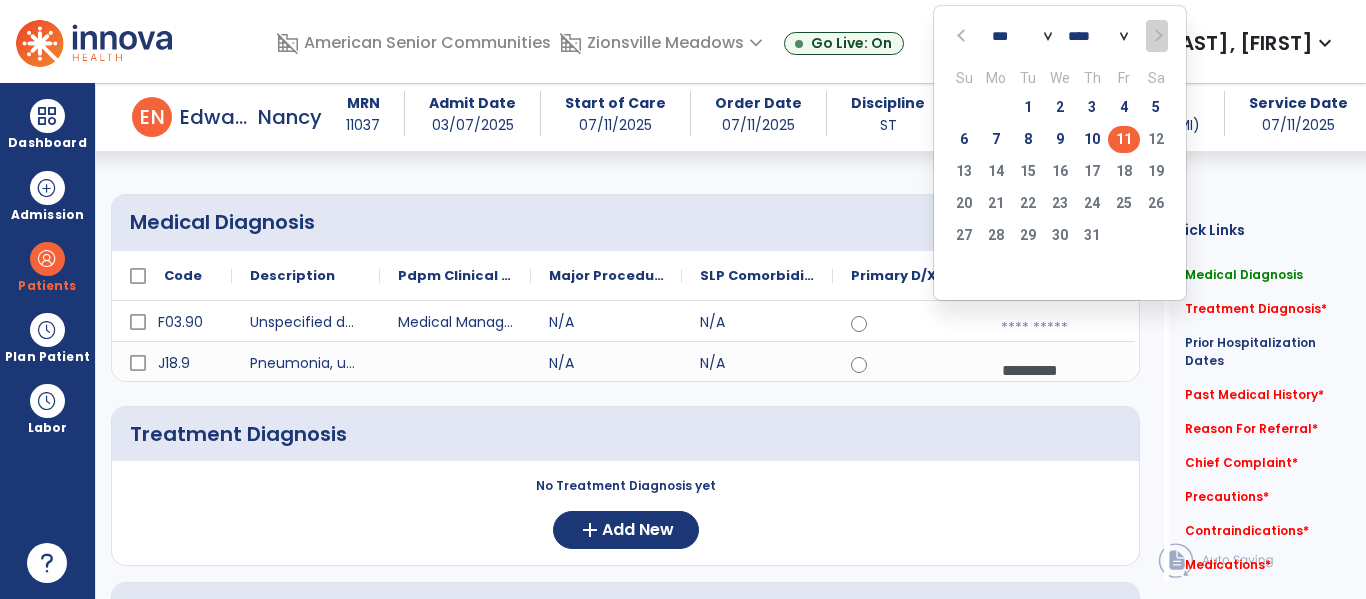 click 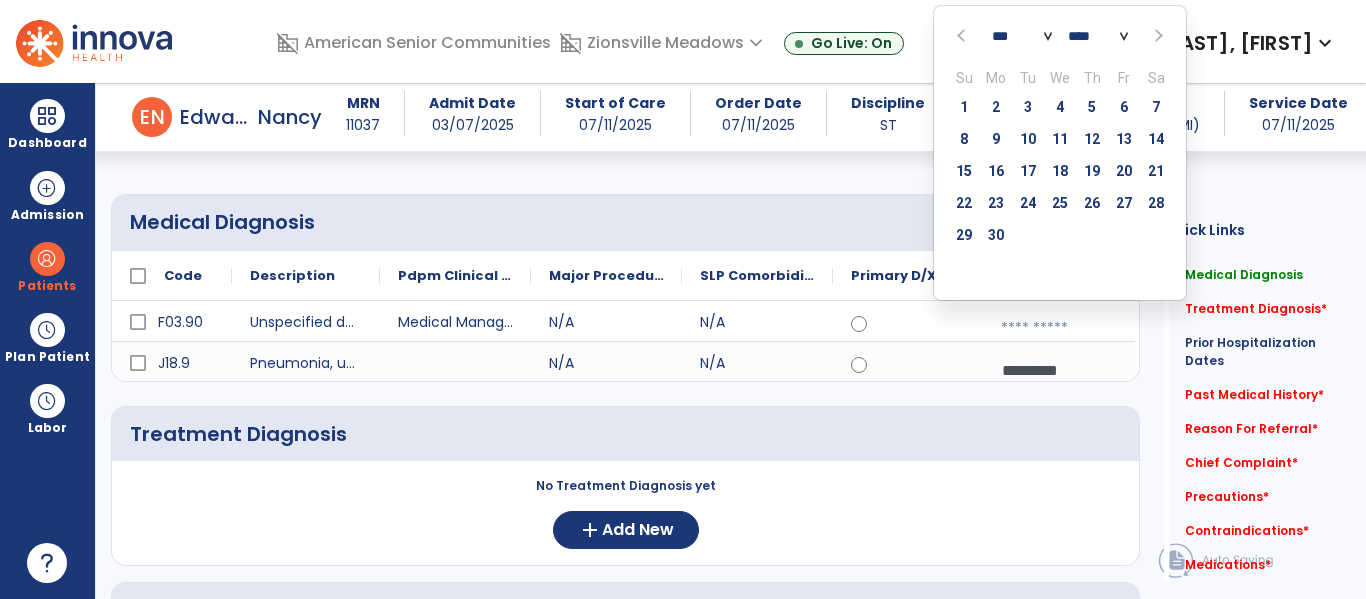 click 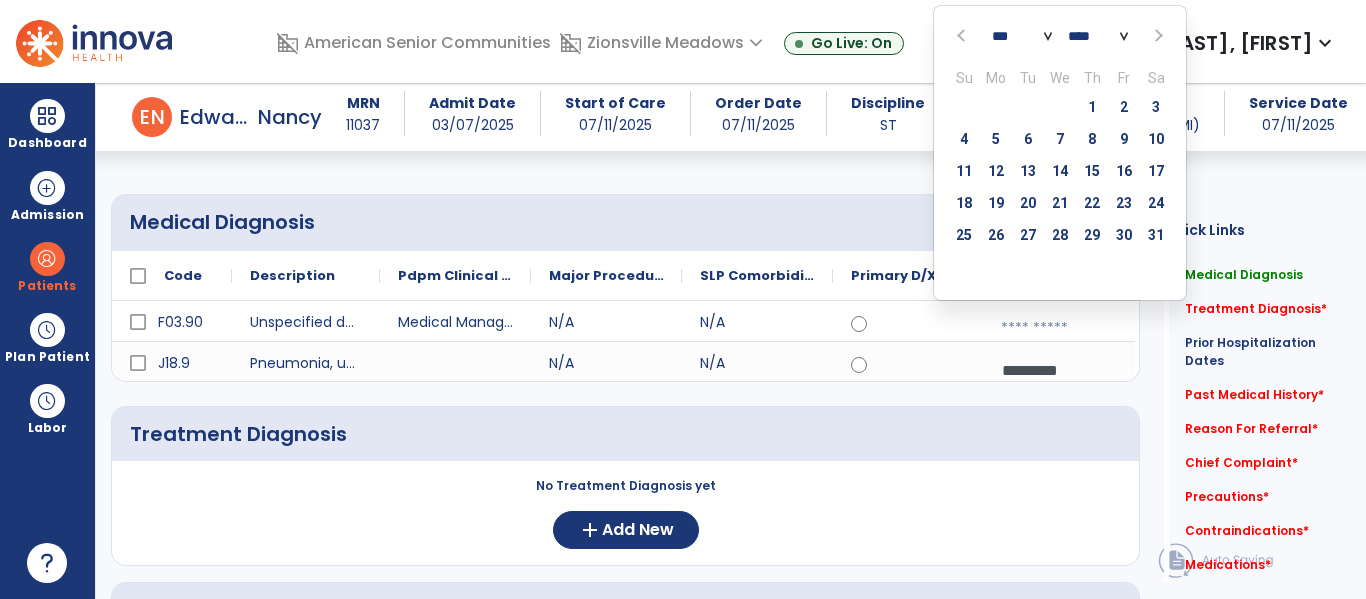 click 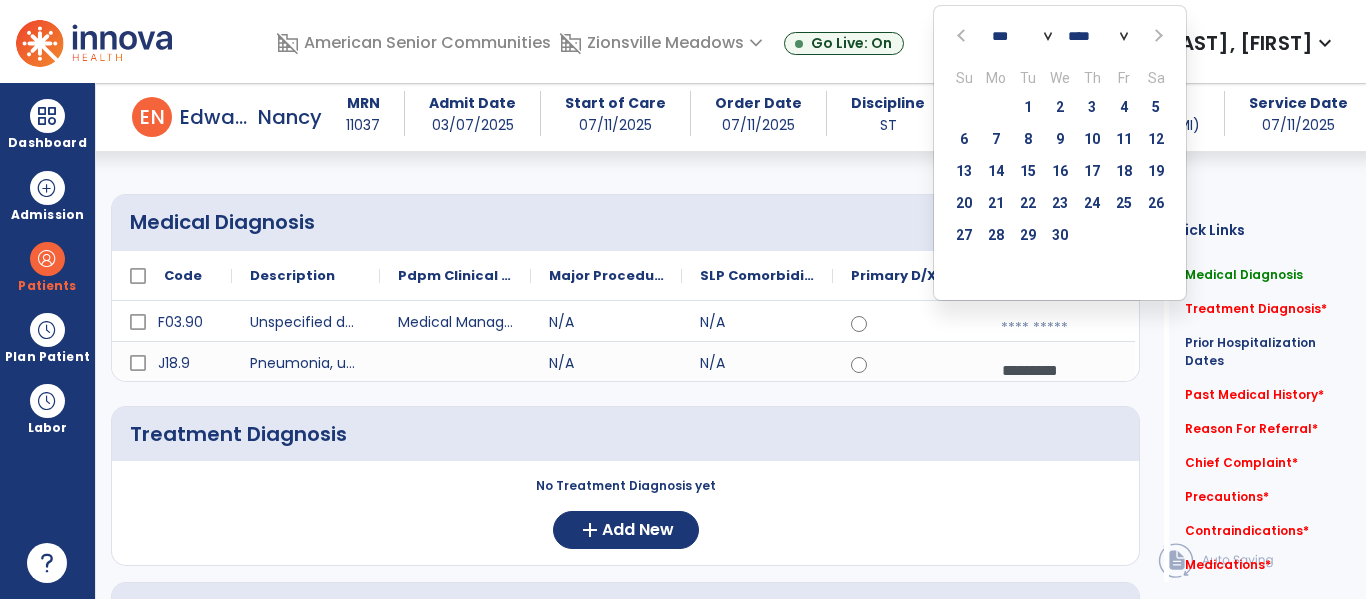 click 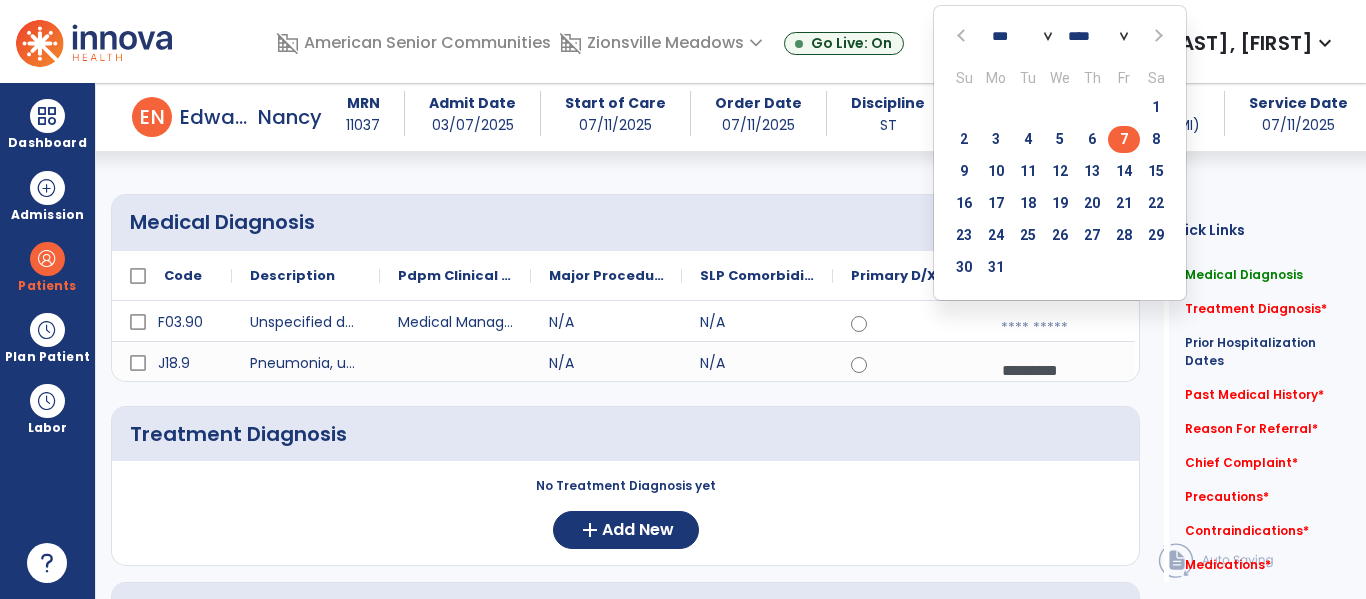 click on "7" 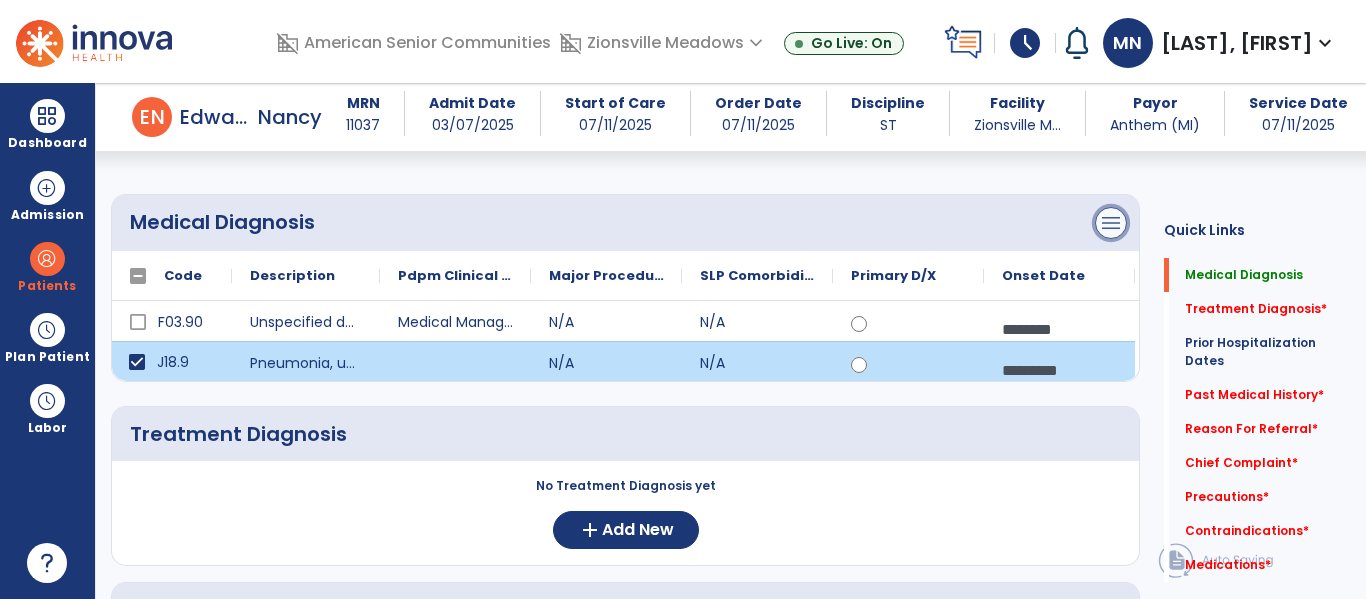 click on "menu" at bounding box center [1111, 223] 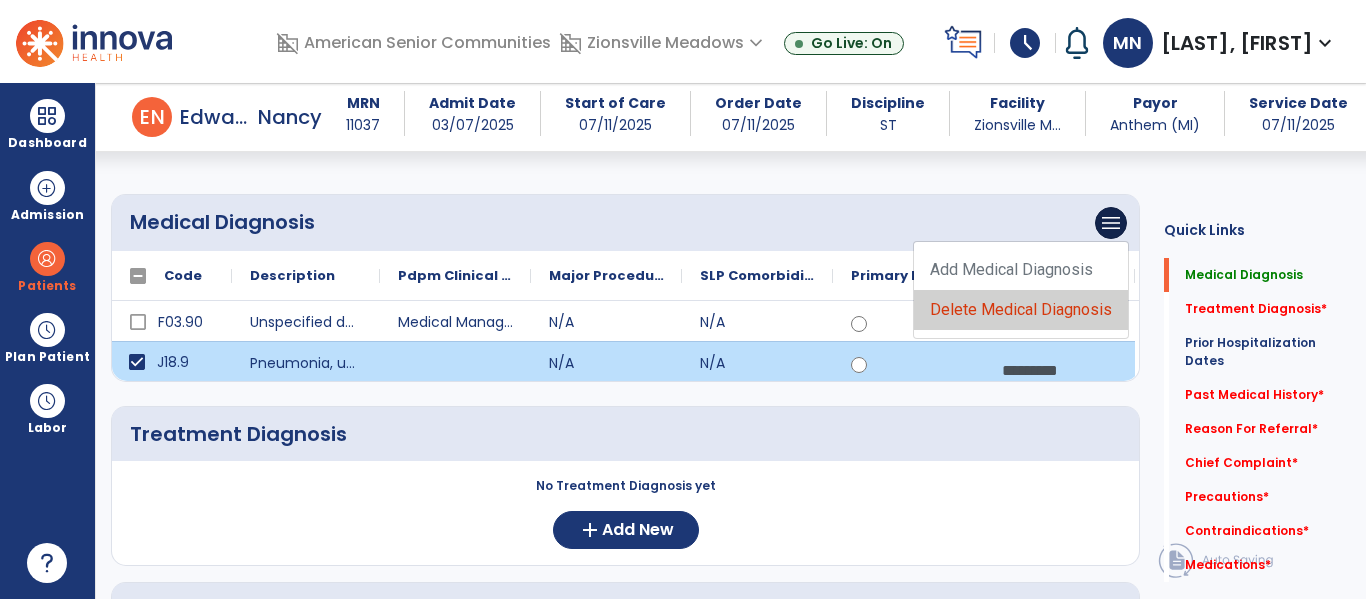 click on "Delete Medical Diagnosis" 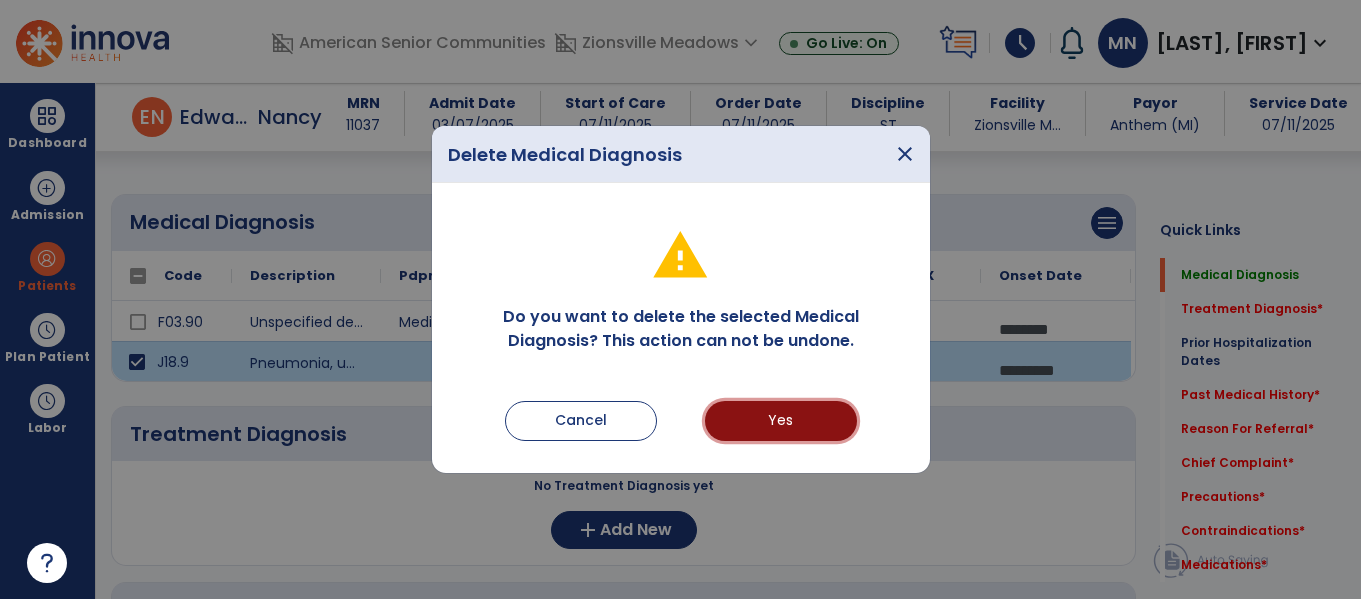 click on "Yes" at bounding box center (781, 421) 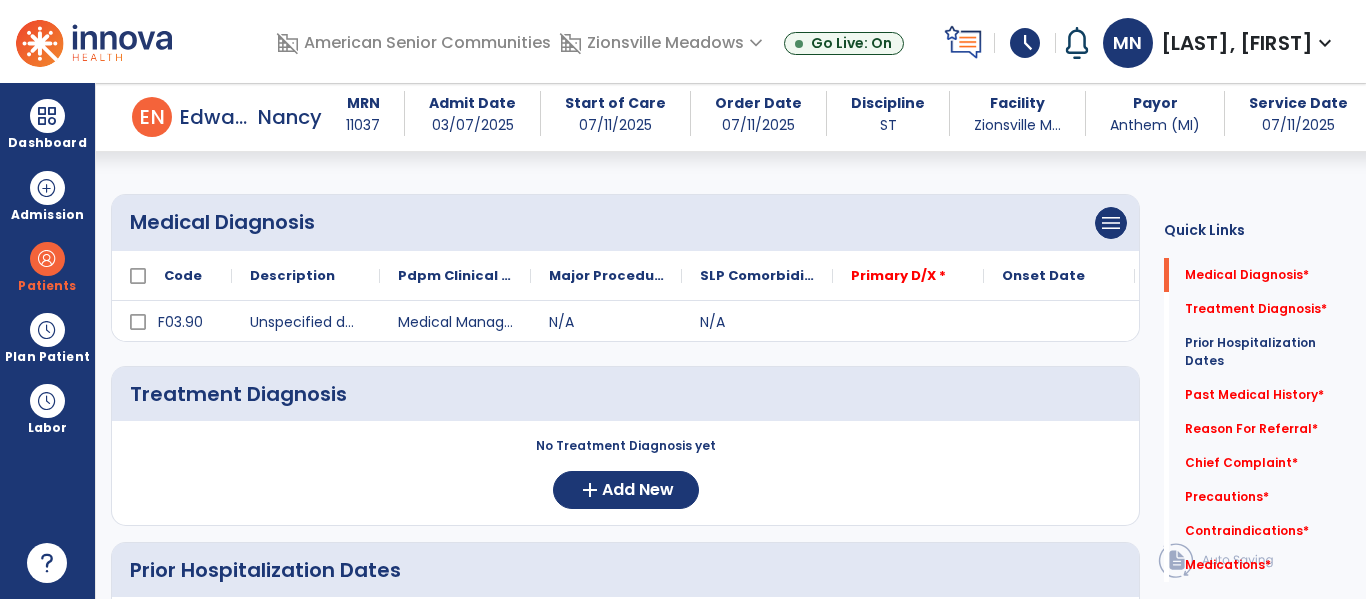 scroll, scrollTop: 311, scrollLeft: 0, axis: vertical 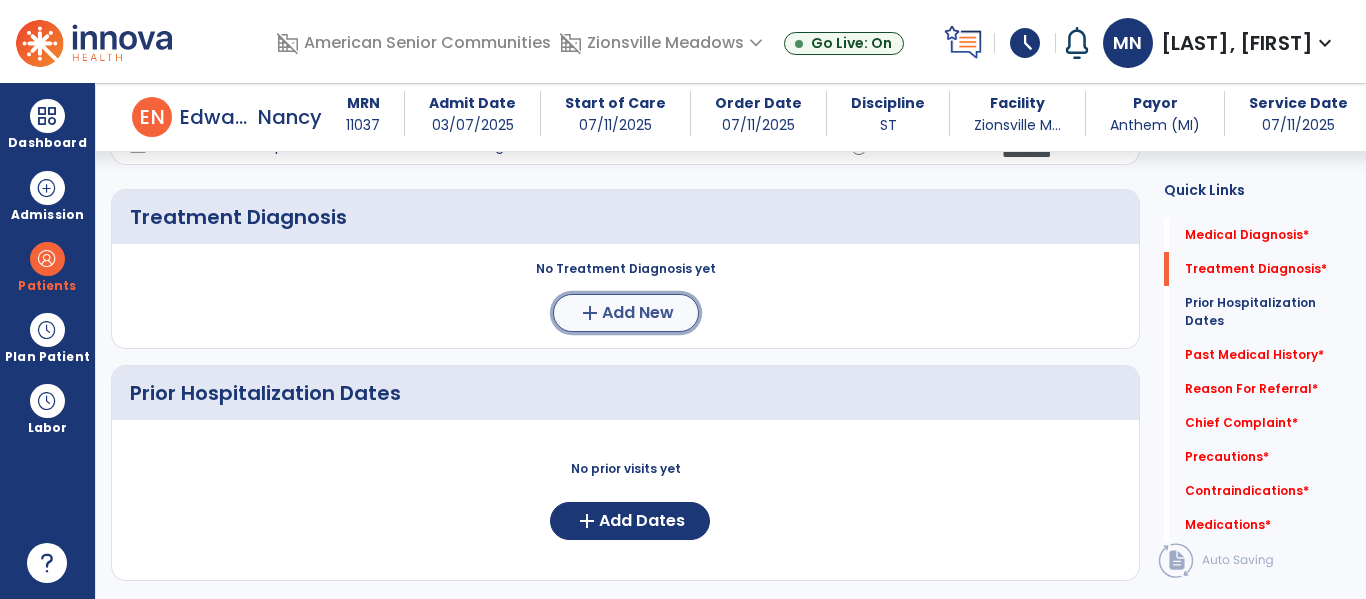 click on "Add New" 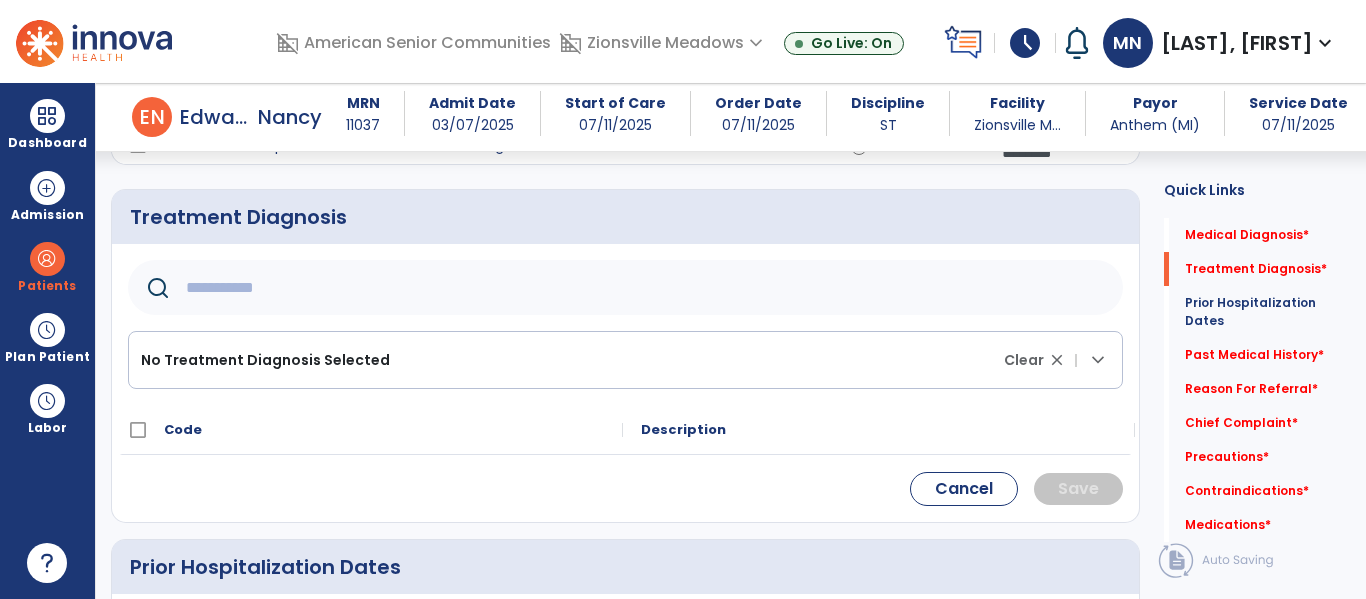 click 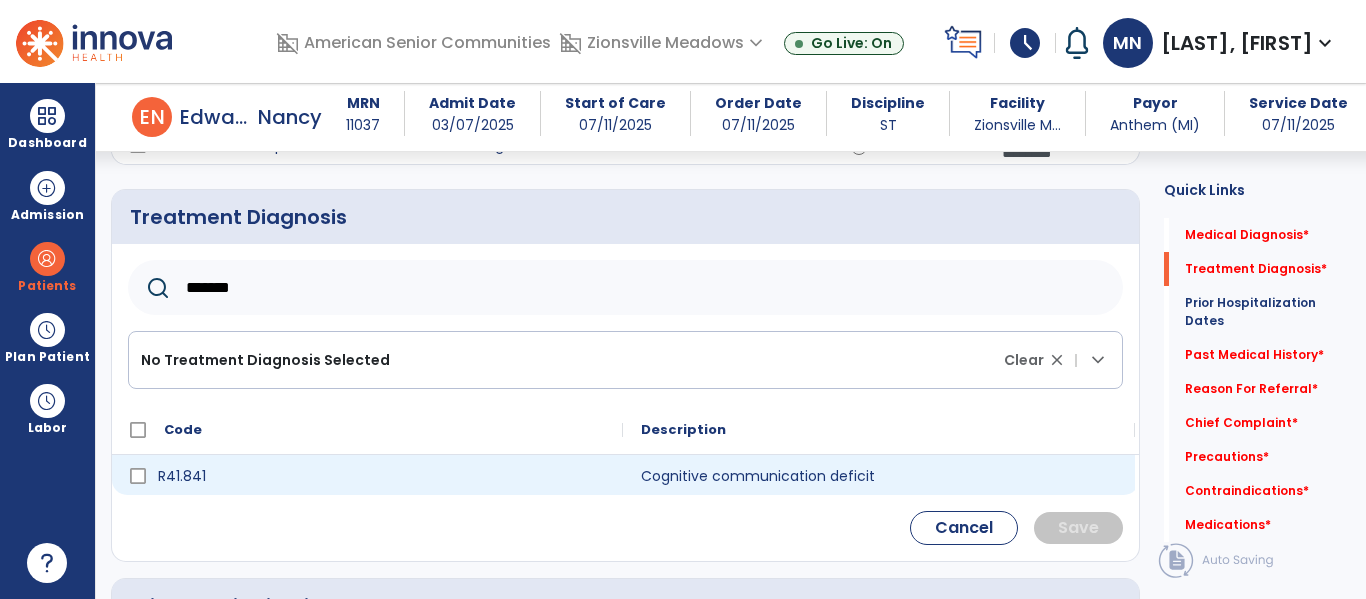 type on "*******" 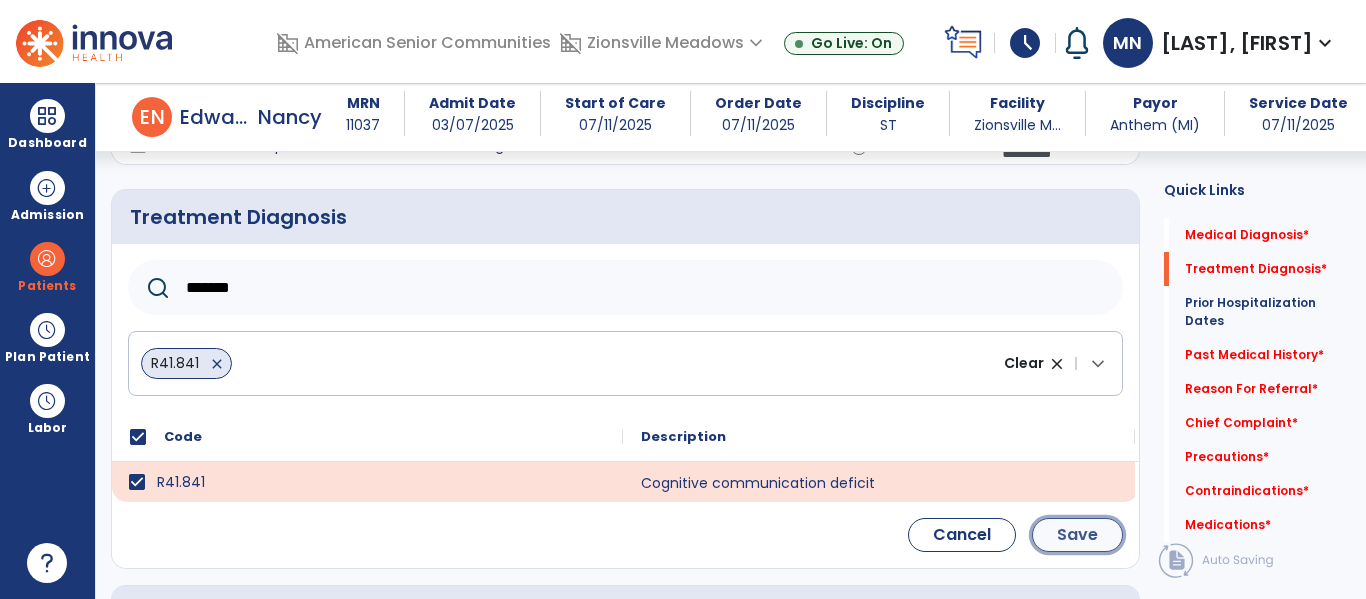 click on "Save" 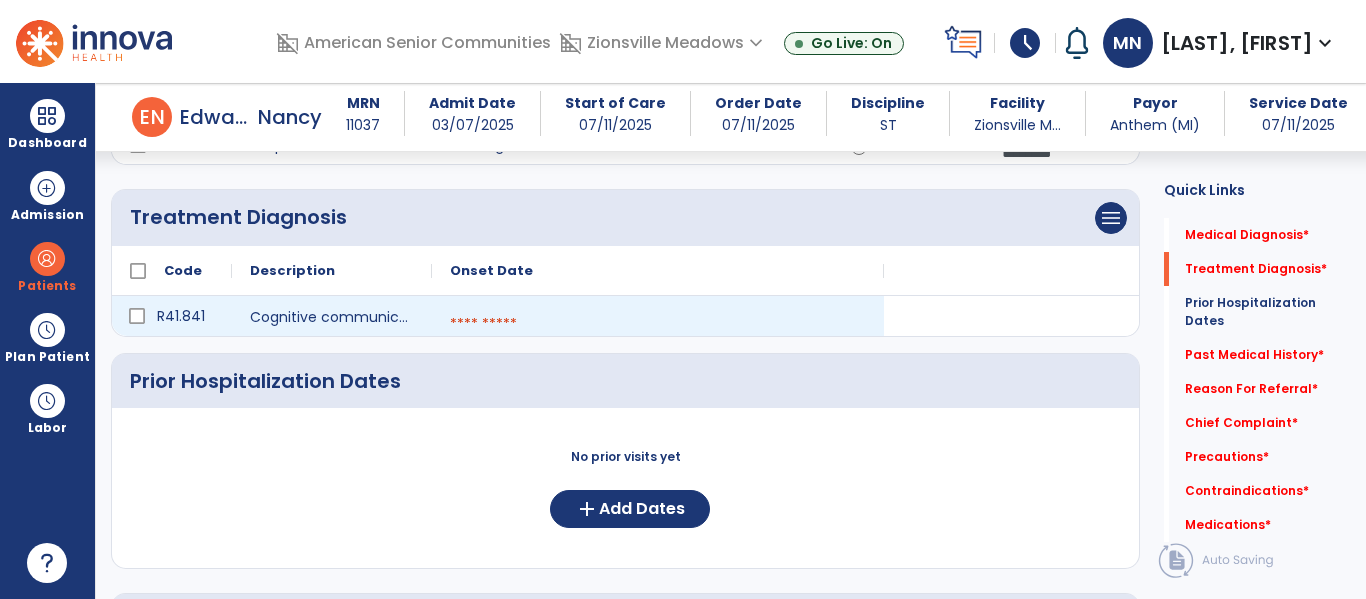 click at bounding box center [658, 324] 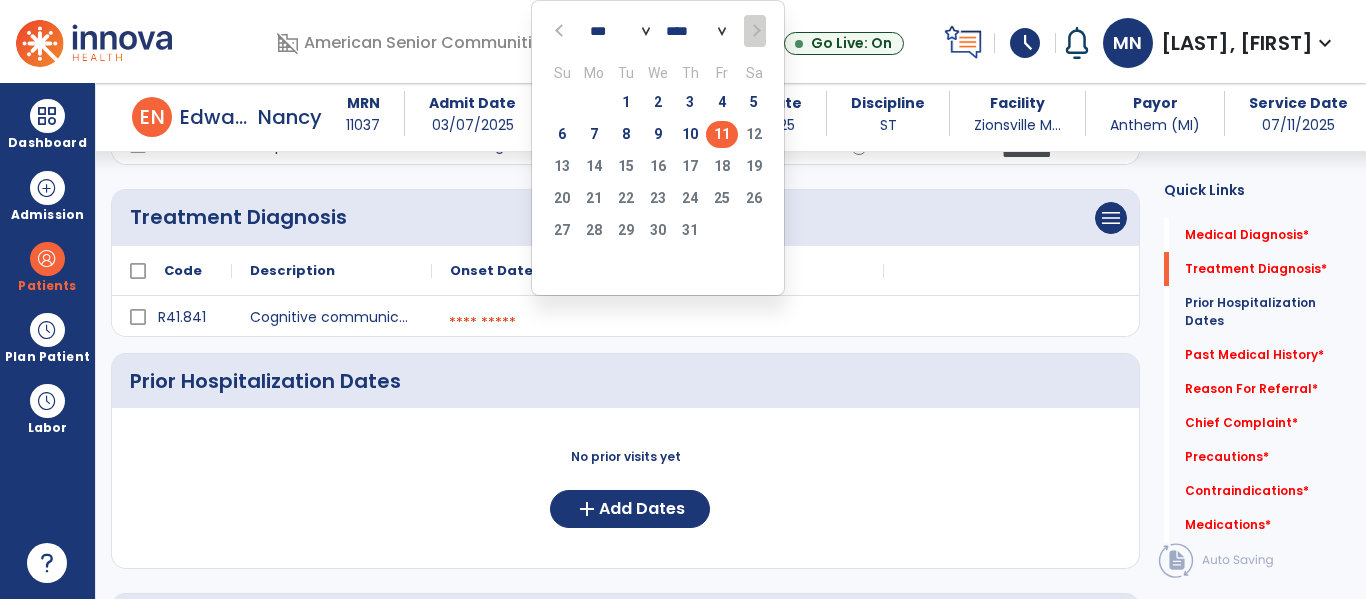 click on "11" 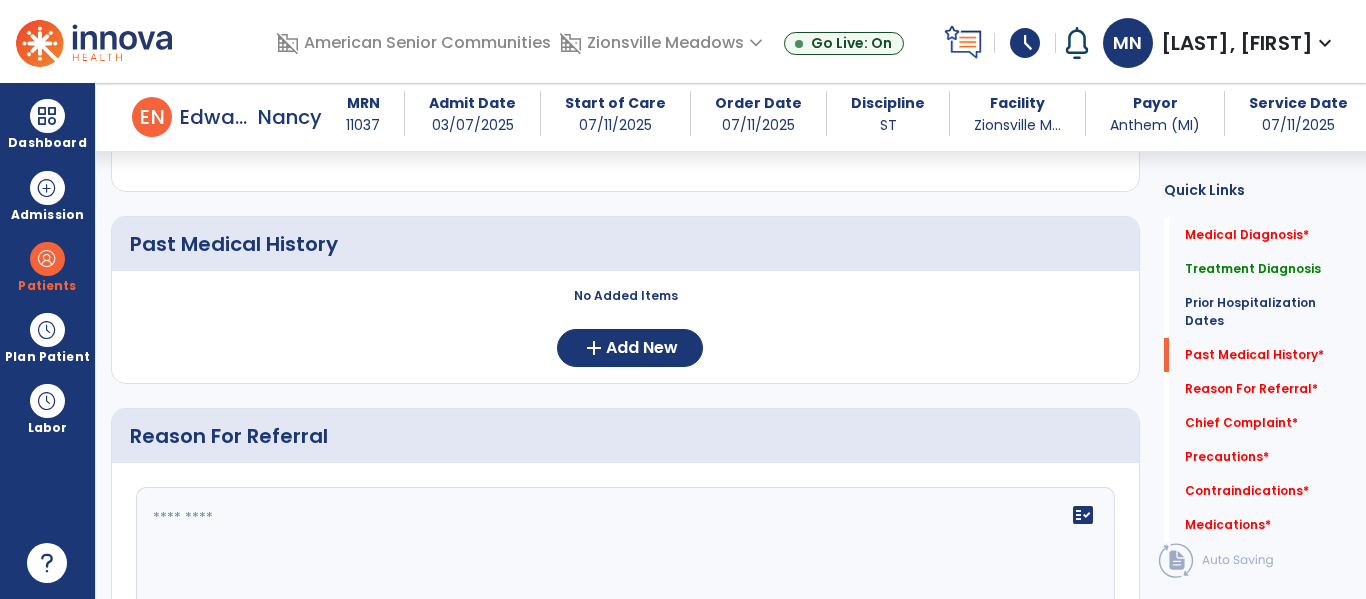 scroll, scrollTop: 699, scrollLeft: 0, axis: vertical 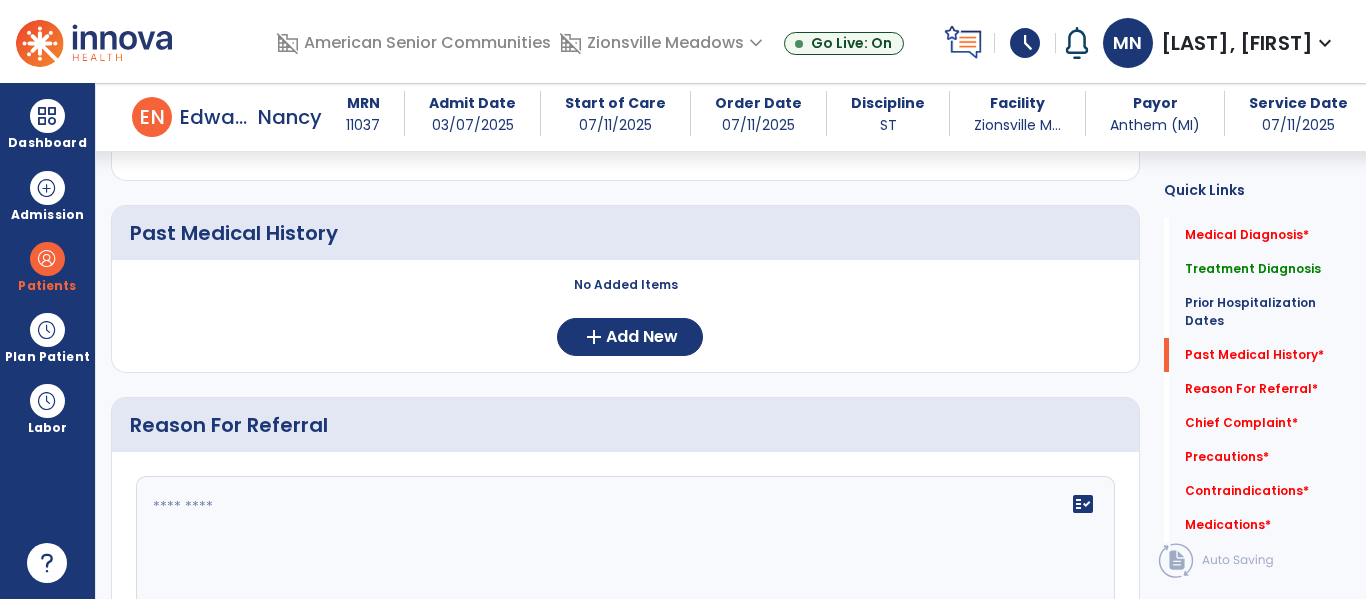 click 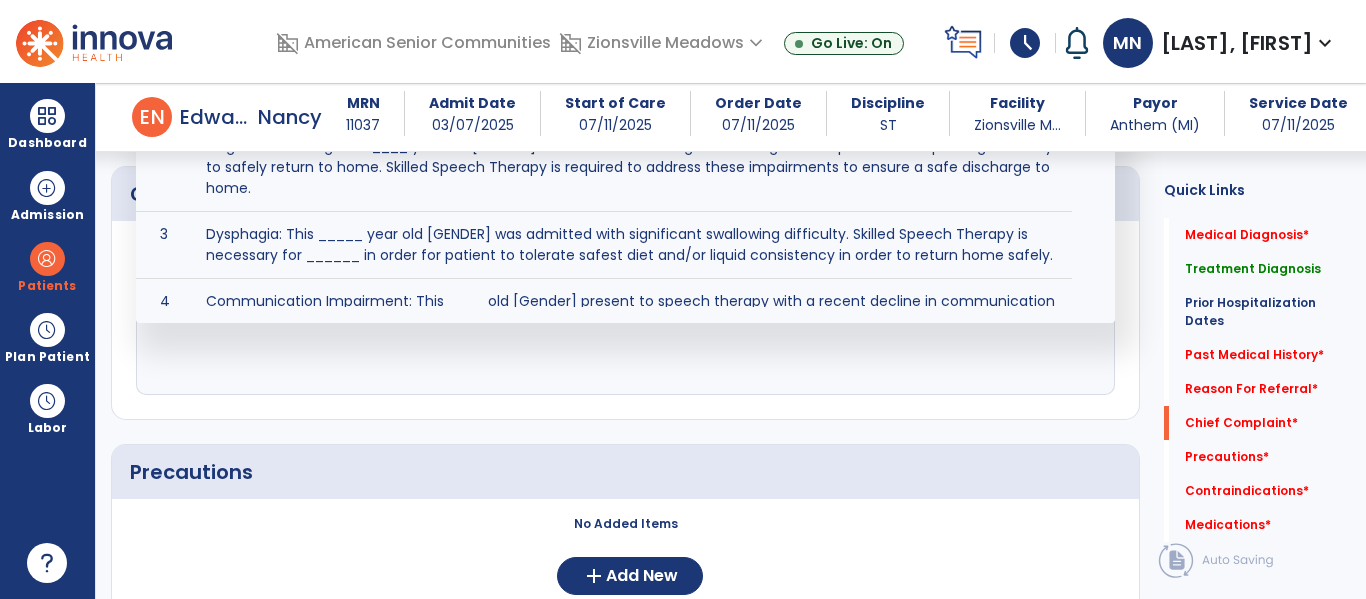 scroll, scrollTop: 1214, scrollLeft: 0, axis: vertical 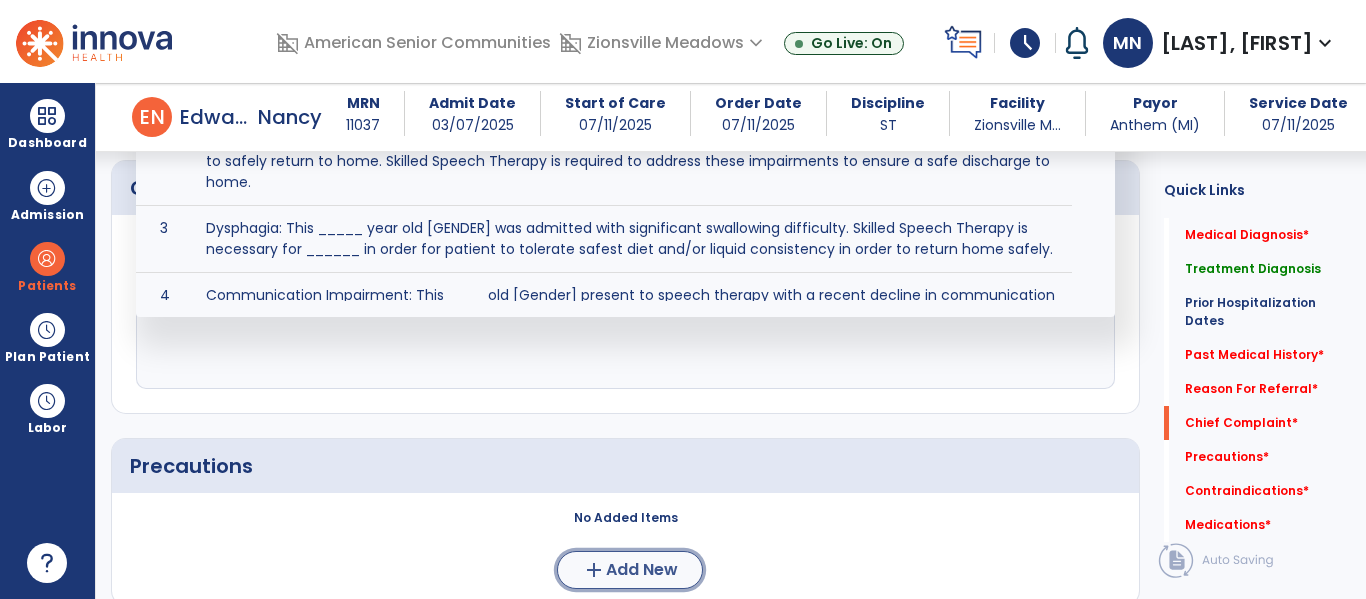 click on "add" 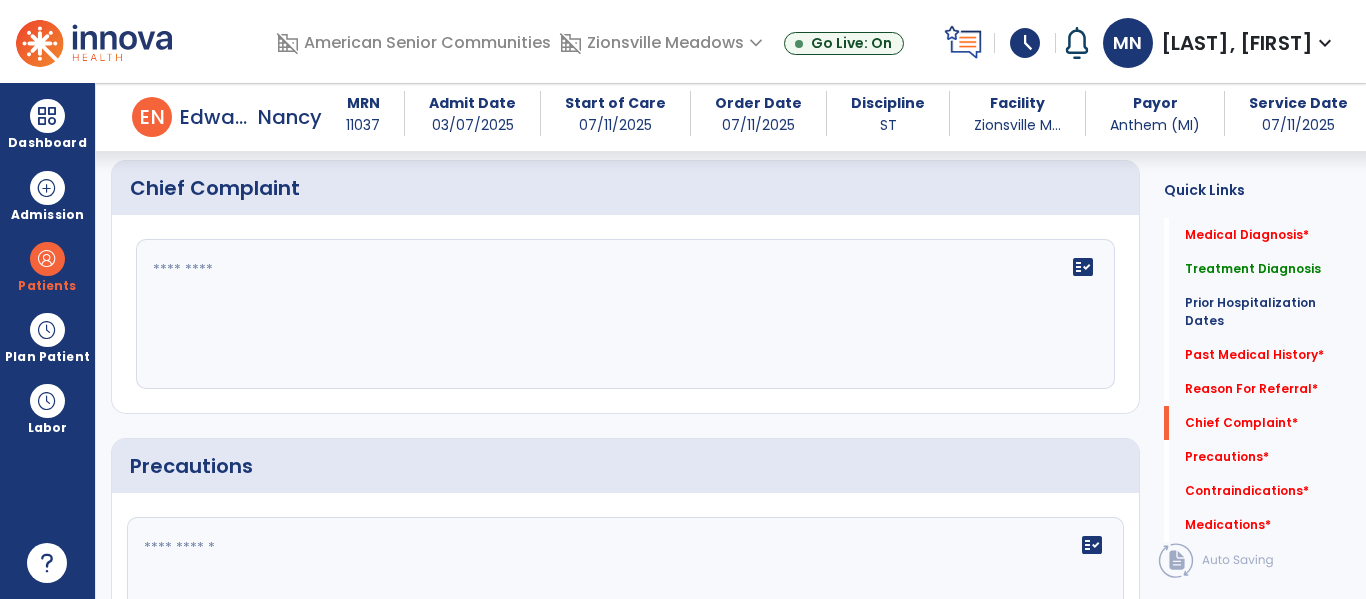click on "fact_check" 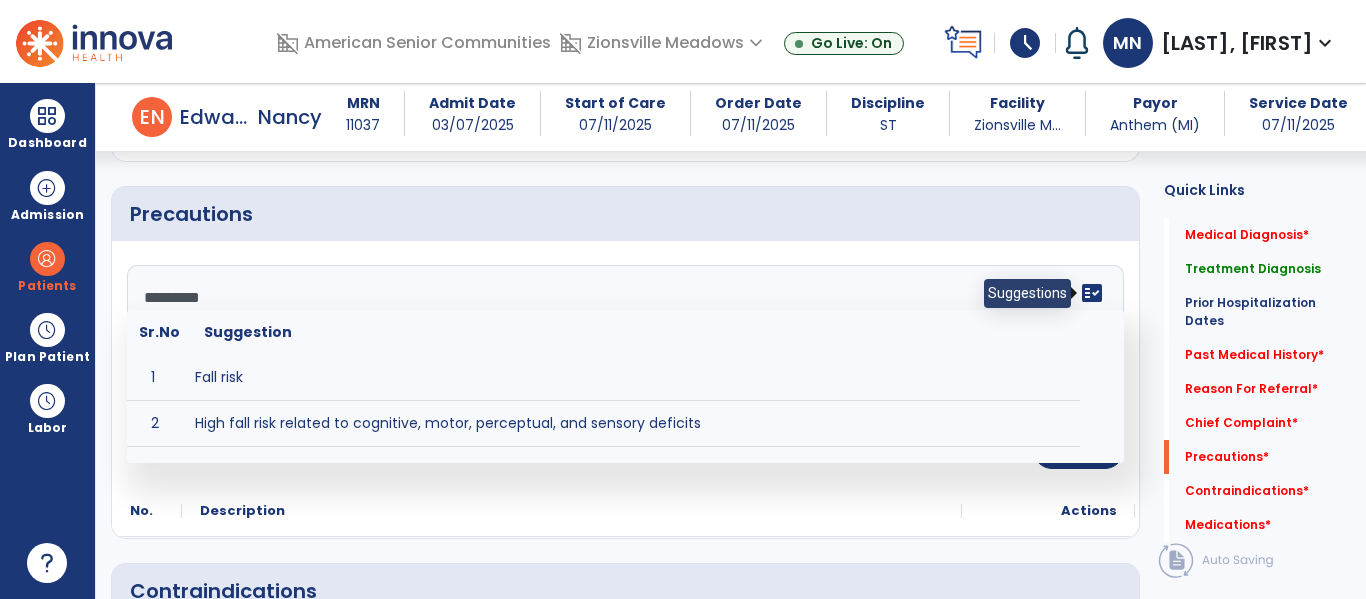 scroll, scrollTop: 1469, scrollLeft: 0, axis: vertical 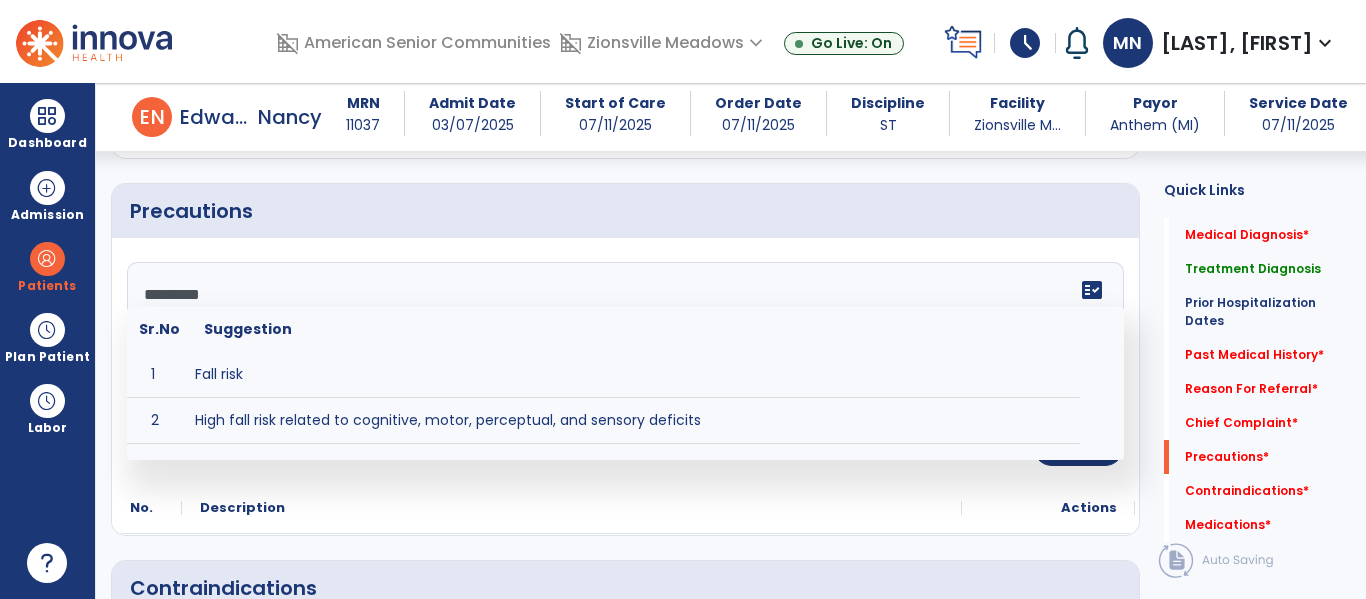 type on "*********" 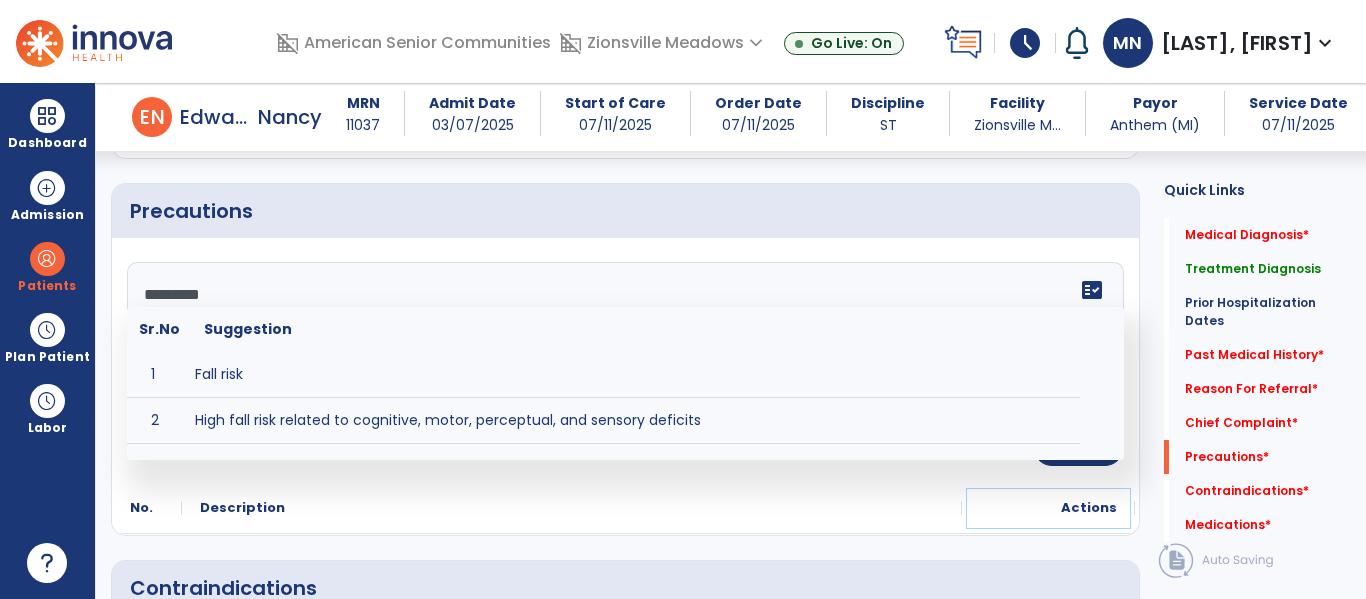 click on "Actions" 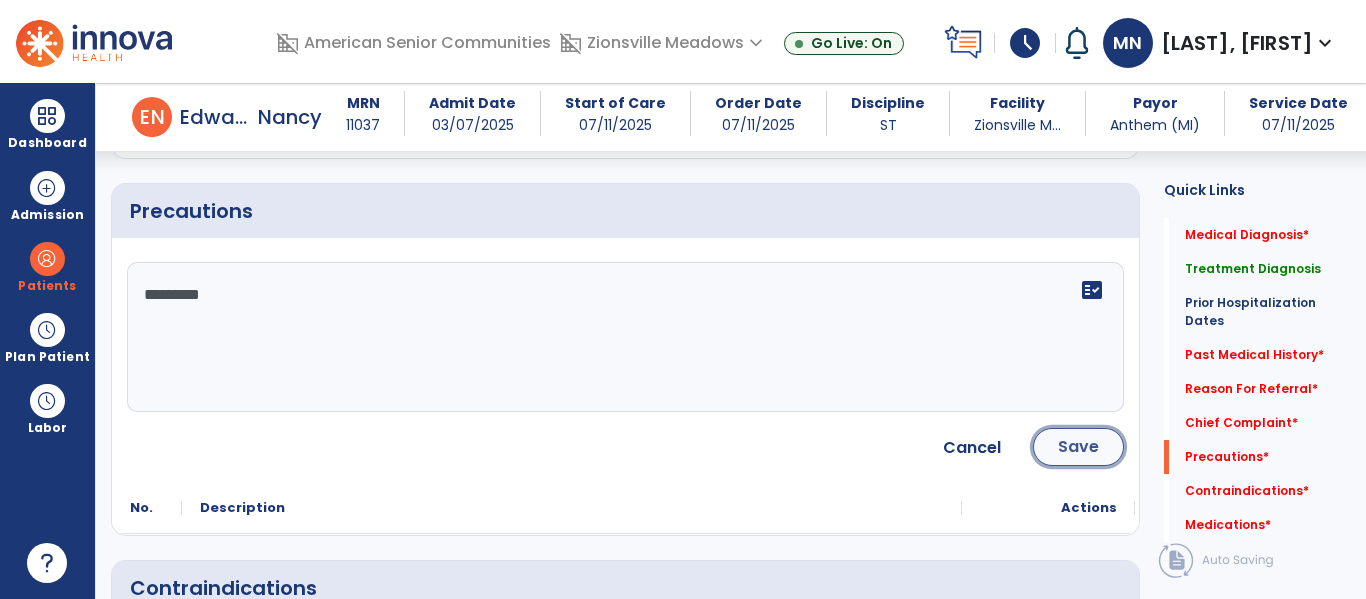 click on "Save" 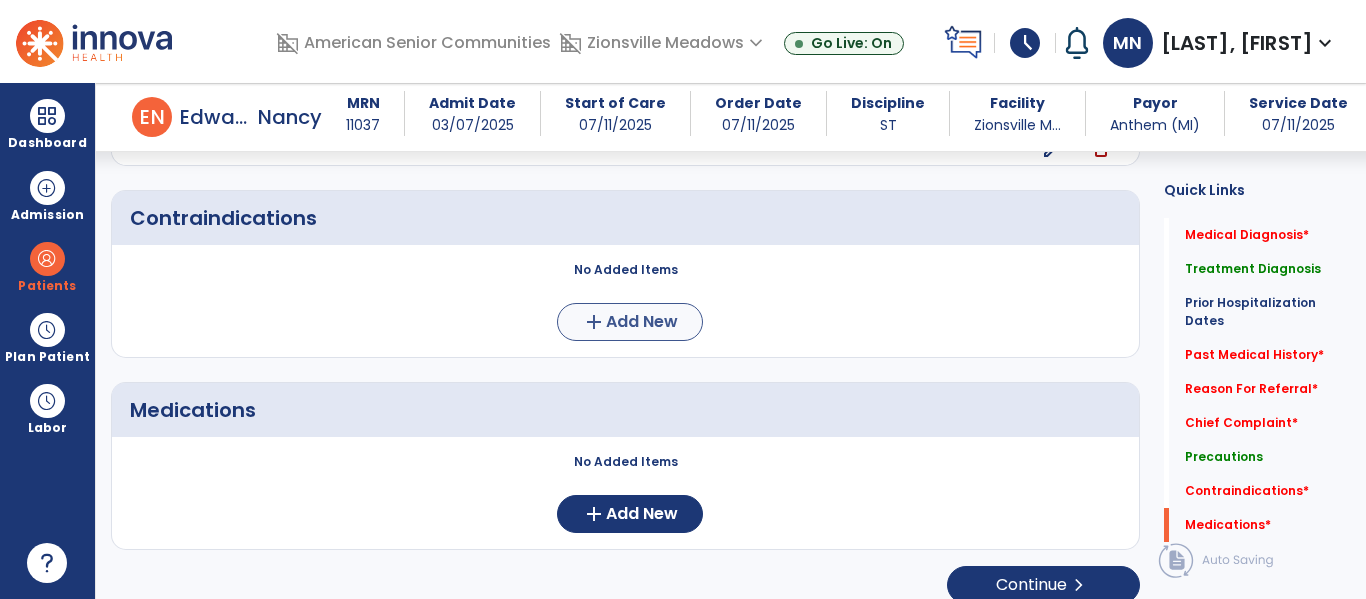 scroll, scrollTop: 1652, scrollLeft: 0, axis: vertical 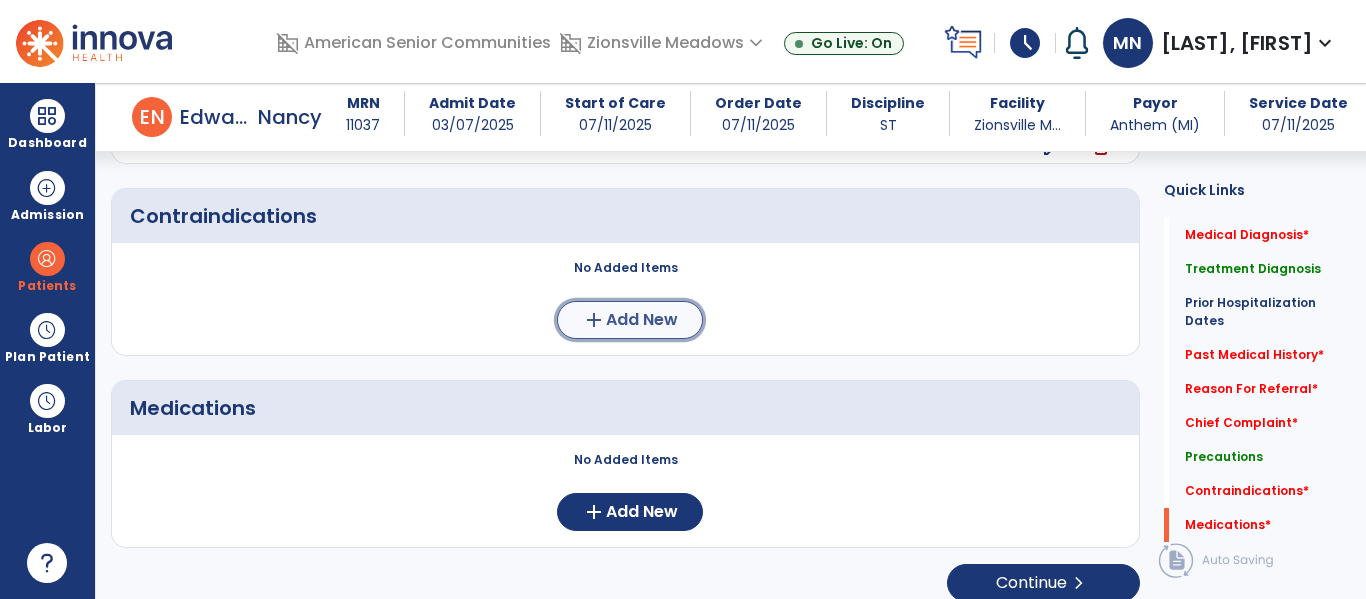 click on "add" 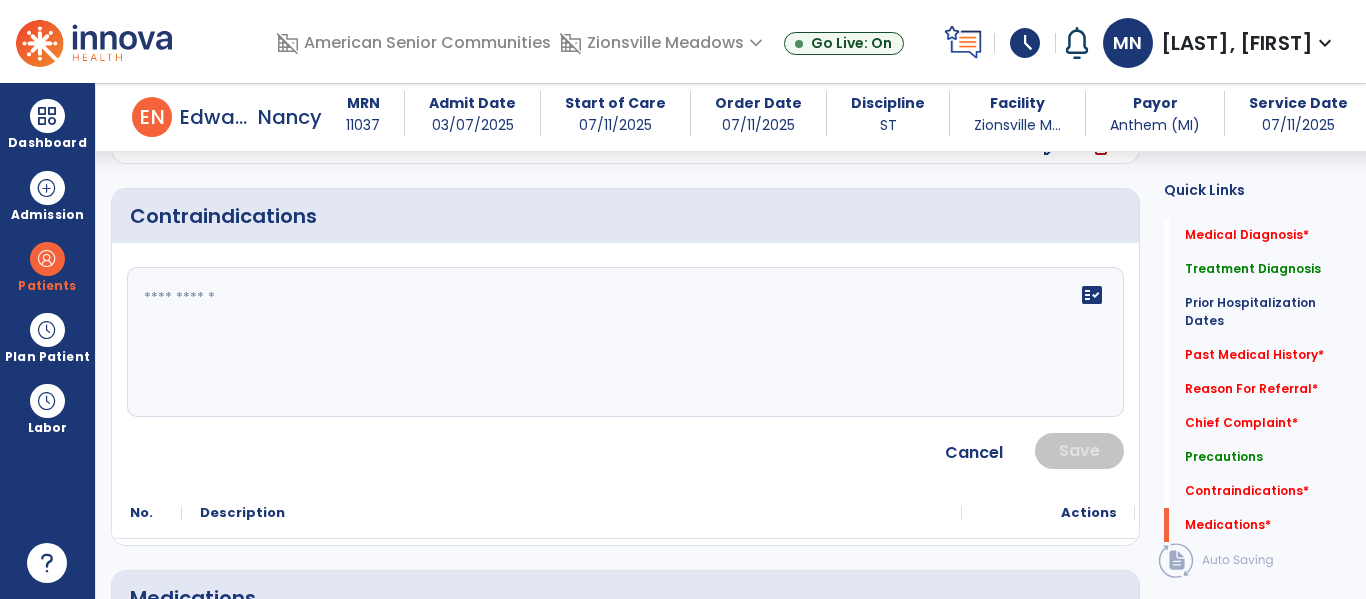 click on "fact_check" 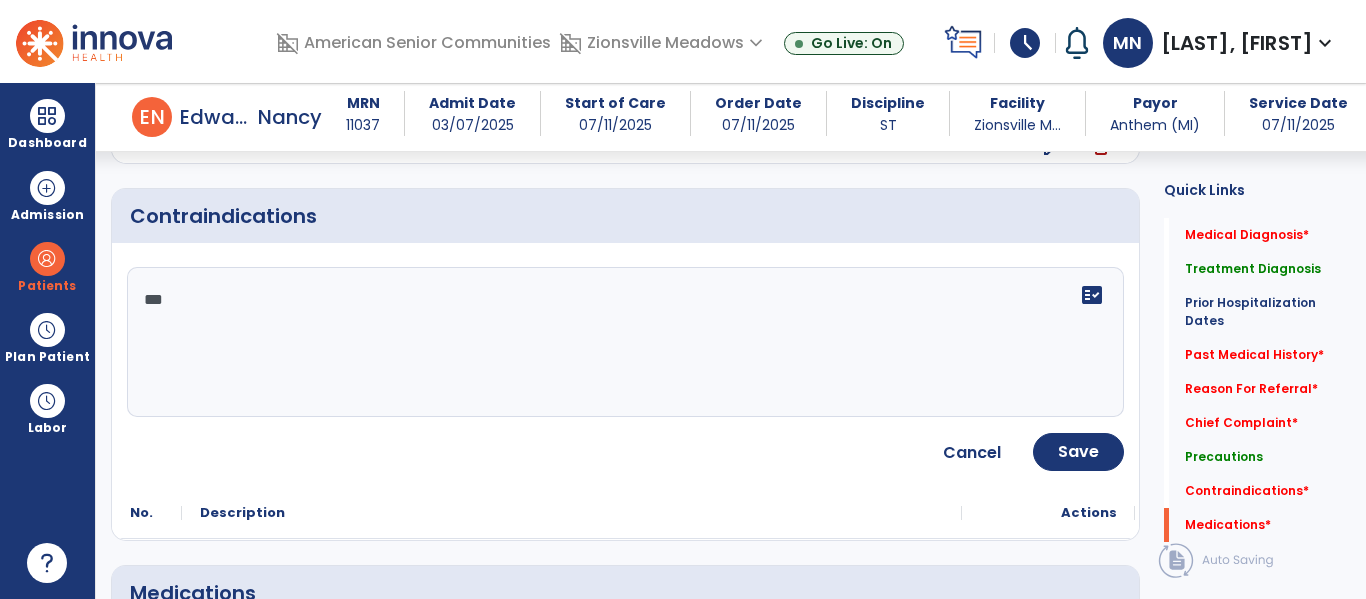 type on "****" 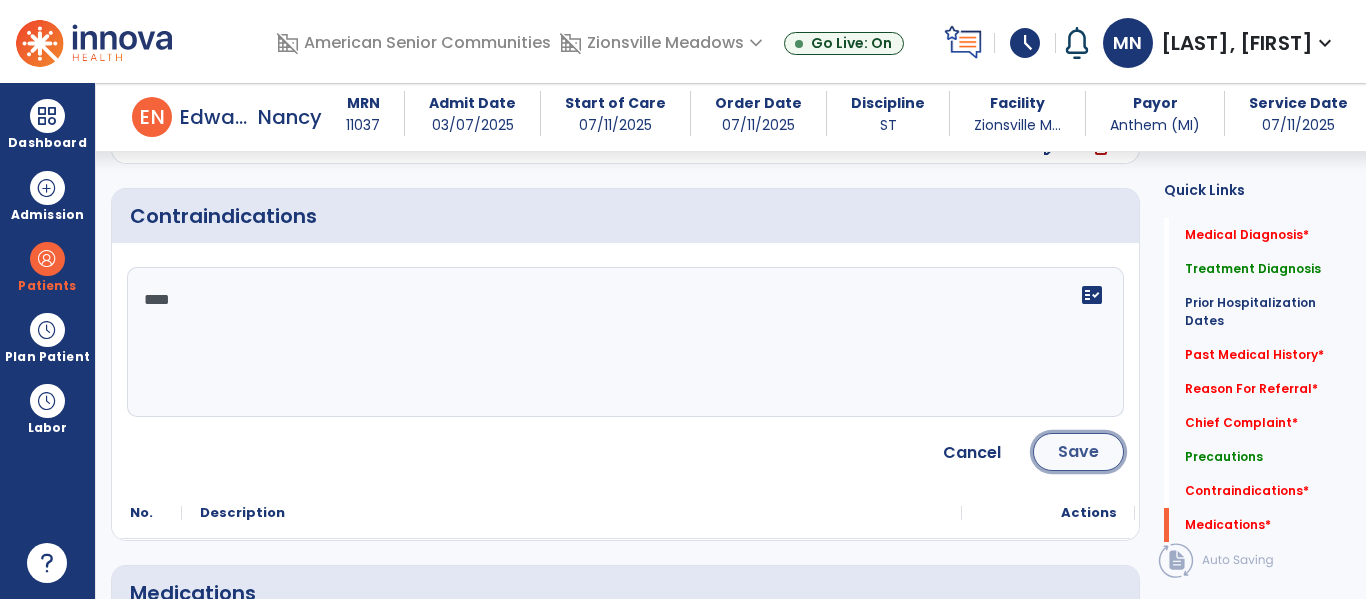 click on "Save" 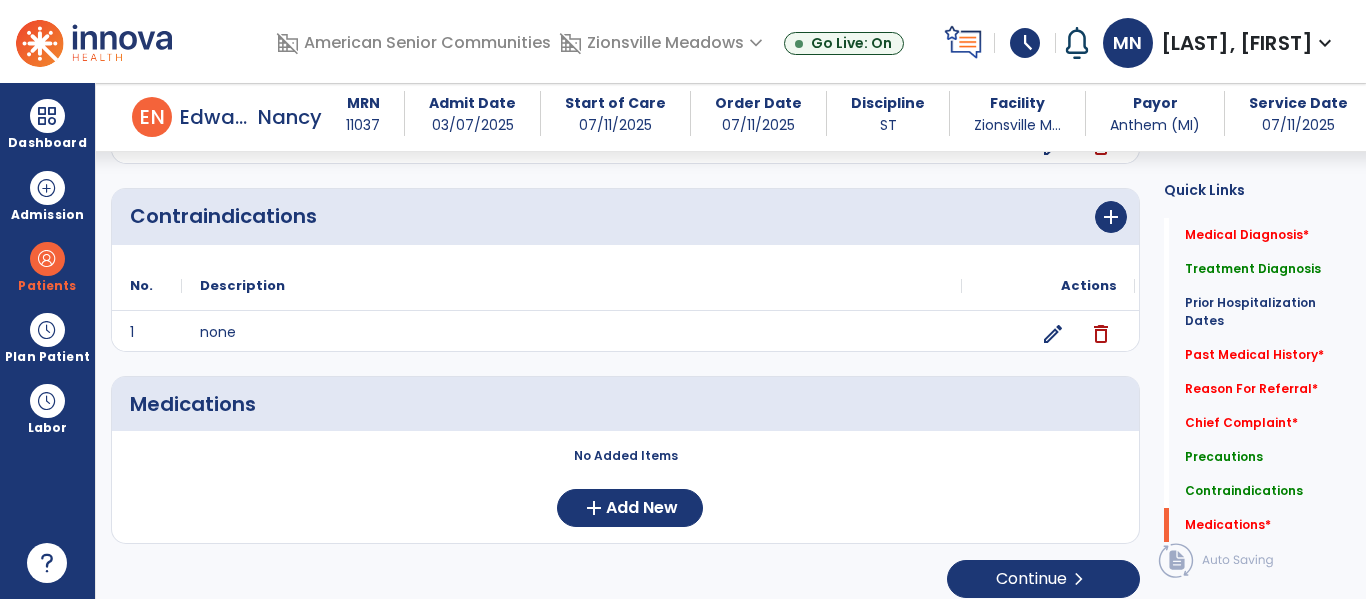 scroll, scrollTop: 1667, scrollLeft: 0, axis: vertical 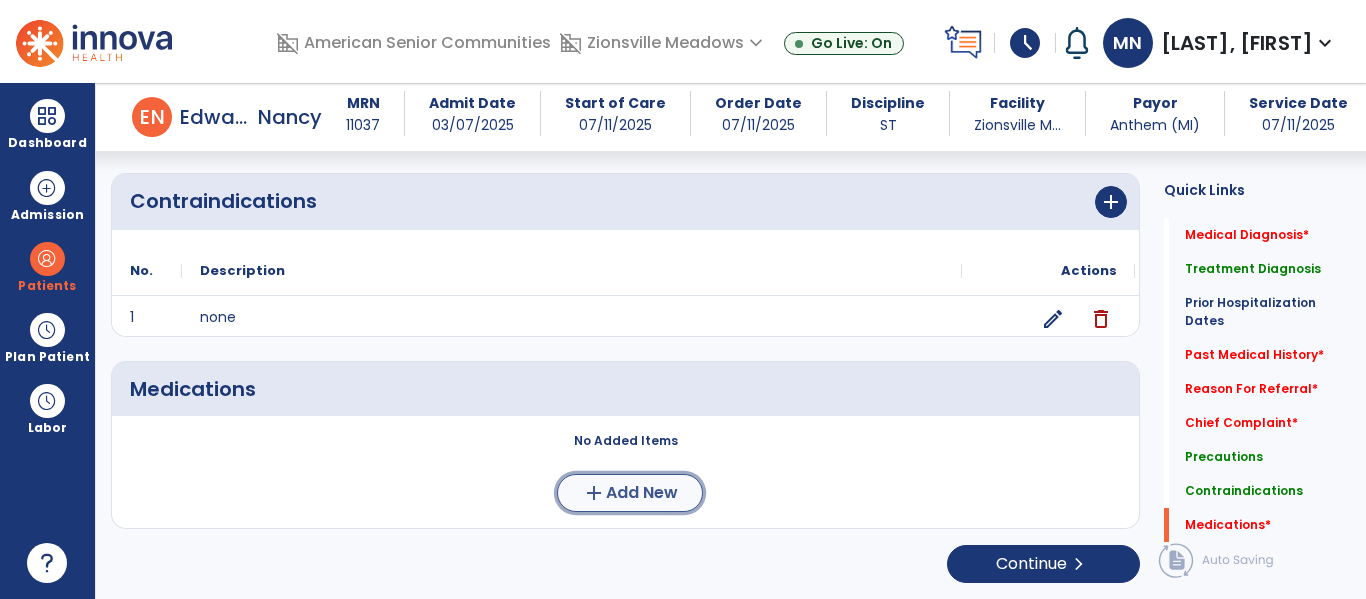 click on "Add New" 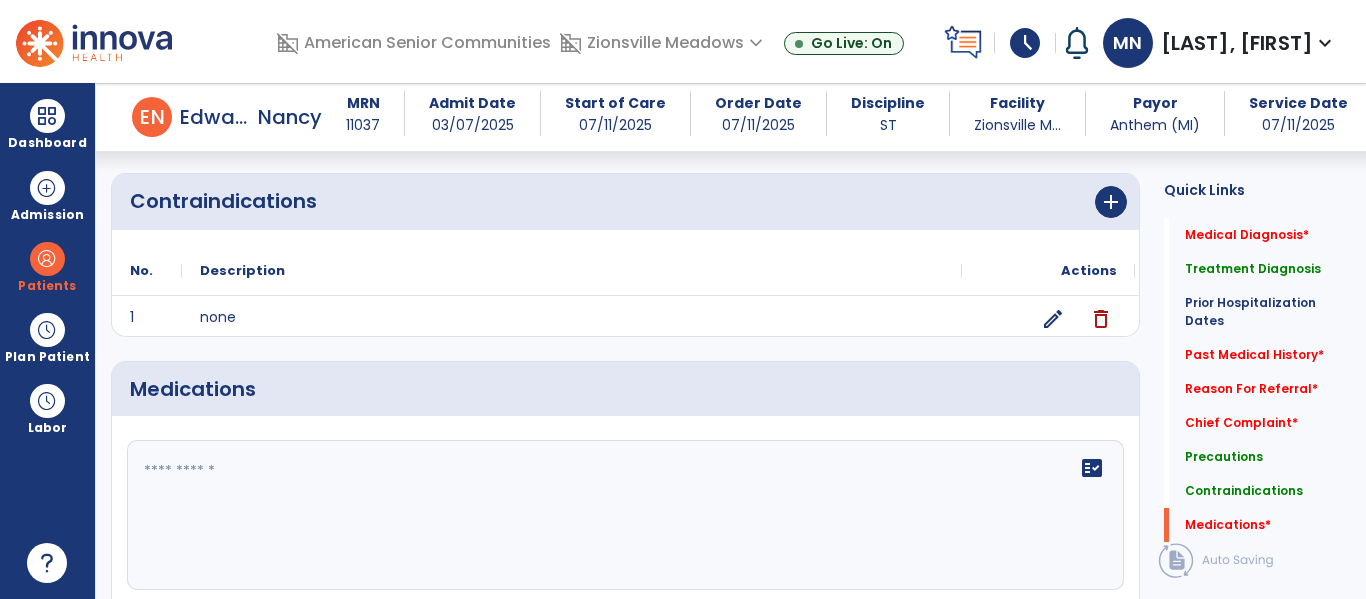 click on "fact_check" 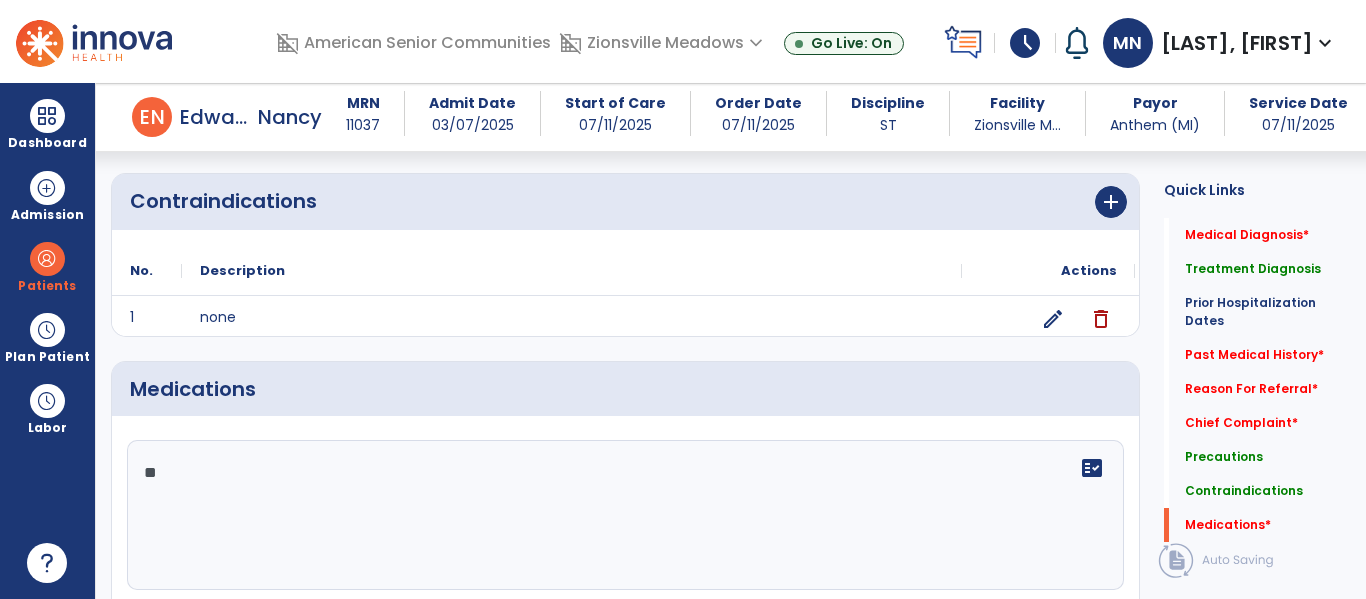 type on "***" 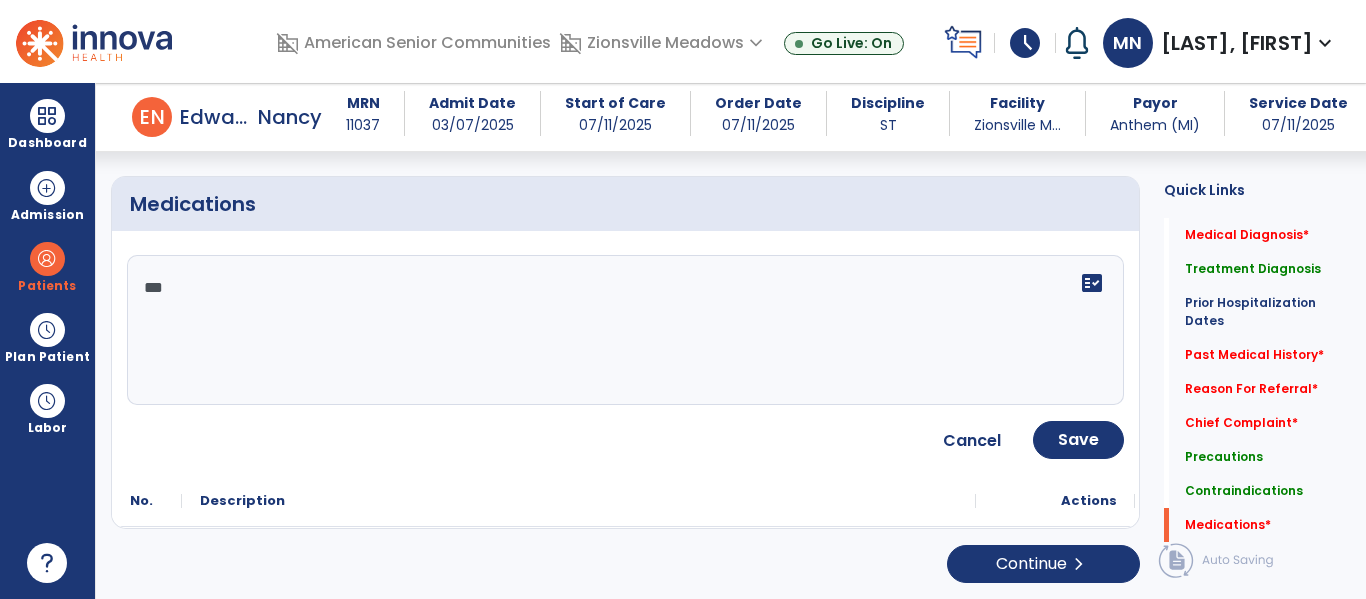 scroll, scrollTop: 1851, scrollLeft: 0, axis: vertical 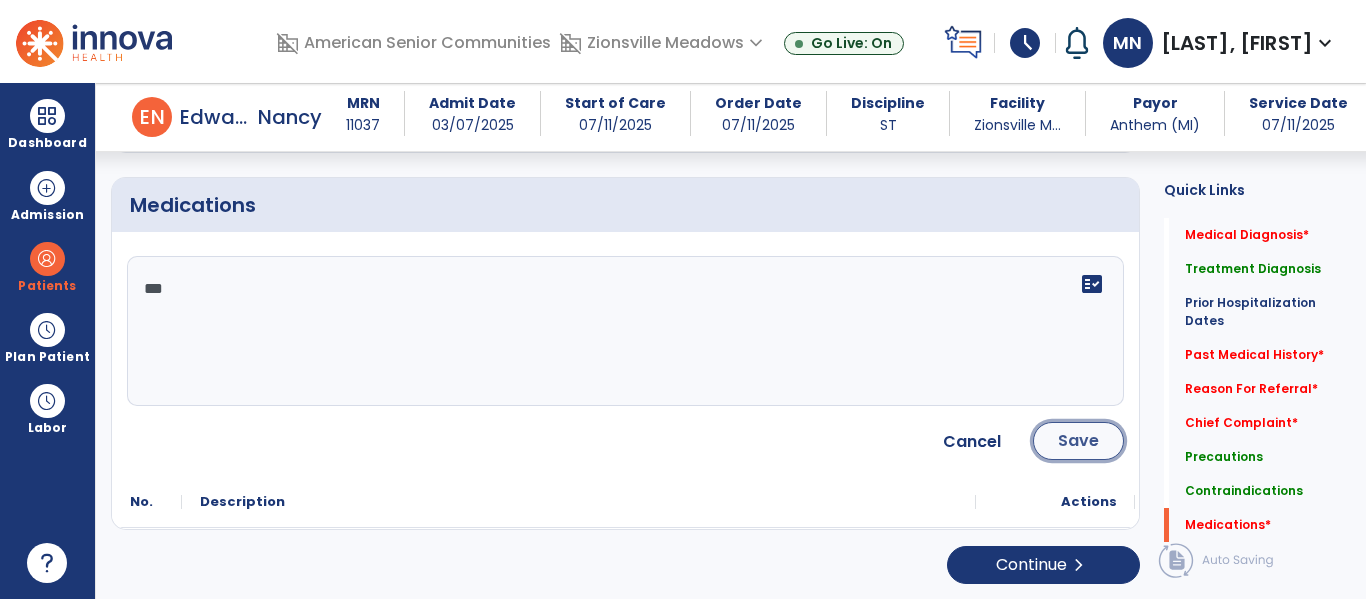 click on "Save" 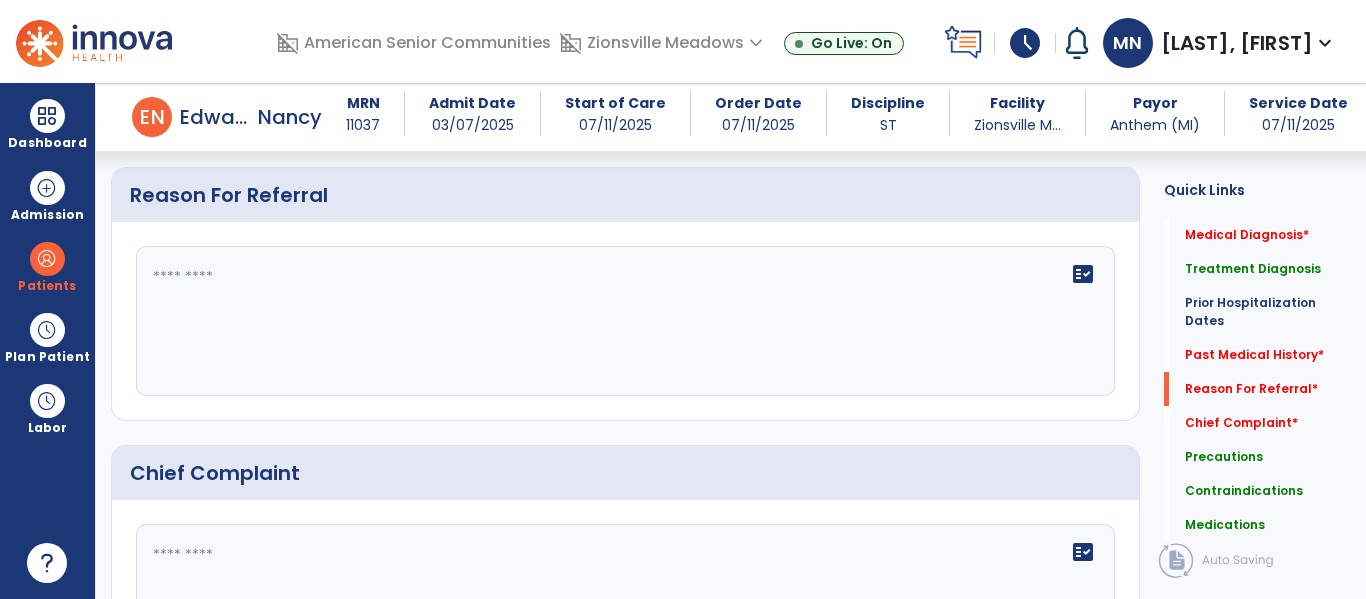 scroll, scrollTop: 868, scrollLeft: 0, axis: vertical 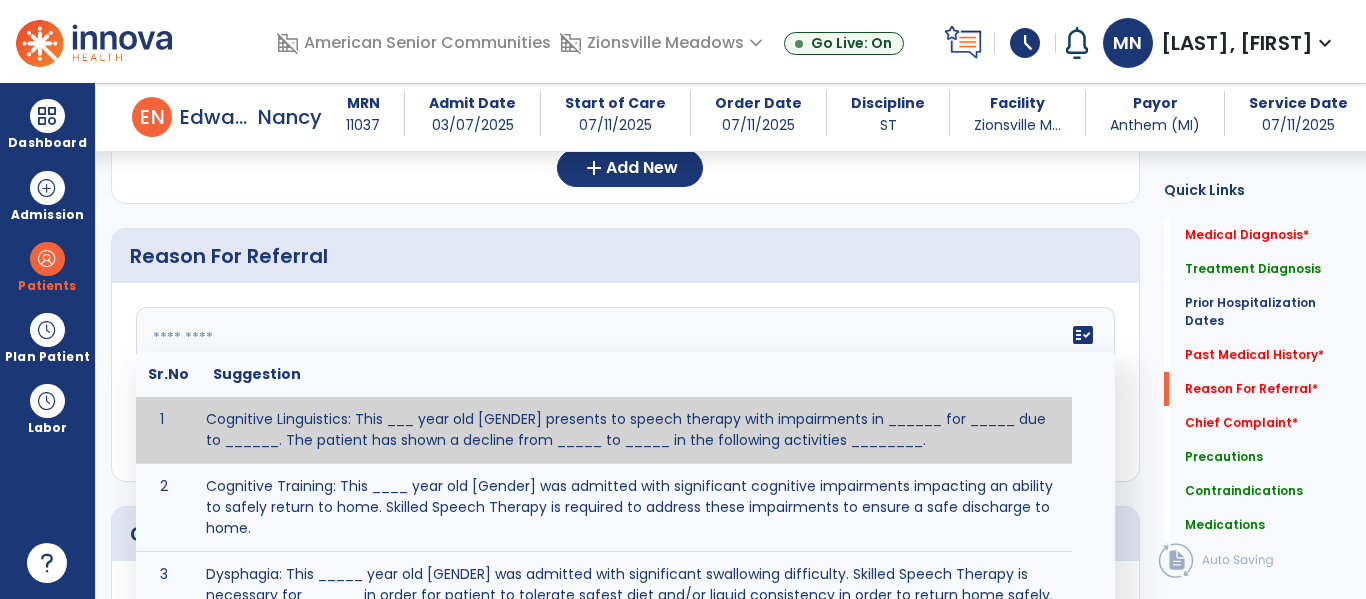 click on "fact_check  Sr.No Suggestion 1 Cognitive Linguistics: This ___ year old [GENDER] presents to speech therapy with impairments in ______ for _____ due to ______.  The patient has shown a decline from _____ to _____ in the following activities ________. 2 Cognitive Training: This ____ year old [Gender] was admitted with significant cognitive impairments impacting an ability to safely return to home.  Skilled Speech Therapy is required to address these impairments to ensure a safe discharge to home. 3 Dysphagia: This _____ year old [GENDER] was admitted with significant swallowing difficulty. Skilled Speech Therapy is necessary for ______ in order for patient to tolerate safest diet and/or liquid consistency in order to return home safely. 4 5 6 Post Surgical: This ____ year old ____ [GENDER] underwent [SURGERY] on [DATE].The patient reports complaints of ________ and impaired ability to perform ___________. 7 8" 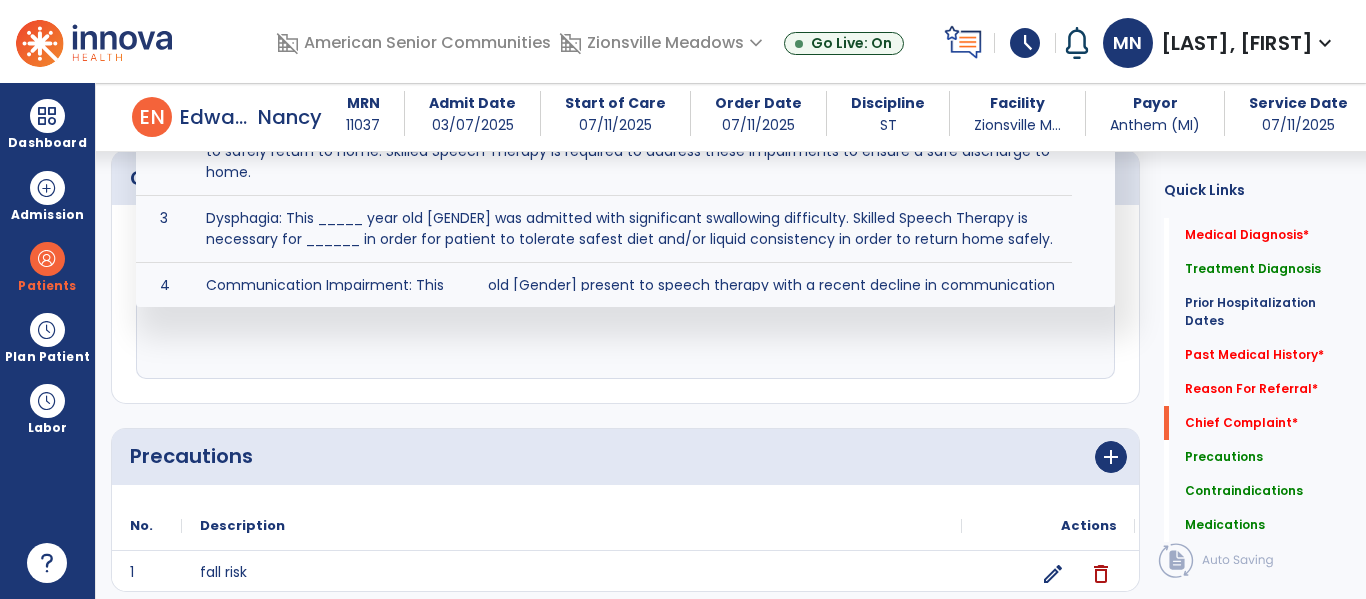 scroll, scrollTop: 1227, scrollLeft: 0, axis: vertical 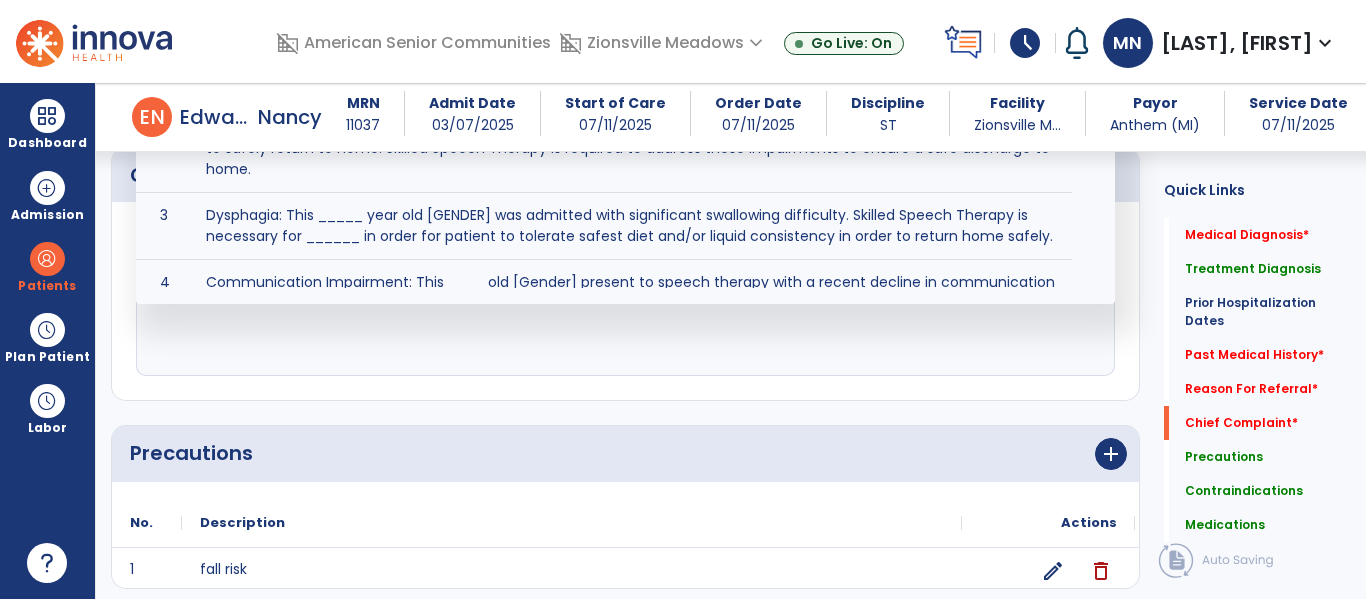 click on "fact_check" 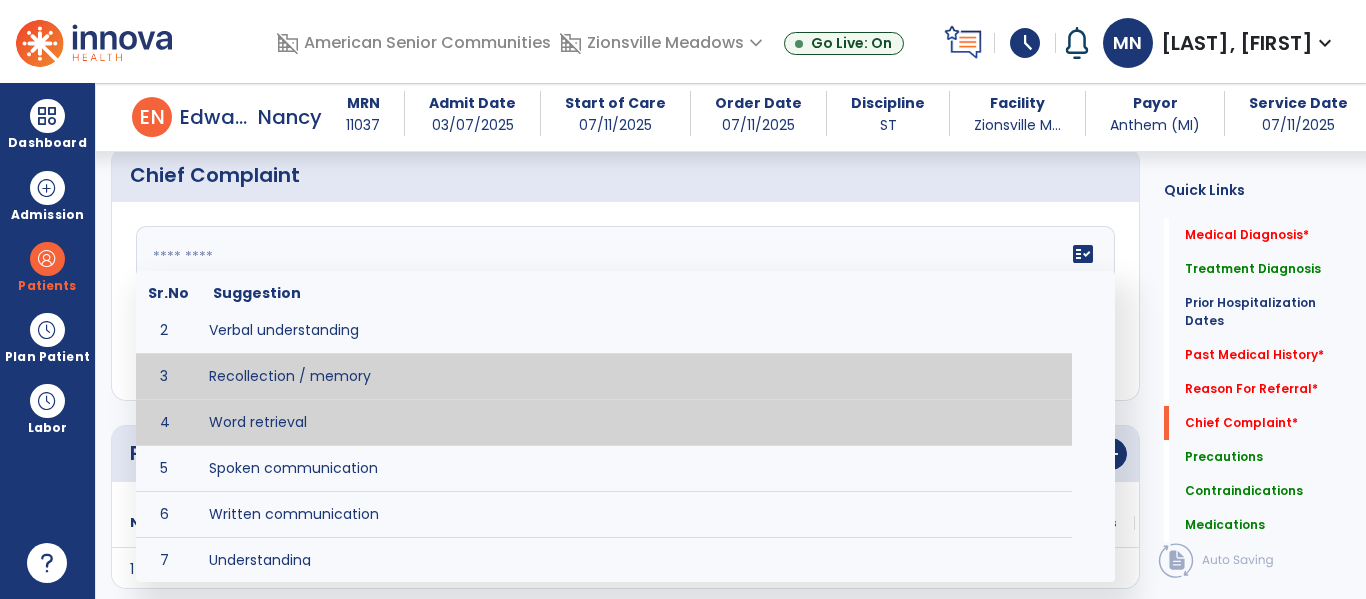 scroll, scrollTop: 57, scrollLeft: 0, axis: vertical 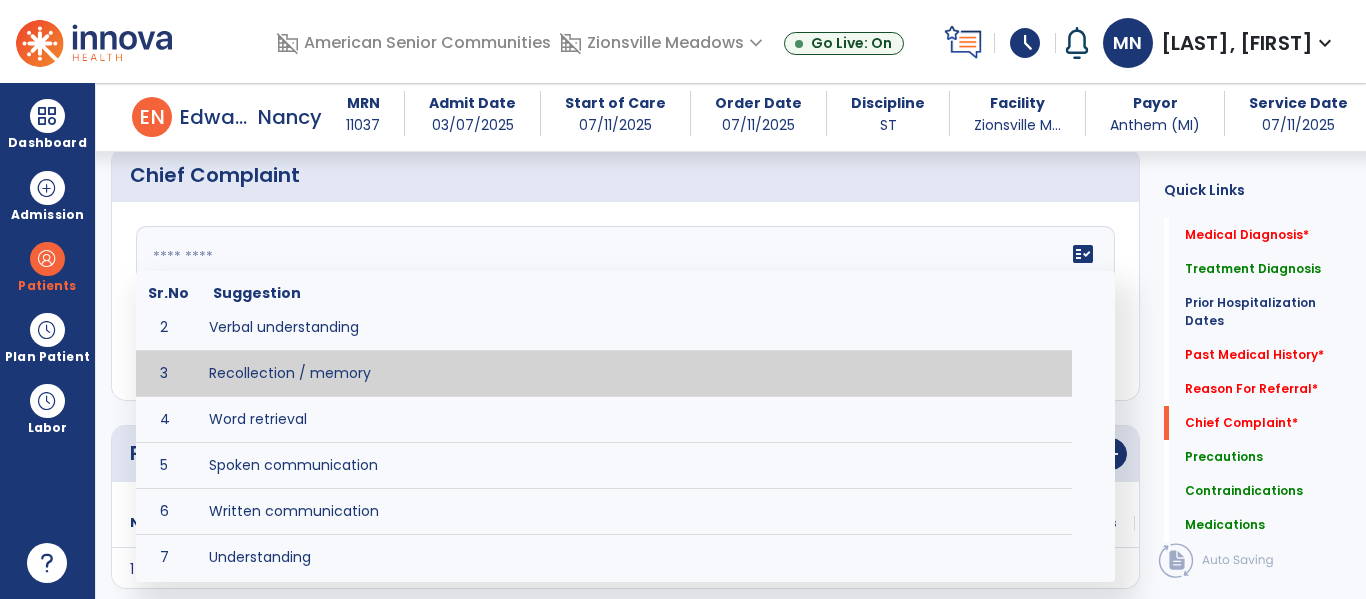 type on "**********" 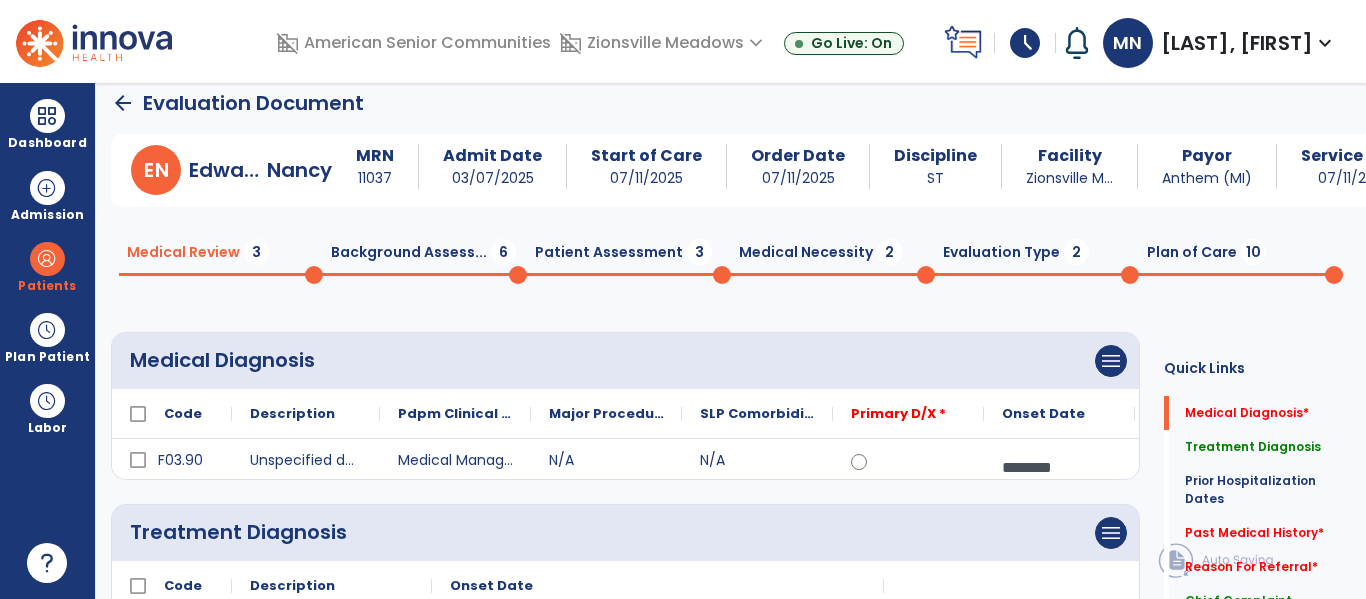 scroll, scrollTop: 0, scrollLeft: 0, axis: both 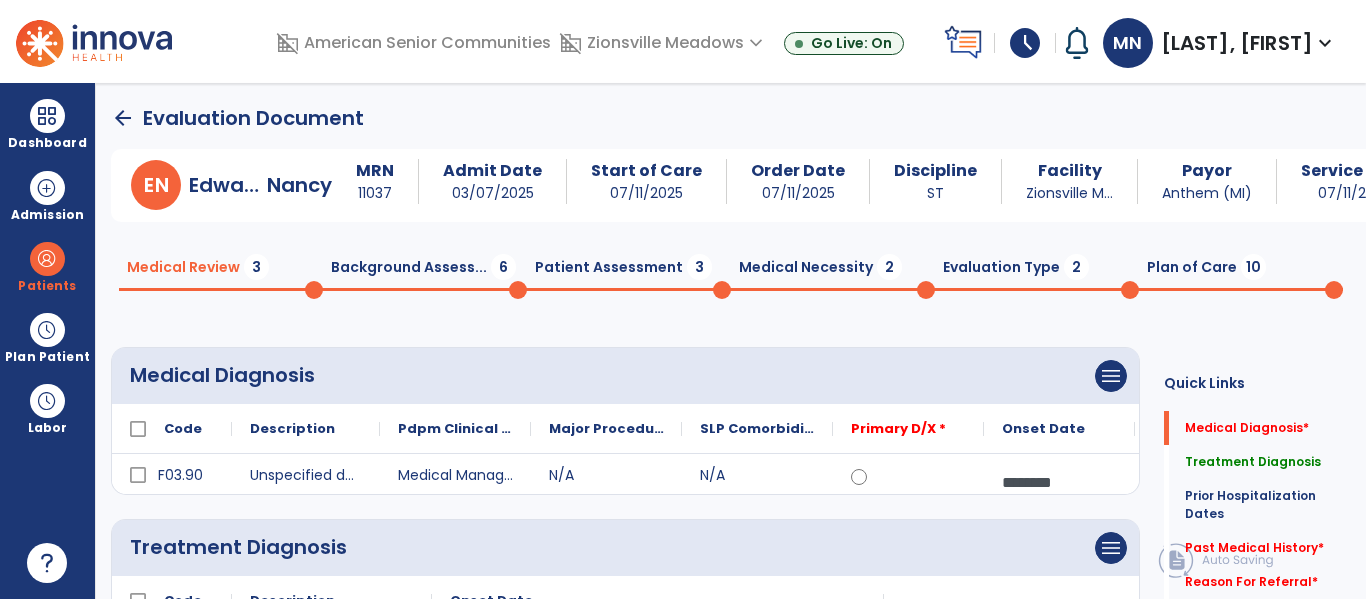 click 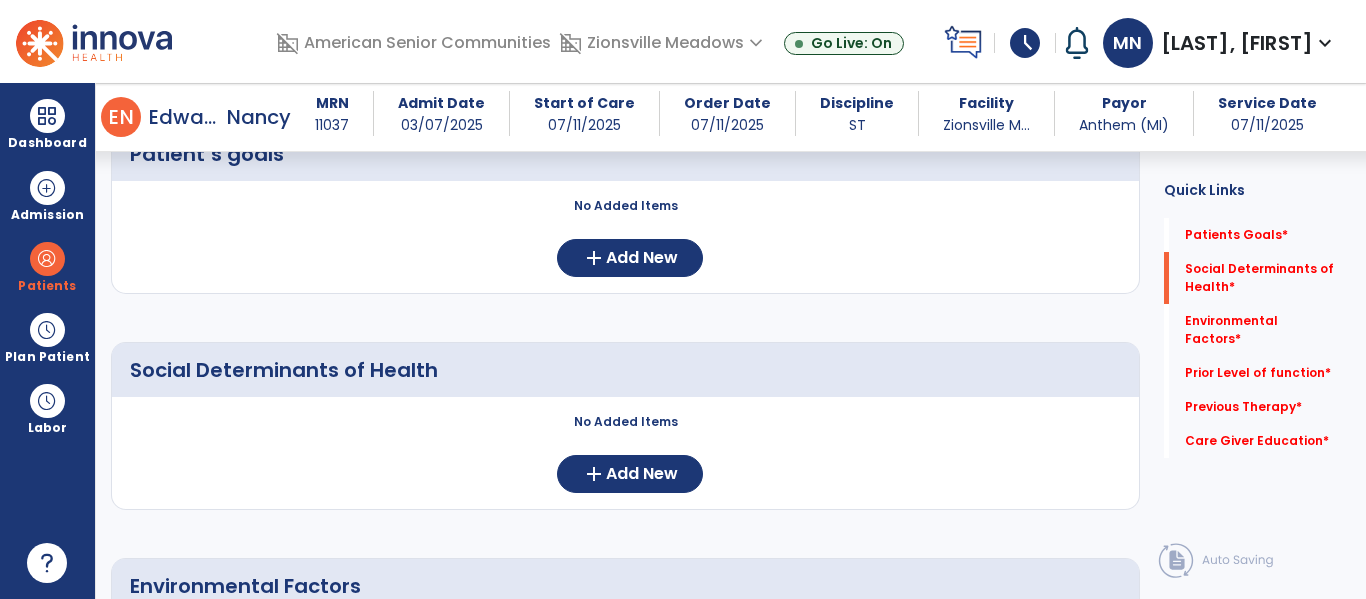 scroll, scrollTop: 291, scrollLeft: 0, axis: vertical 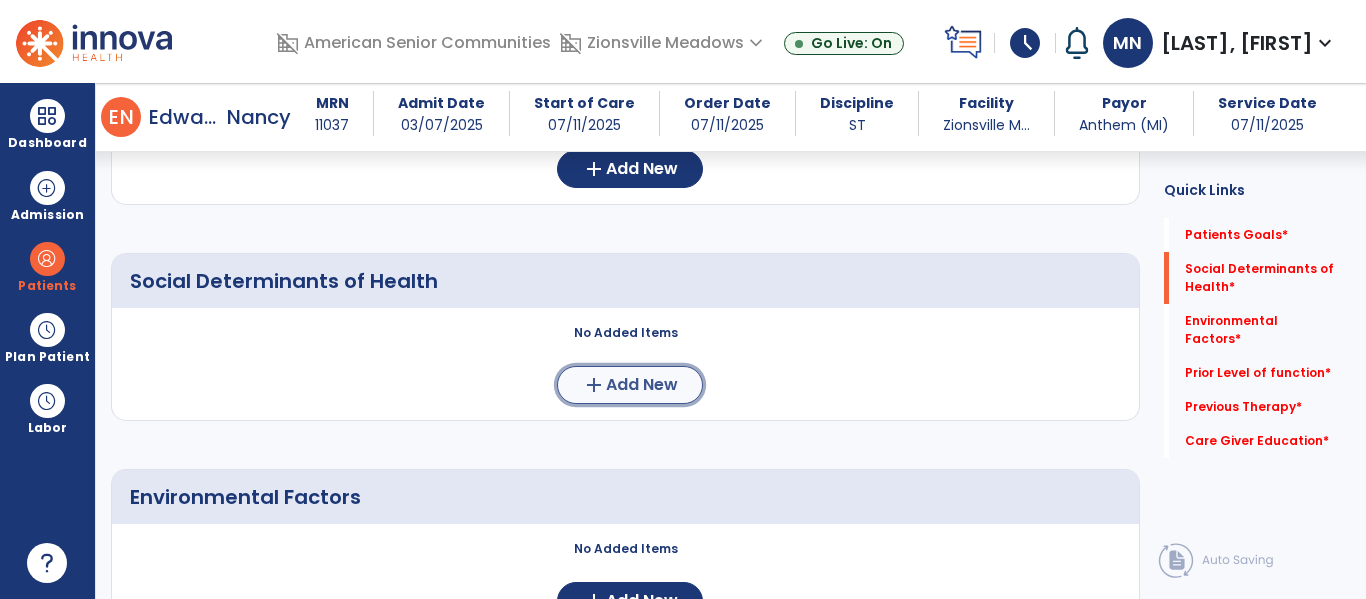 click on "add  Add New" 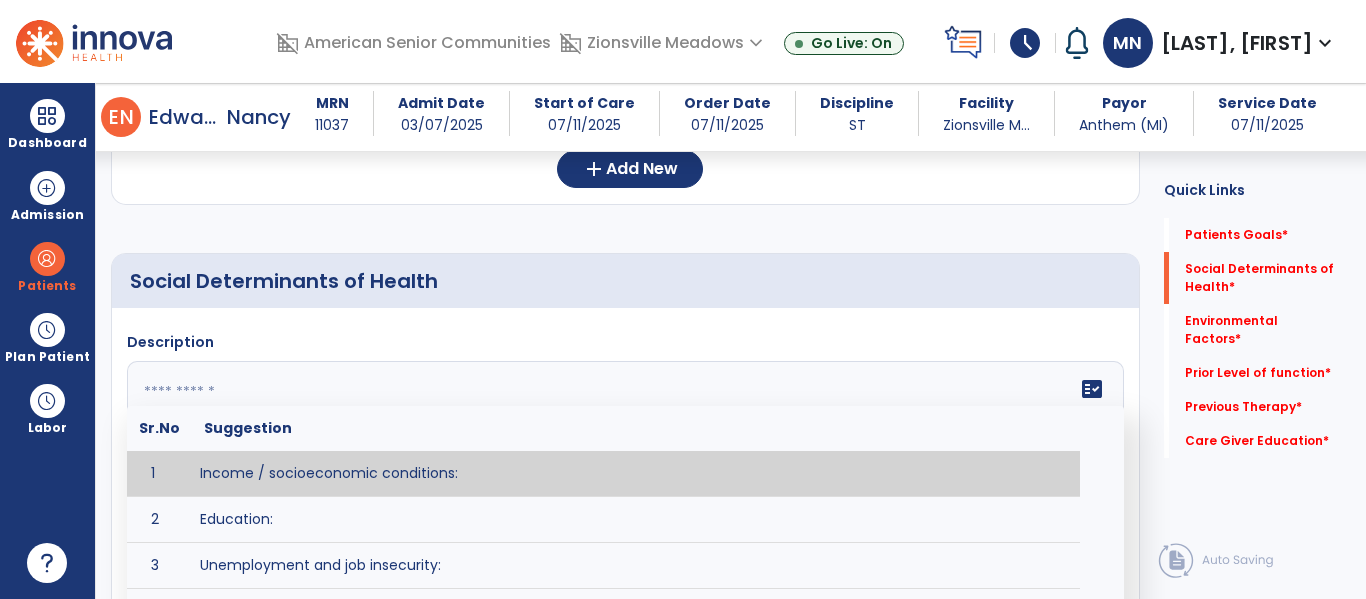 click 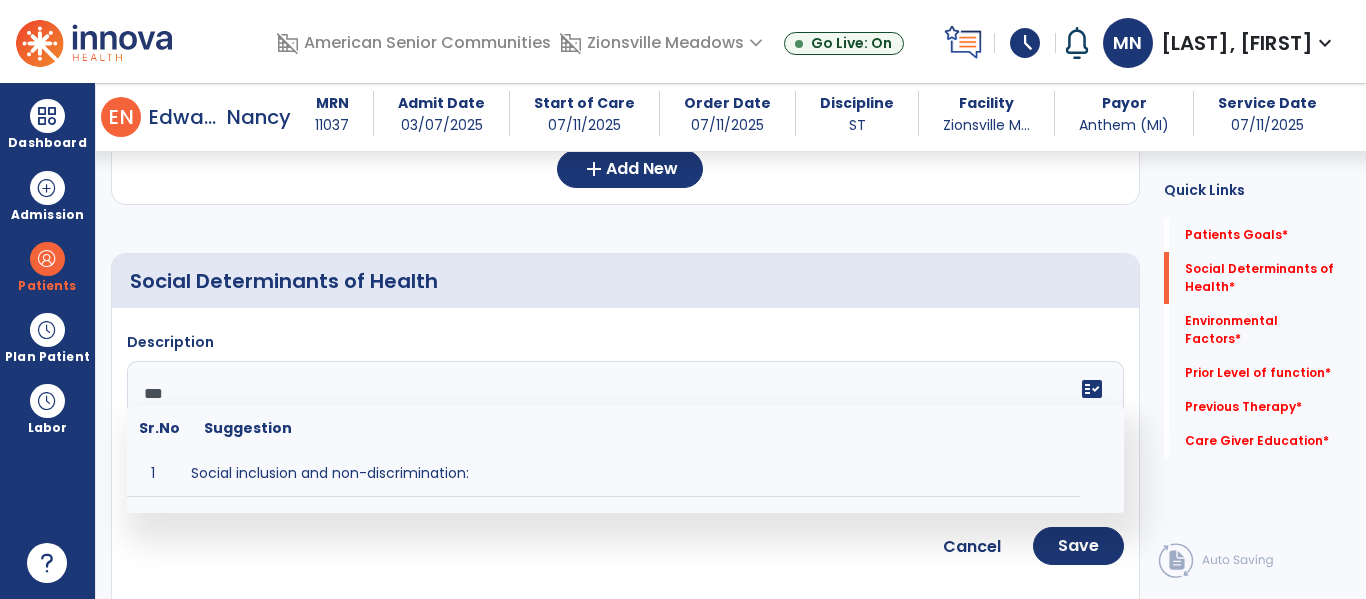 type on "****" 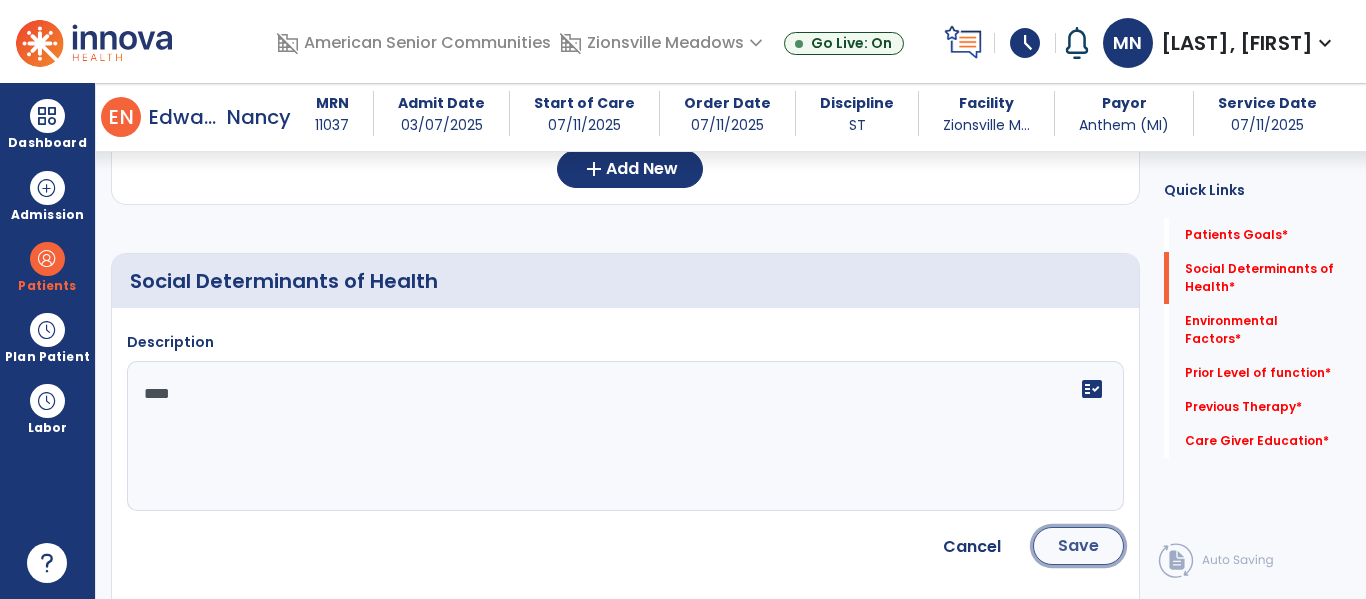 click on "Save" 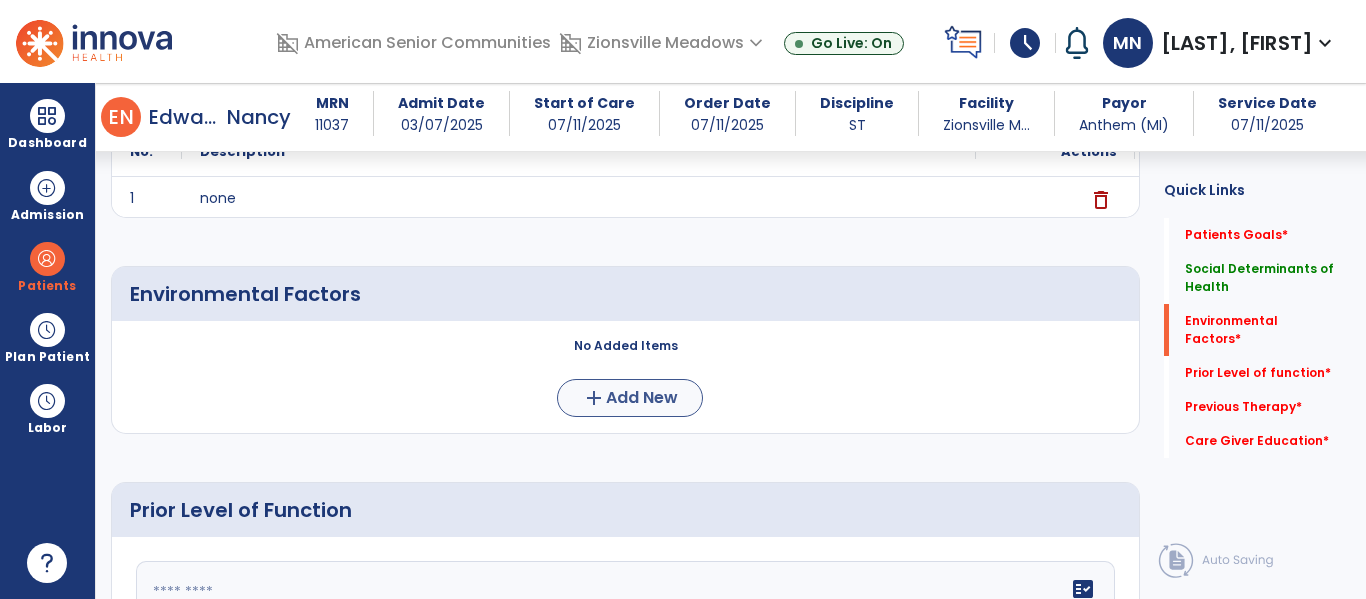 scroll, scrollTop: 493, scrollLeft: 0, axis: vertical 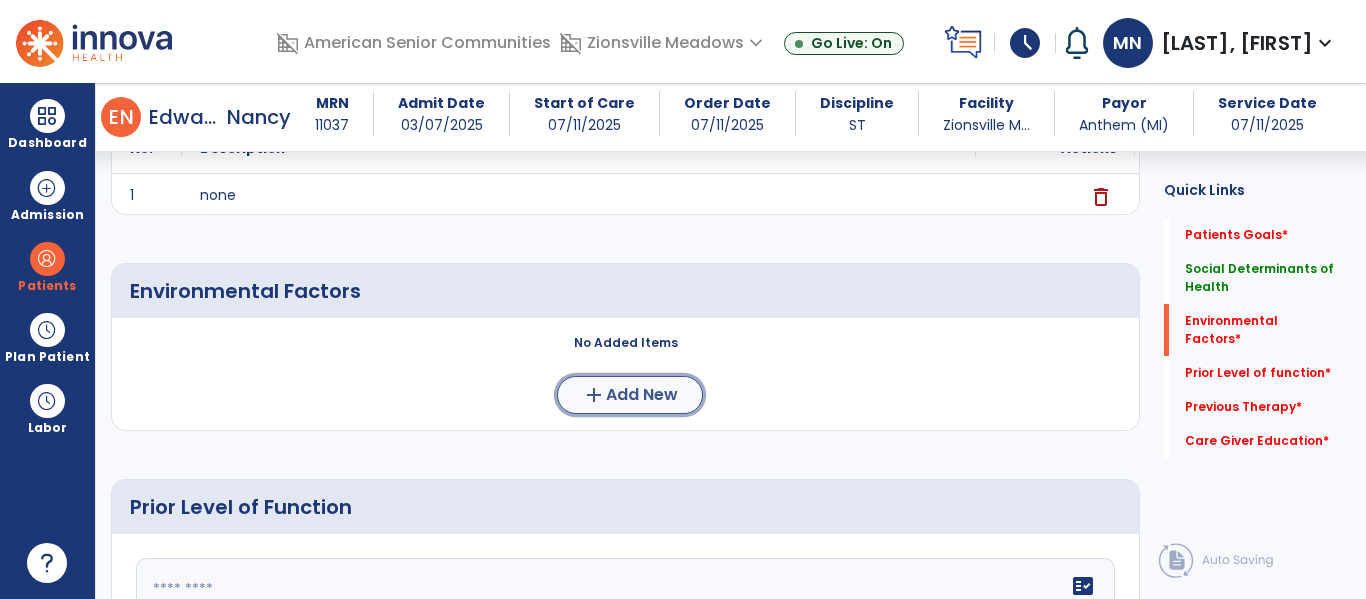 click on "Add New" 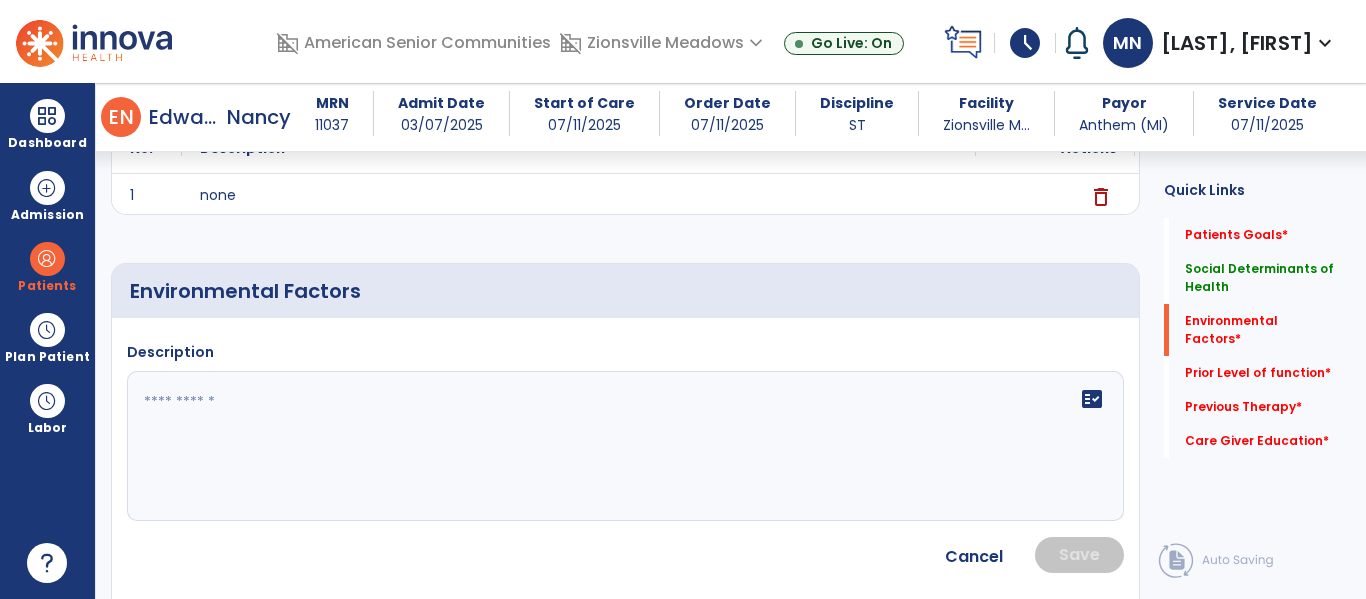 click 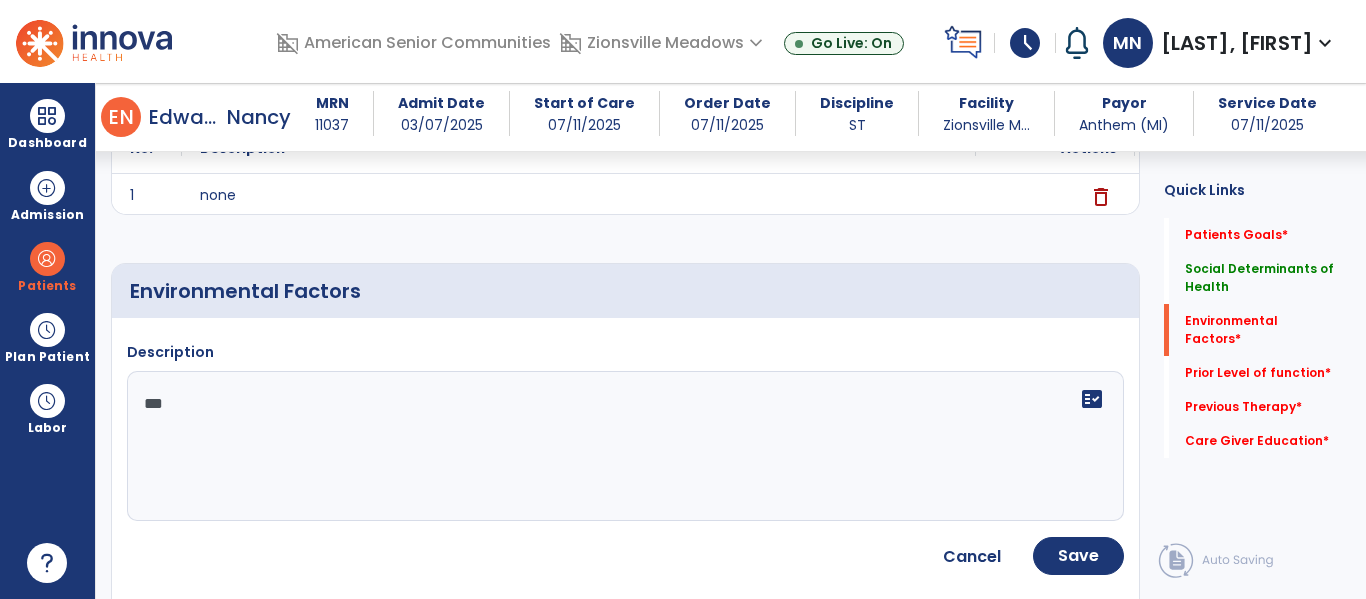 type on "****" 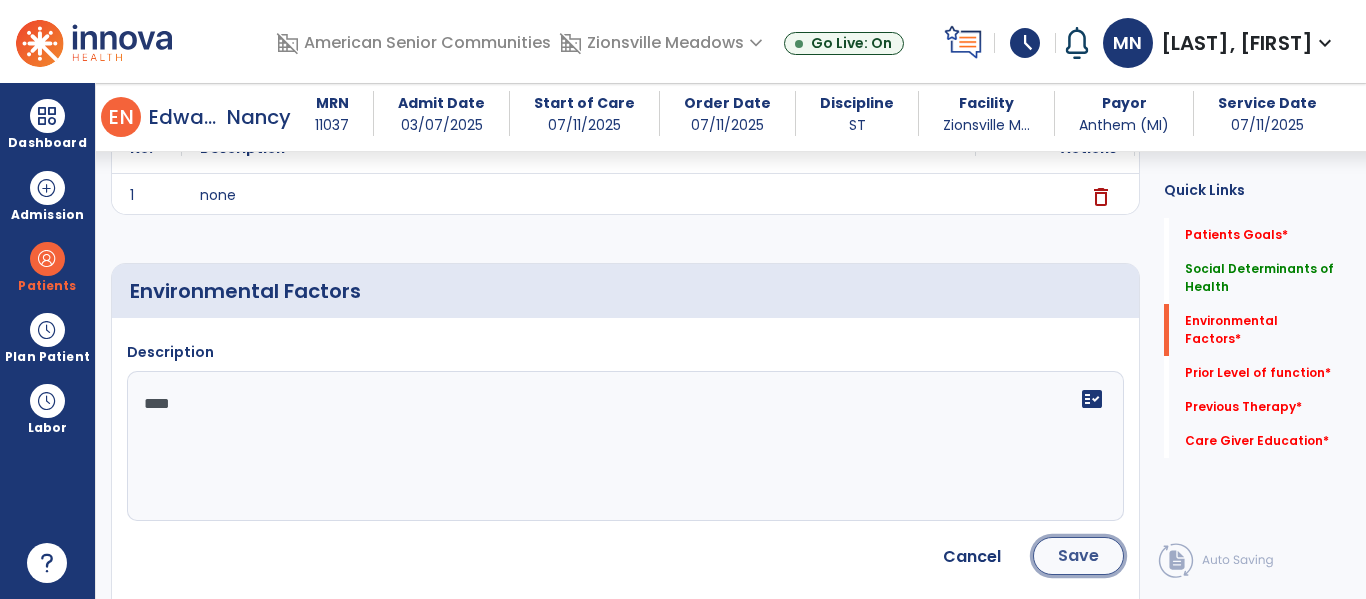 click on "Save" 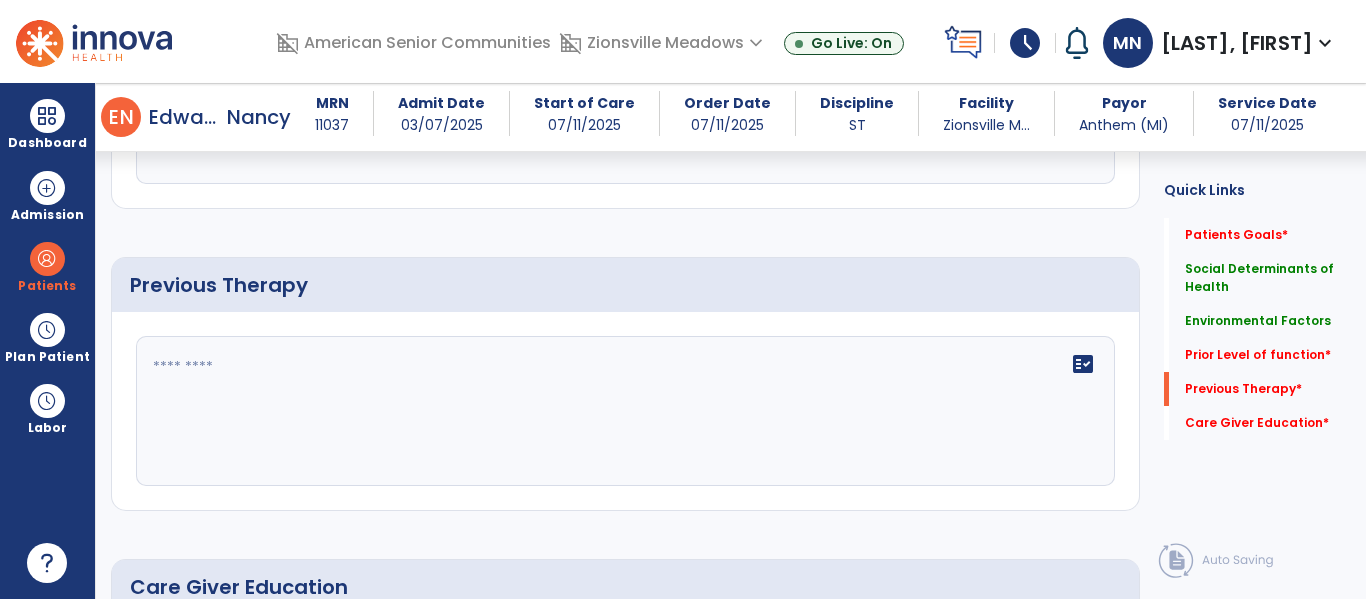 scroll, scrollTop: 1065, scrollLeft: 0, axis: vertical 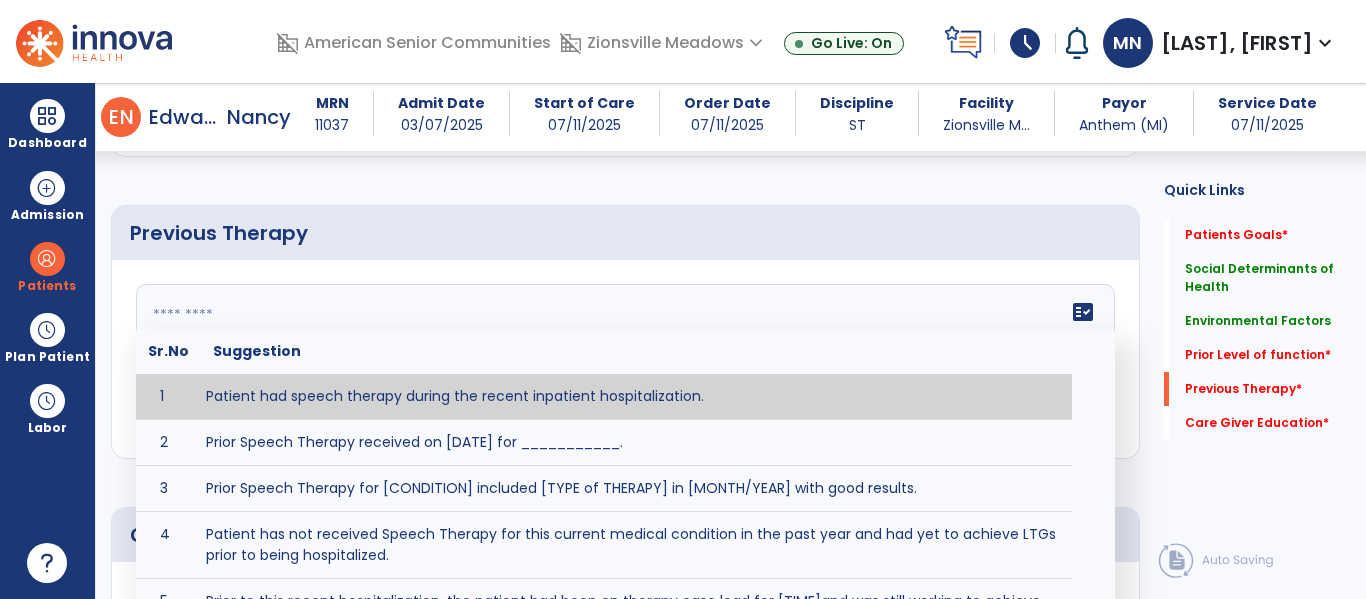 click on "fact_check  Sr.No Suggestion 1 Patient had speech therapy during the recent inpatient hospitalization. 2 Prior Speech Therapy received on [DATE] for ___________. 3 Prior Speech Therapy for [CONDITION] included [TYPE of THERAPY] in [MONTH/YEAR] with good results. 4 Patient has not received Speech Therapy for this current medical condition in the past year and had yet to achieve LTGs prior to being hospitalized. 5 Prior to this recent hospitalization, the patient had been on therapy case load for [TIME]and was still working to achieve LTGs before being hospitalized." 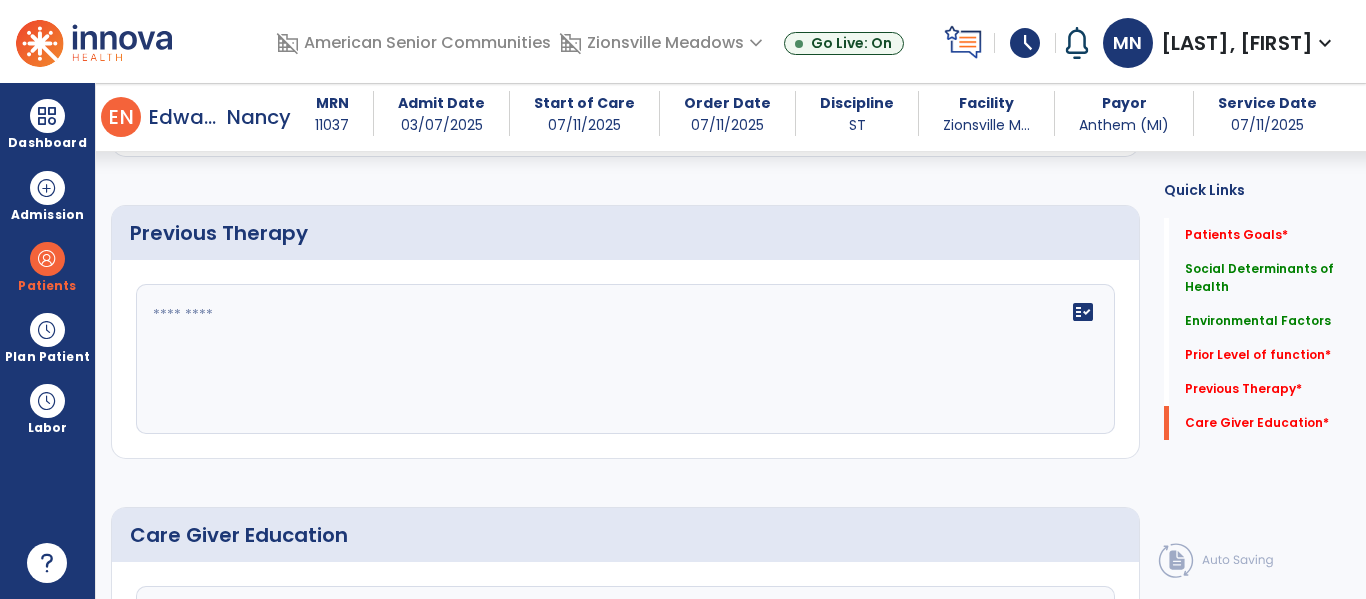scroll, scrollTop: 1297, scrollLeft: 0, axis: vertical 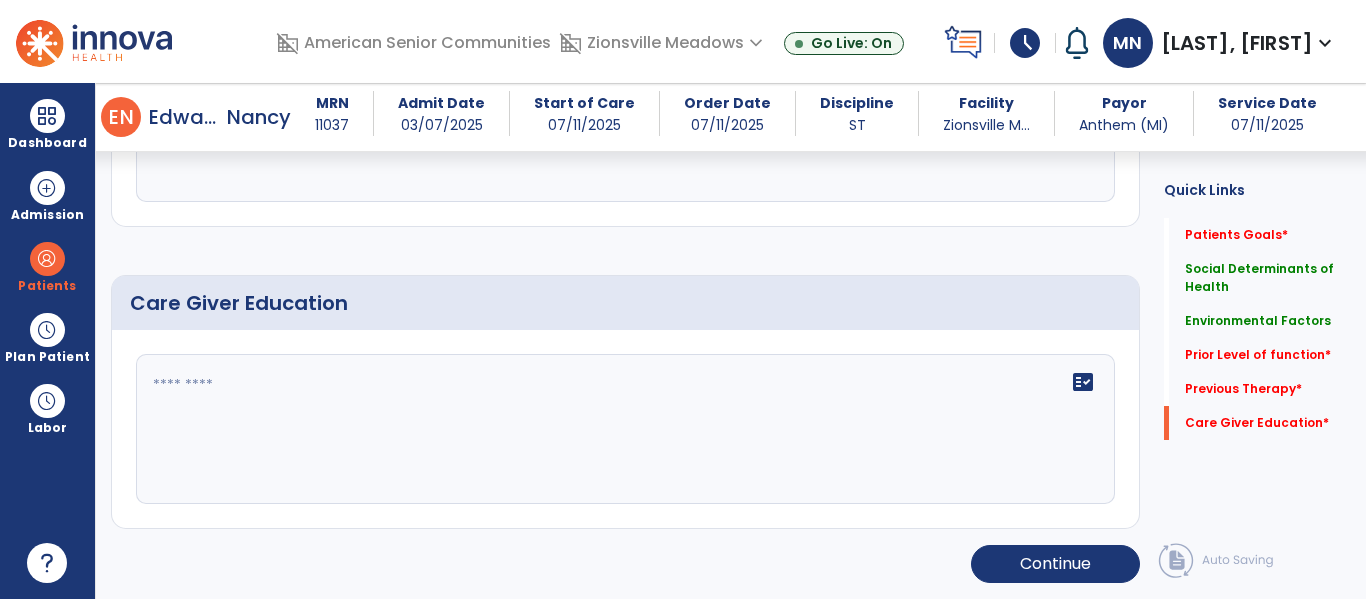 click 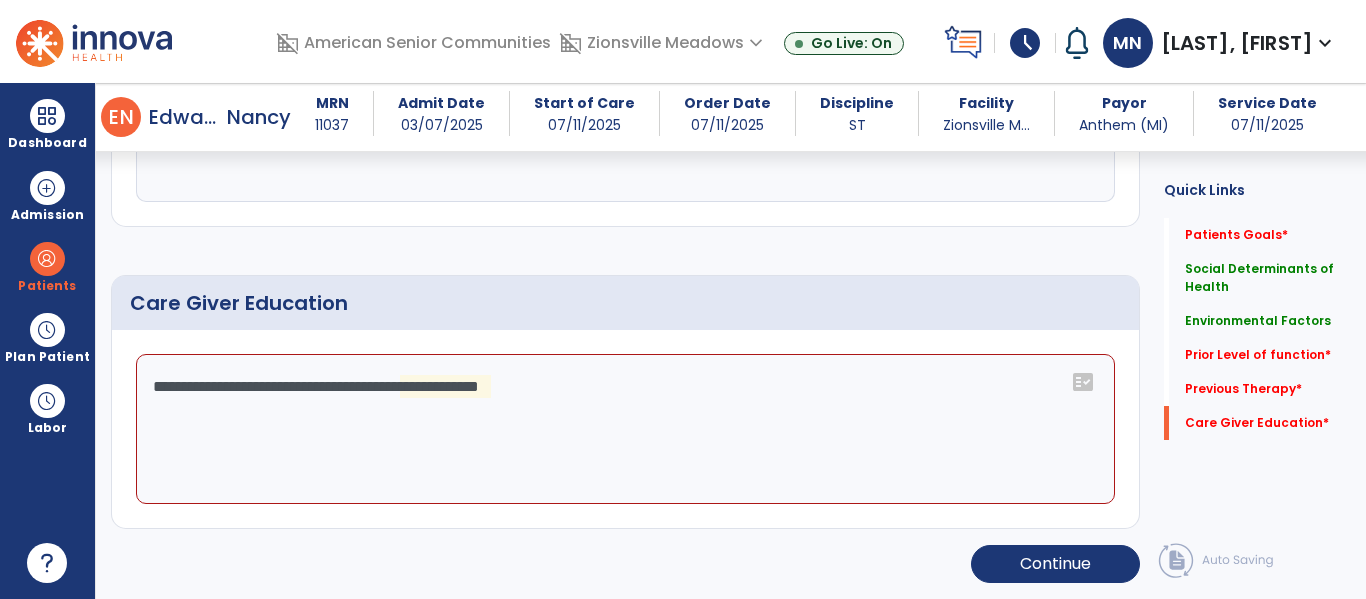 click on "**********" 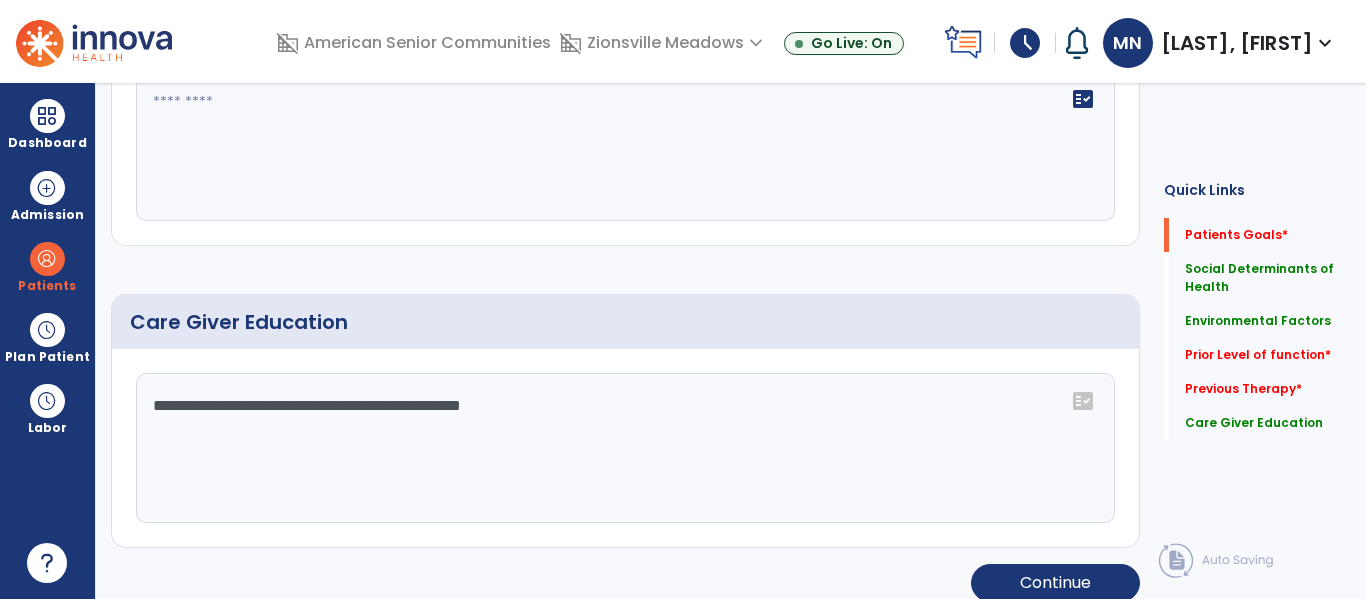 scroll, scrollTop: 0, scrollLeft: 0, axis: both 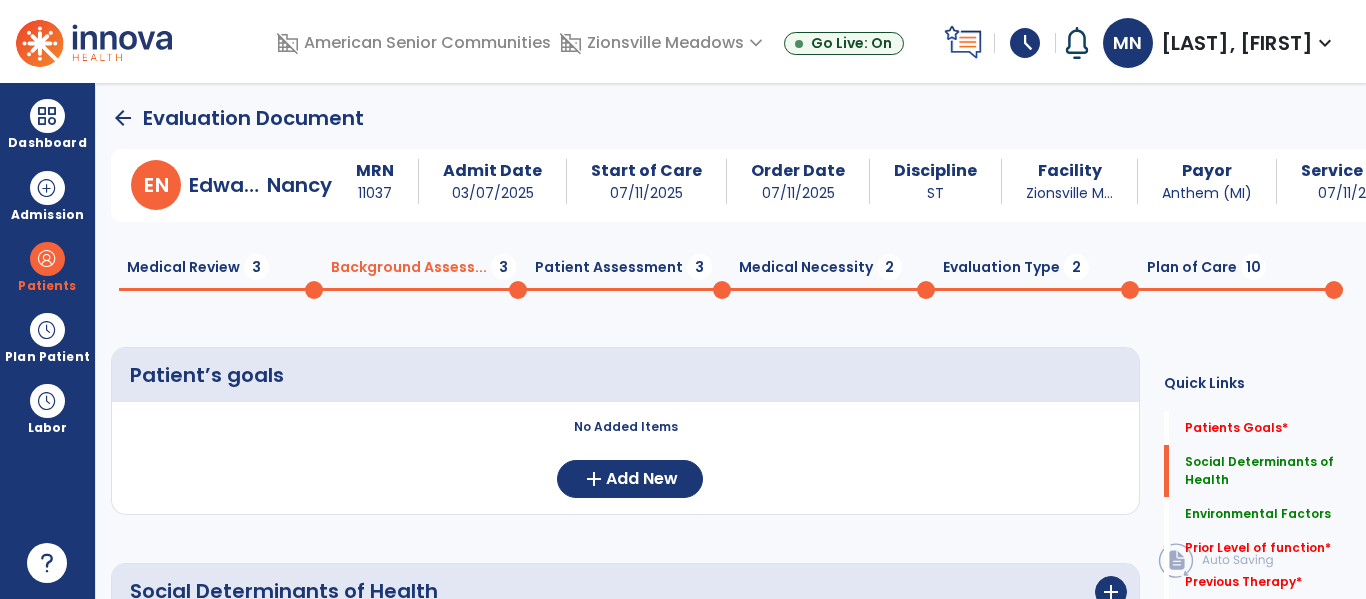 type on "**********" 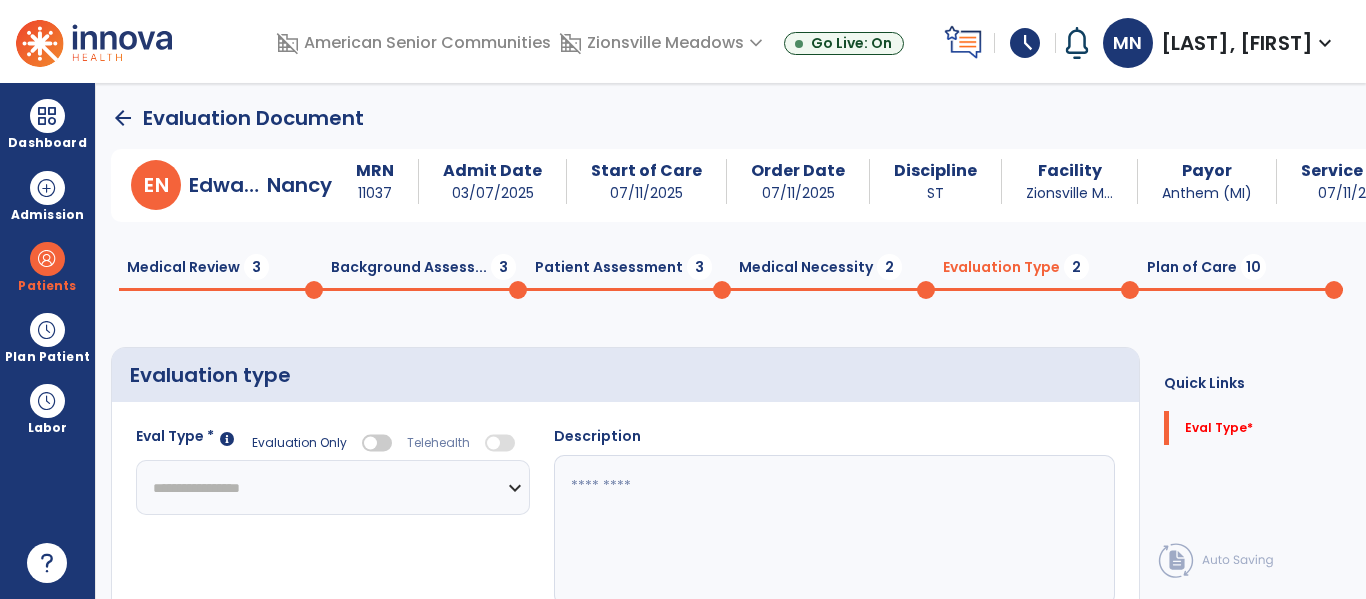 click on "**********" 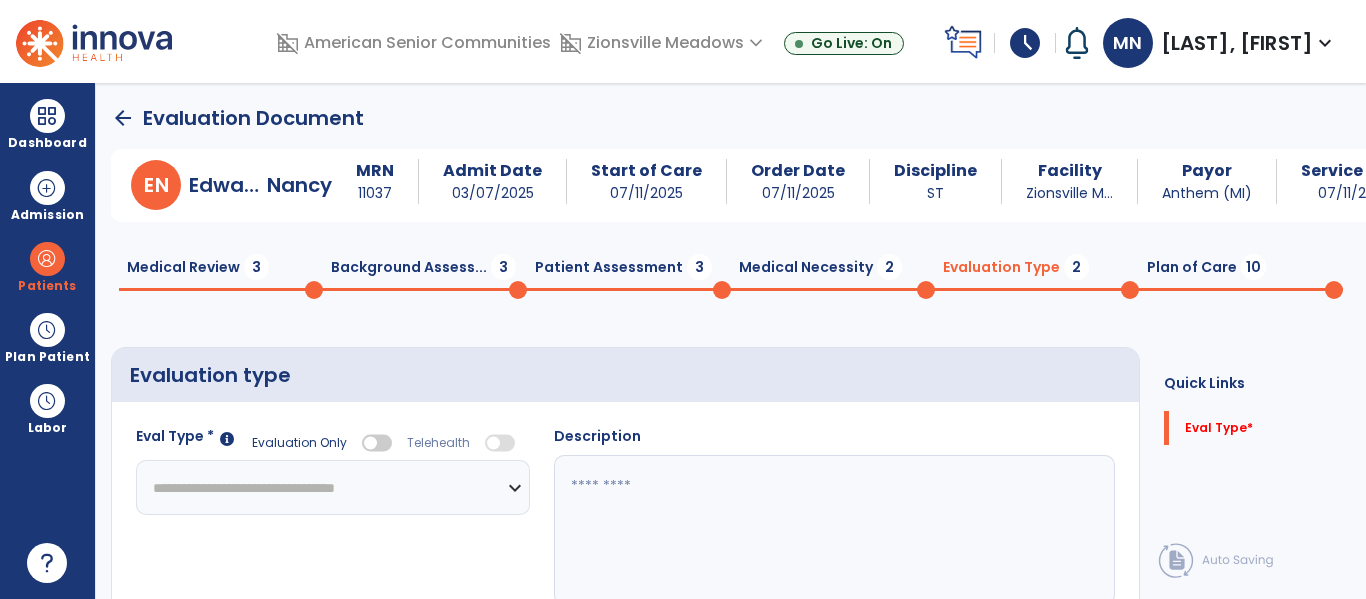 click on "**********" 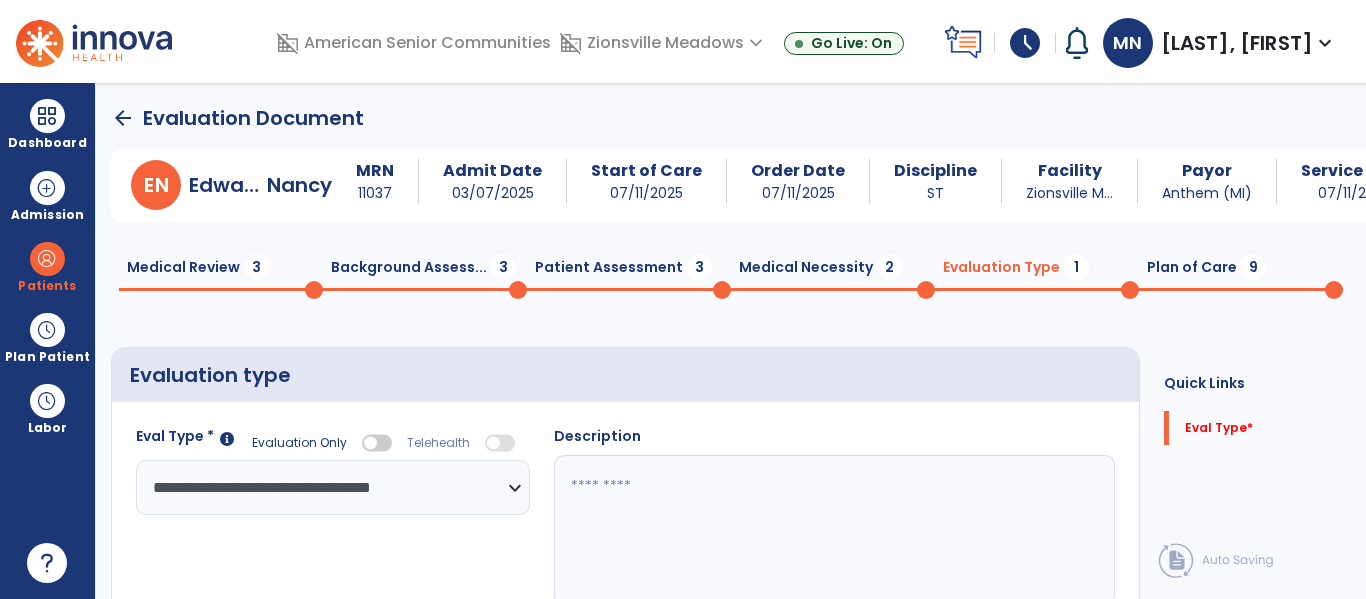click on "Plan of Care  9" 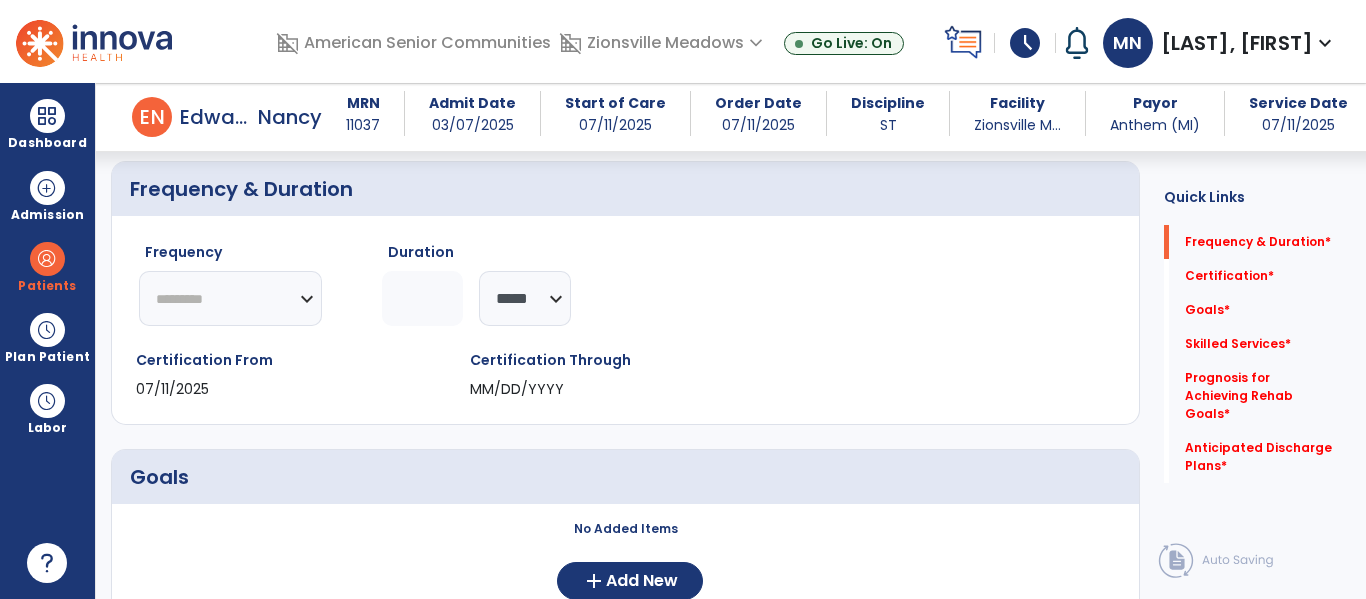 scroll, scrollTop: 196, scrollLeft: 0, axis: vertical 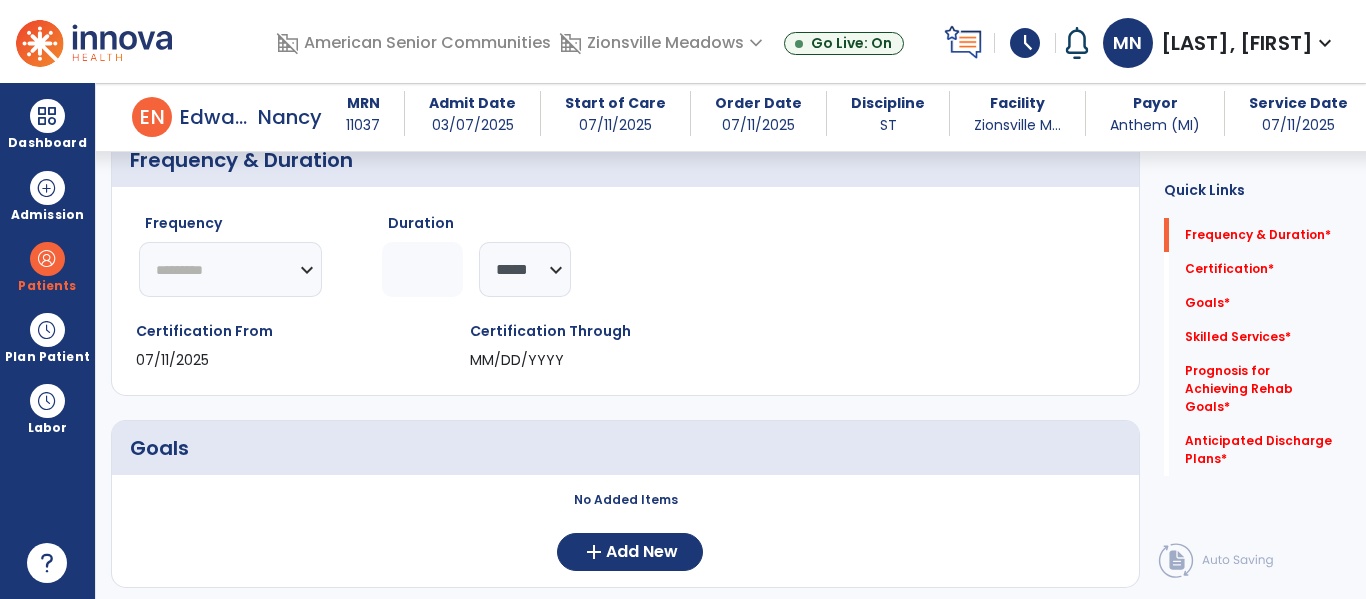 click on "********* ** ** ** ** ** ** **" 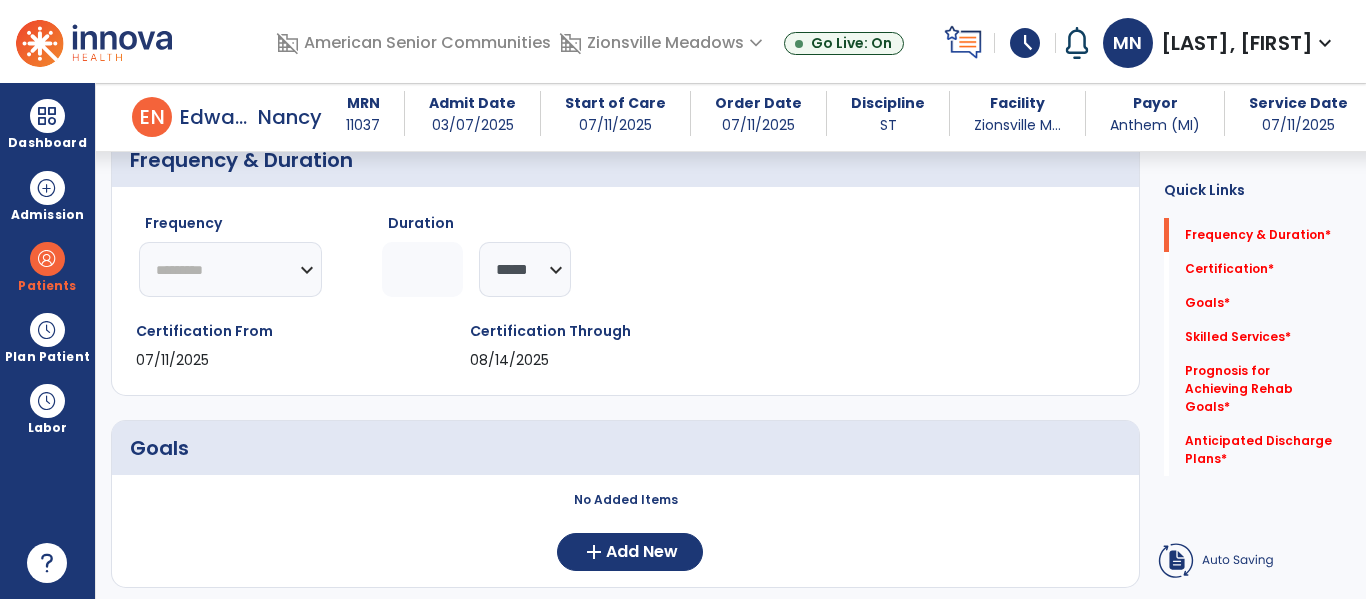 type on "*" 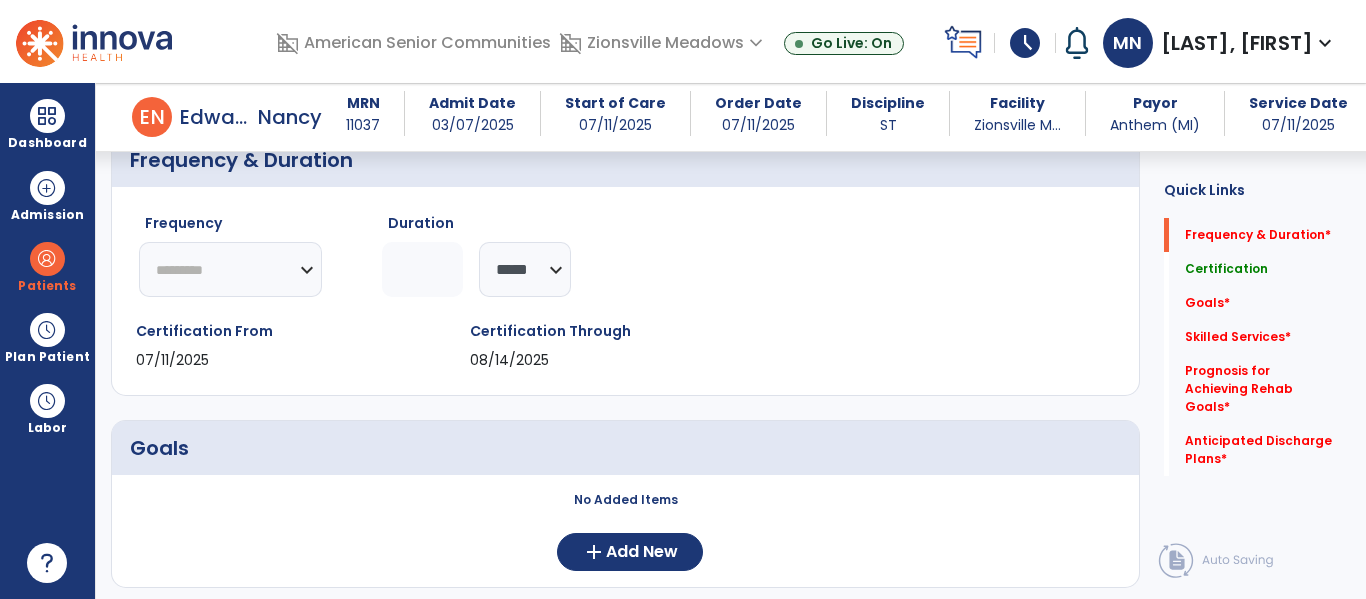 click on "********* ** ** ** ** ** ** **" 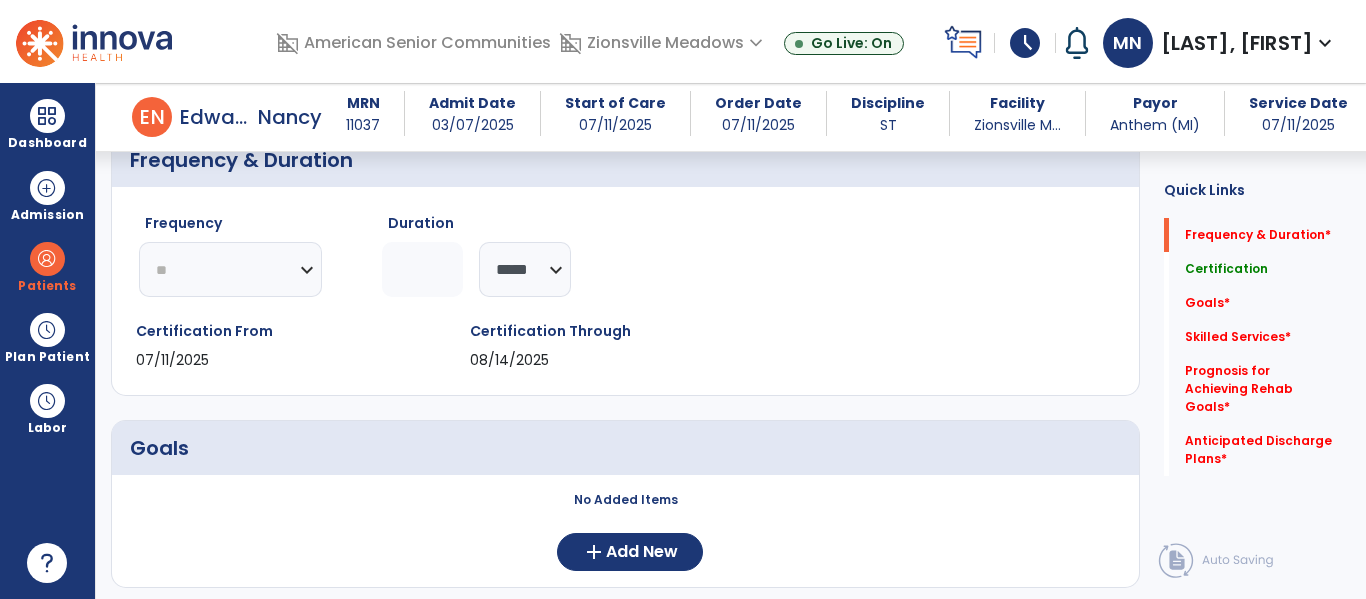 click on "********* ** ** ** ** ** ** **" 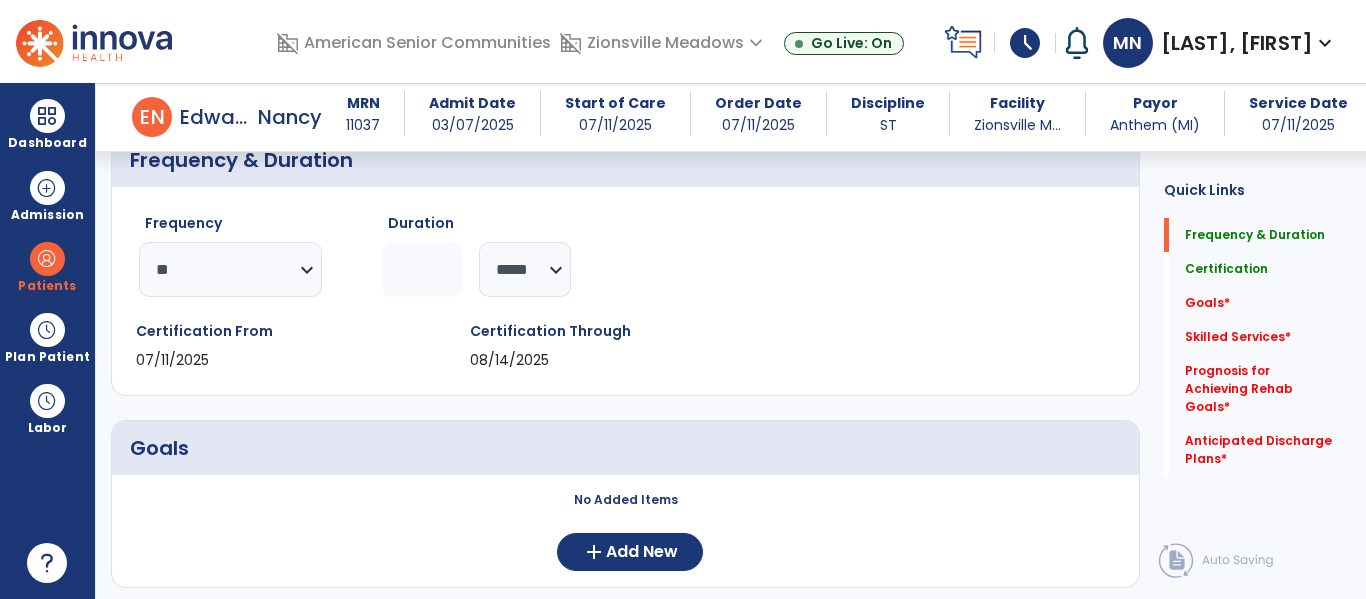 click on "Certification From 07/11/2025 Certification Through 08/14/2025" 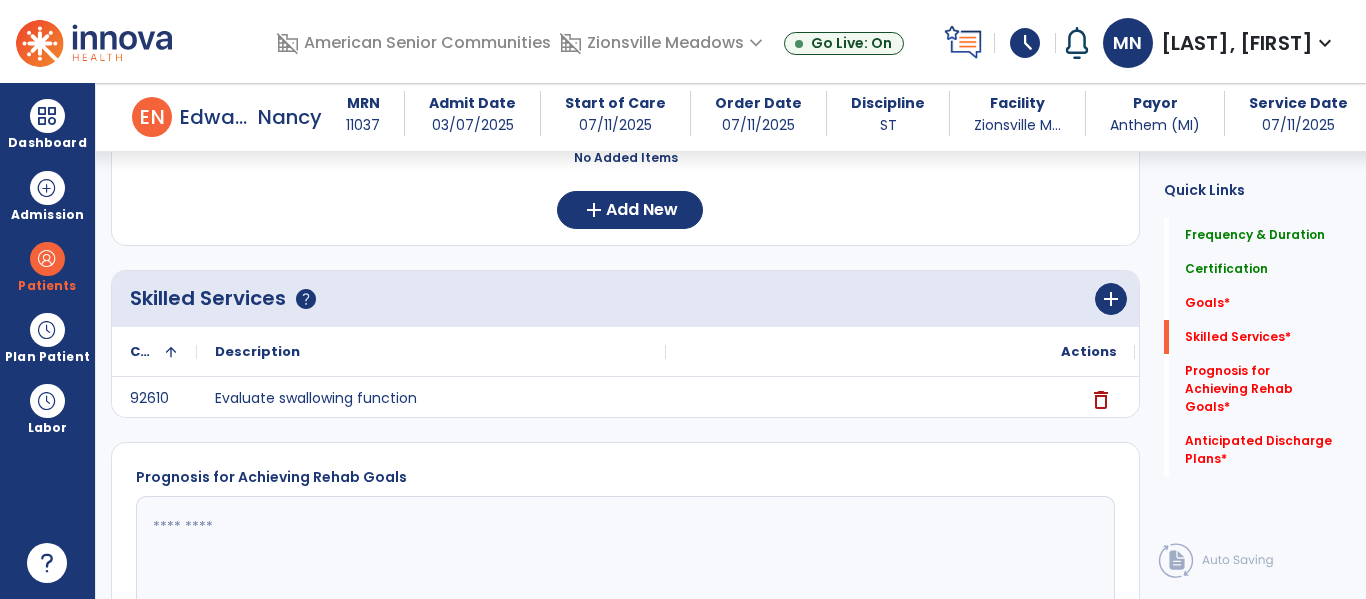 scroll, scrollTop: 552, scrollLeft: 0, axis: vertical 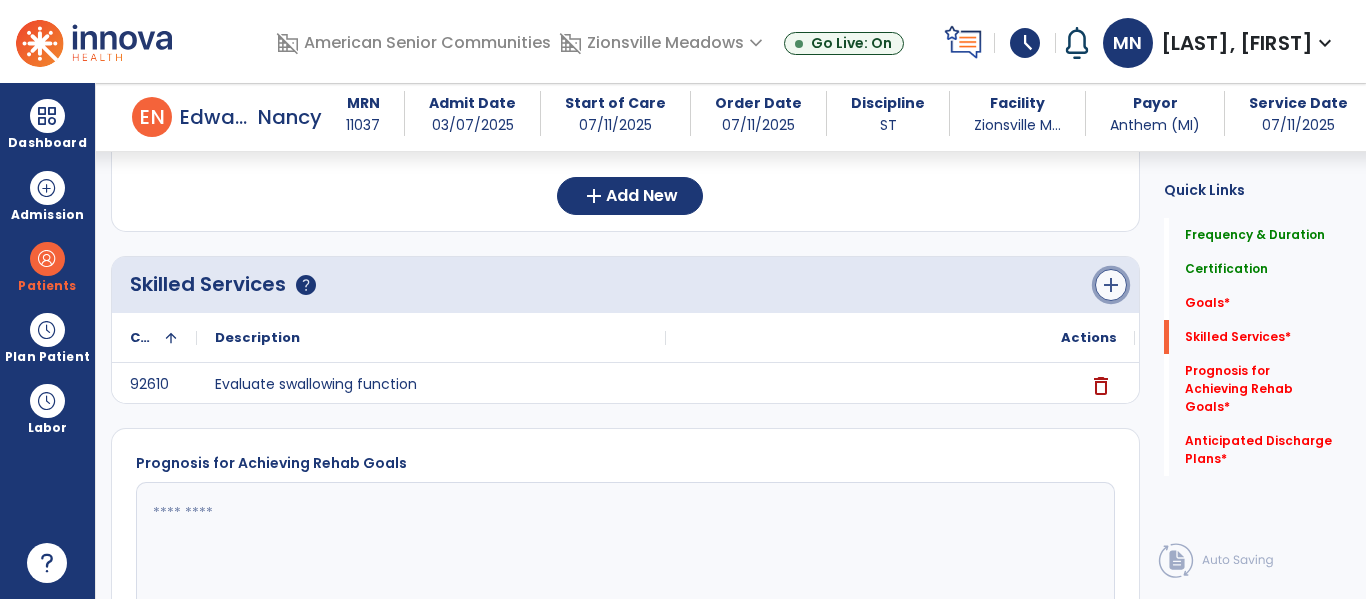 click on "add" 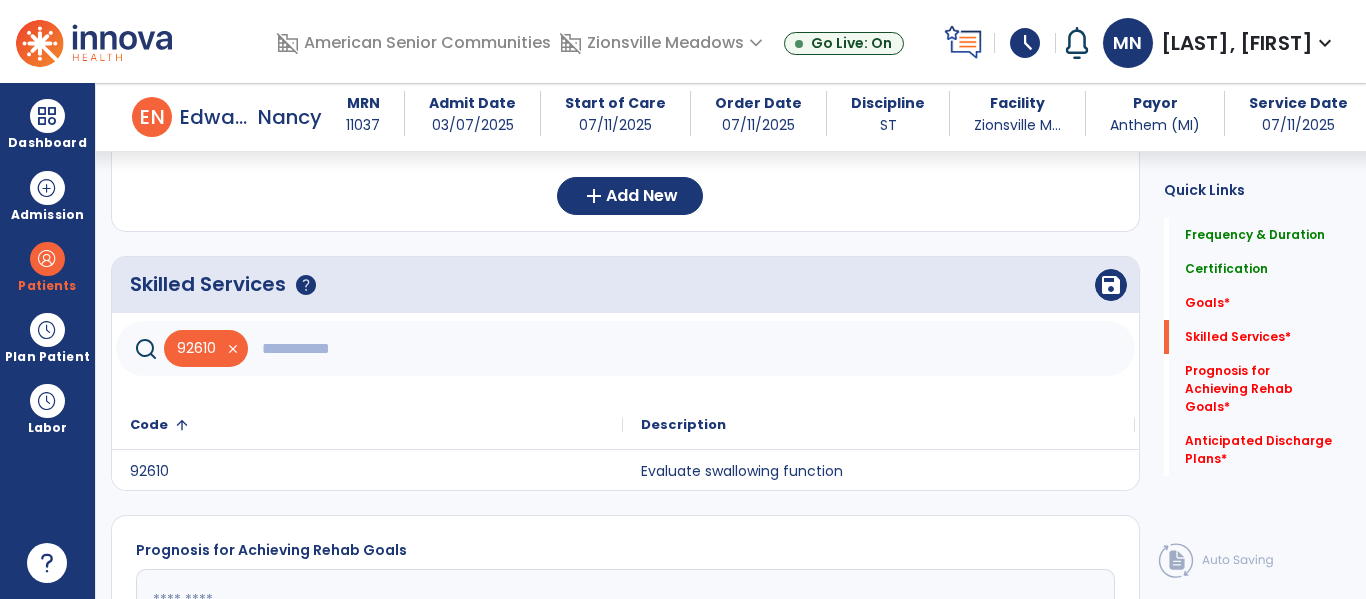 click 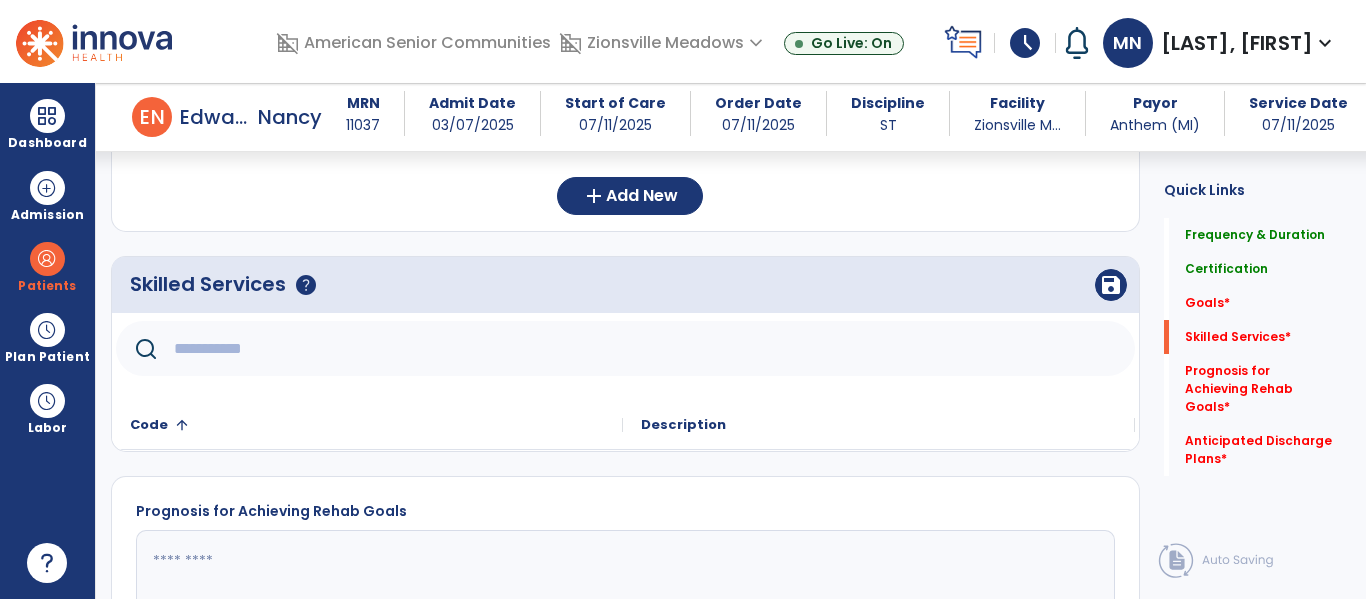 click 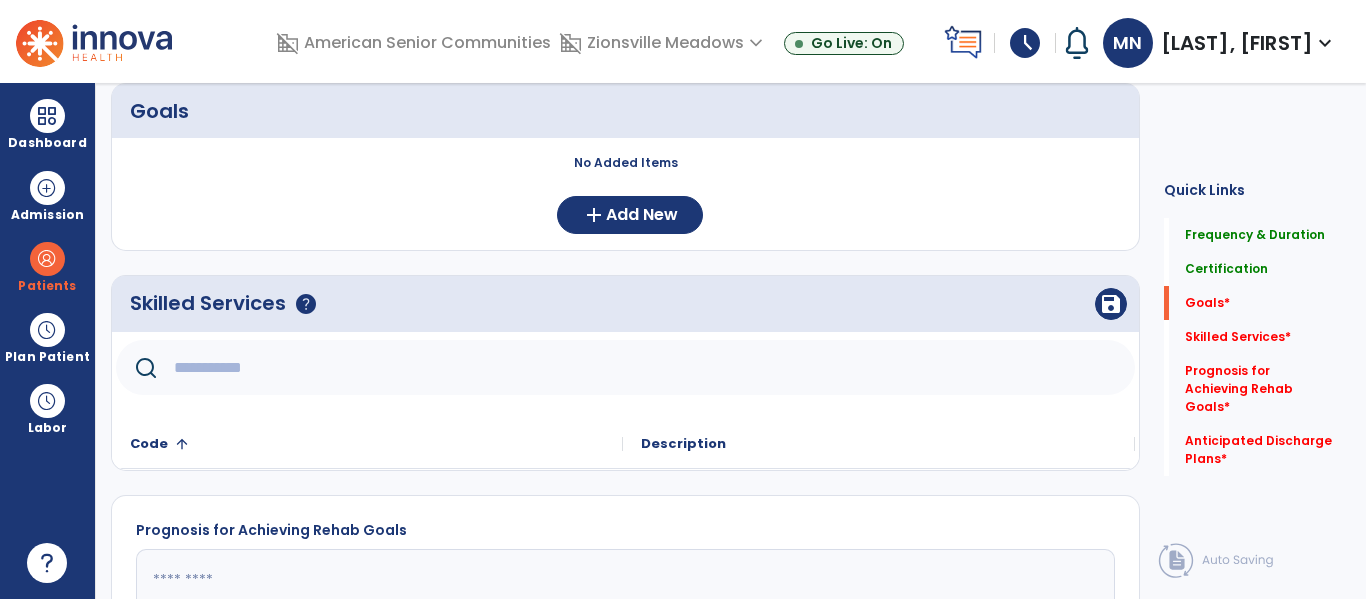 scroll, scrollTop: 0, scrollLeft: 0, axis: both 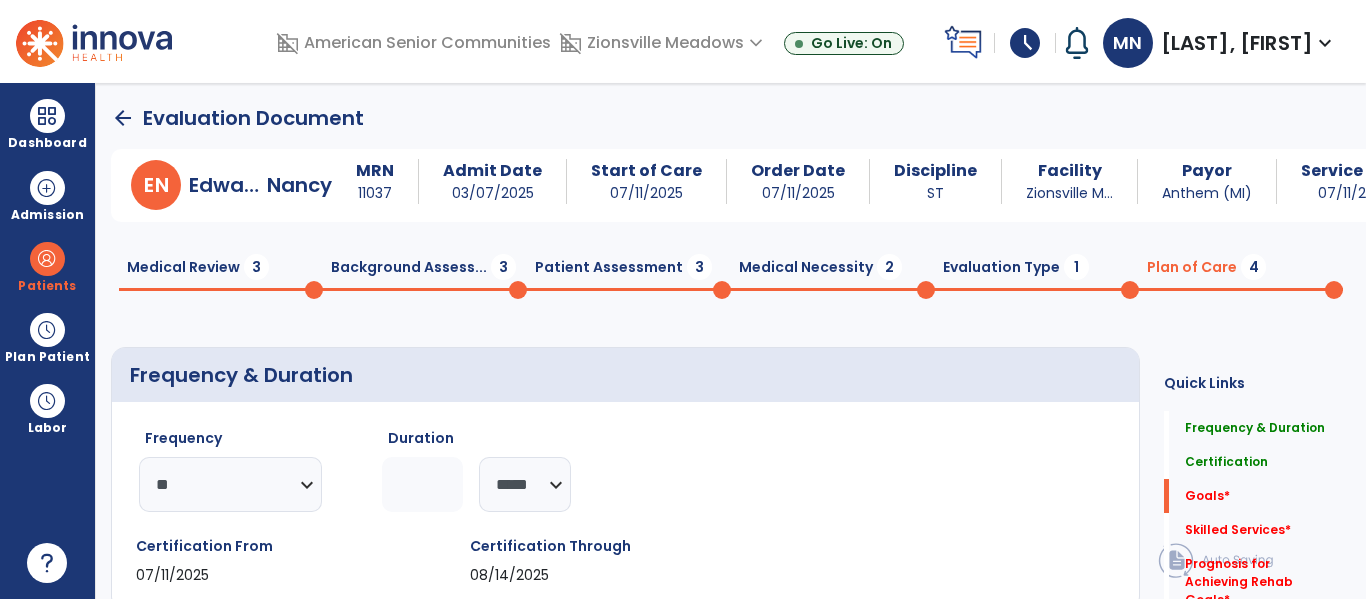 click on "Evaluation Type  1" 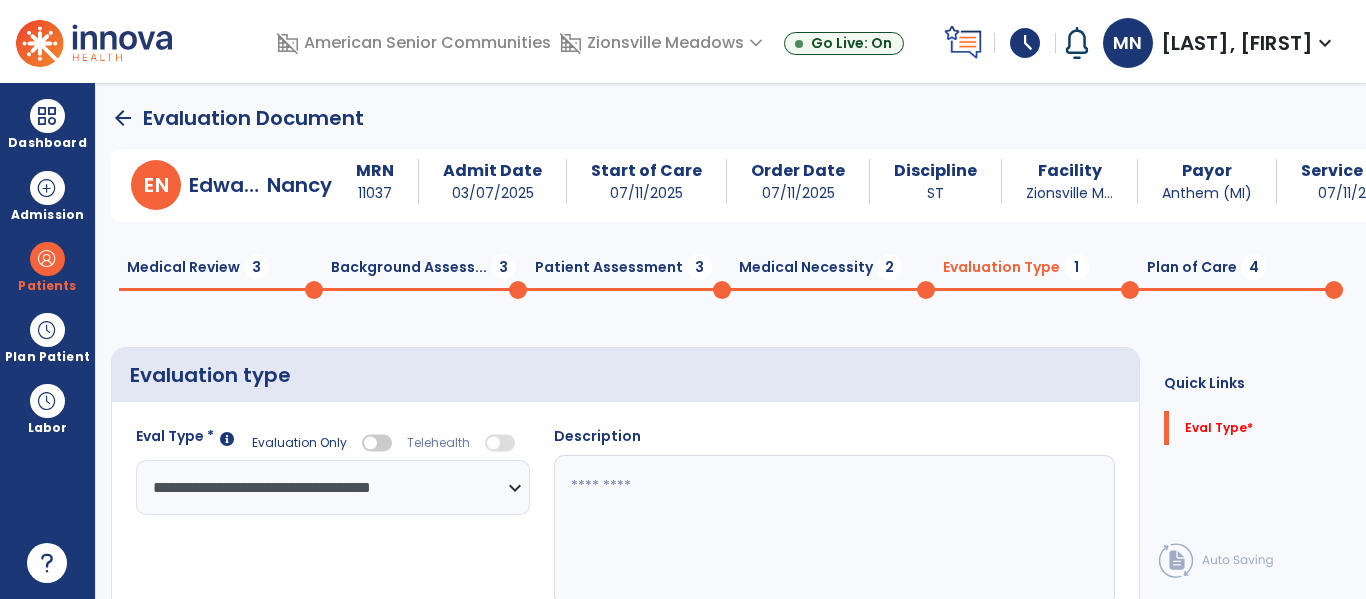 click on "**********" 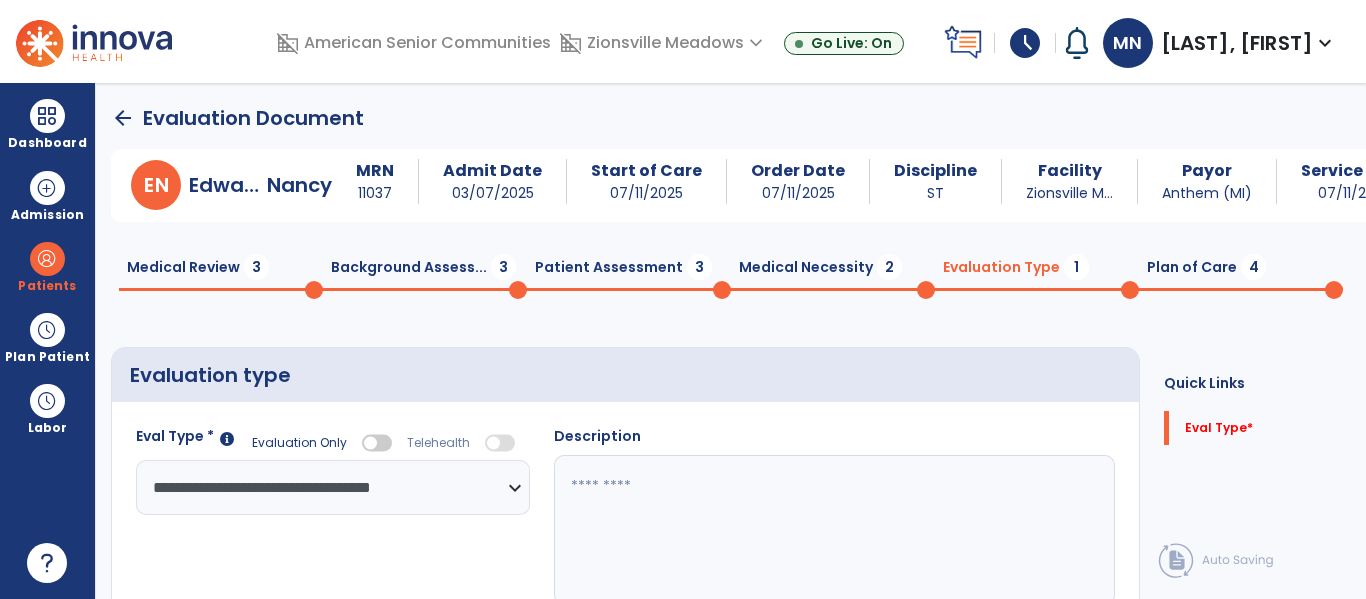 select on "**********" 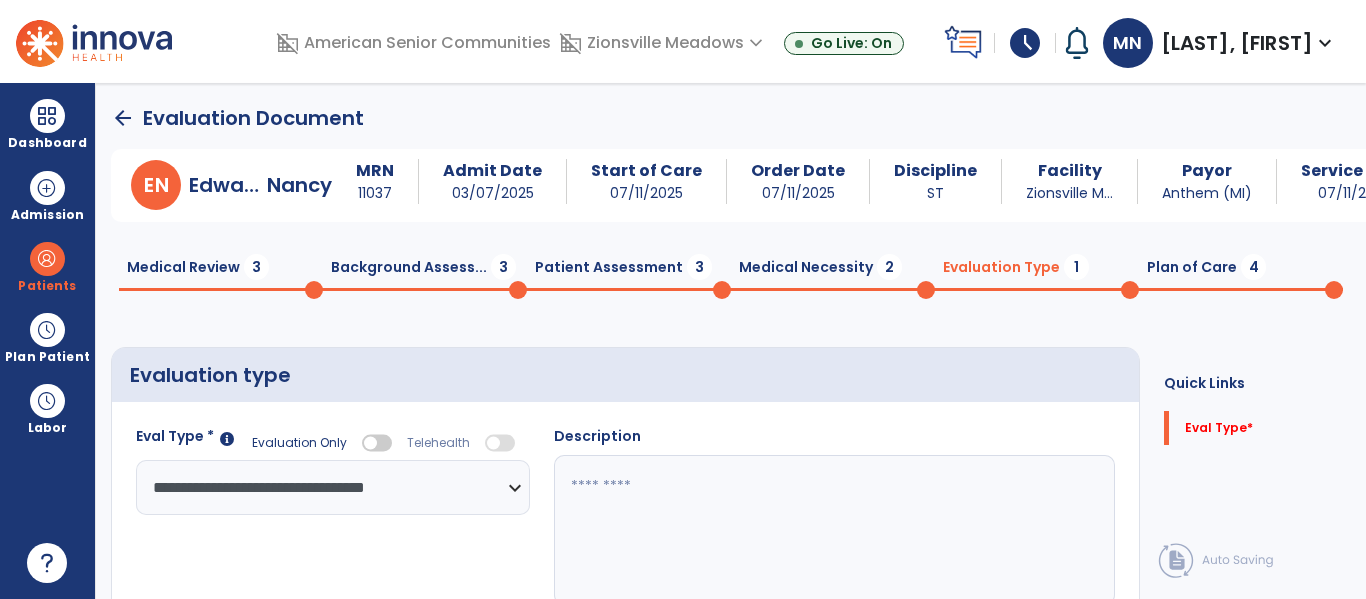 click on "**********" 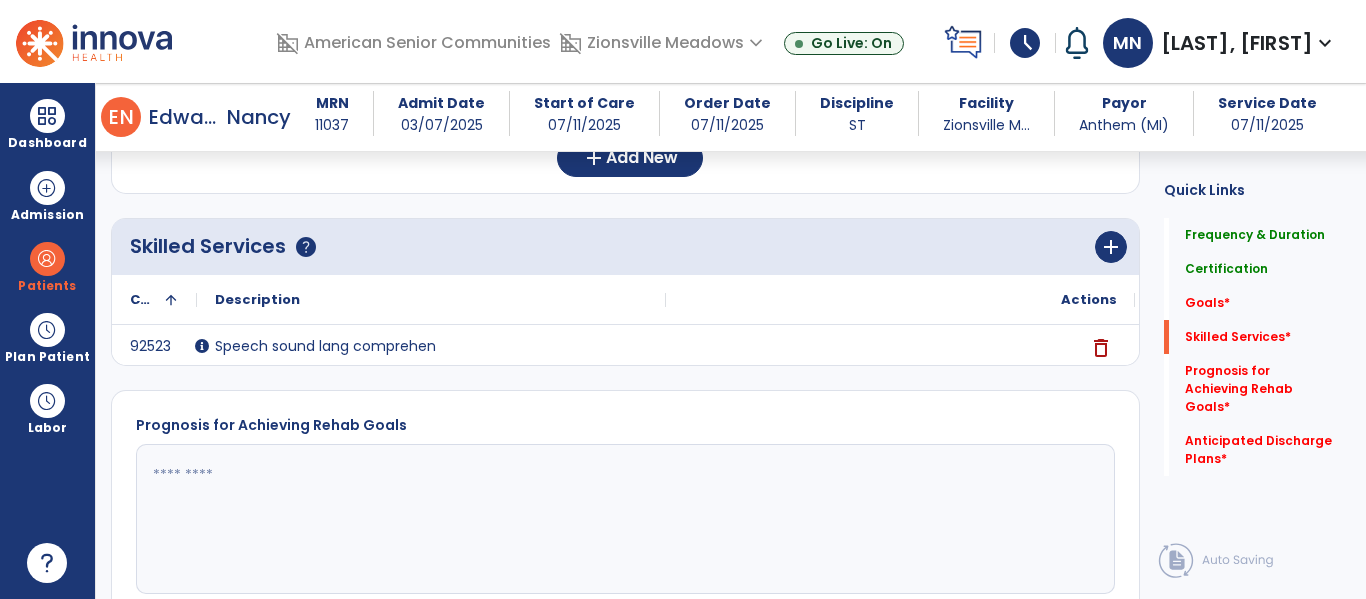 scroll, scrollTop: 592, scrollLeft: 0, axis: vertical 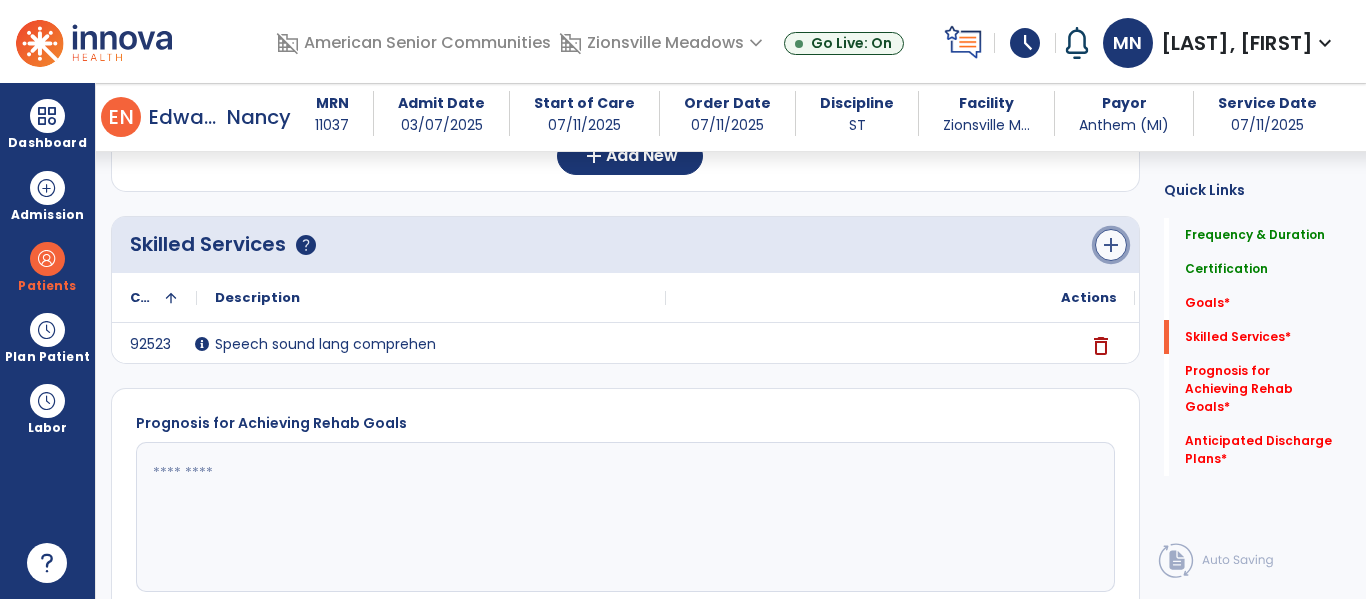 click on "add" 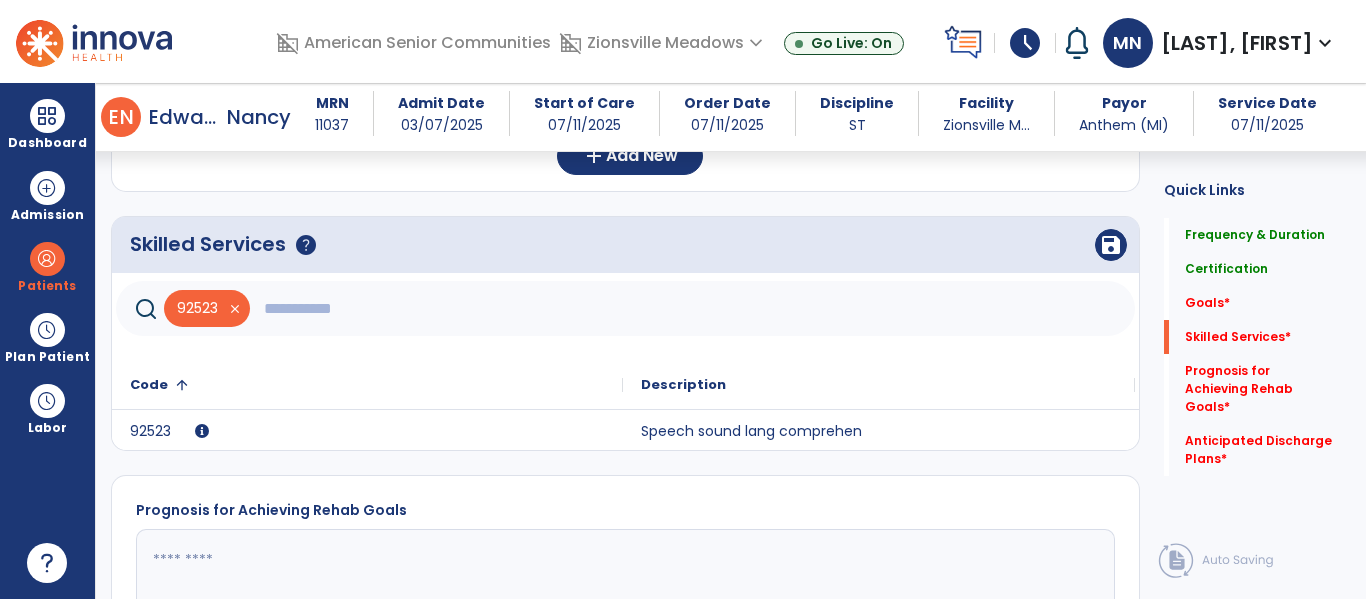 click 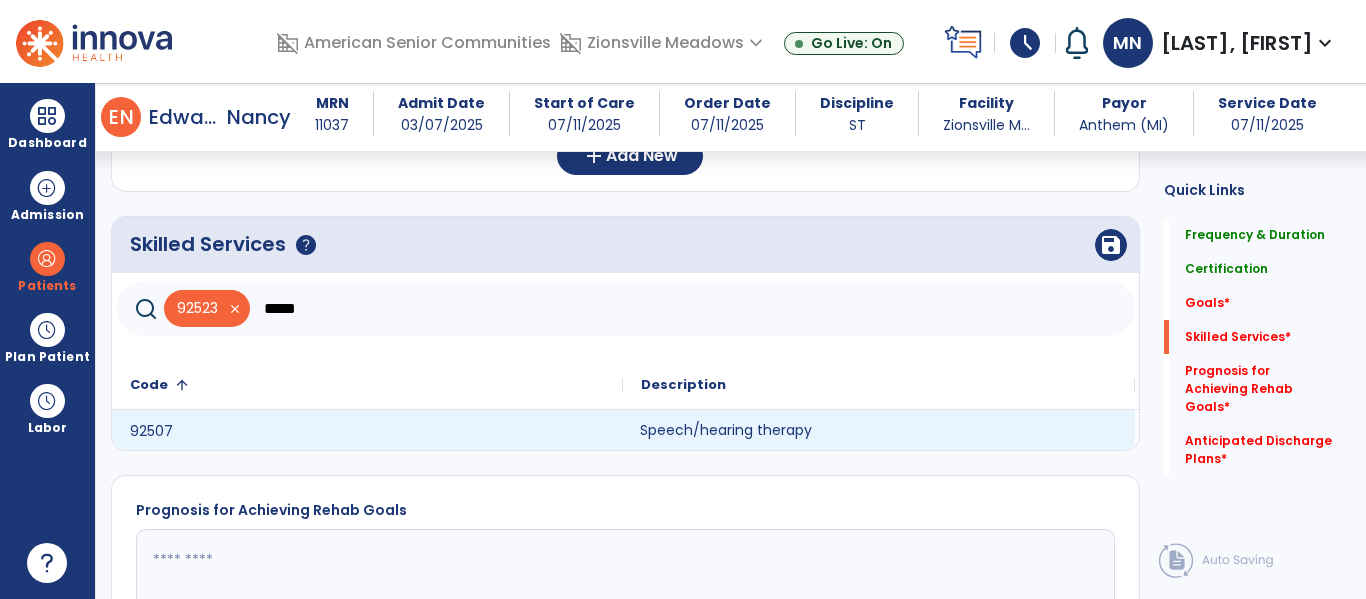 click on "Speech/hearing therapy" 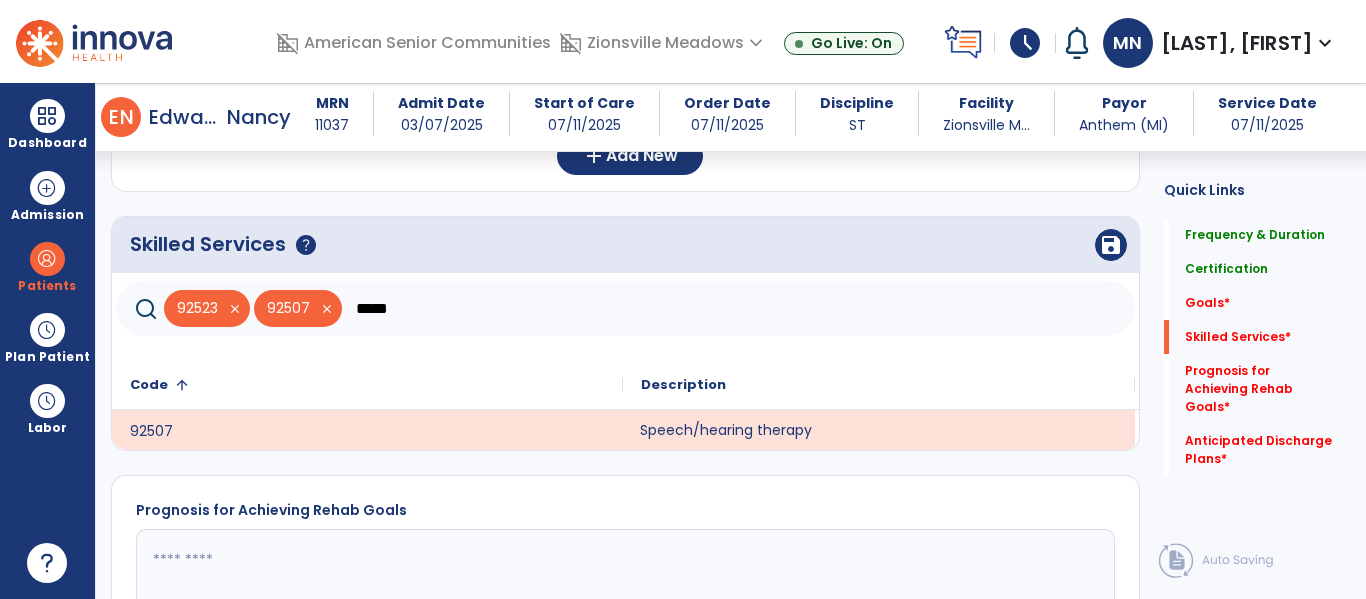 click on "*****" 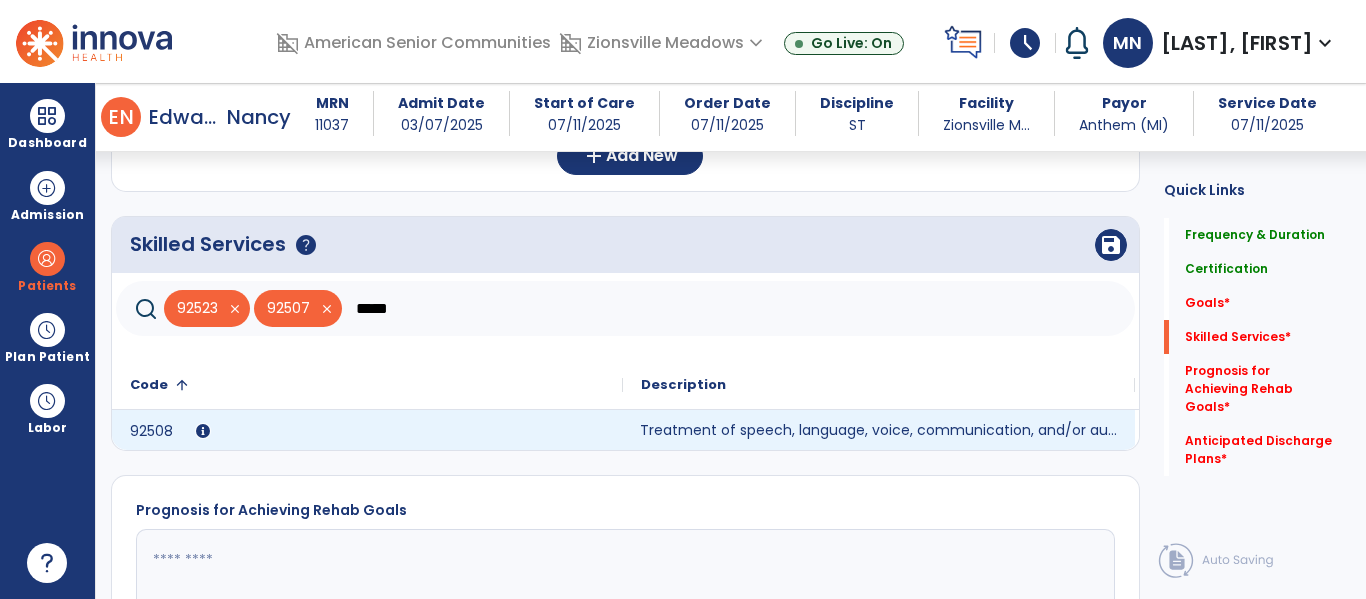 type on "*****" 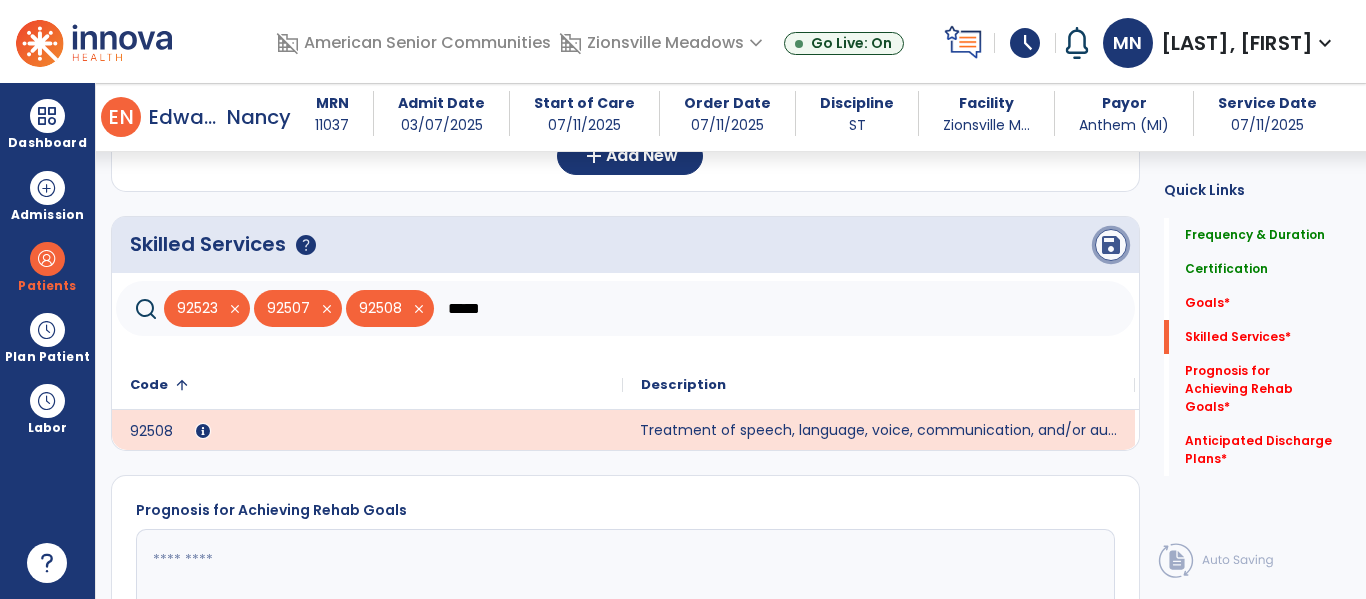 click on "save" 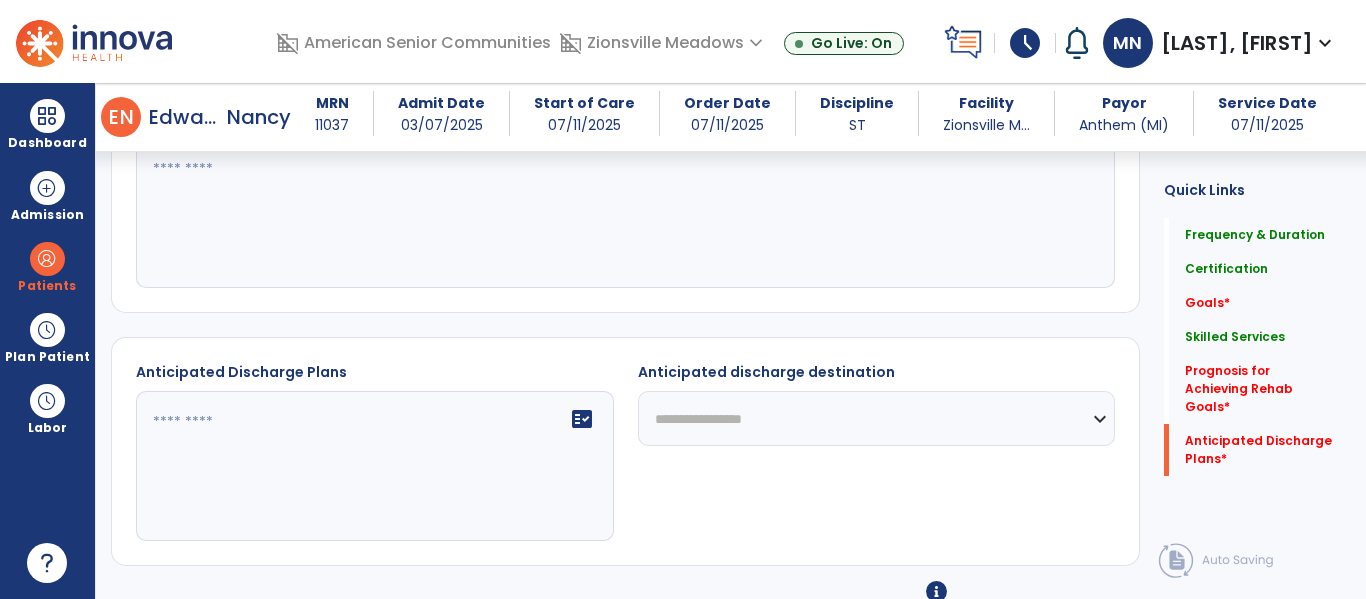 scroll, scrollTop: 1027, scrollLeft: 0, axis: vertical 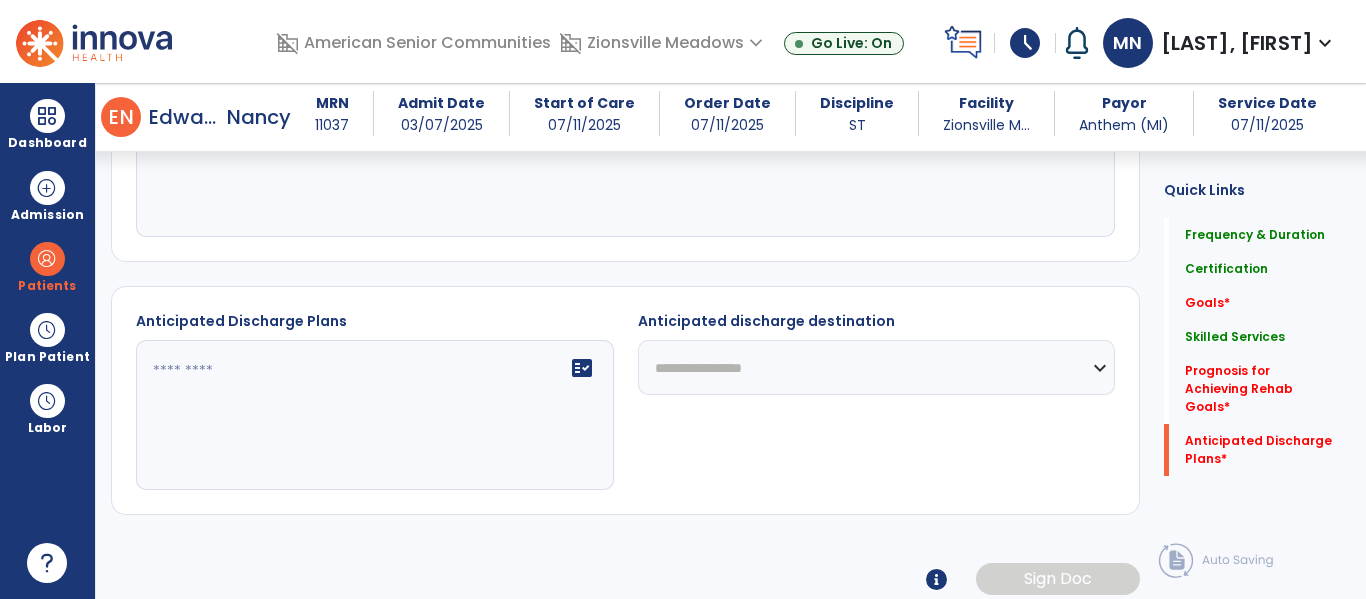 click on "fact_check" 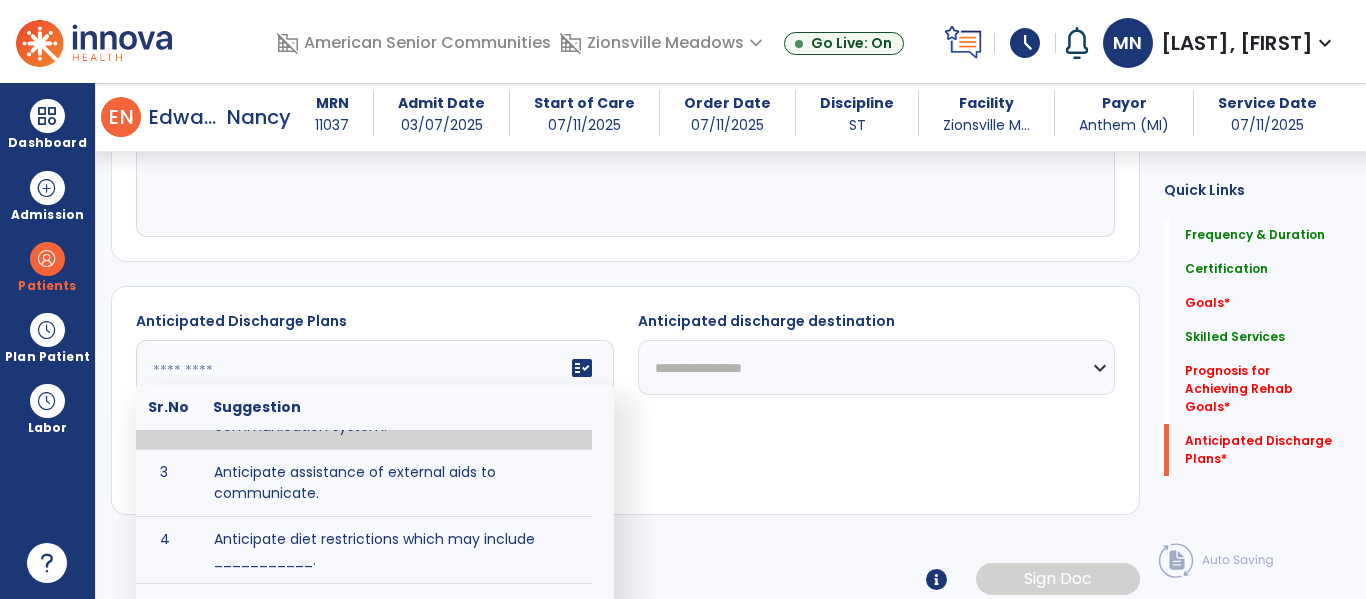 scroll, scrollTop: 95, scrollLeft: 0, axis: vertical 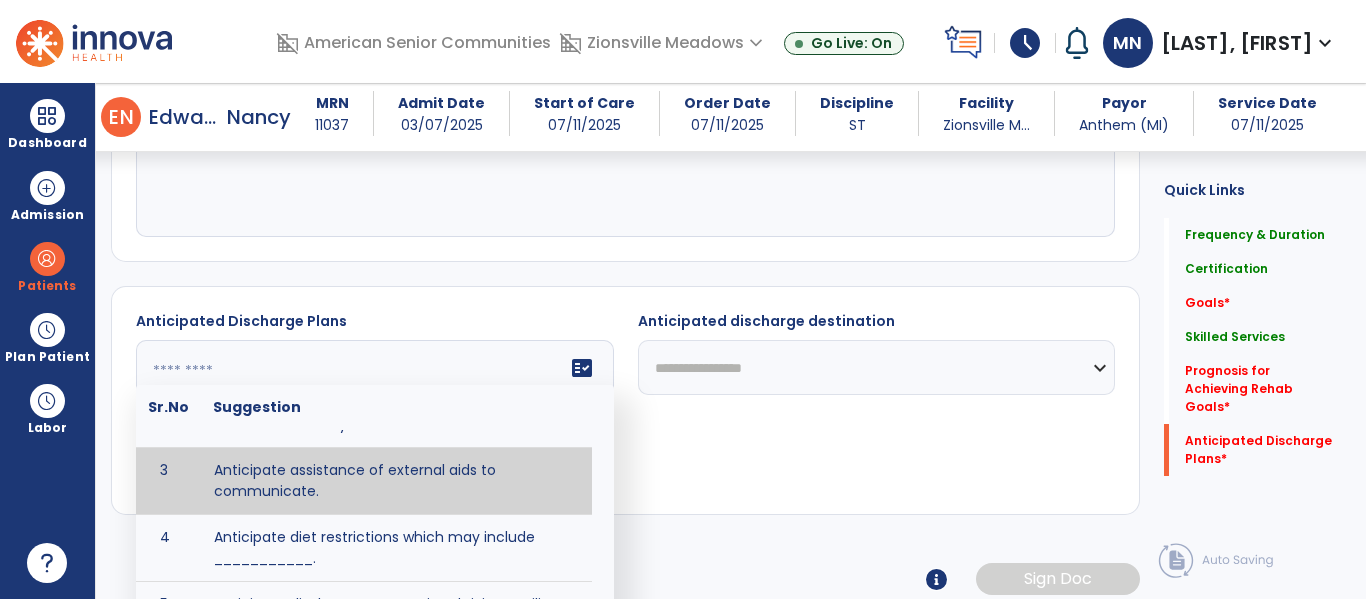 click on "**********" 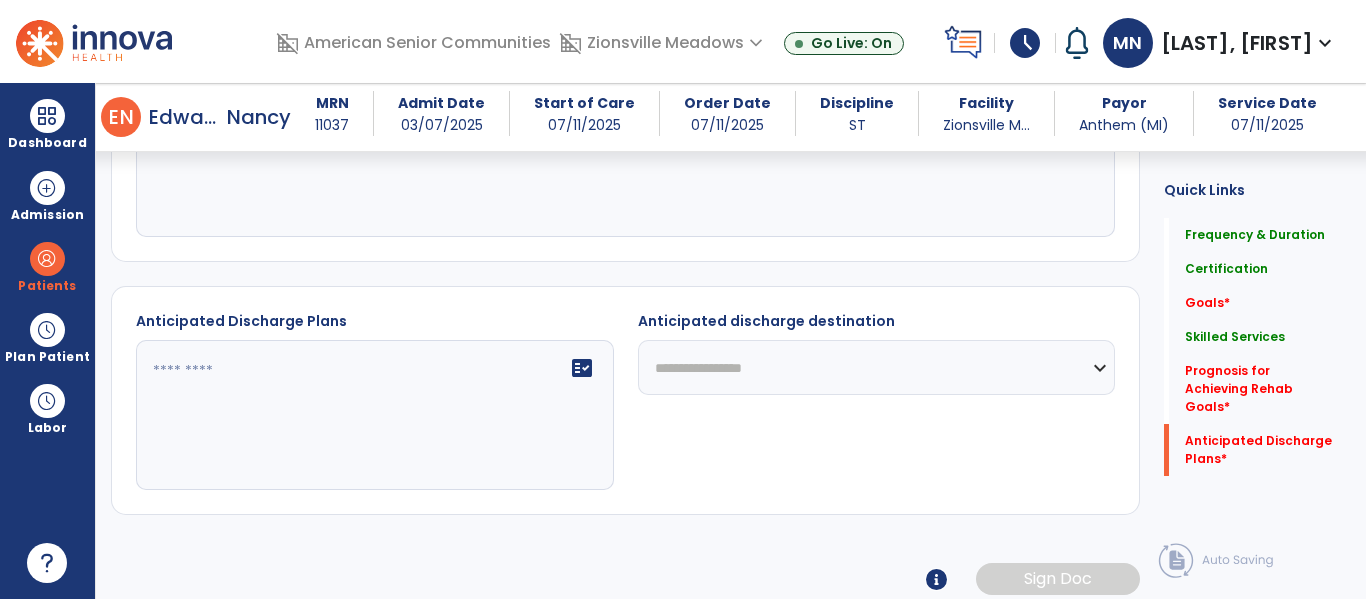 click on "**********" 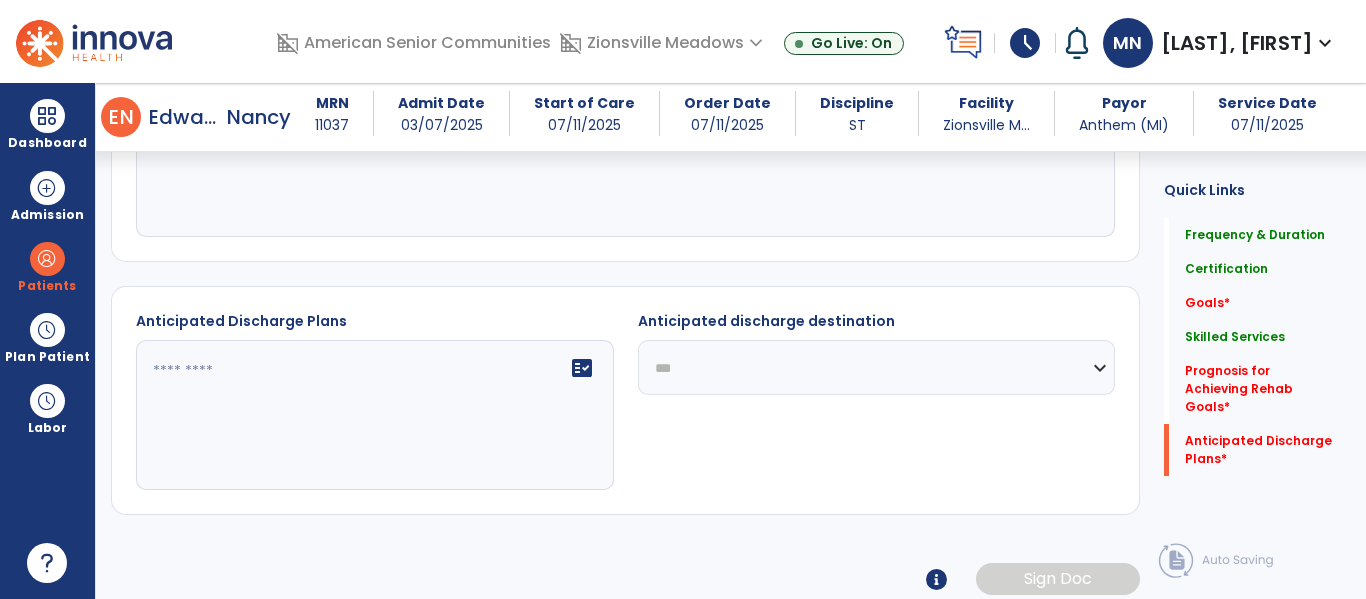 click on "**********" 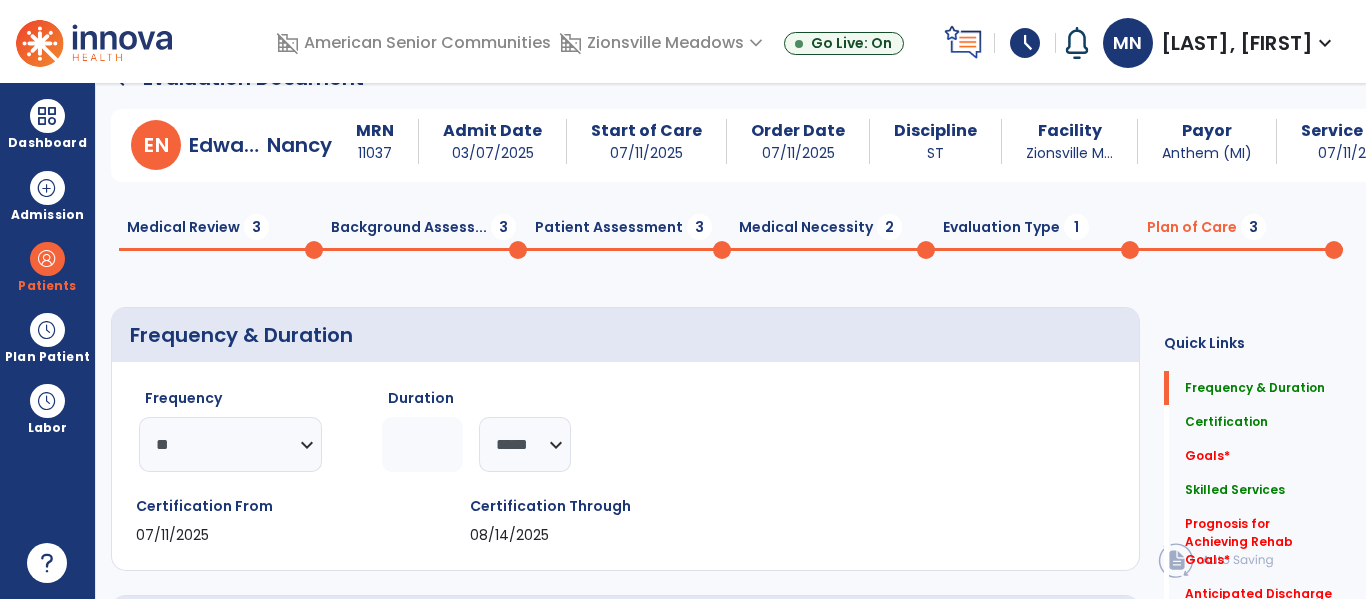 scroll, scrollTop: 43, scrollLeft: 0, axis: vertical 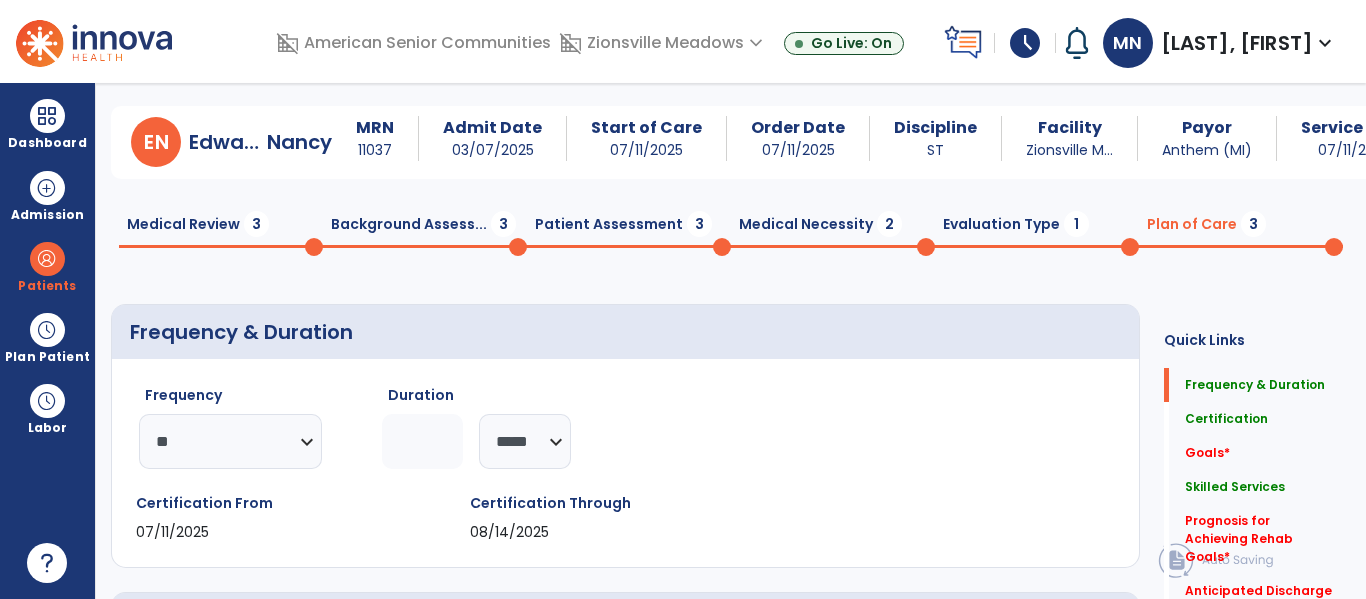 click on "Medical Review  3" 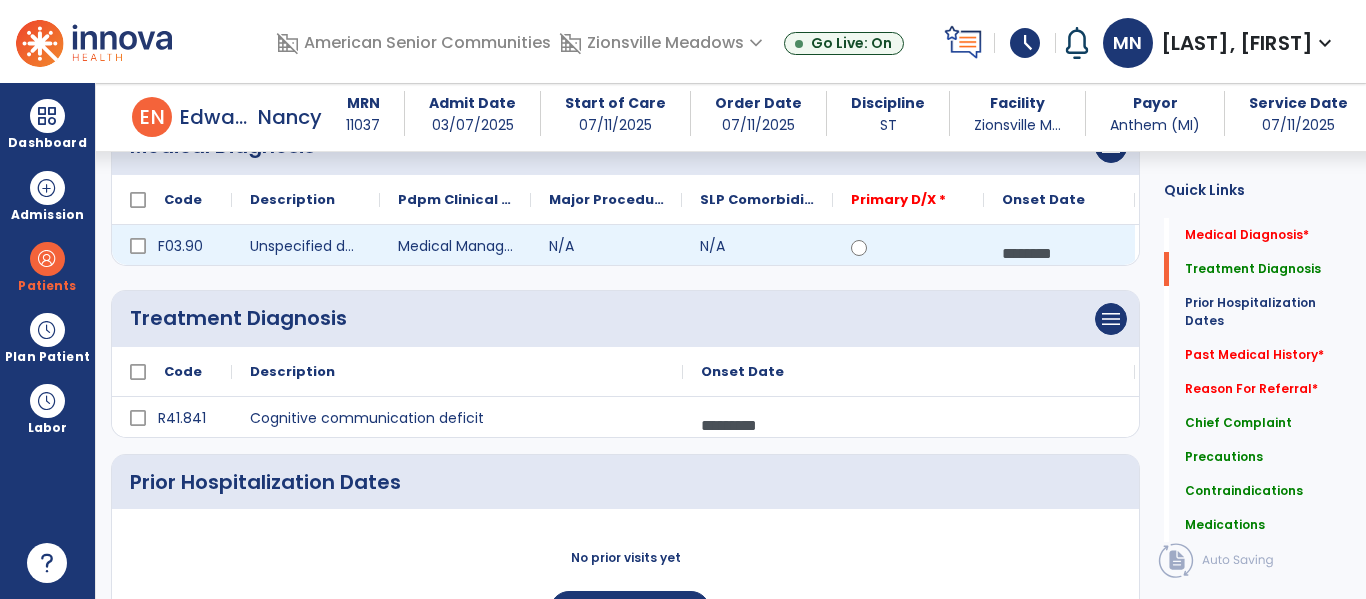 scroll, scrollTop: 208, scrollLeft: 0, axis: vertical 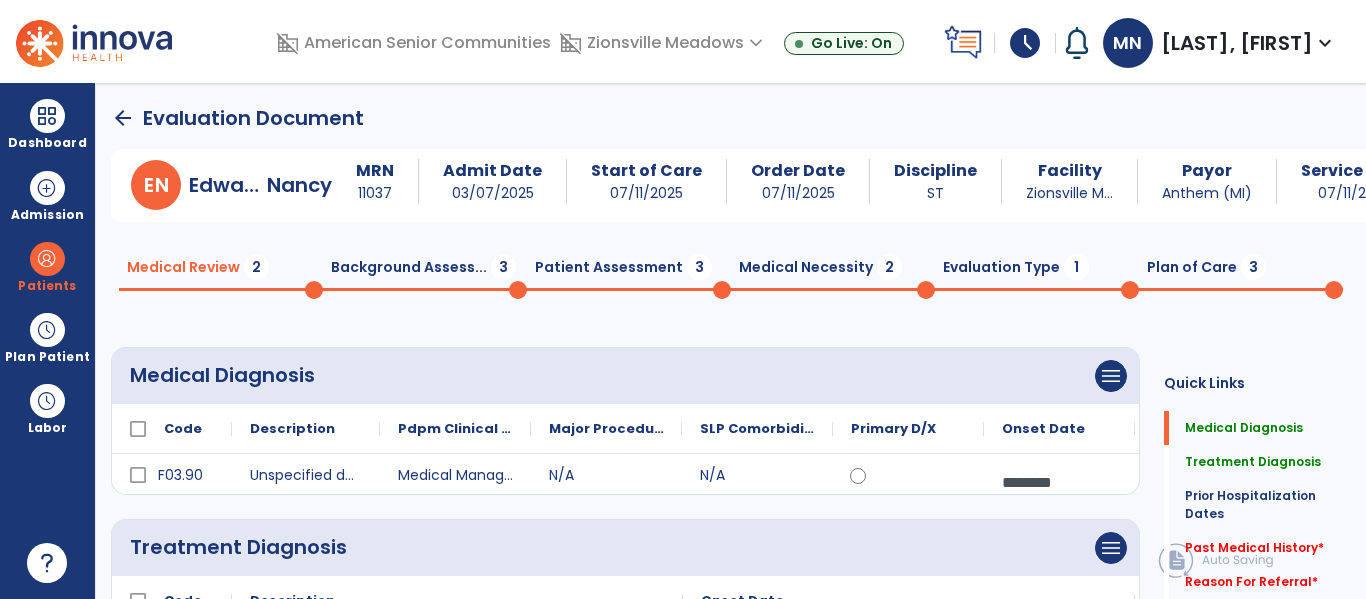click on "arrow_back" 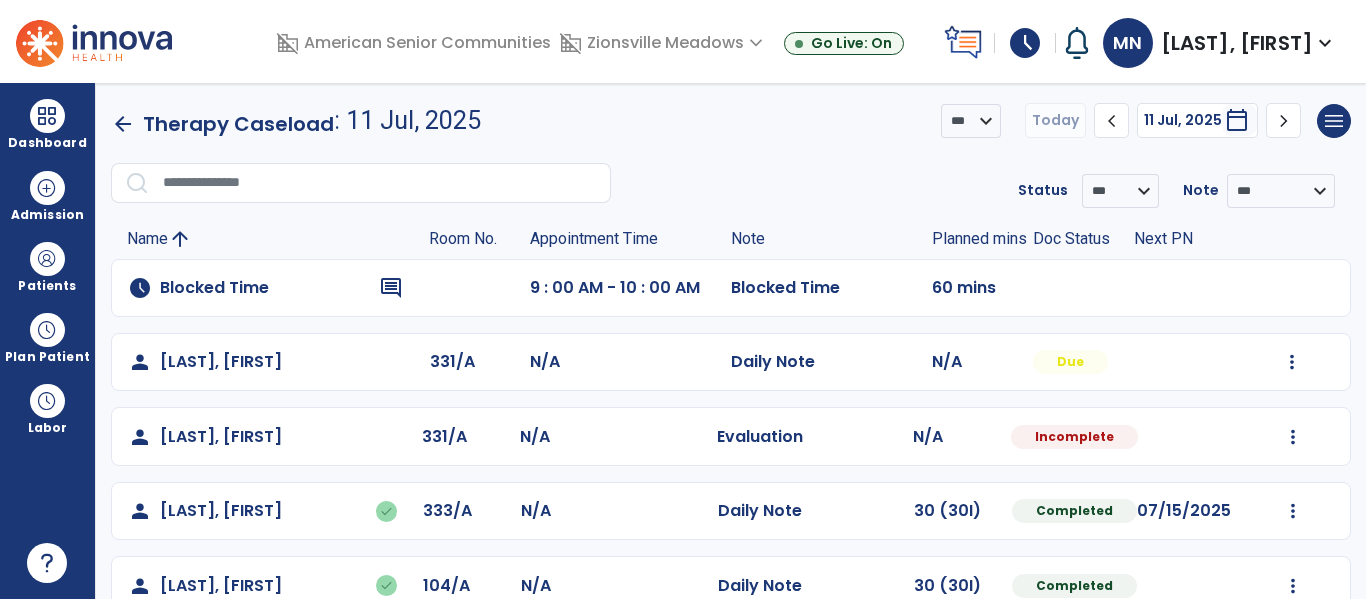 scroll, scrollTop: 62, scrollLeft: 0, axis: vertical 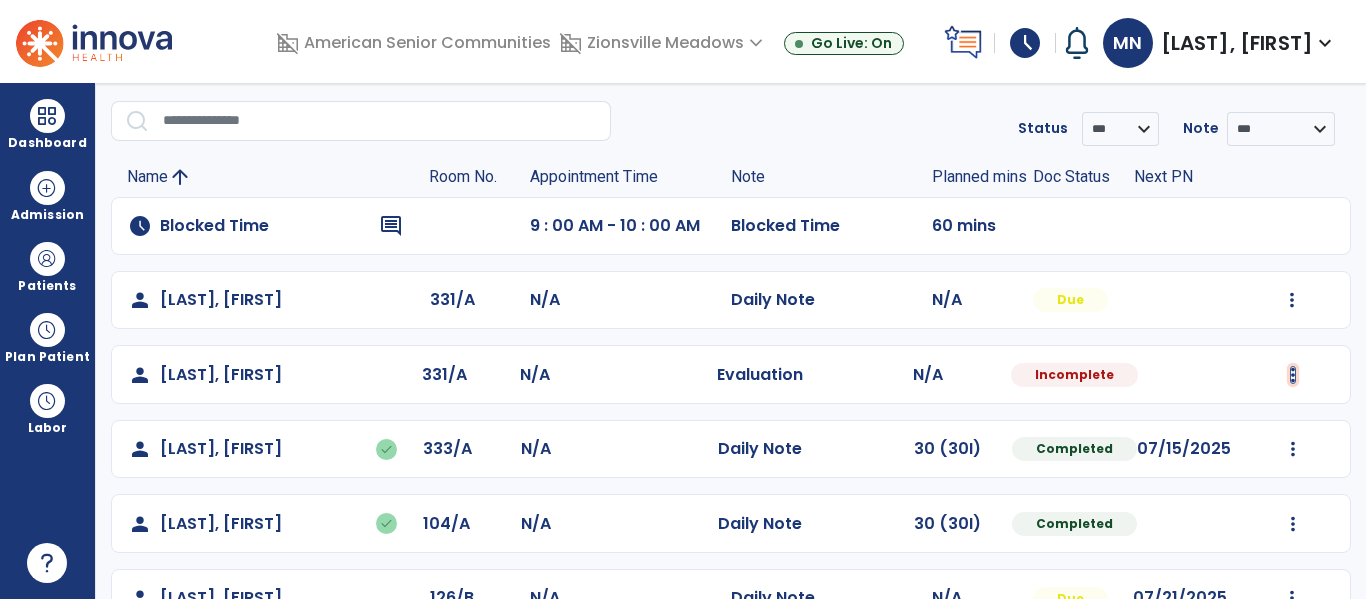 click at bounding box center [1292, 300] 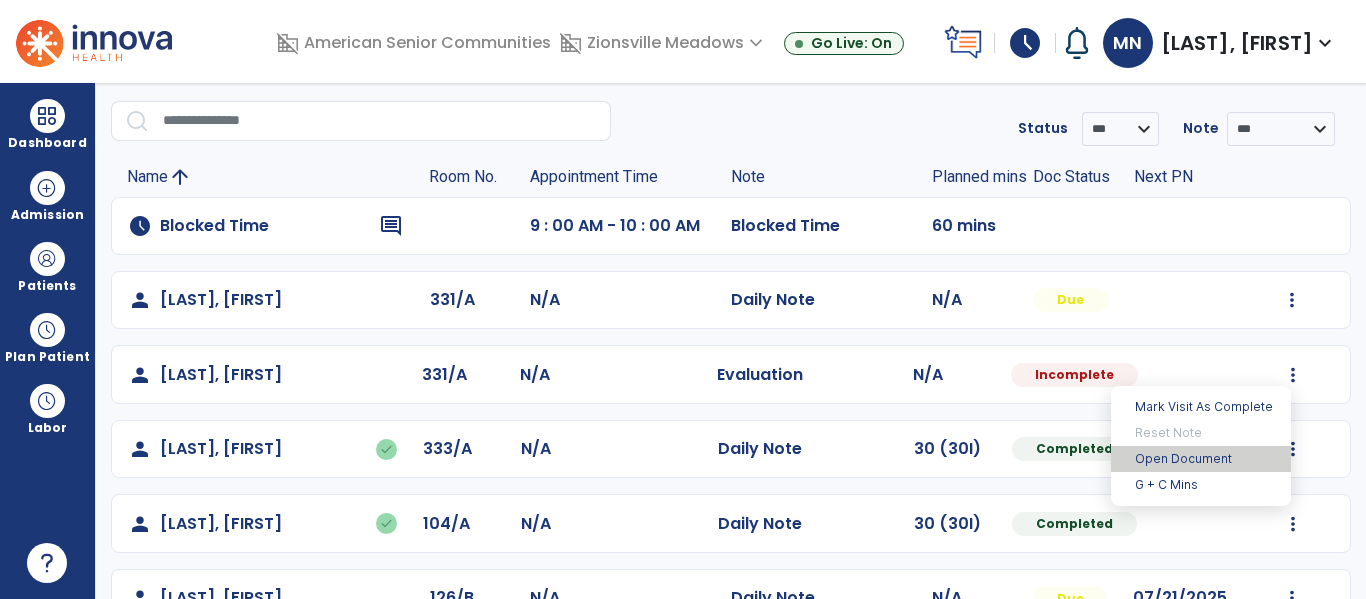 click on "Open Document" at bounding box center [1201, 459] 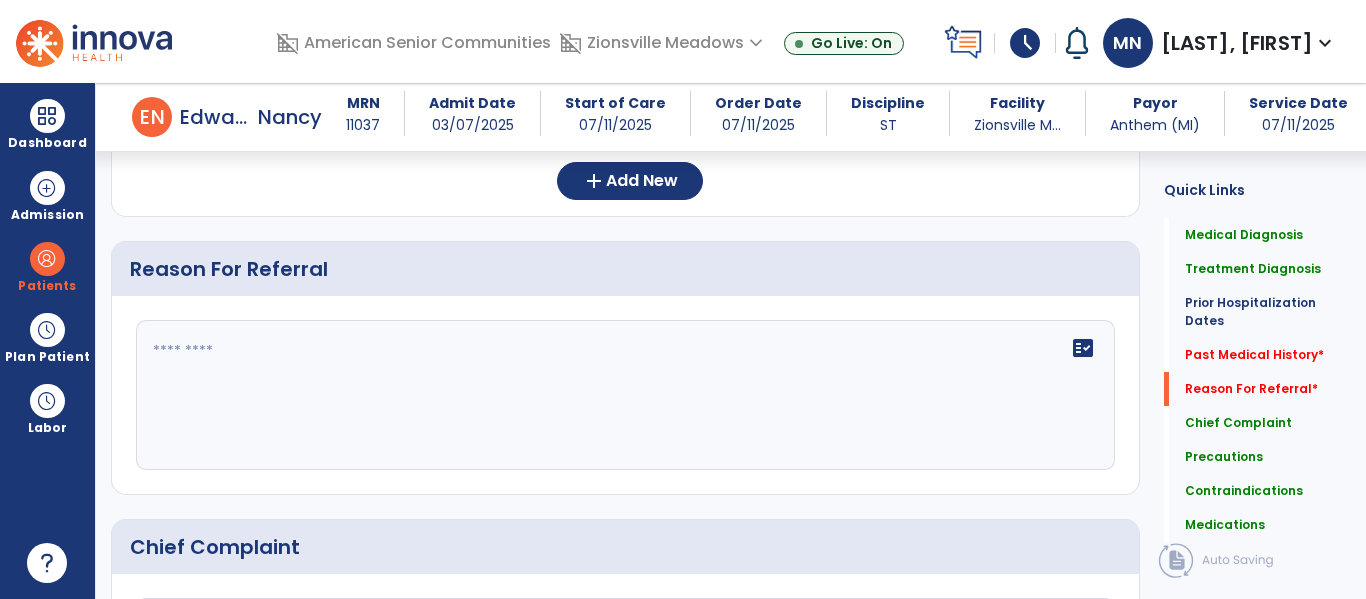 scroll, scrollTop: 857, scrollLeft: 0, axis: vertical 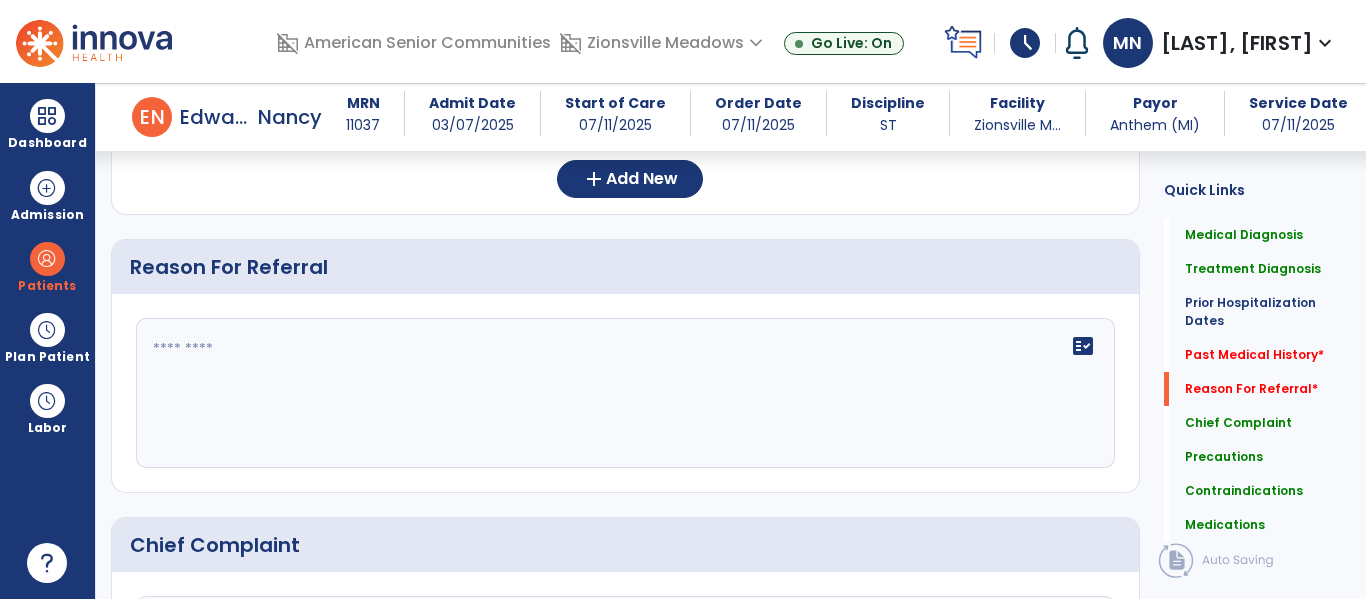 click on "fact_check" 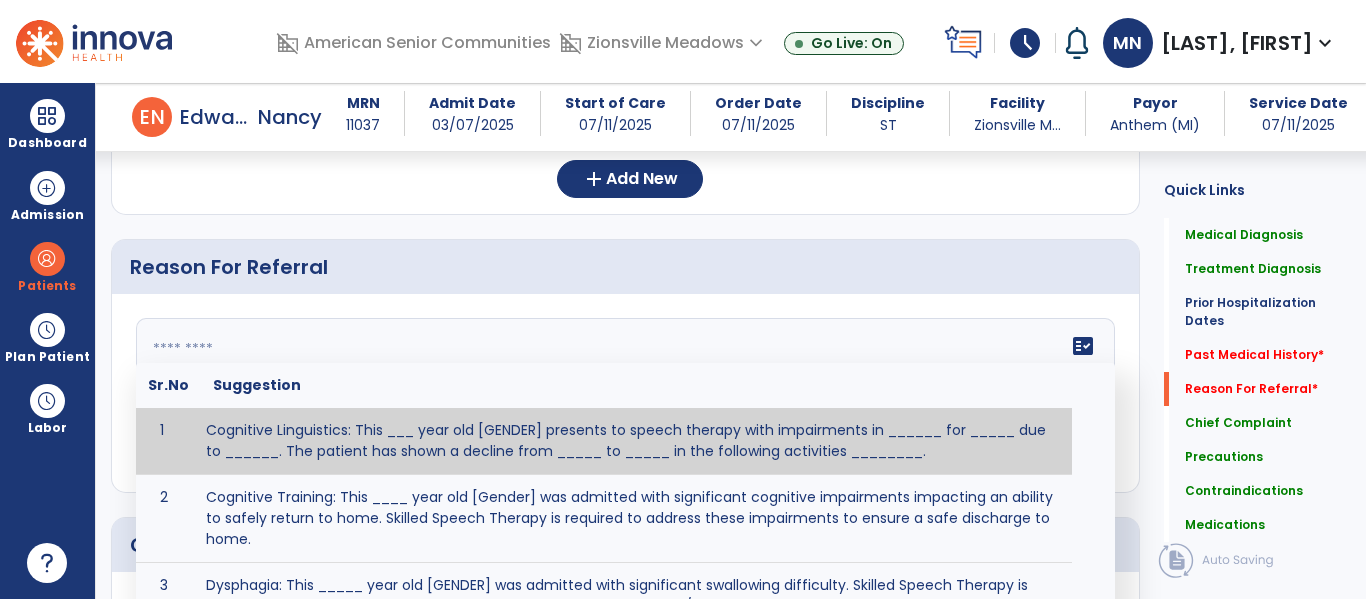 paste on "**********" 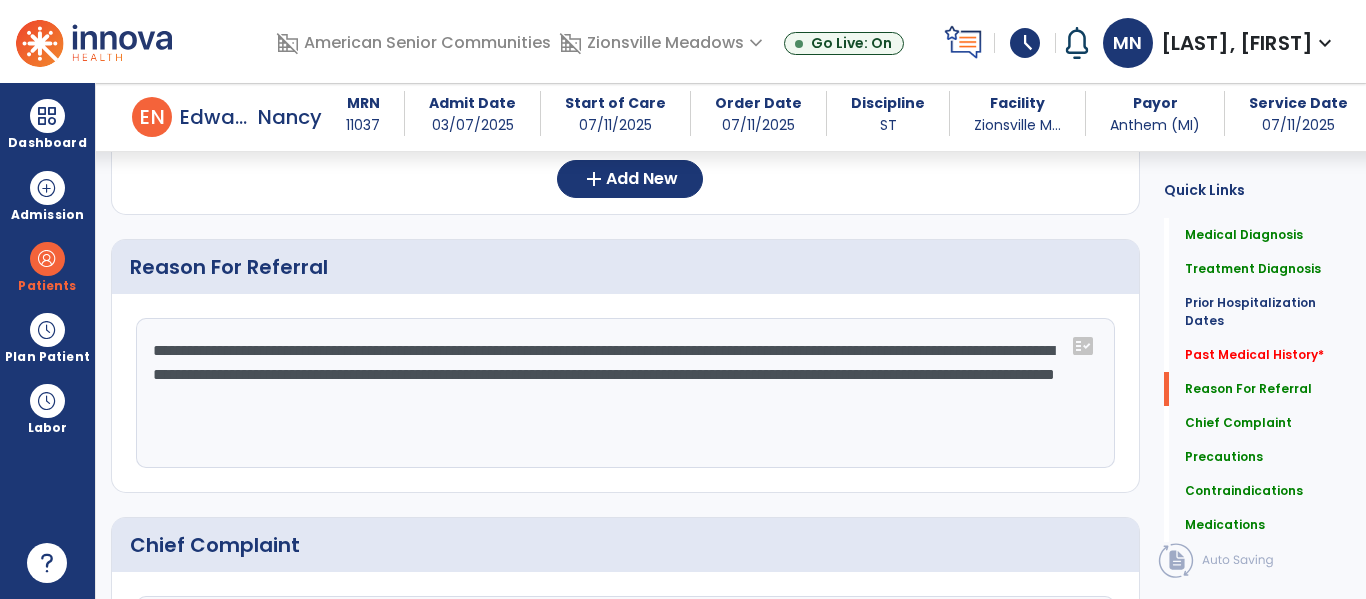 click on "**********" 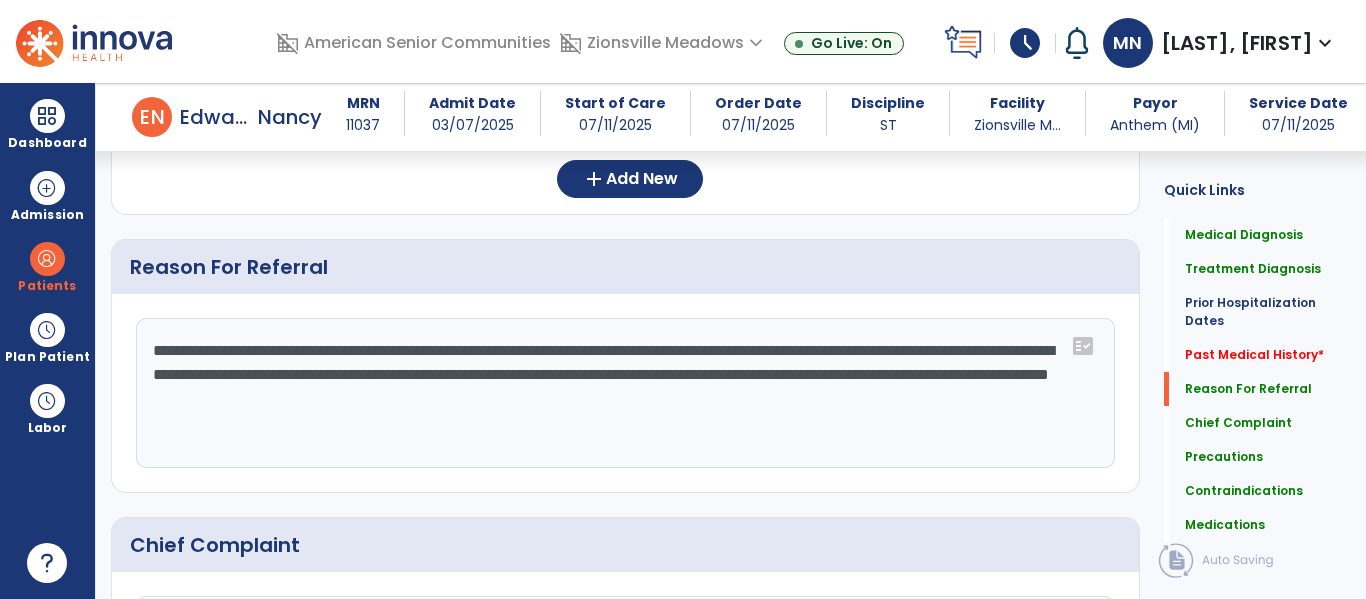 type on "**********" 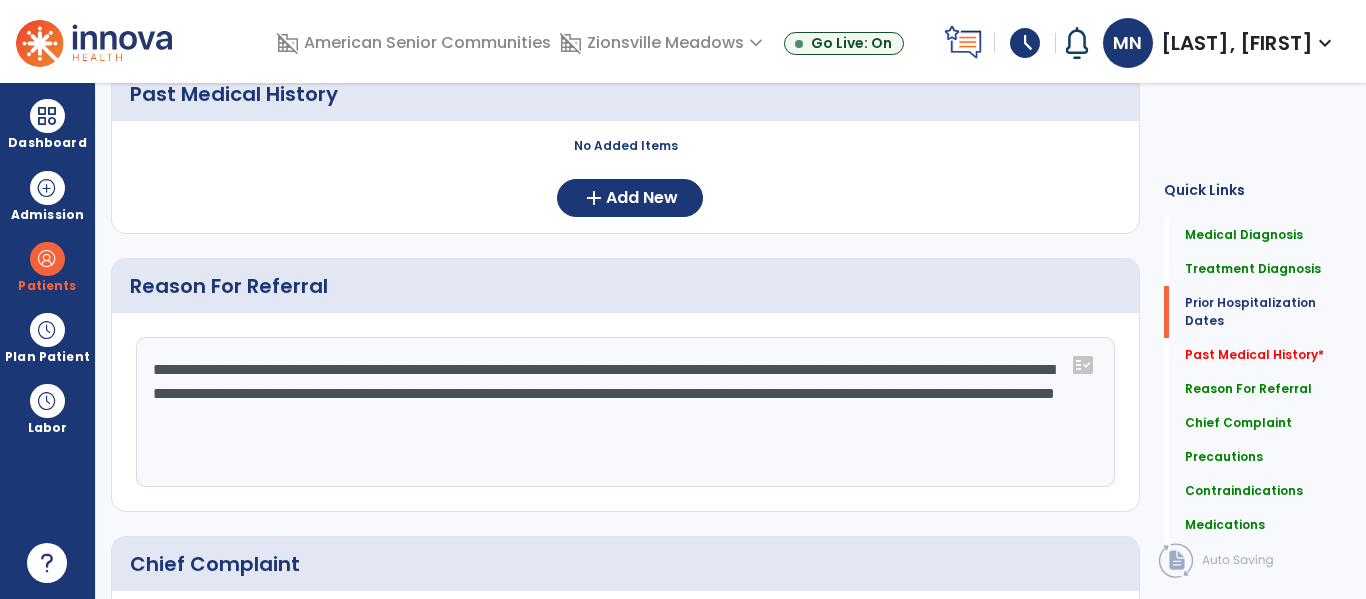 scroll, scrollTop: 0, scrollLeft: 0, axis: both 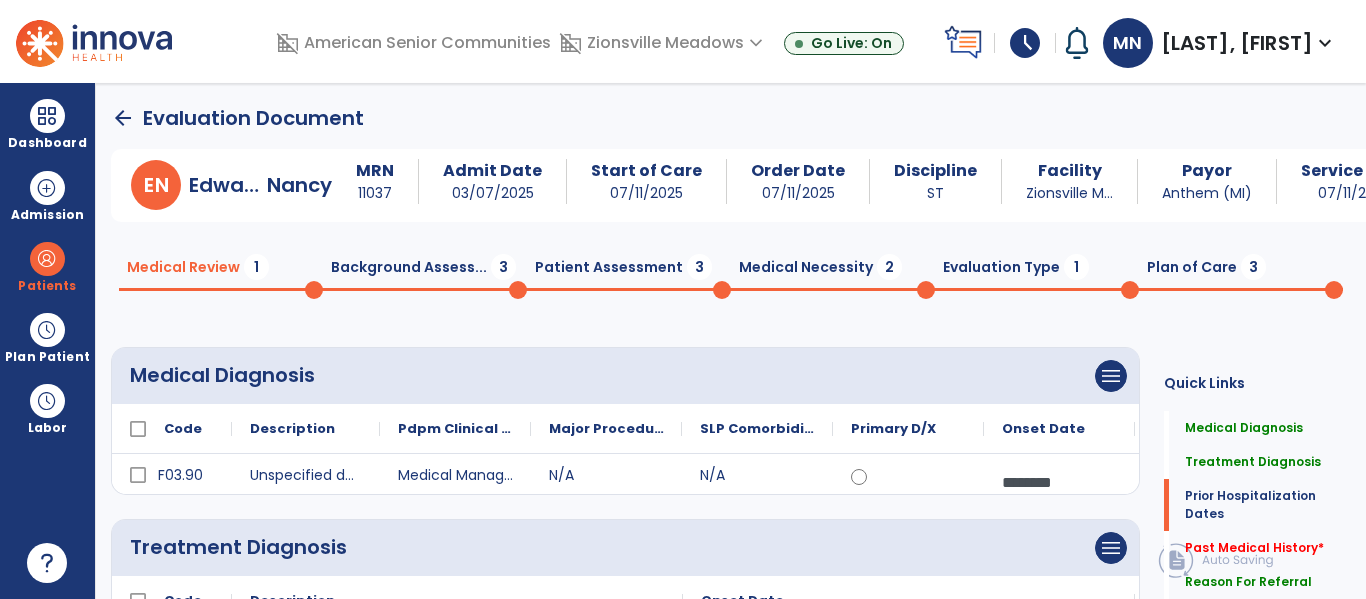 click on "3" 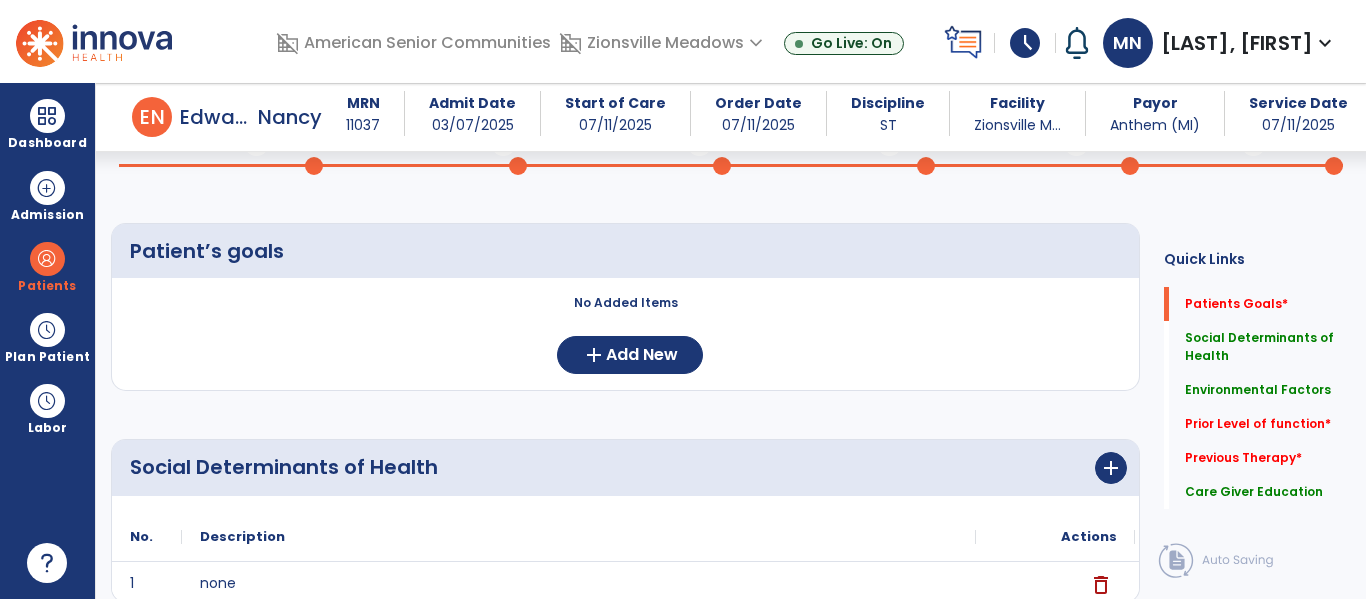 scroll, scrollTop: 106, scrollLeft: 0, axis: vertical 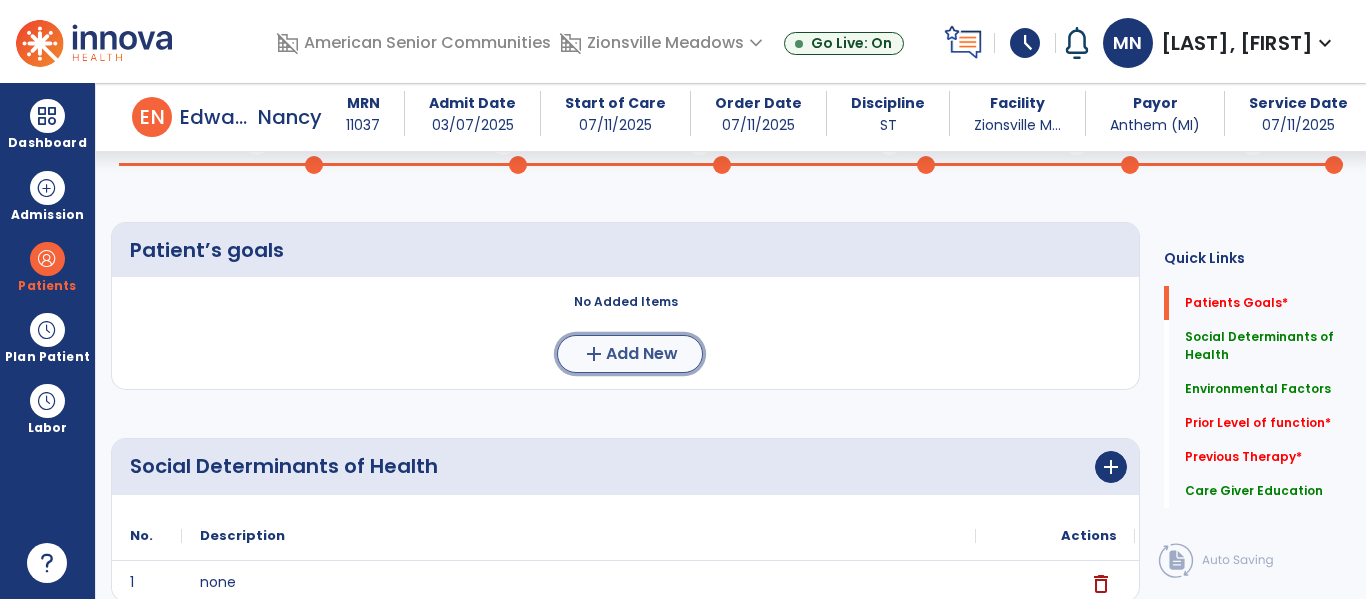 click on "Add New" 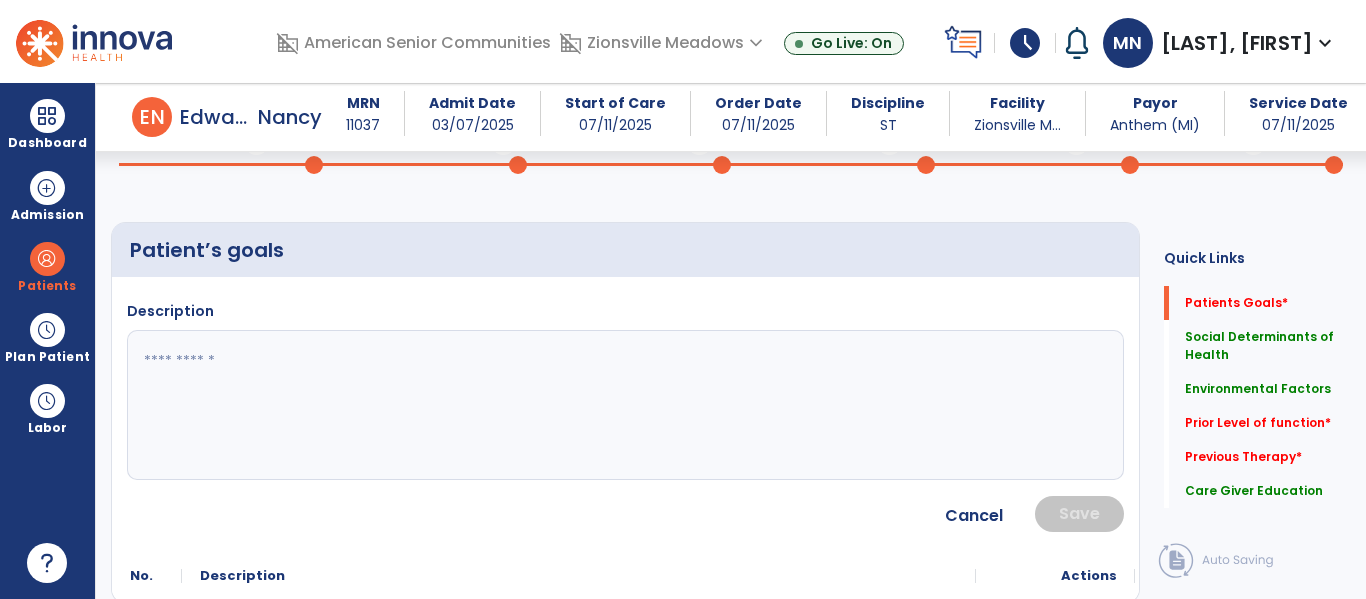 click 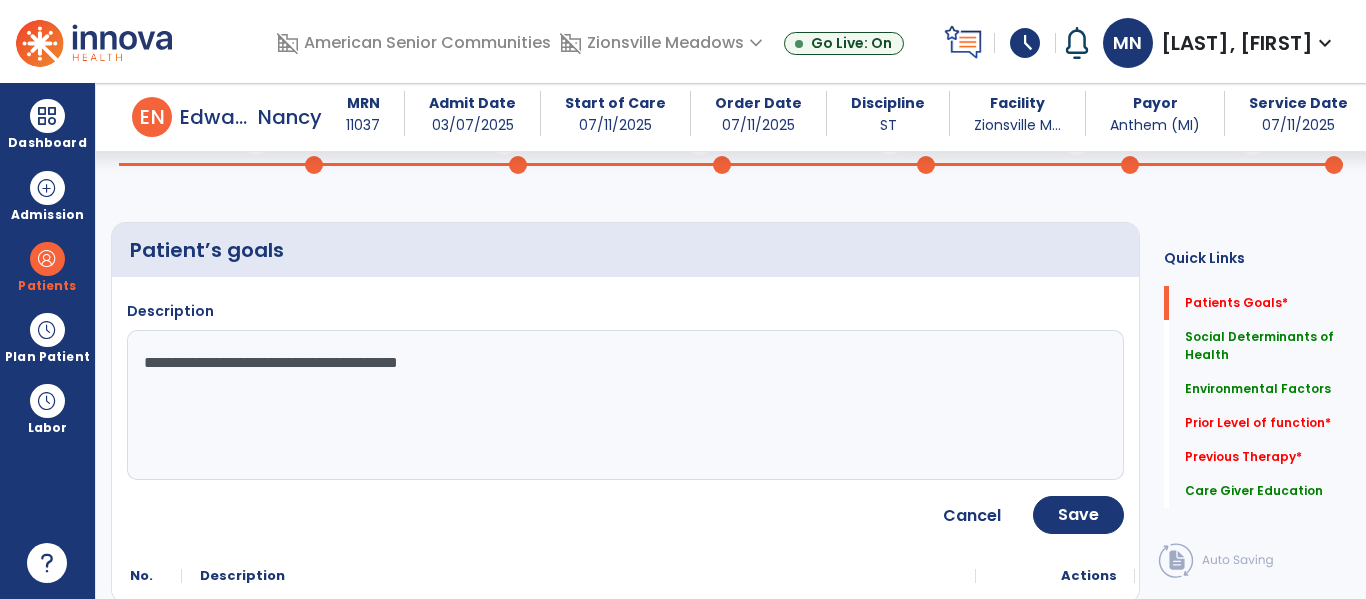 type on "**********" 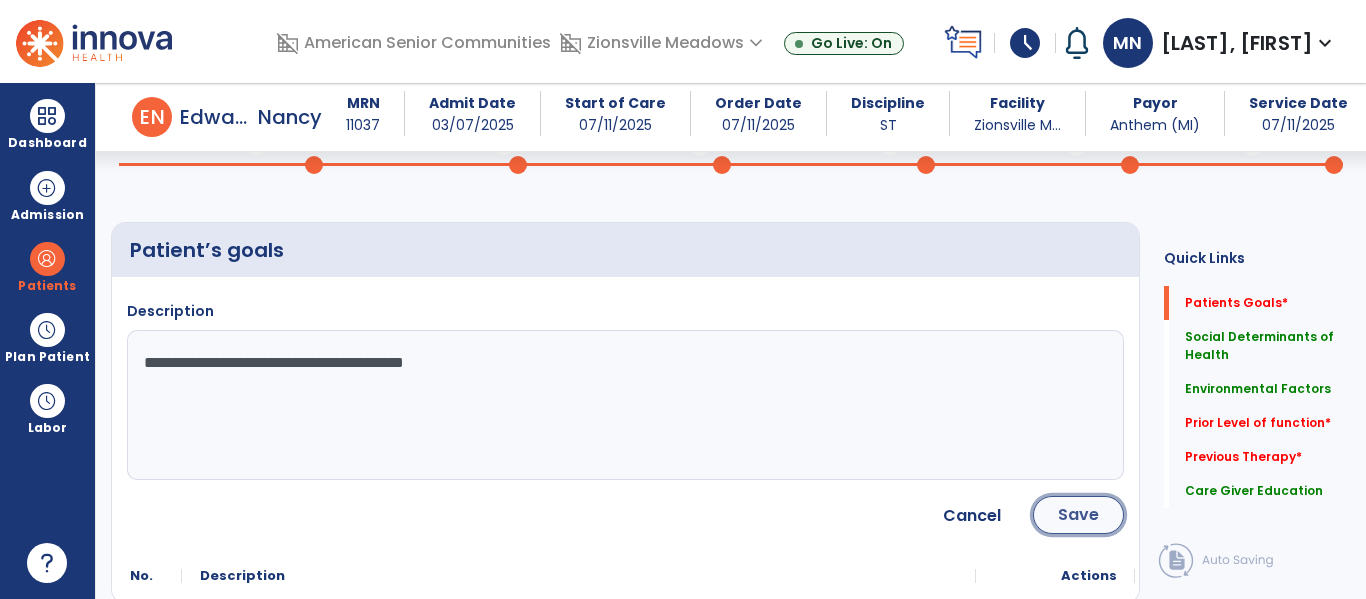 click on "Save" 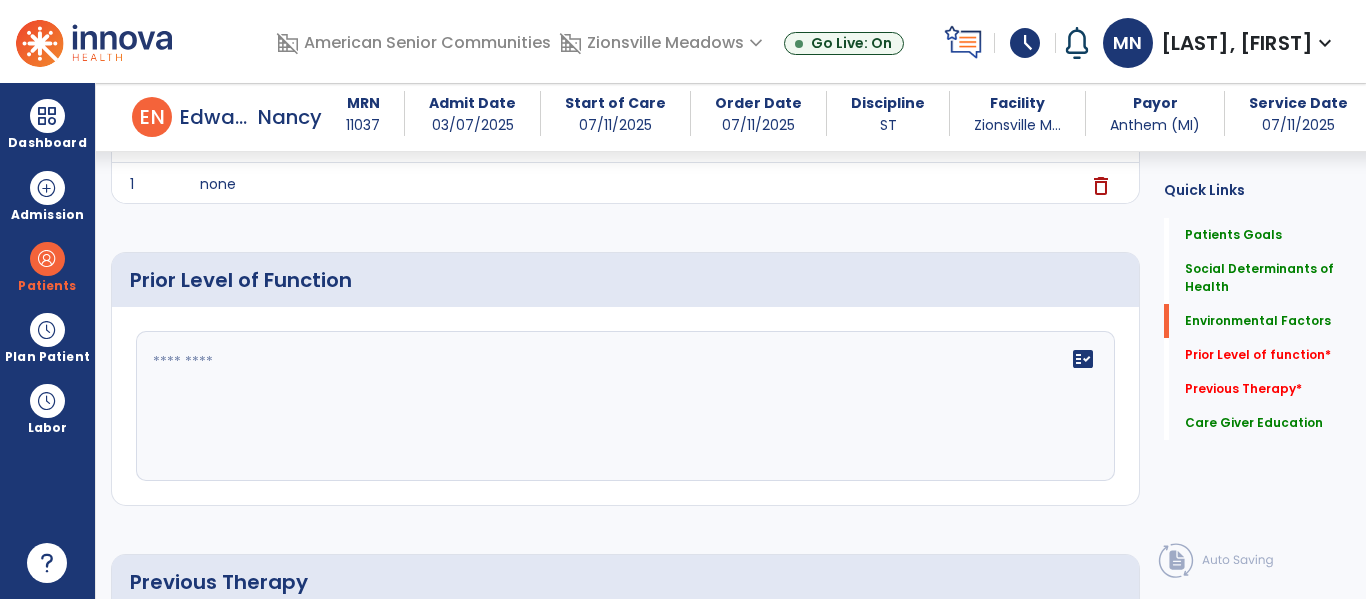 scroll, scrollTop: 714, scrollLeft: 0, axis: vertical 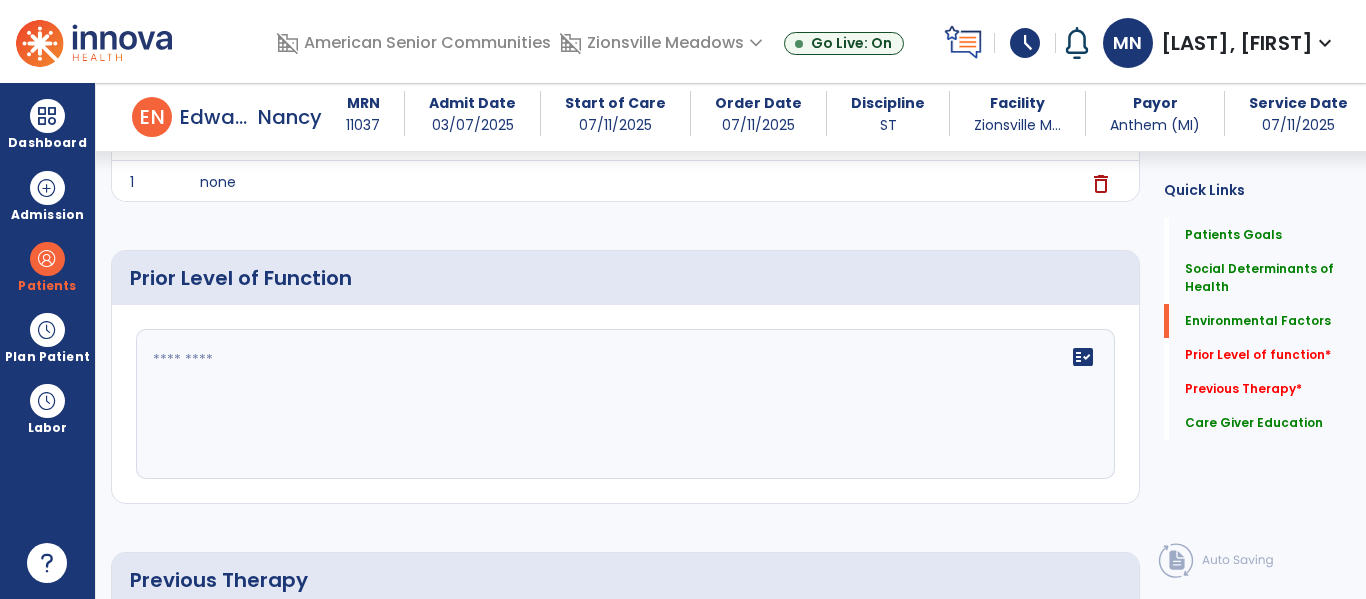click on "fact_check" 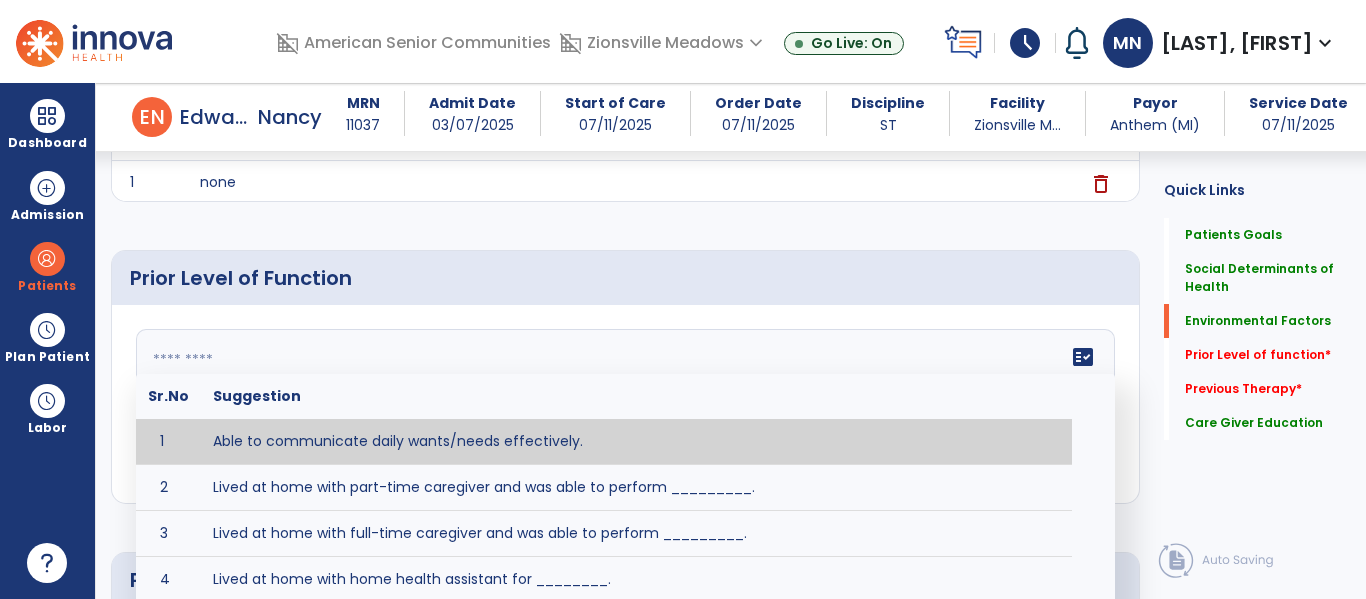 paste on "**********" 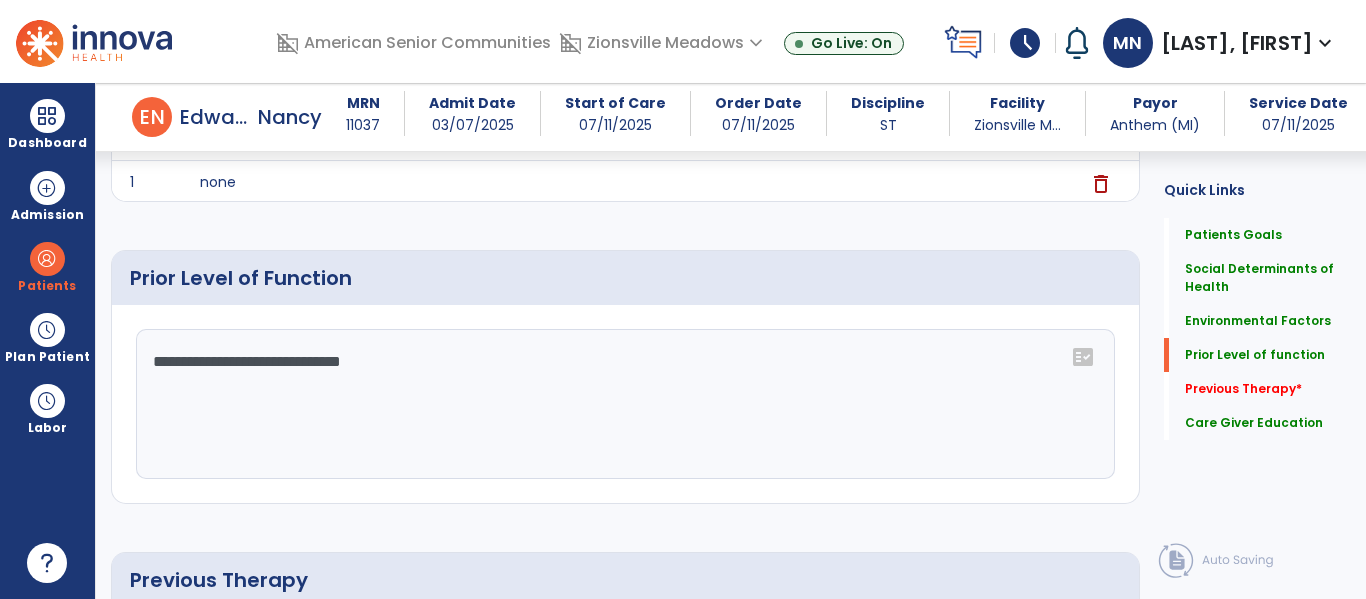 scroll, scrollTop: 1004, scrollLeft: 0, axis: vertical 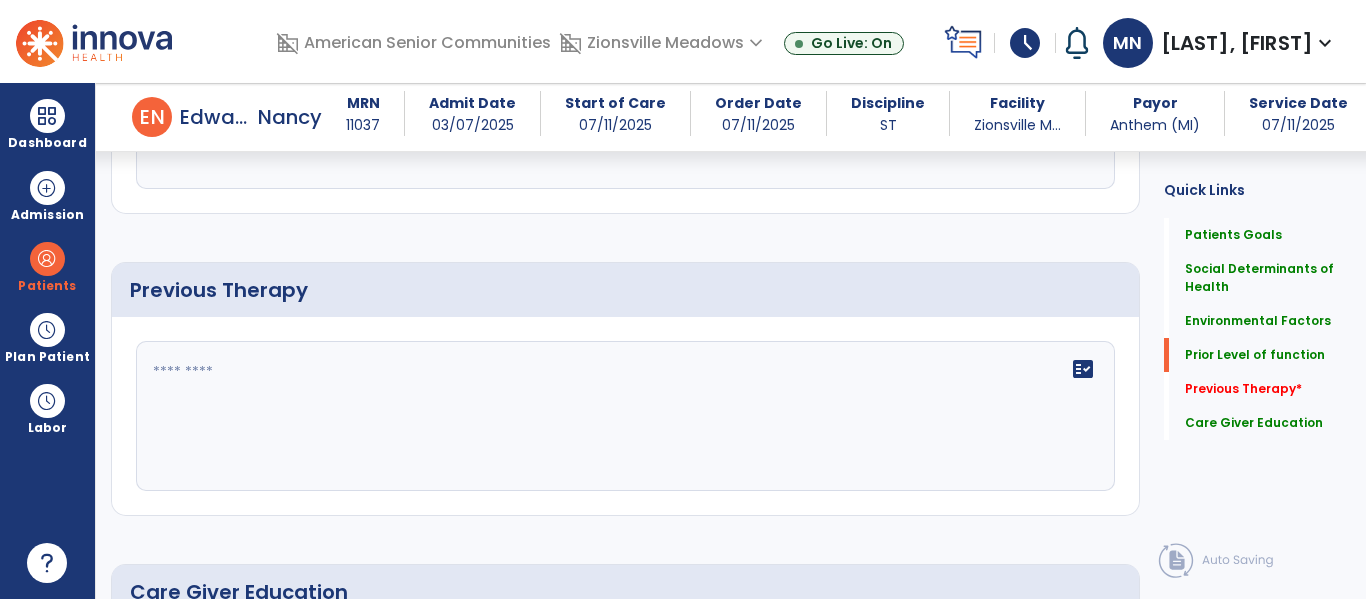 type on "**********" 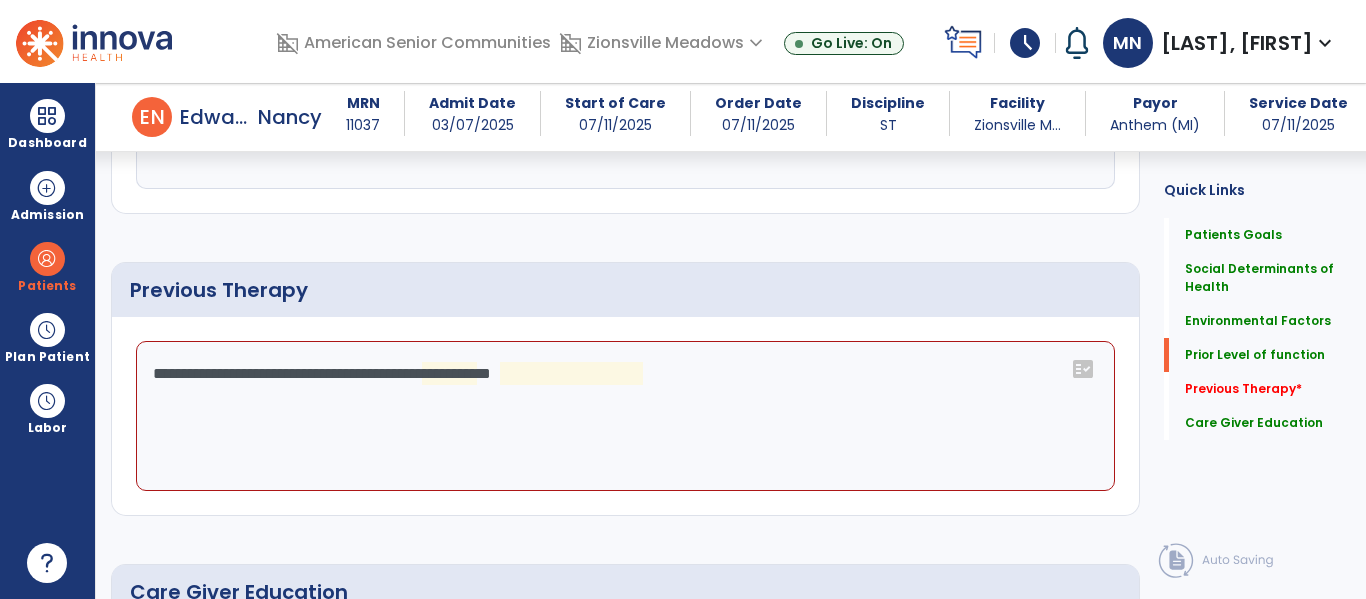 click on "**********" 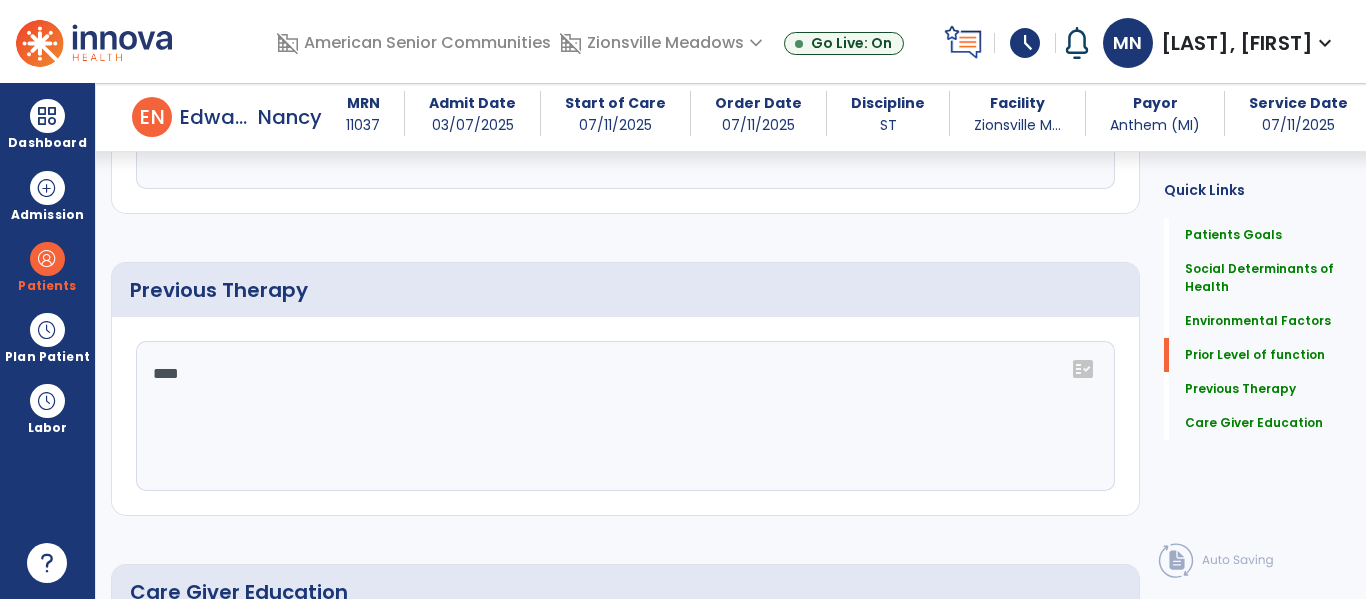 type on "*****" 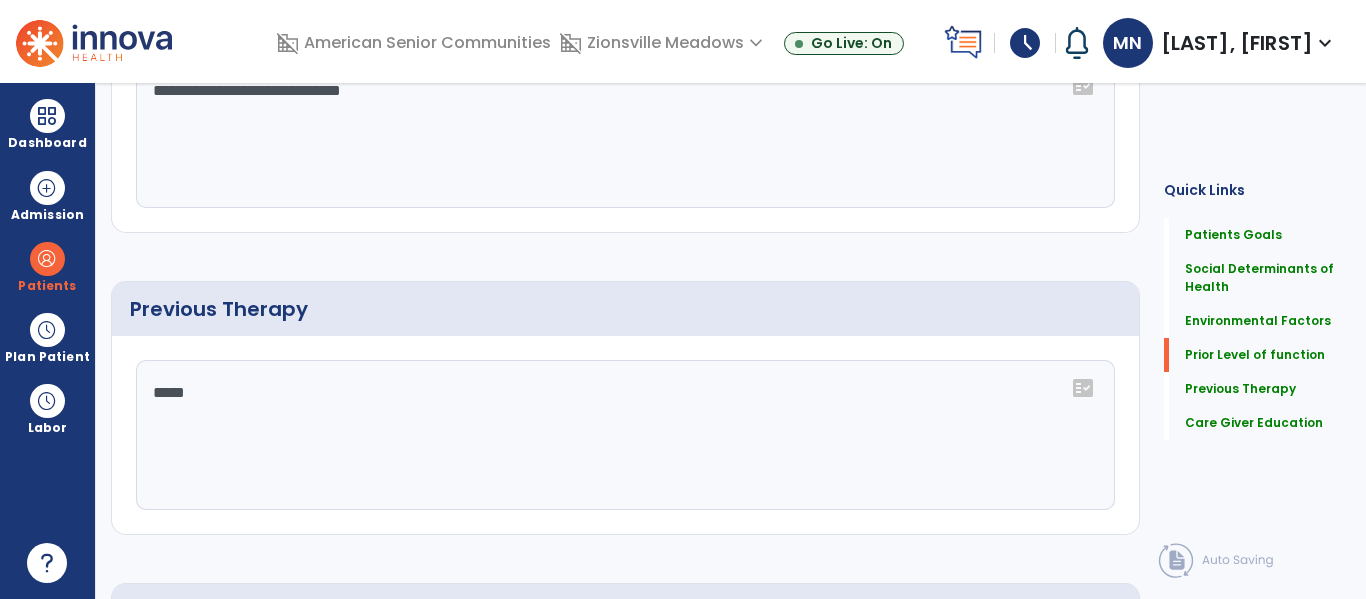 scroll, scrollTop: 0, scrollLeft: 0, axis: both 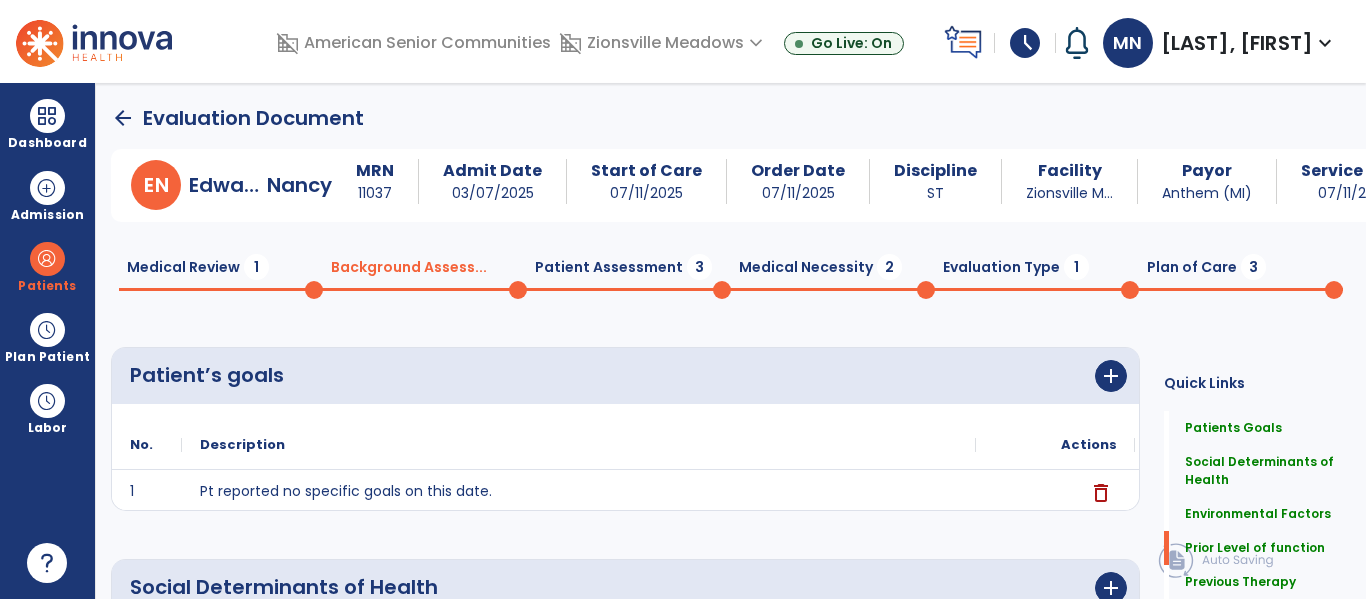 click on "Medical Necessity  2" 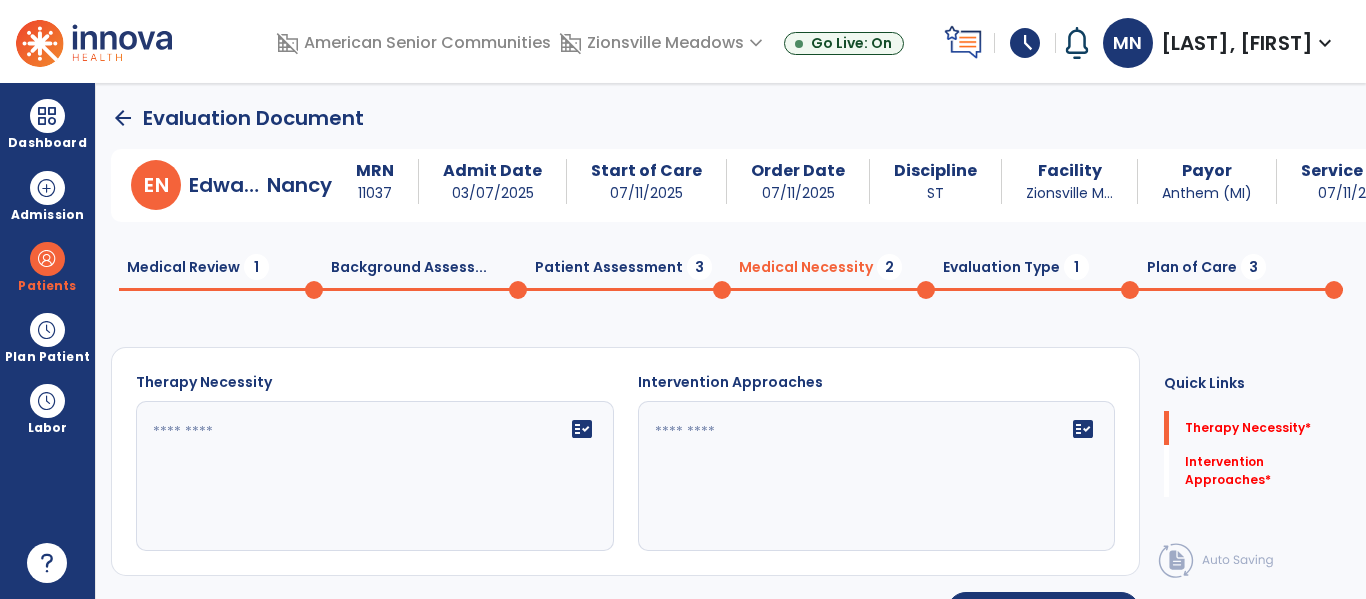 click on "fact_check" 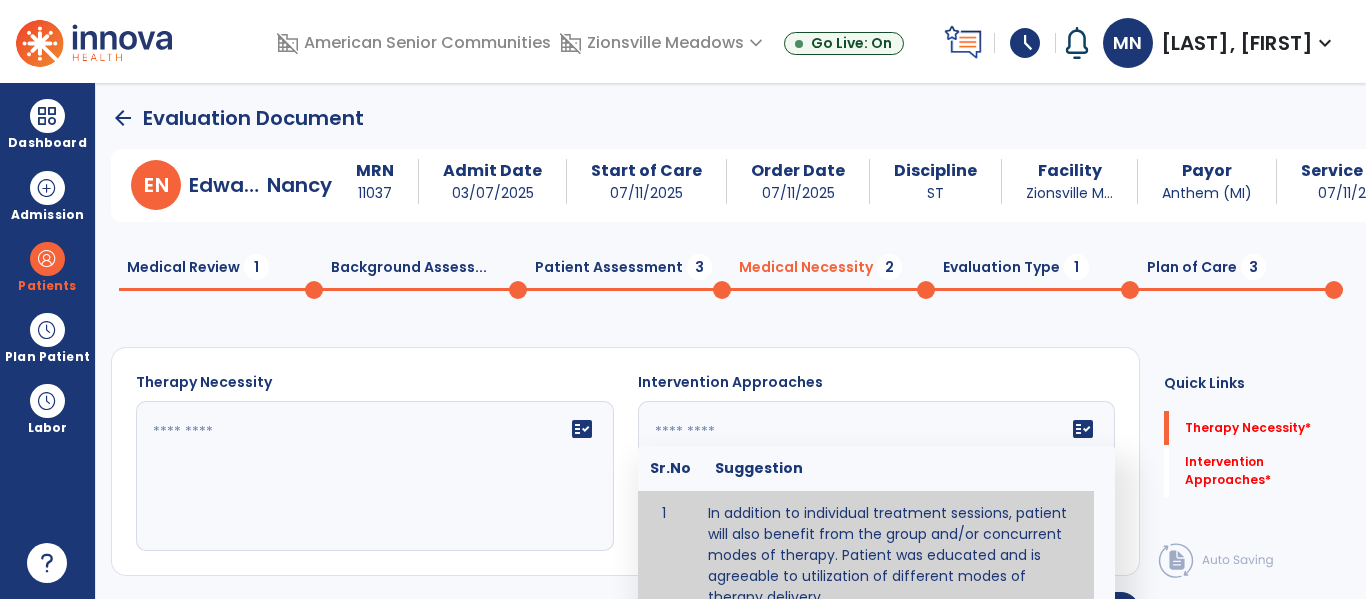 type on "**********" 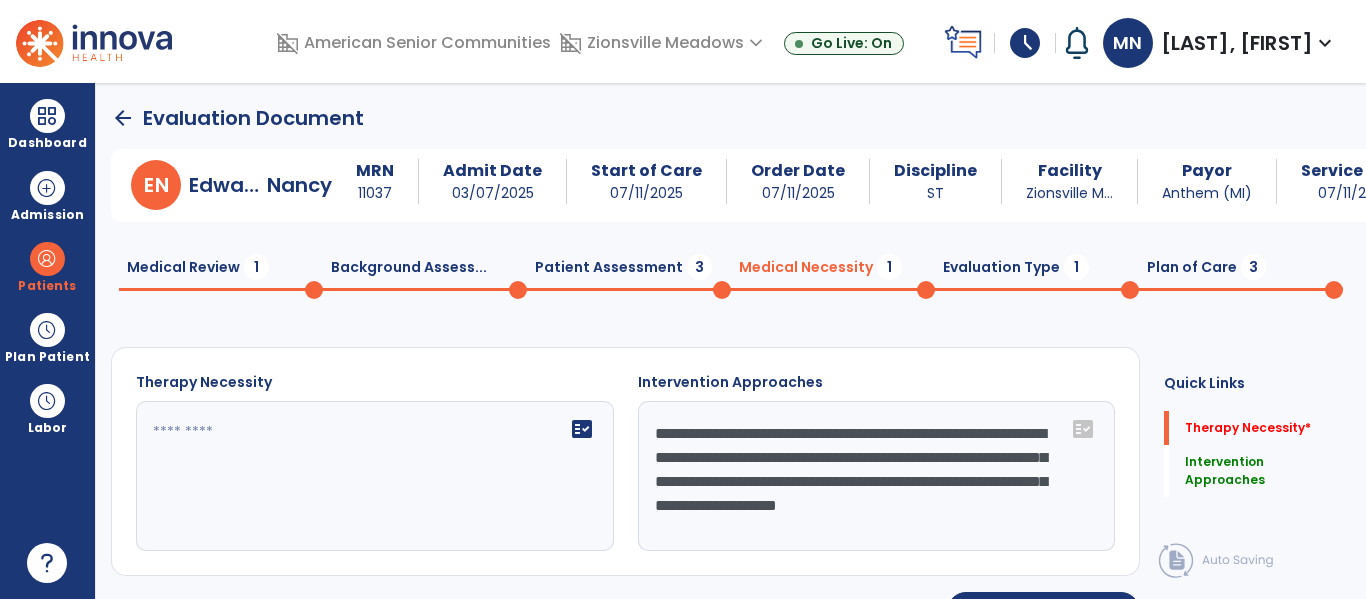 click 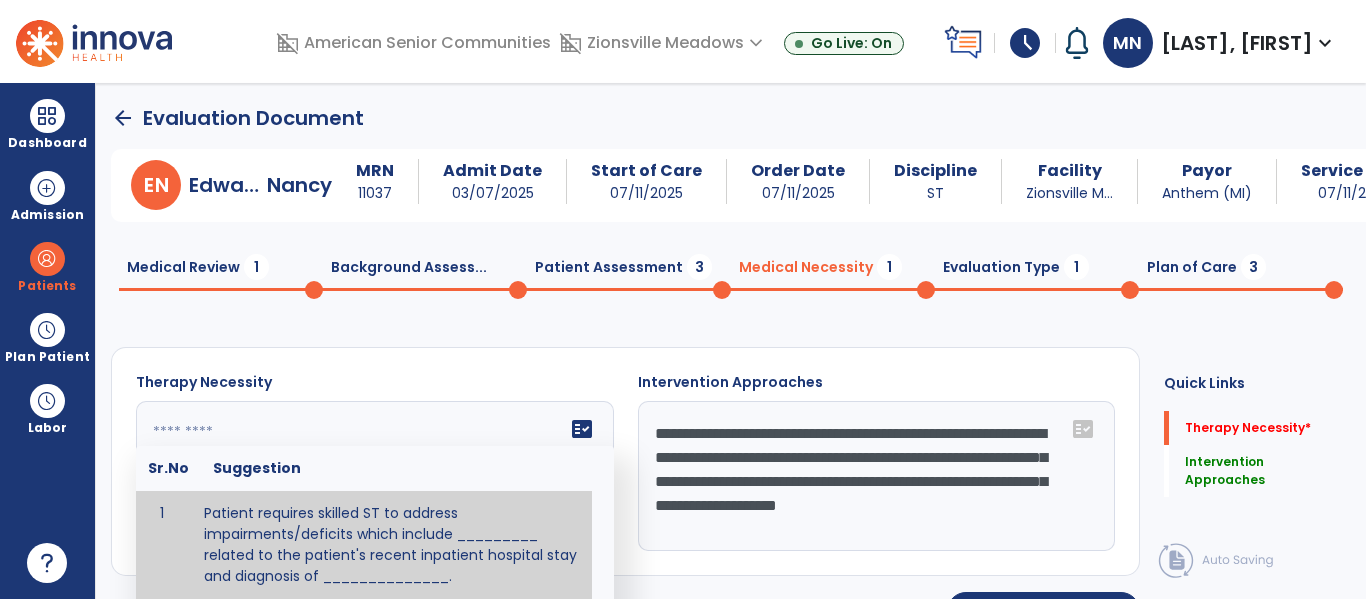 scroll, scrollTop: 1, scrollLeft: 0, axis: vertical 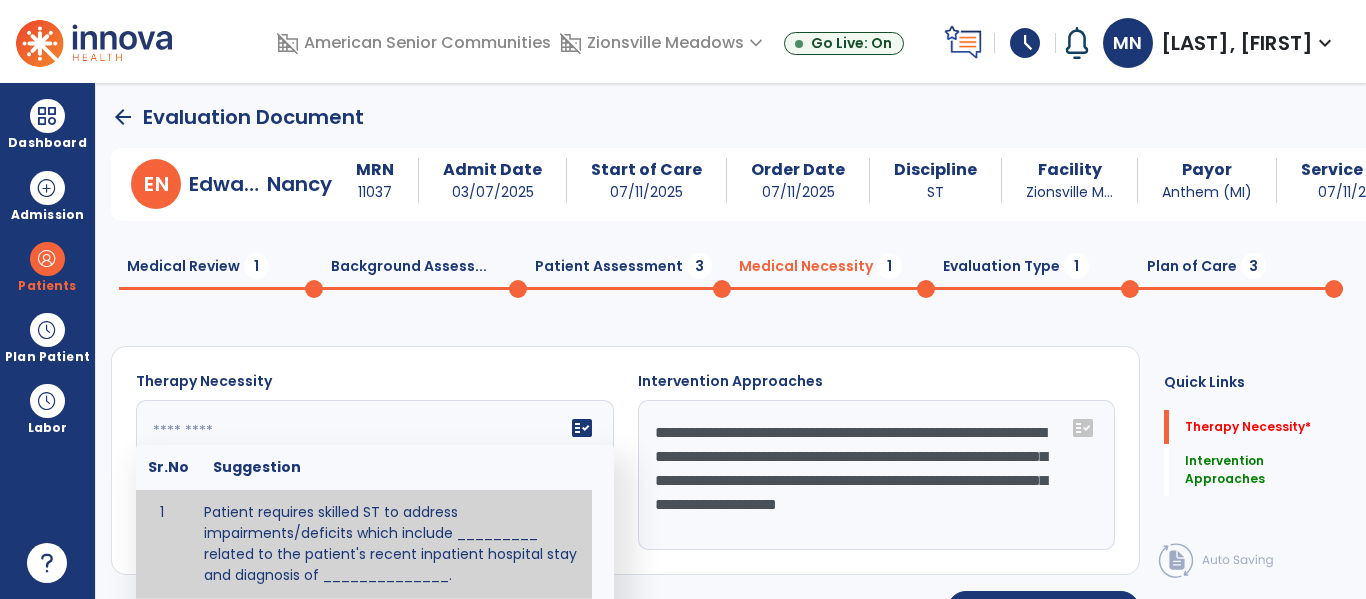 paste on "**********" 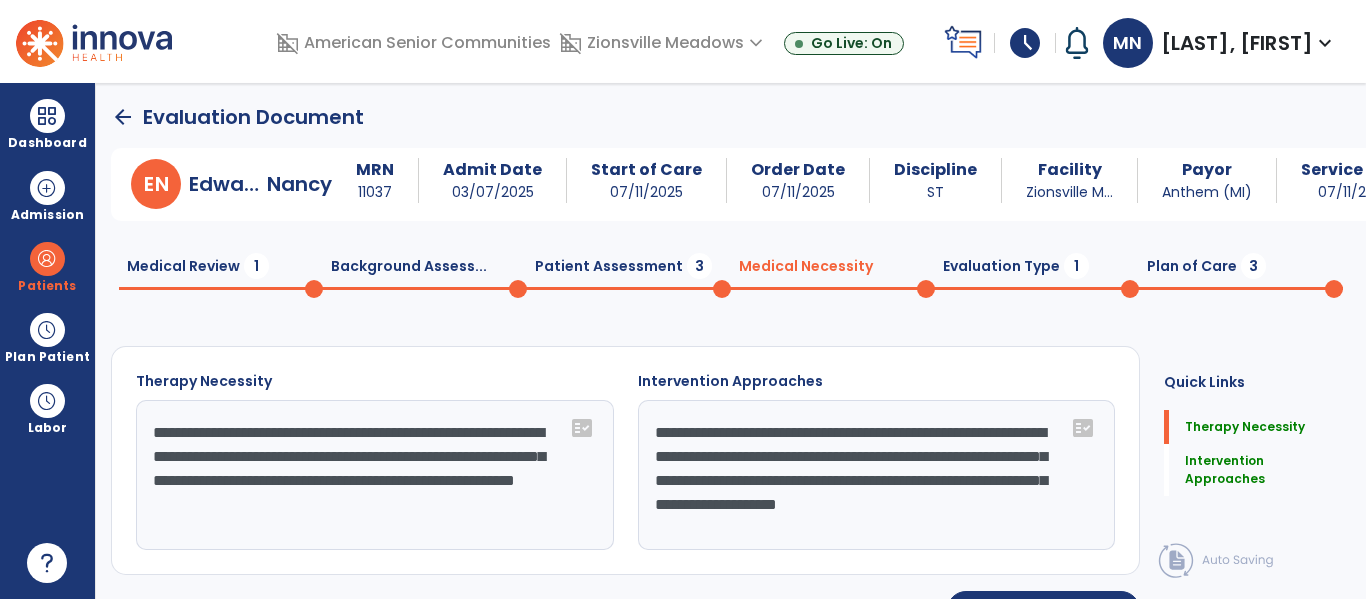 click on "Evaluation Type  1" 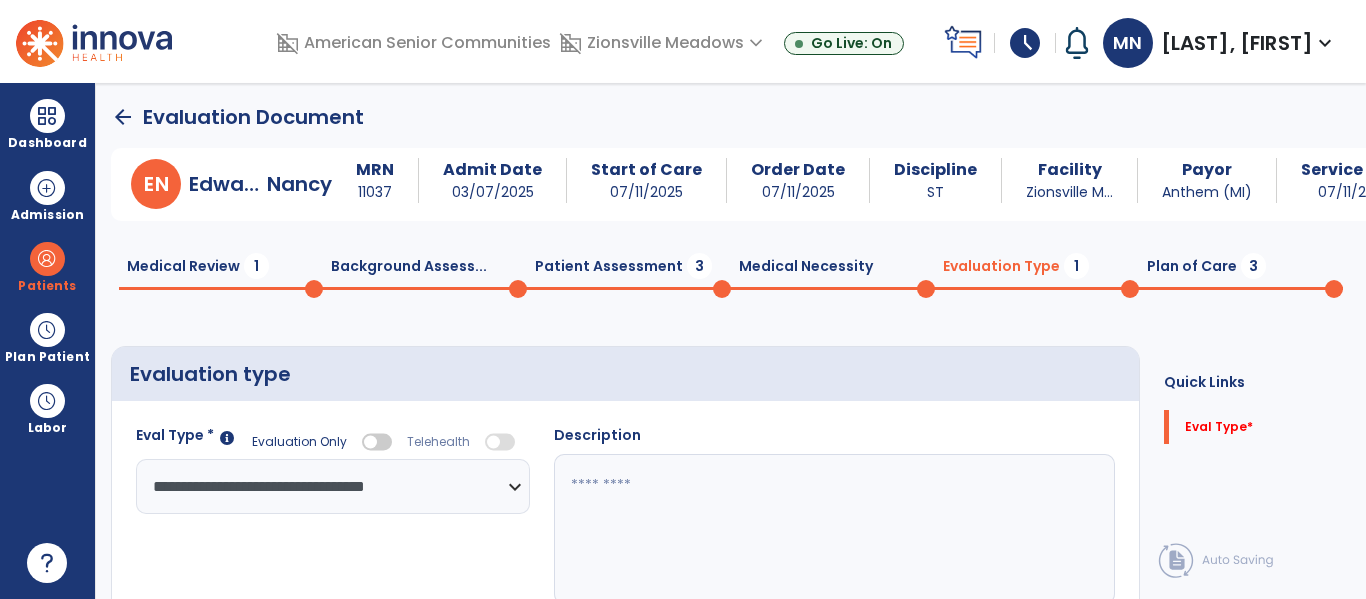 click 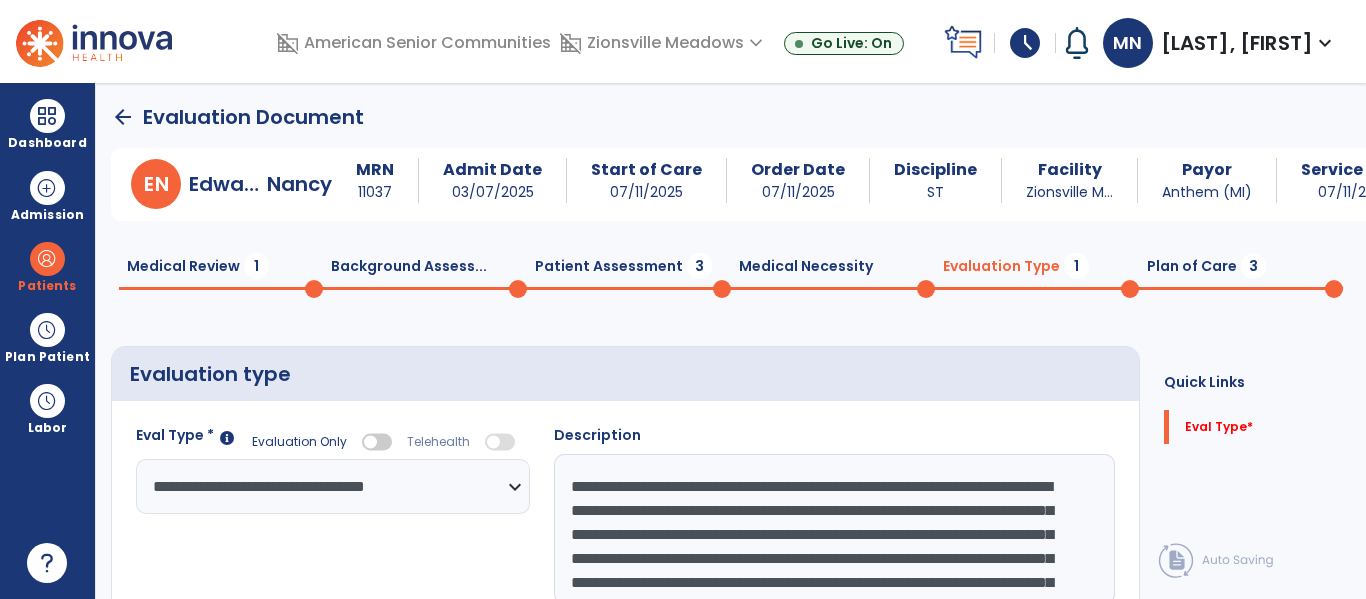 scroll, scrollTop: 5, scrollLeft: 0, axis: vertical 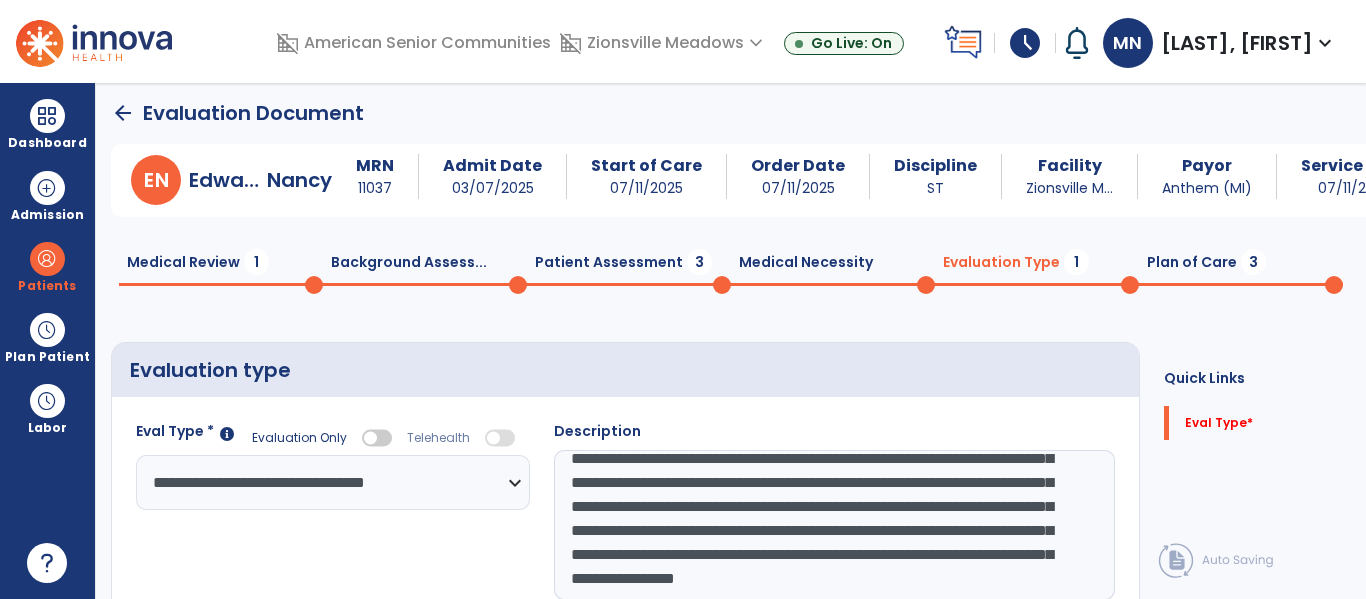 click on "Plan of Care  3" 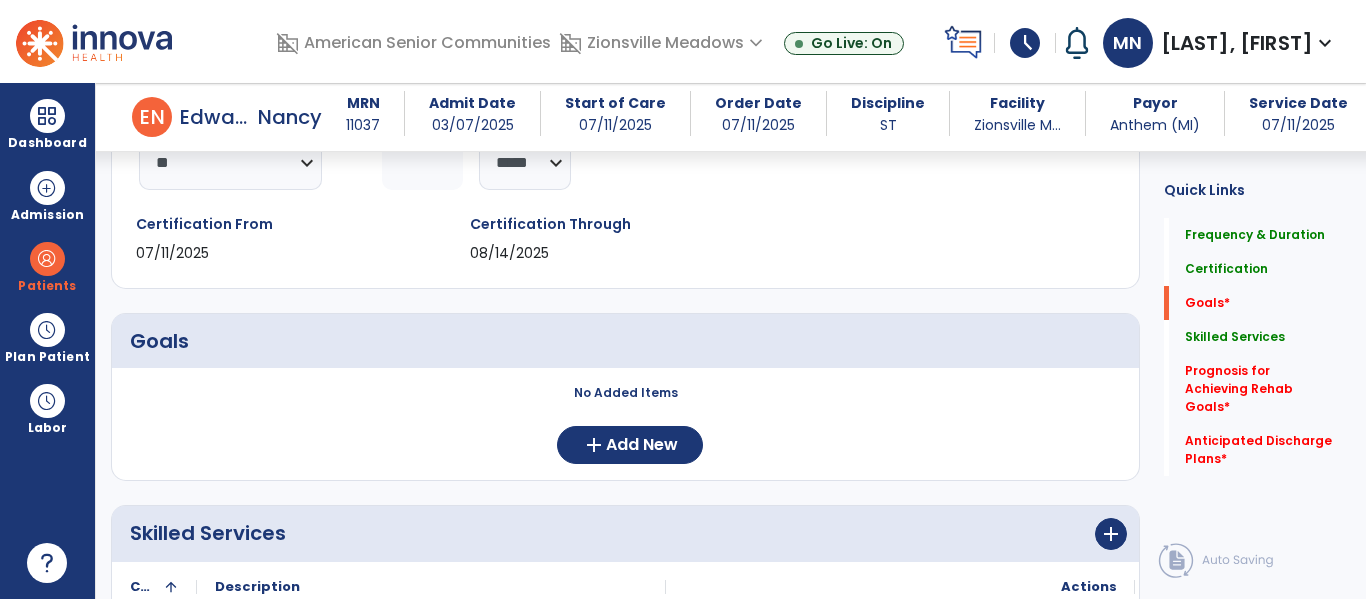 scroll, scrollTop: 353, scrollLeft: 0, axis: vertical 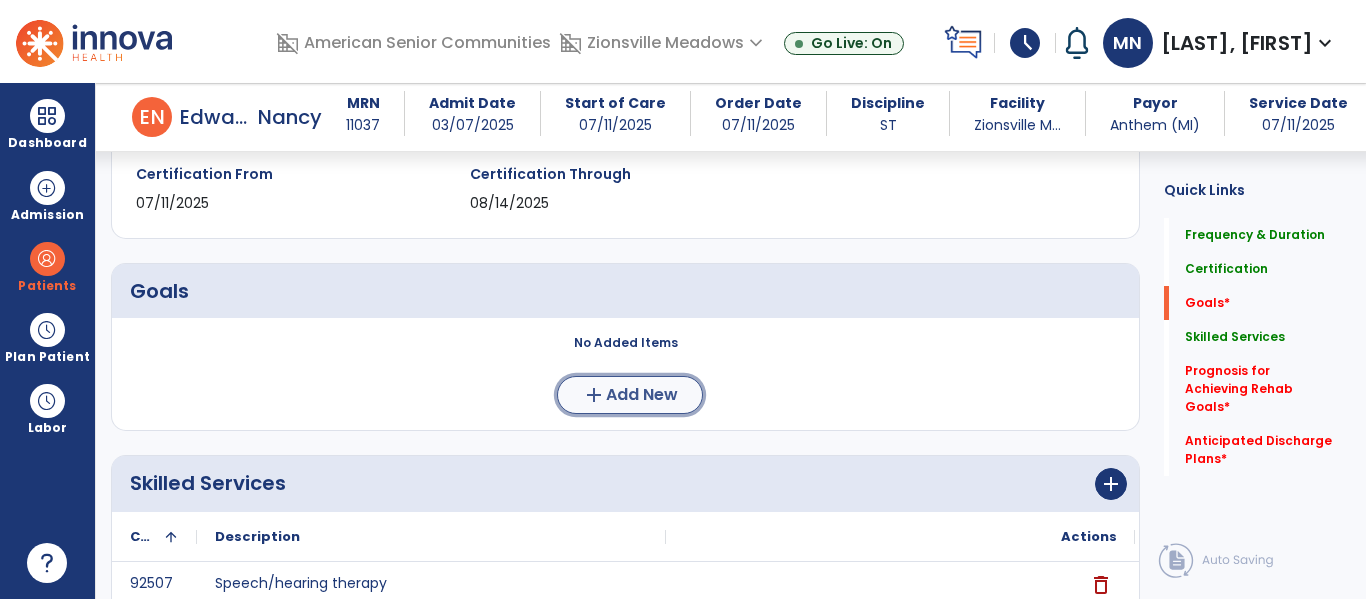 click on "Add New" at bounding box center [642, 395] 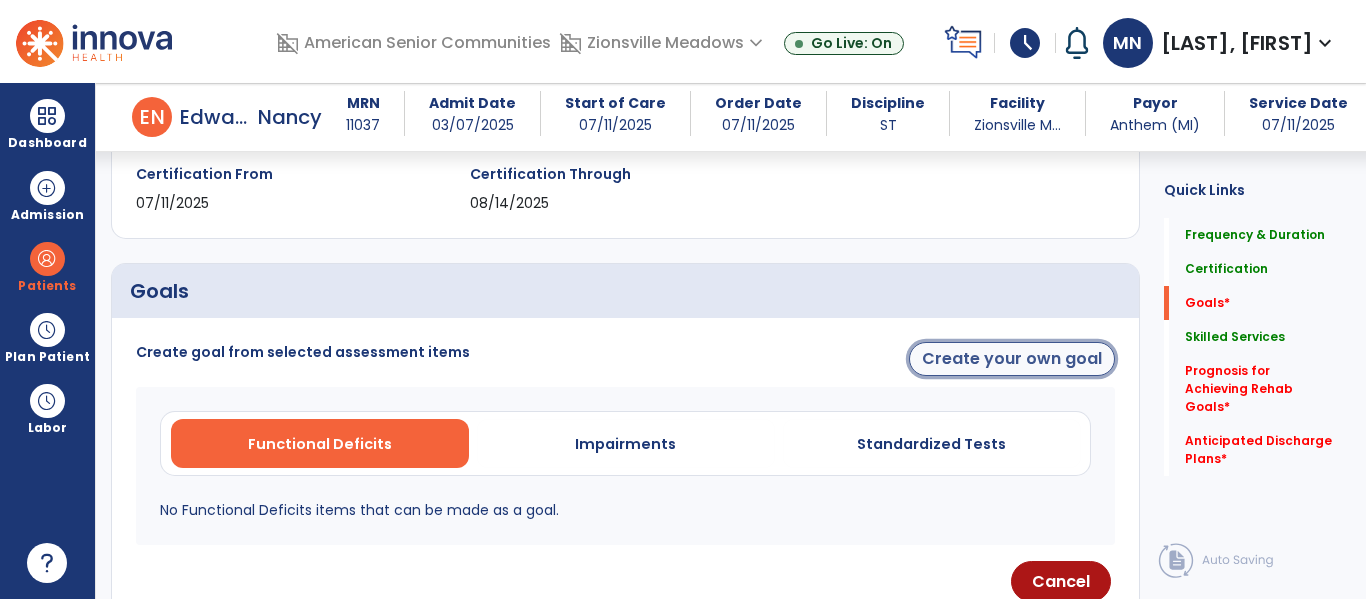 click on "Create your own goal" at bounding box center (1012, 359) 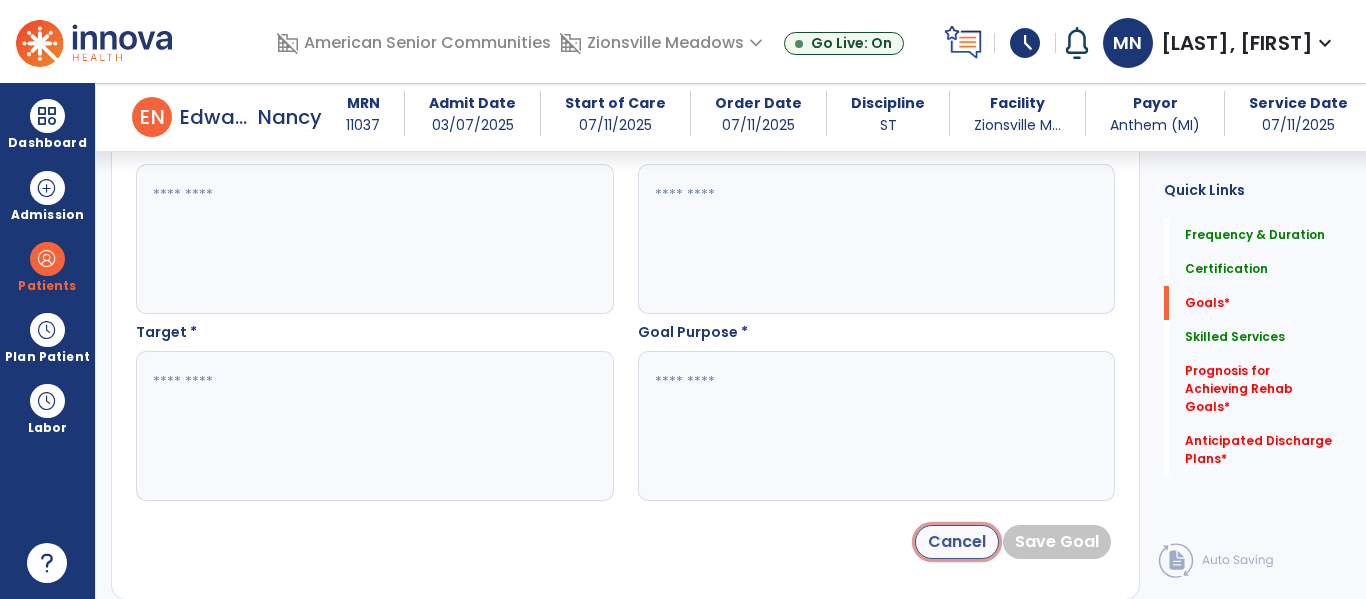 click on "Cancel" at bounding box center [957, 542] 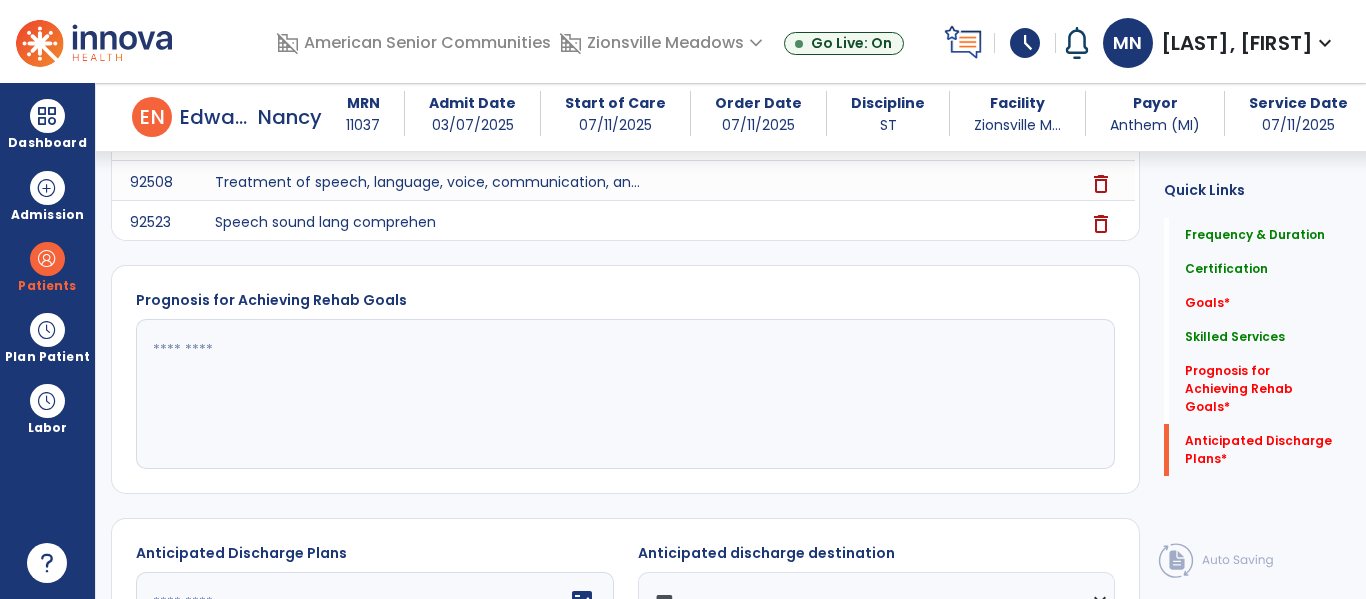 scroll, scrollTop: 1039, scrollLeft: 0, axis: vertical 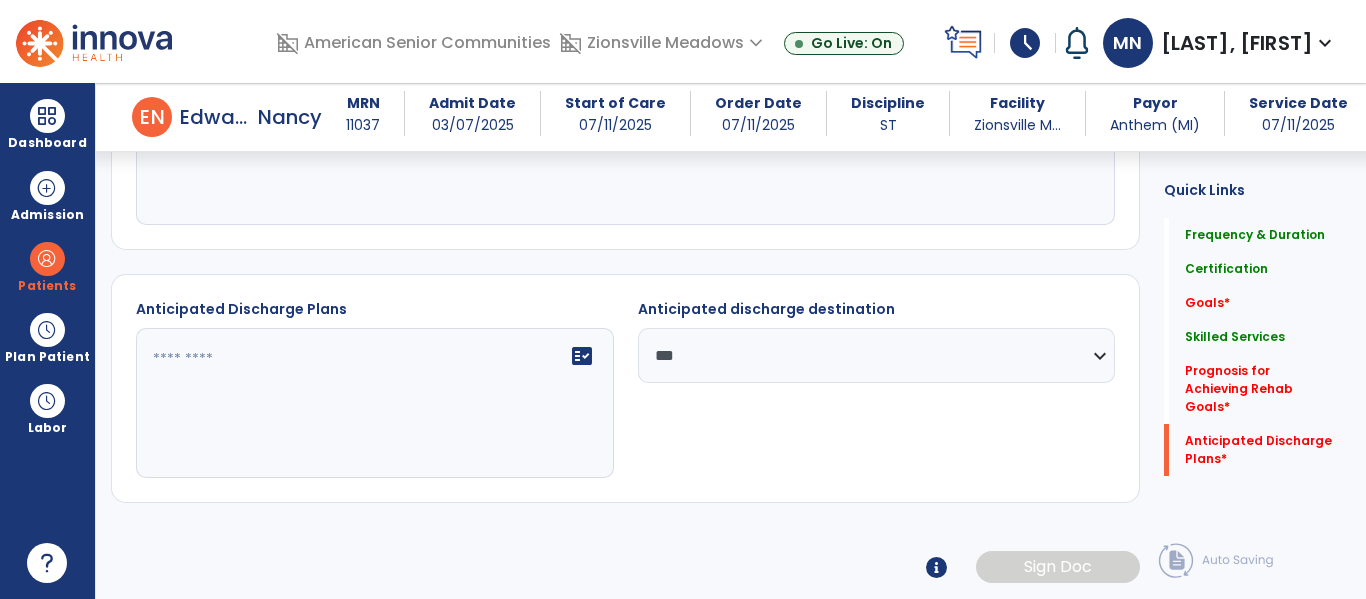 click 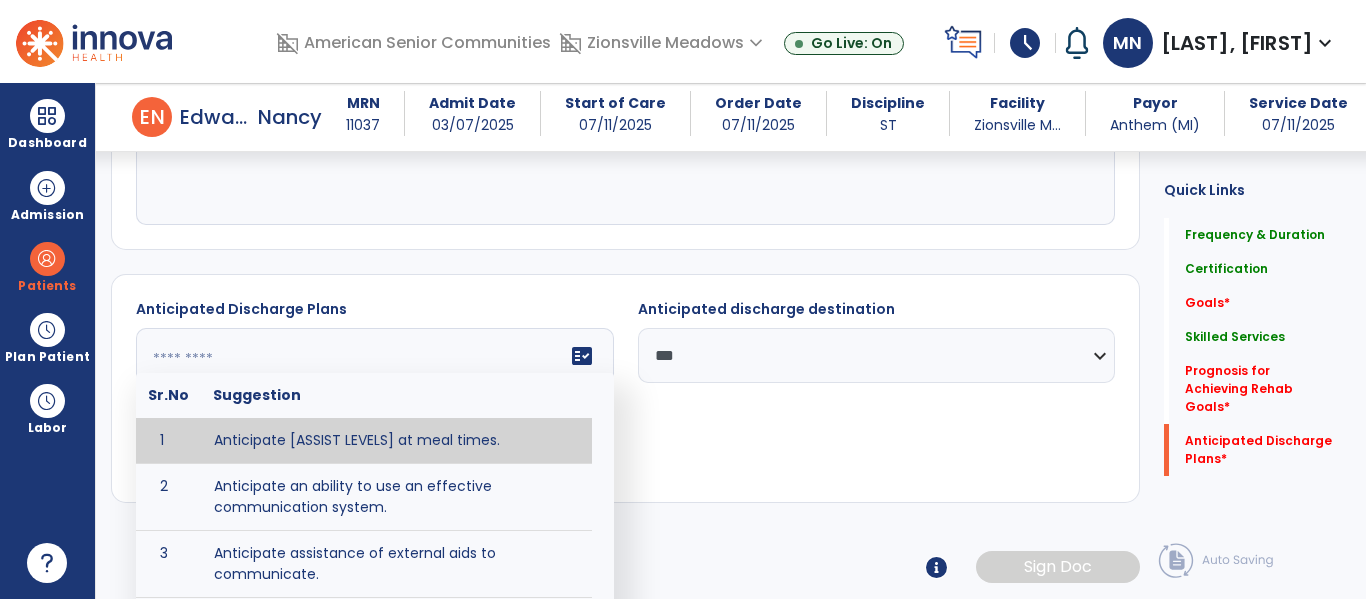 paste on "**********" 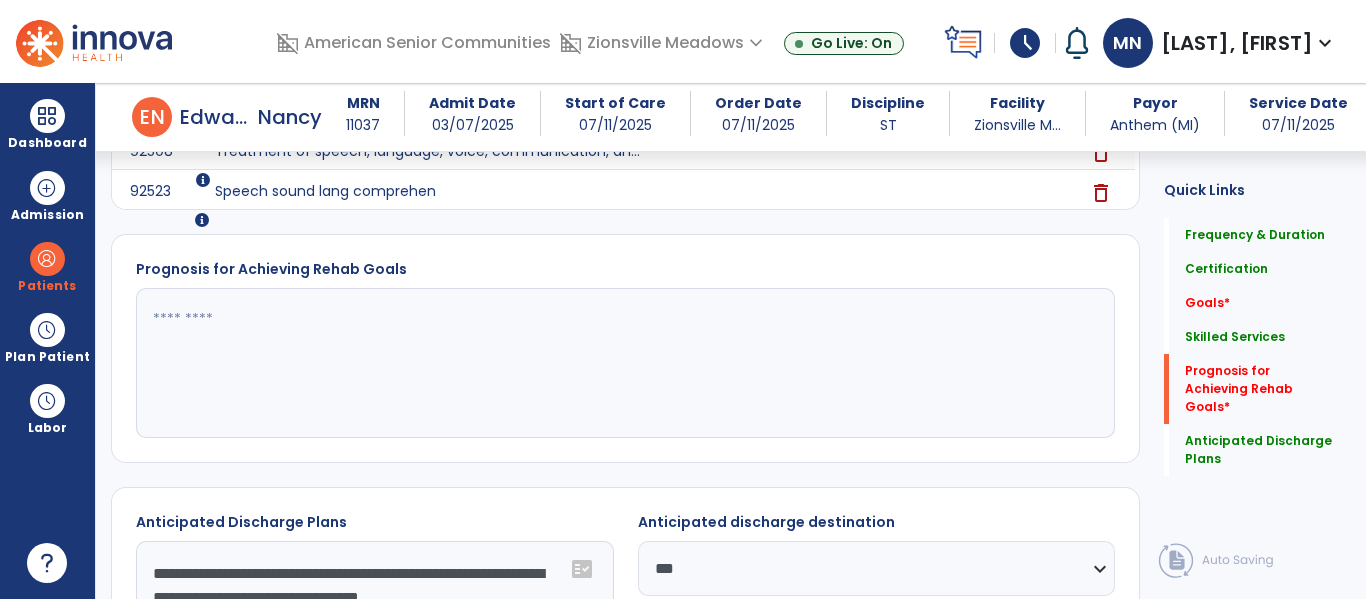 scroll, scrollTop: 787, scrollLeft: 0, axis: vertical 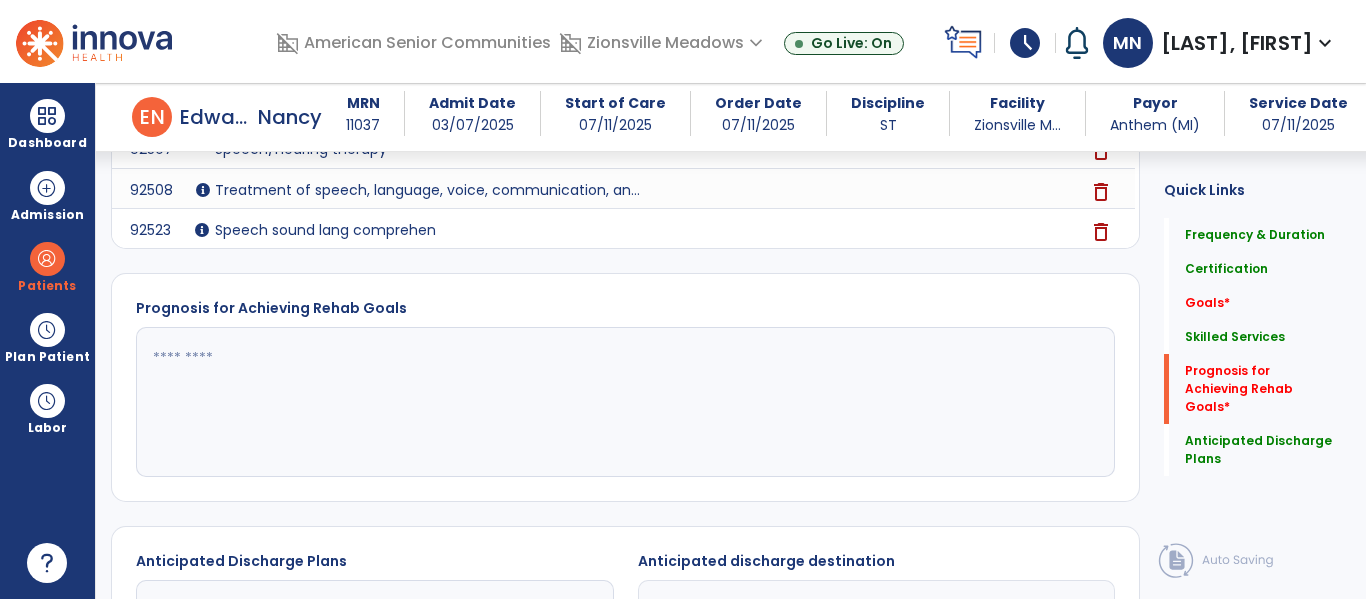 type on "**********" 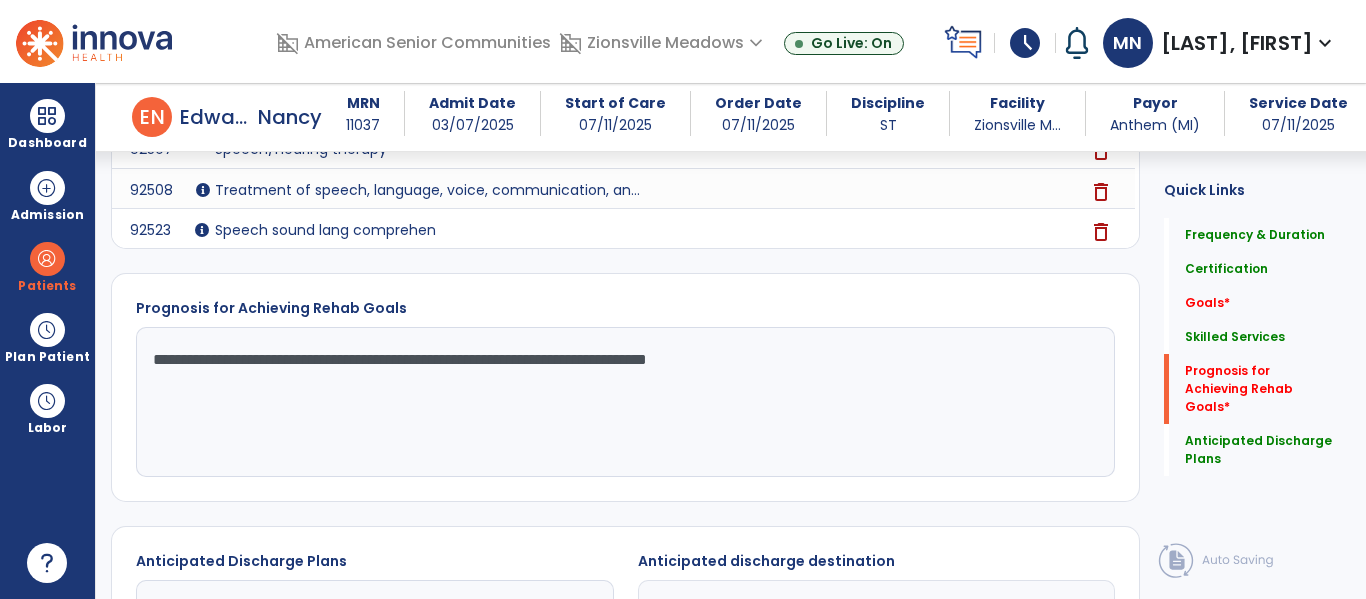 click on "**********" 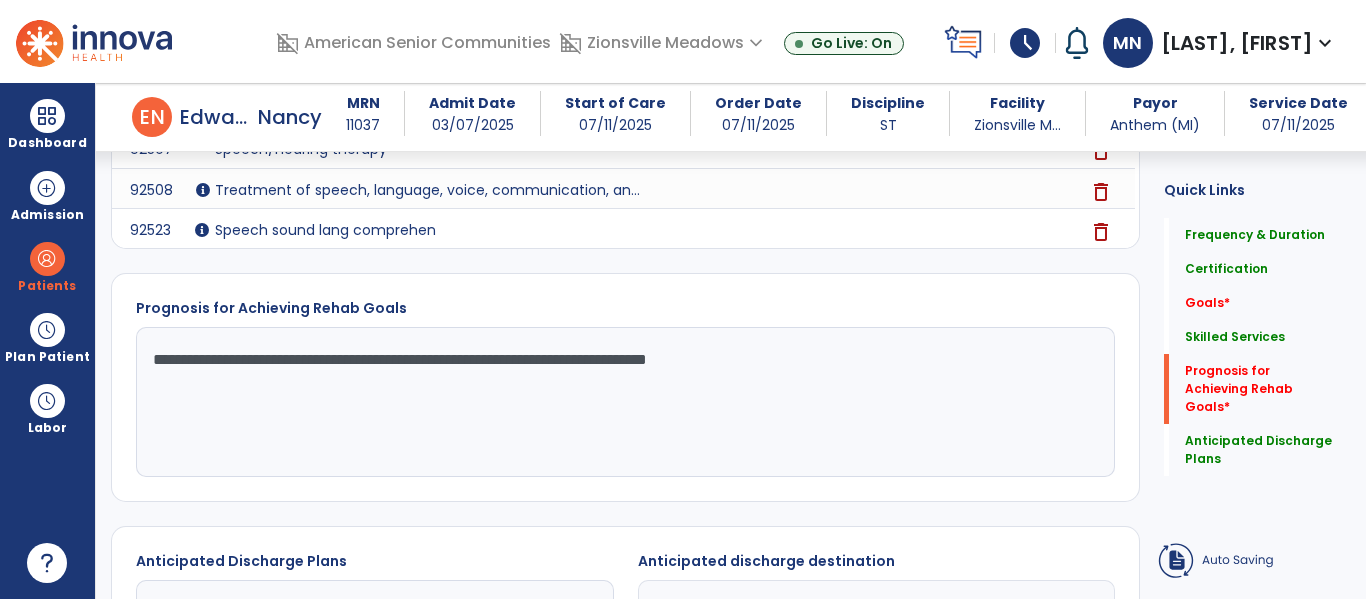 click on "**********" 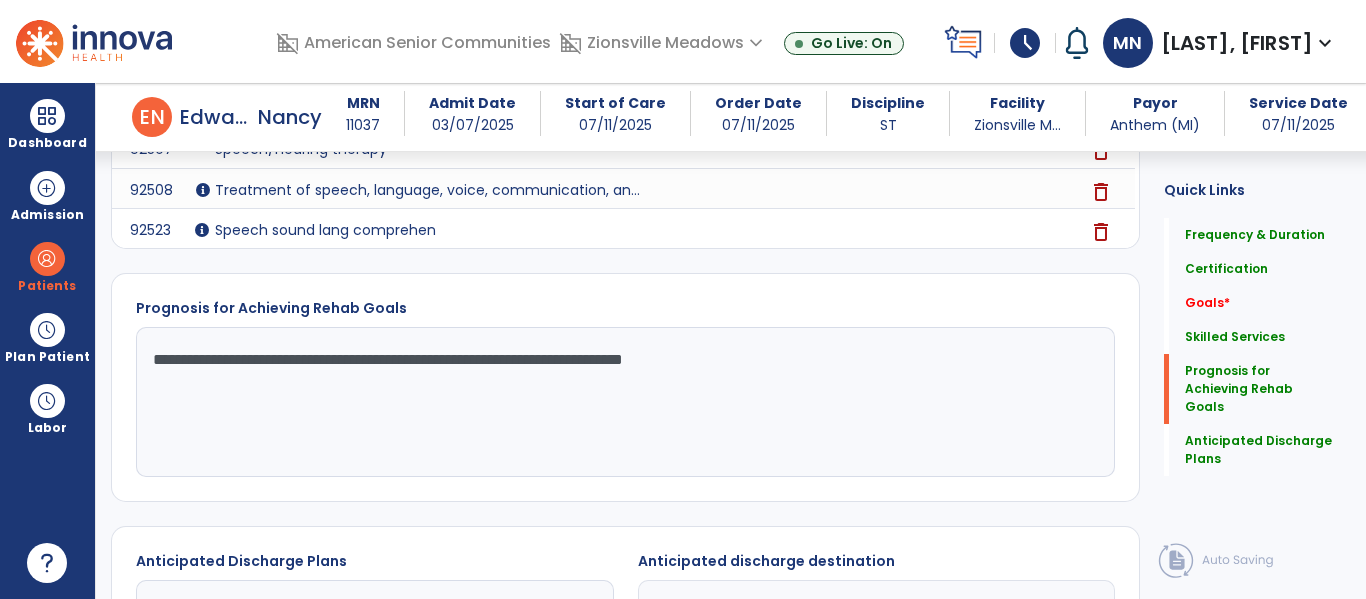 type on "**********" 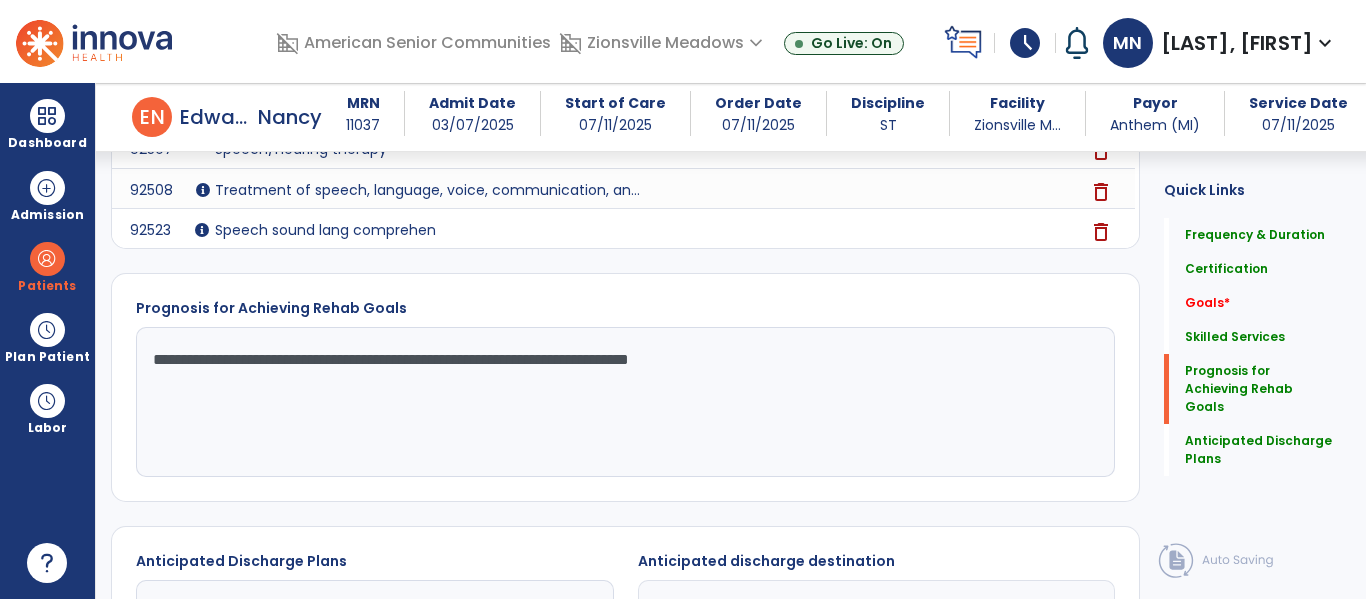 scroll, scrollTop: 0, scrollLeft: 0, axis: both 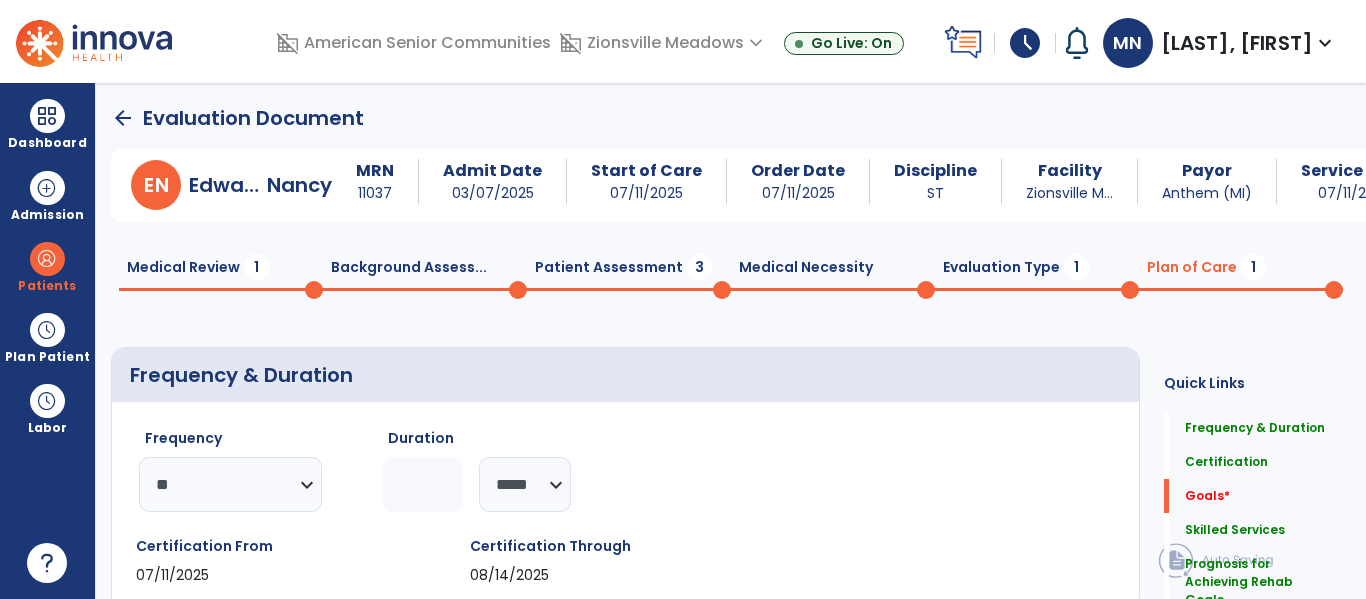 click on "1" 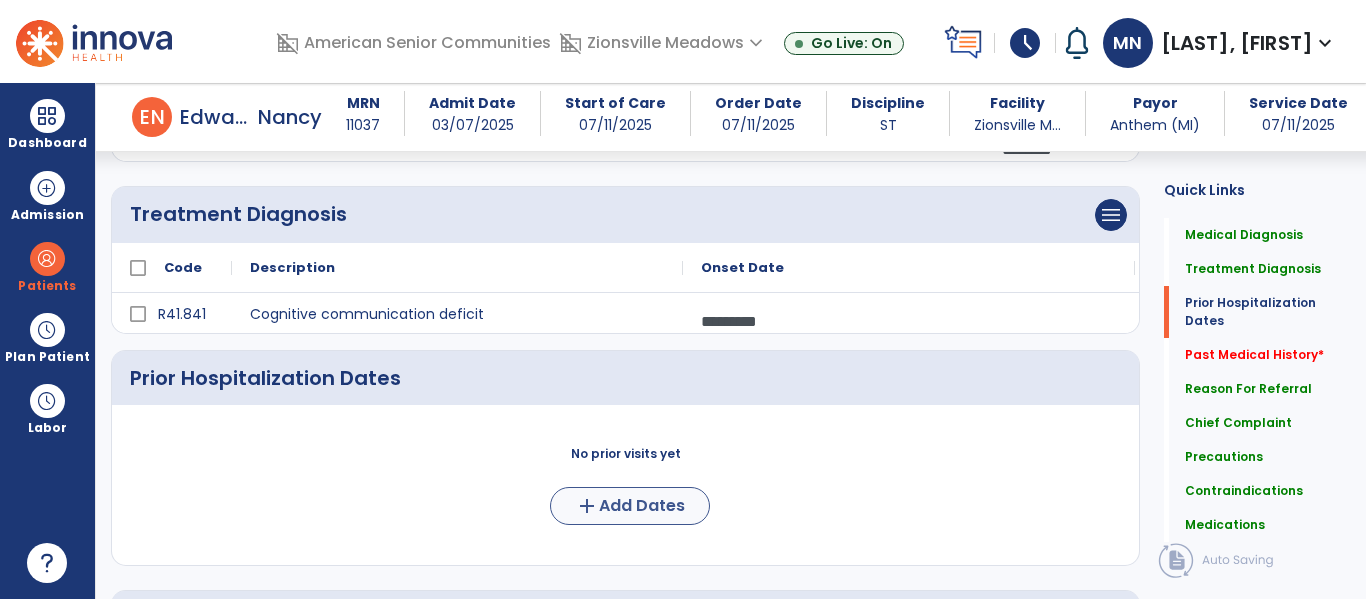 scroll, scrollTop: 310, scrollLeft: 0, axis: vertical 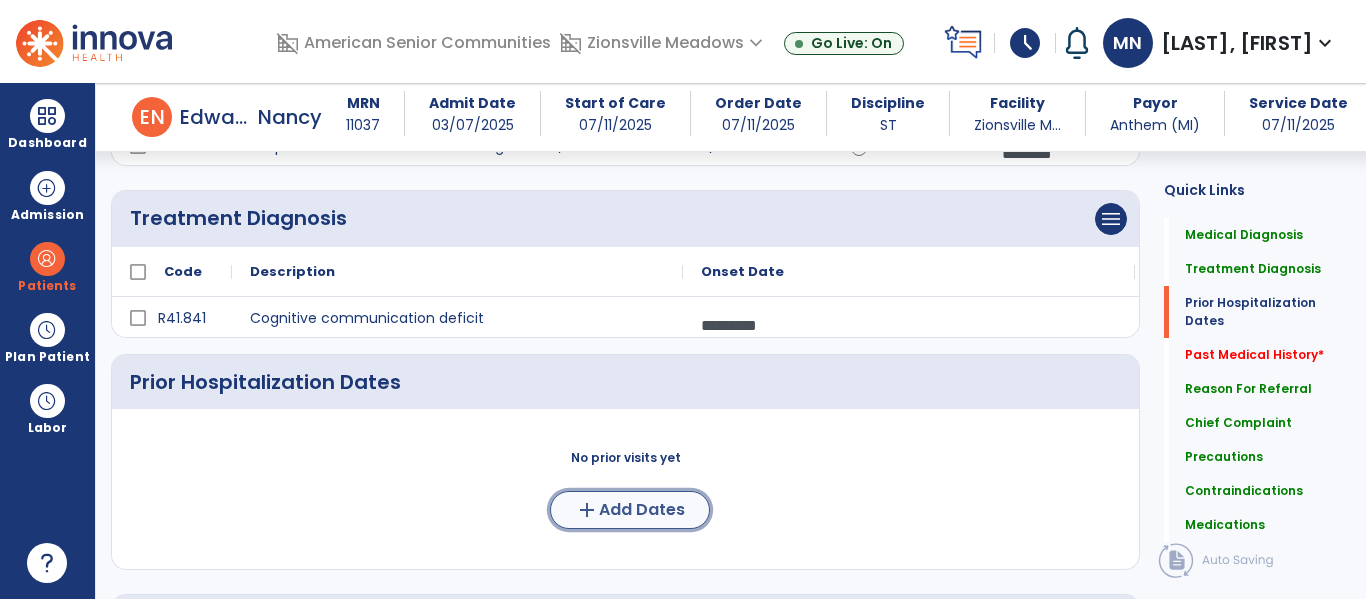 click on "add" 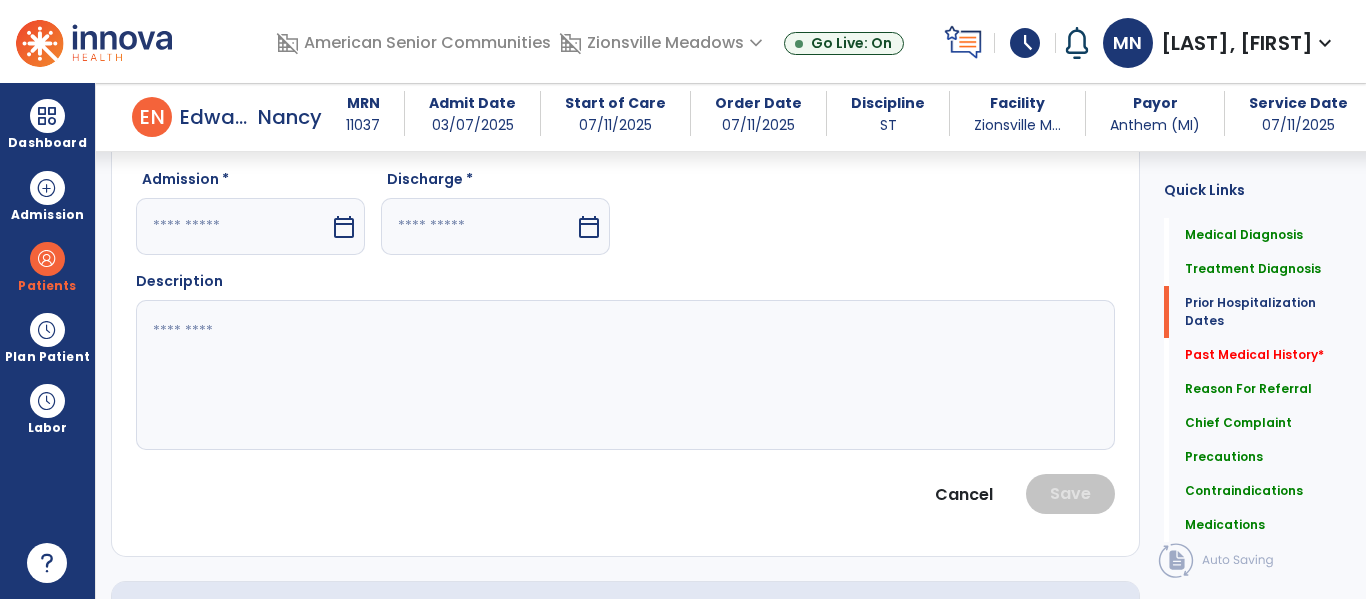 scroll, scrollTop: 593, scrollLeft: 0, axis: vertical 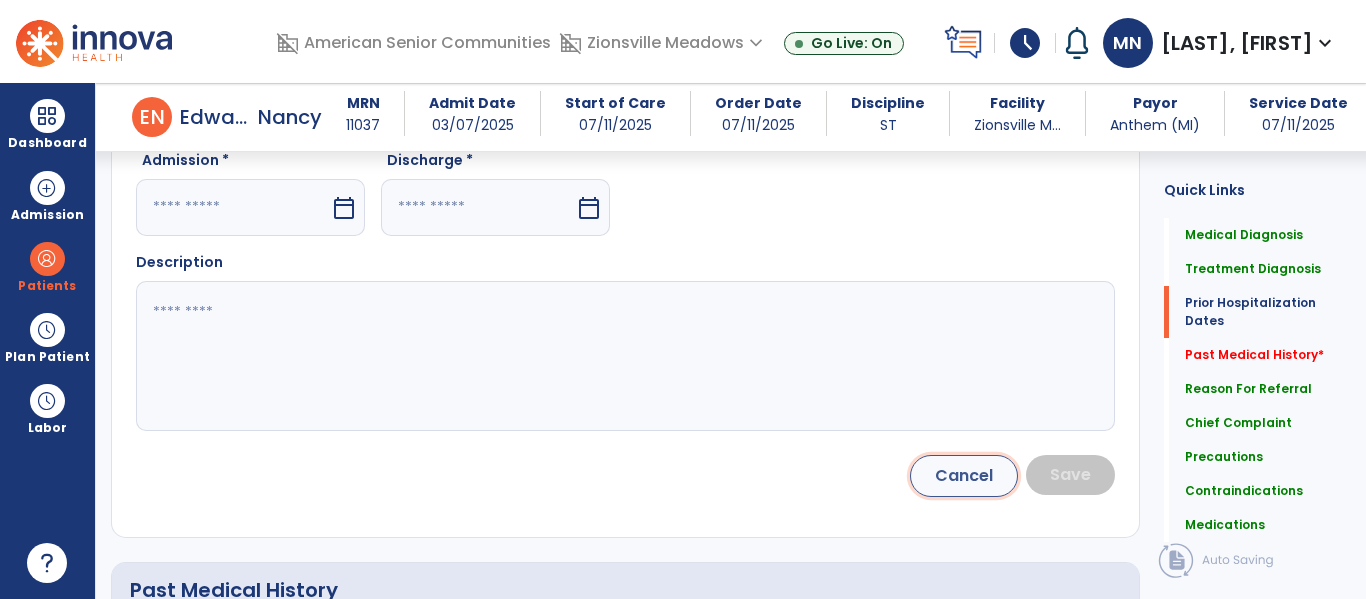 click on "Cancel" 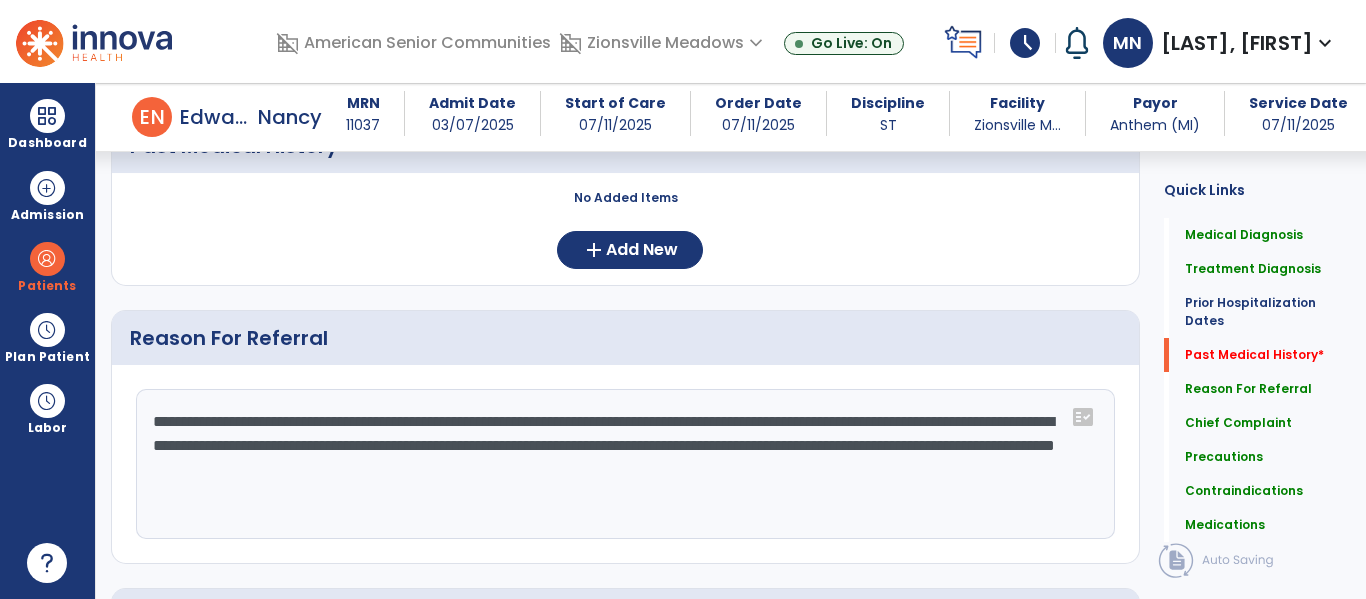 scroll, scrollTop: 788, scrollLeft: 0, axis: vertical 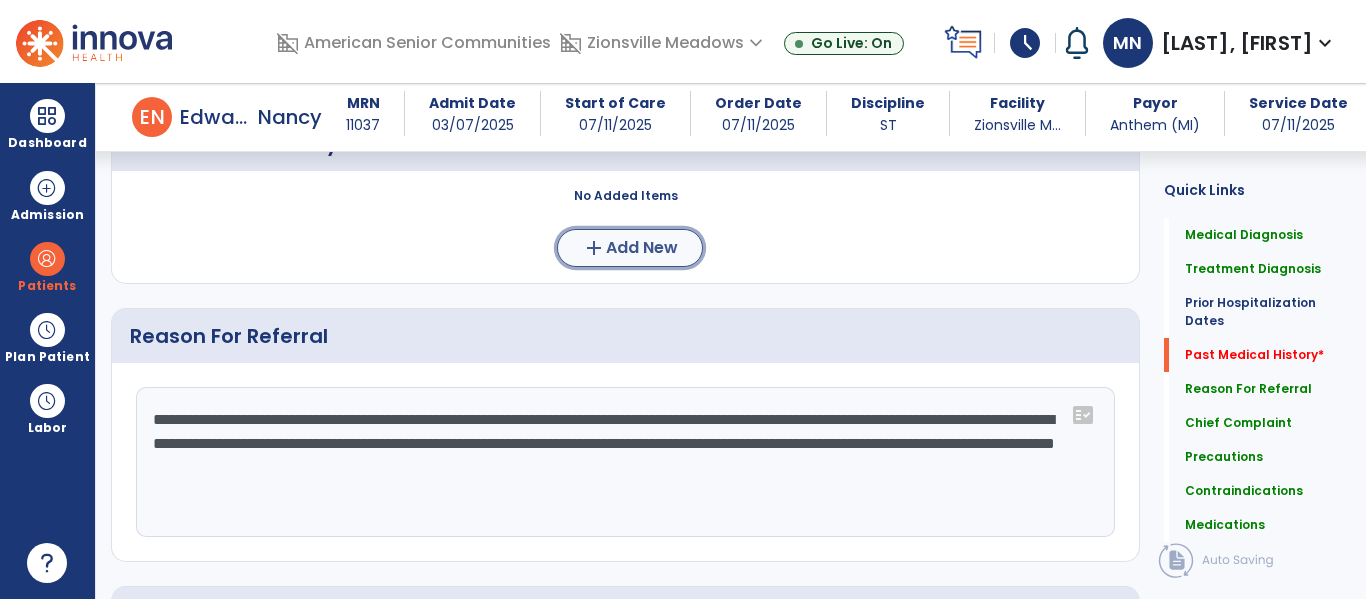click on "add  Add New" 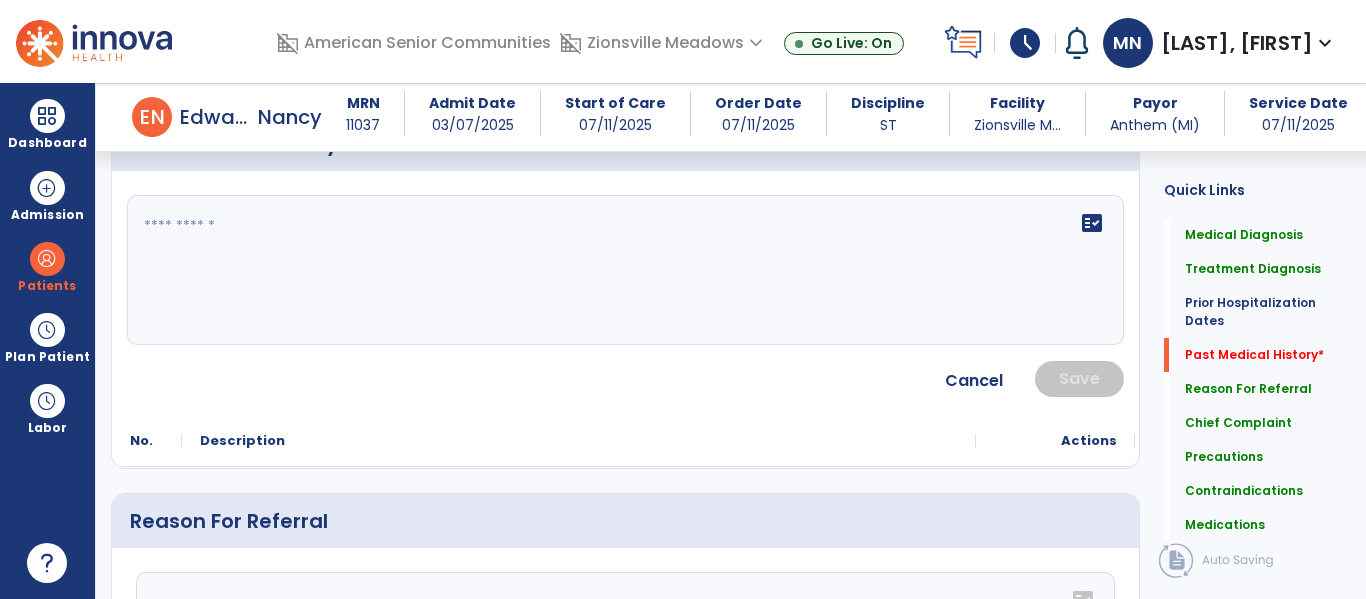 click on "fact_check" 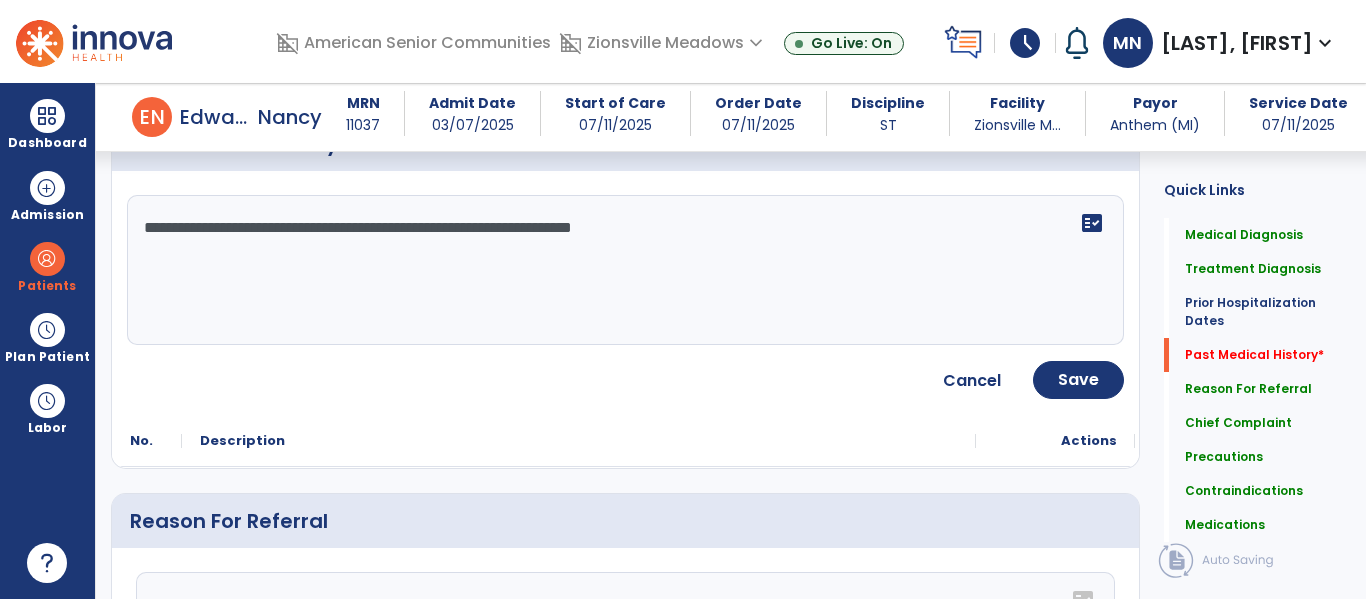 type on "**********" 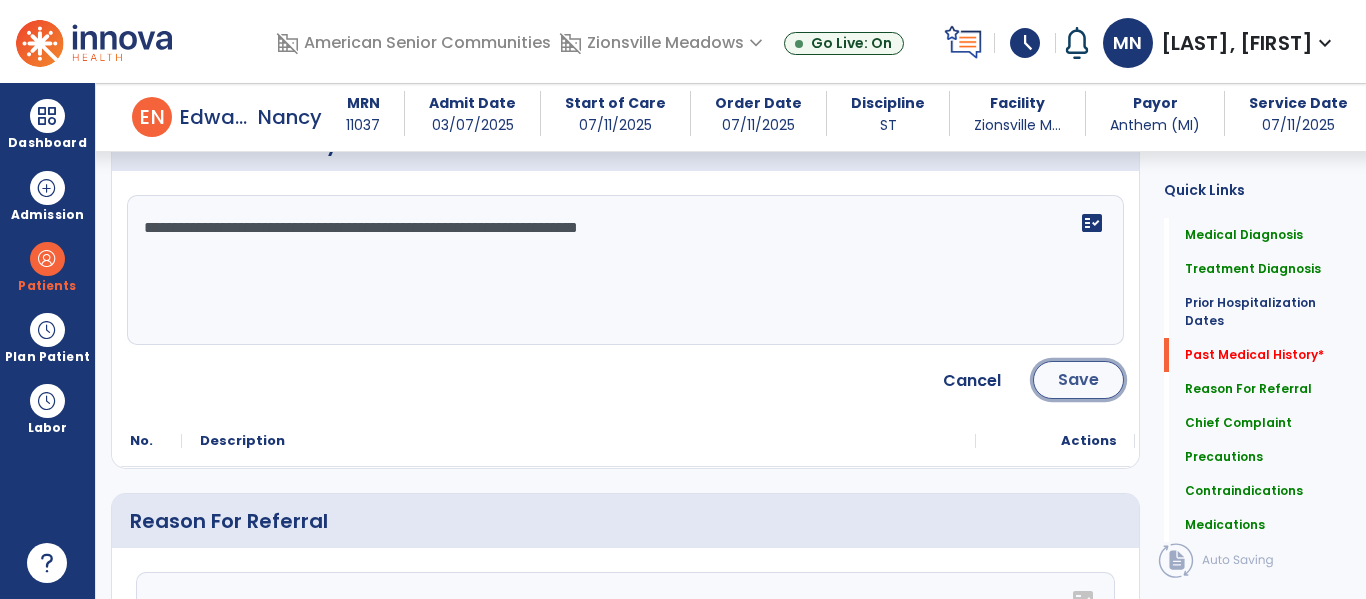 click on "Save" 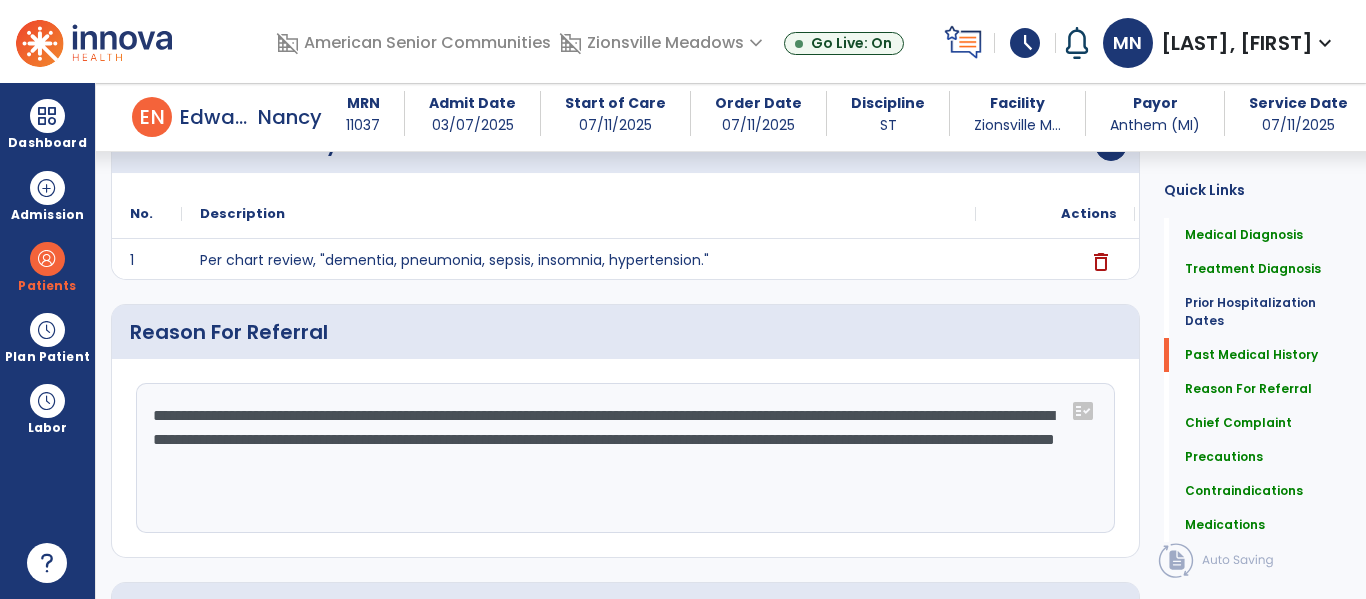 scroll, scrollTop: 0, scrollLeft: 0, axis: both 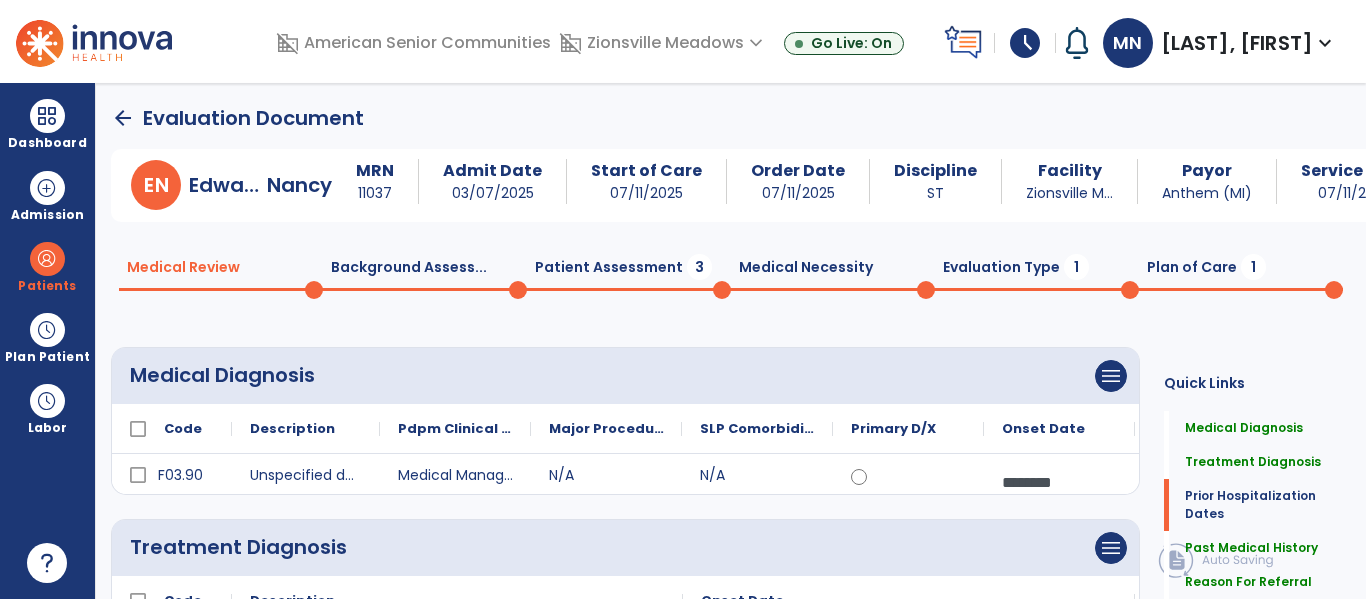 click on "Evaluation Type  1" 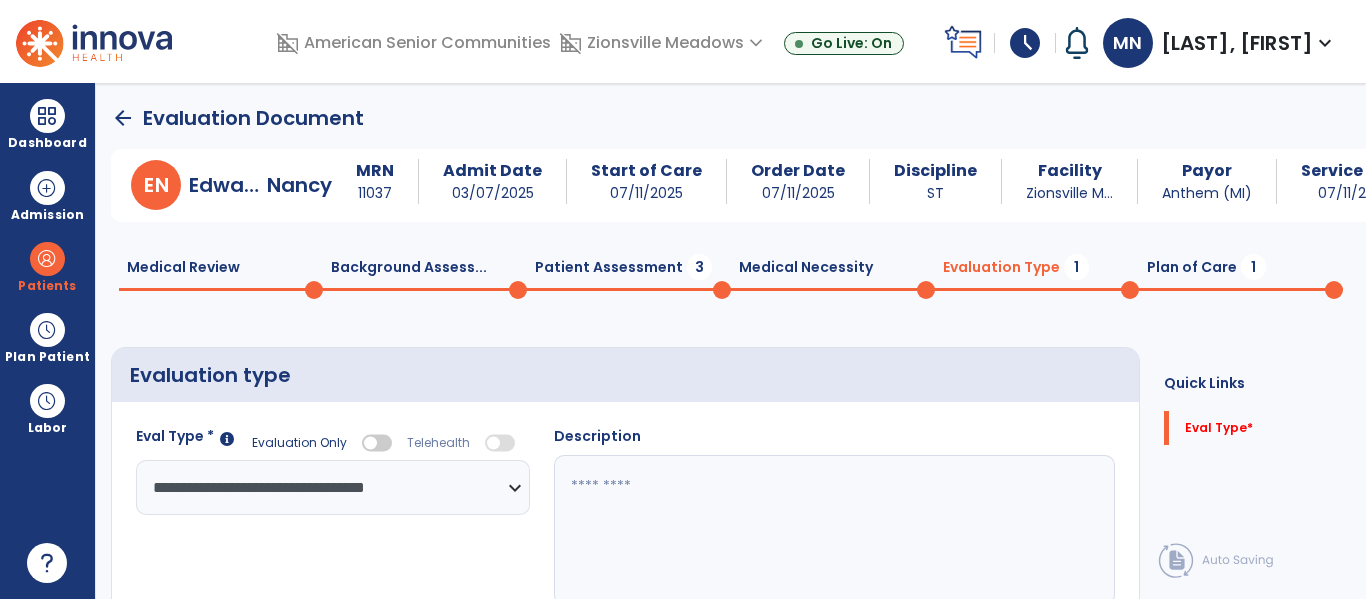 click on "Plan of Care  1" 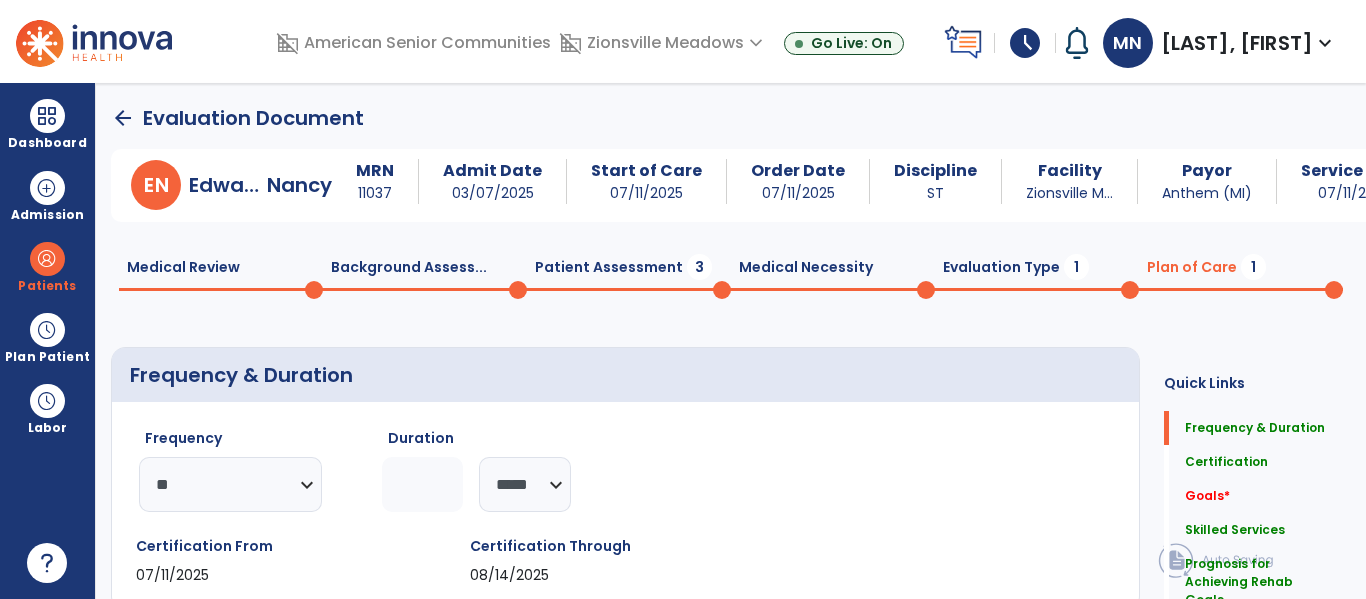 click on "Patient Assessment  3" 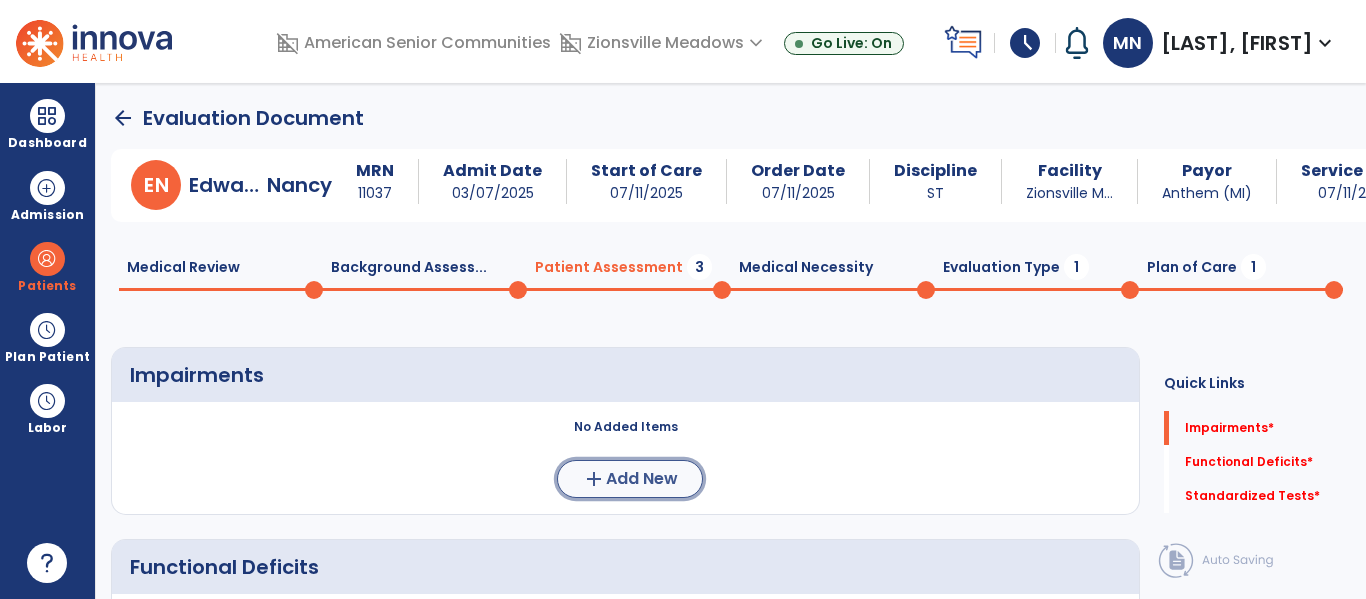 click on "Add New" 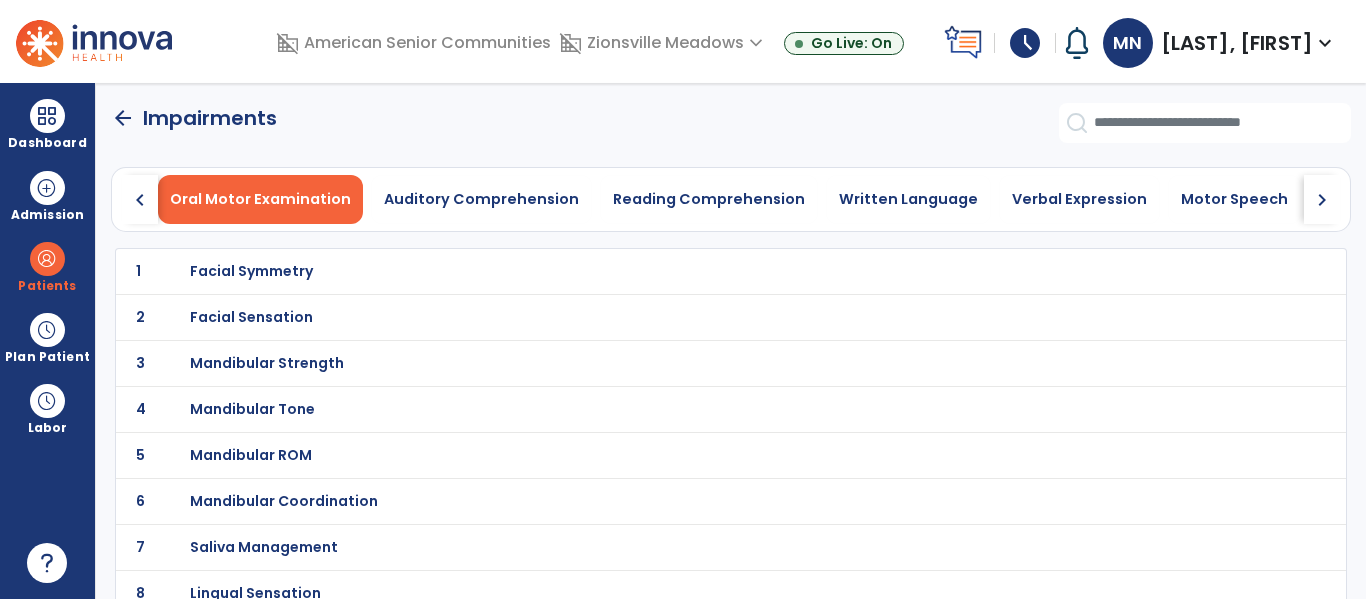 scroll, scrollTop: 2, scrollLeft: 0, axis: vertical 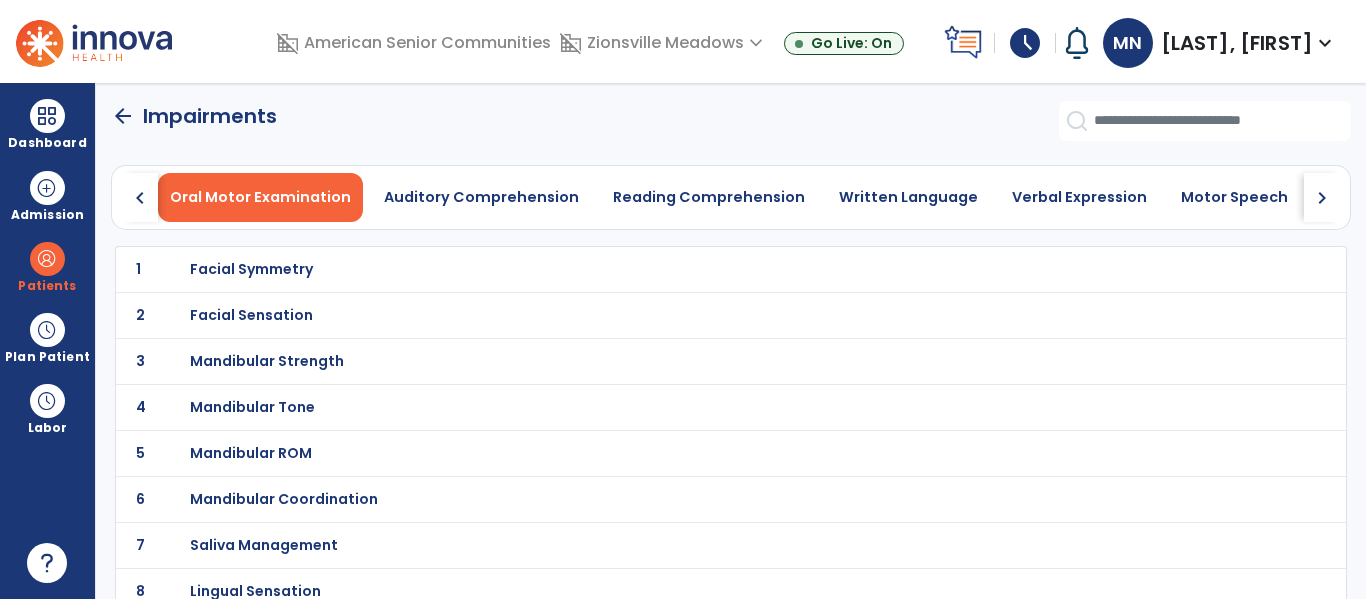 click on "arrow_back" 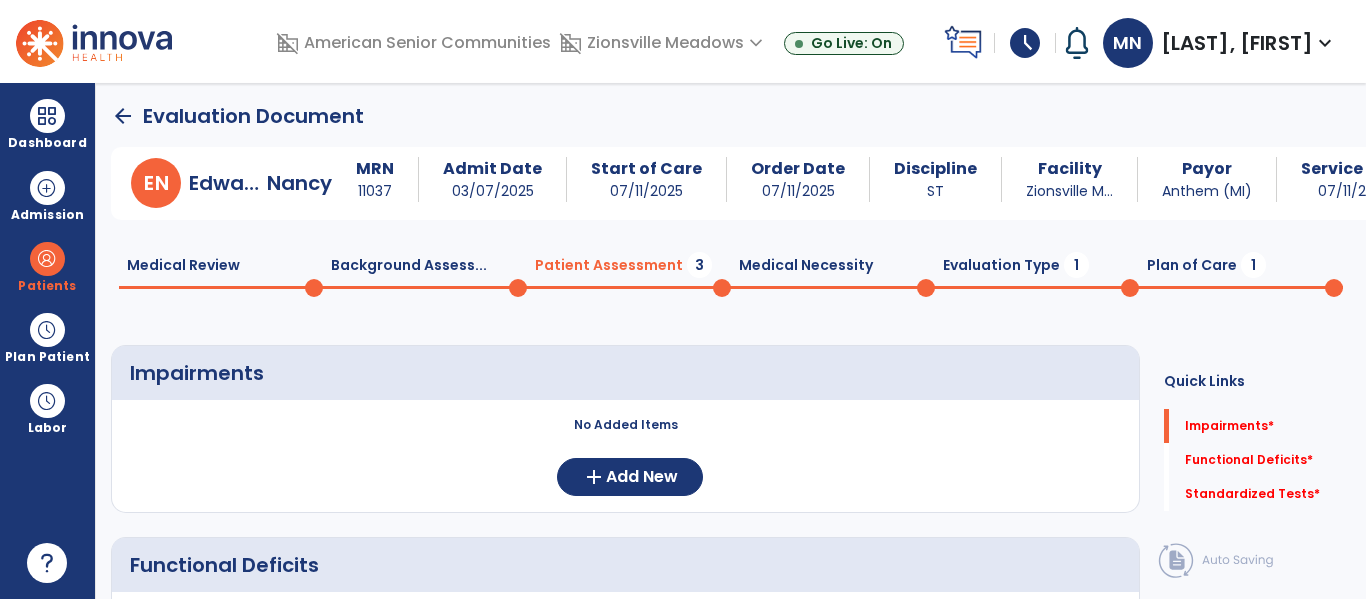 click on "arrow_back" 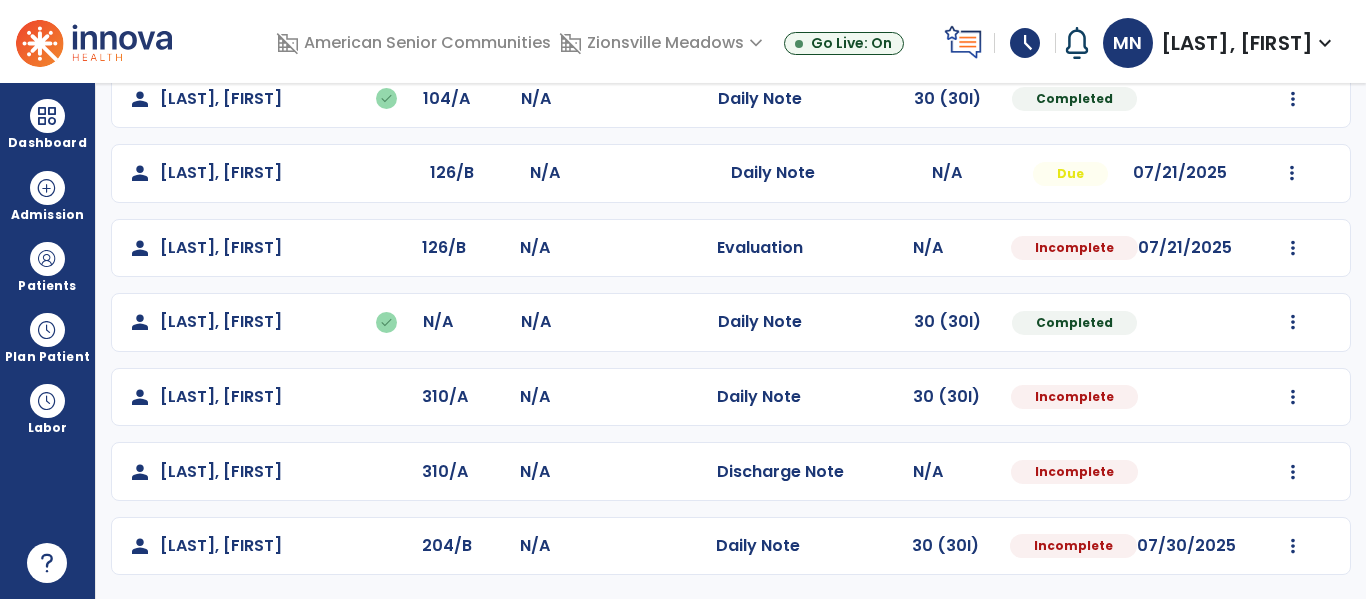 scroll, scrollTop: 0, scrollLeft: 0, axis: both 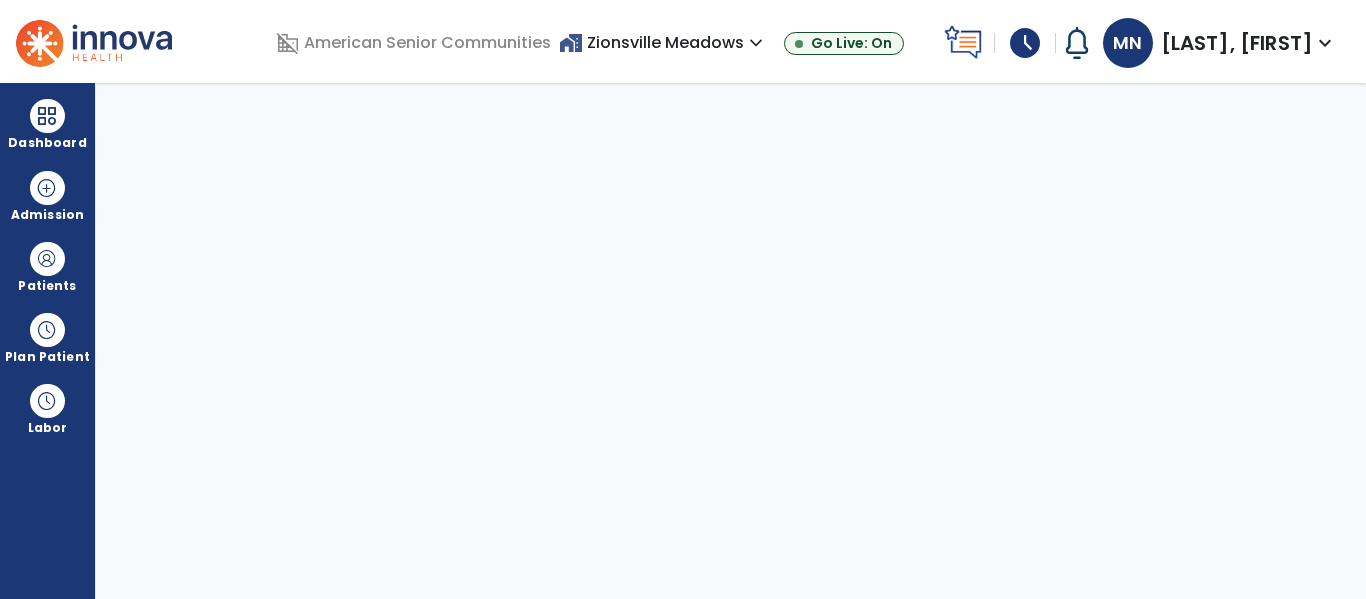 select on "****" 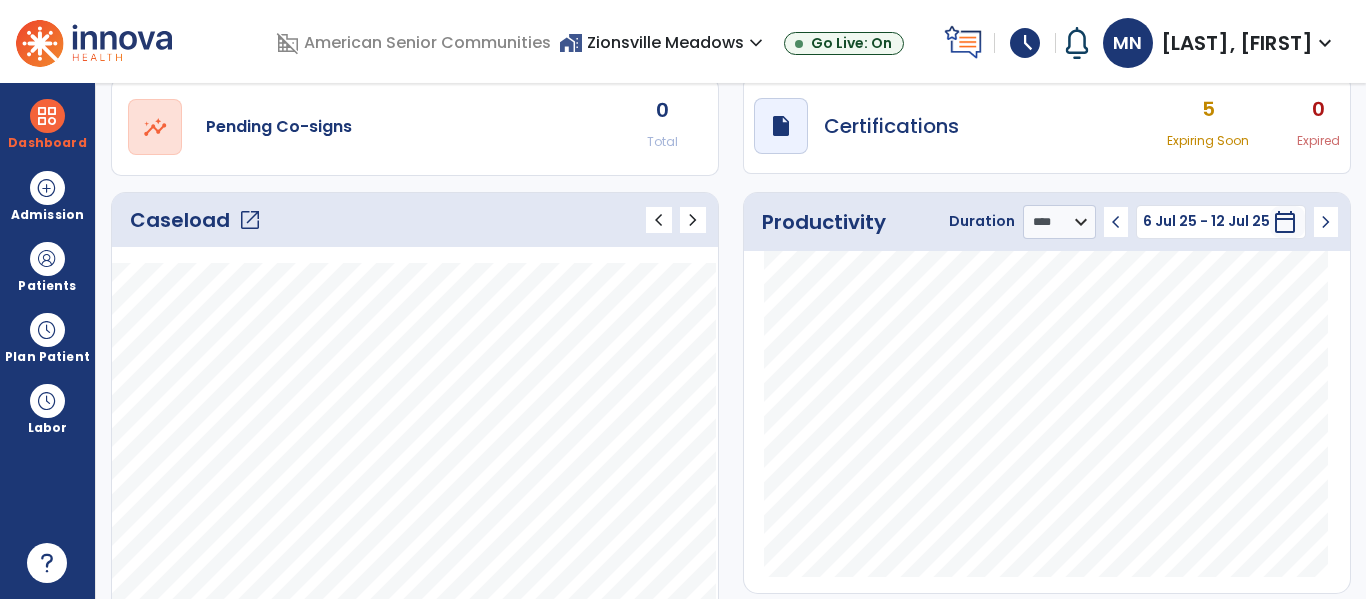 scroll, scrollTop: 184, scrollLeft: 0, axis: vertical 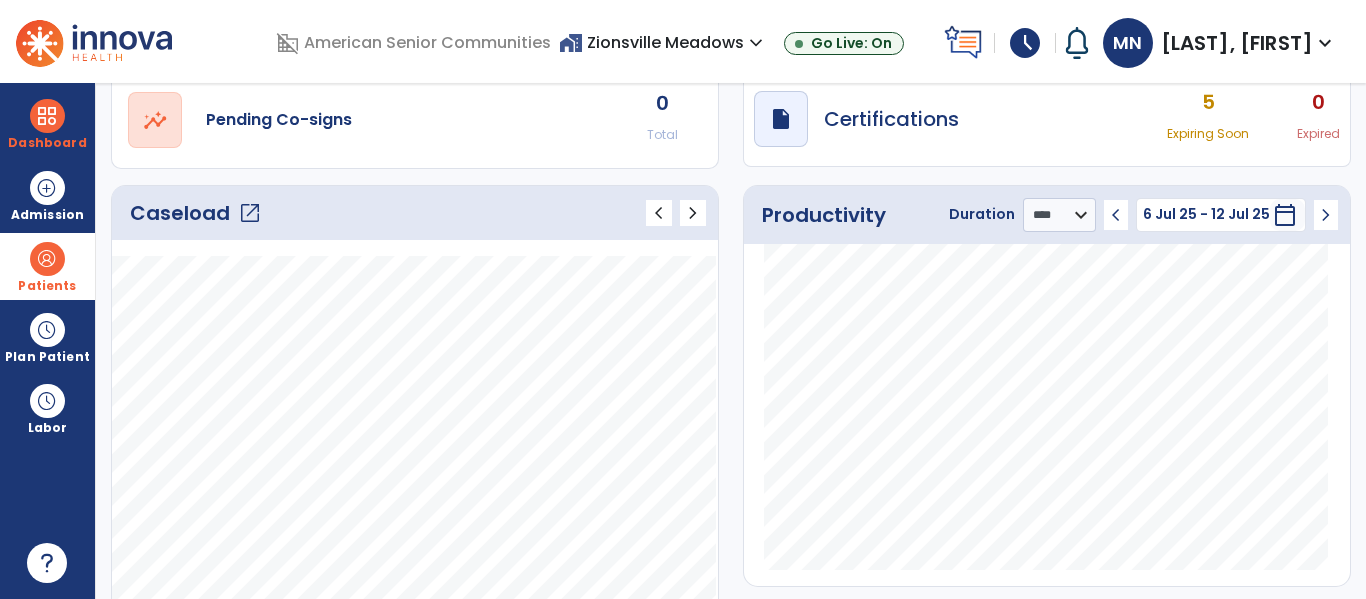 click at bounding box center [47, 259] 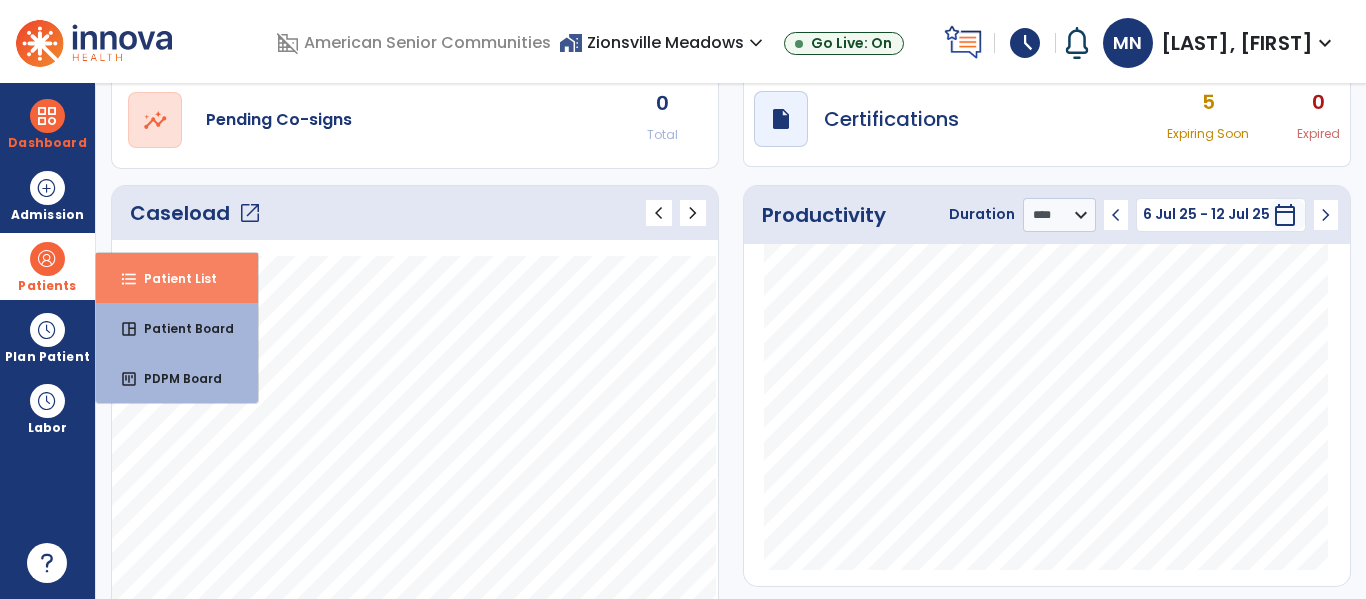 click on "format_list_bulleted  Patient List" at bounding box center (177, 278) 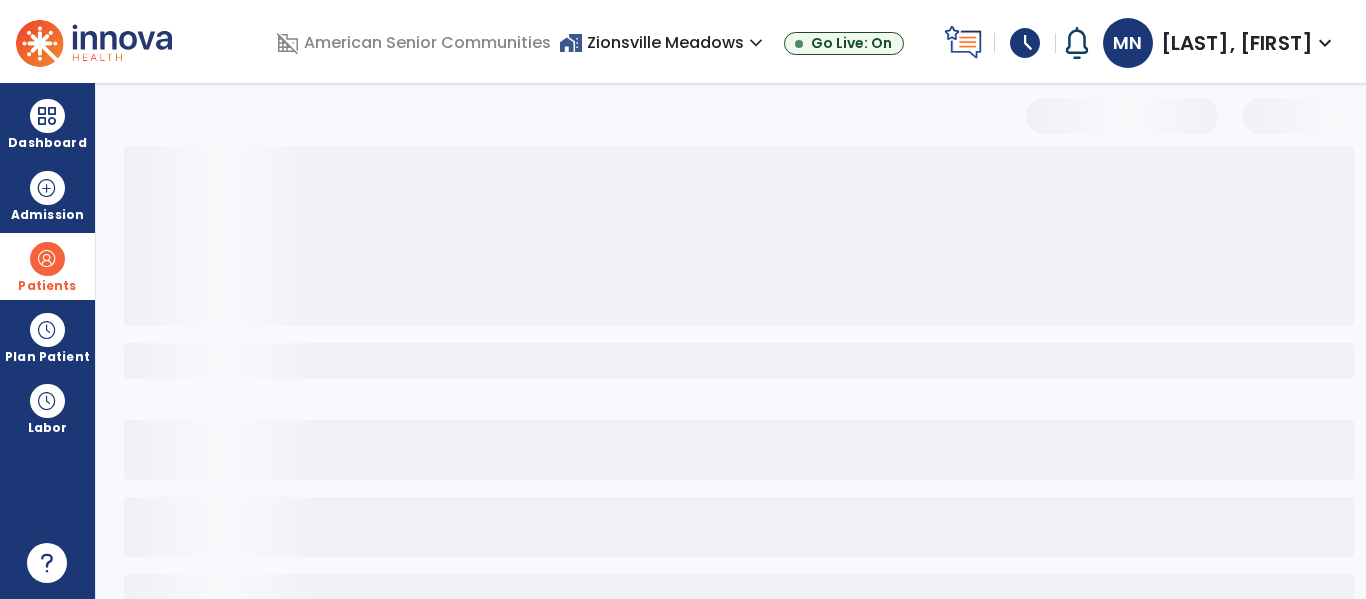 scroll, scrollTop: 144, scrollLeft: 0, axis: vertical 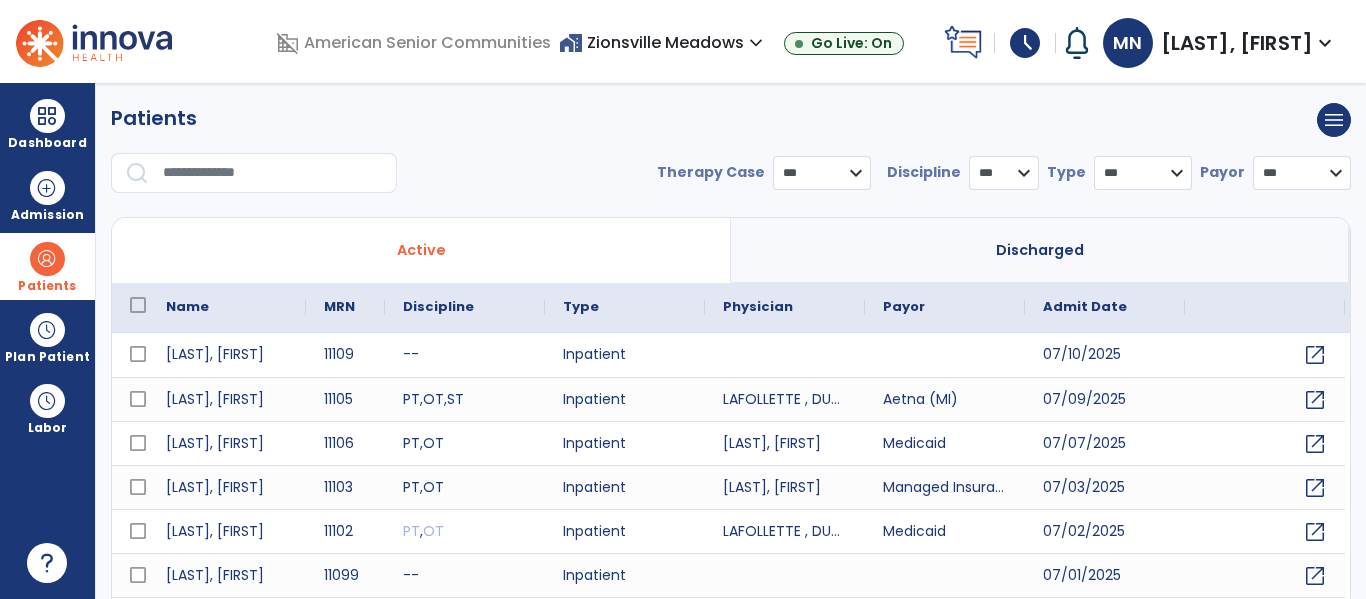 click at bounding box center [273, 173] 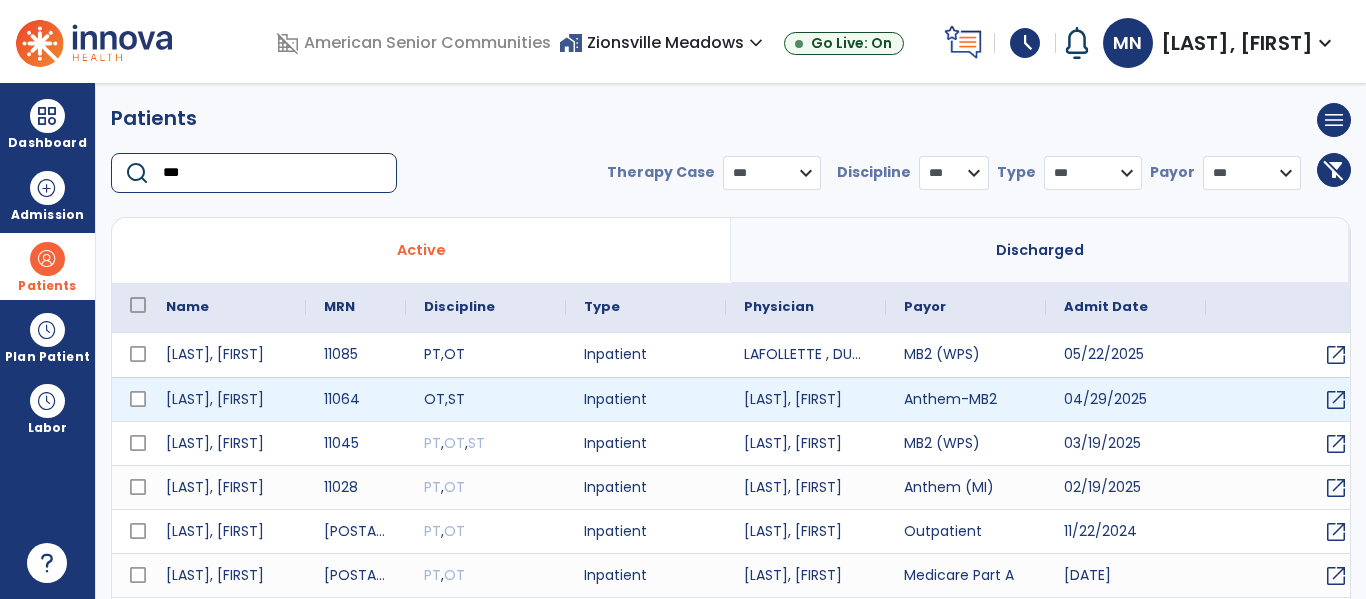 type on "***" 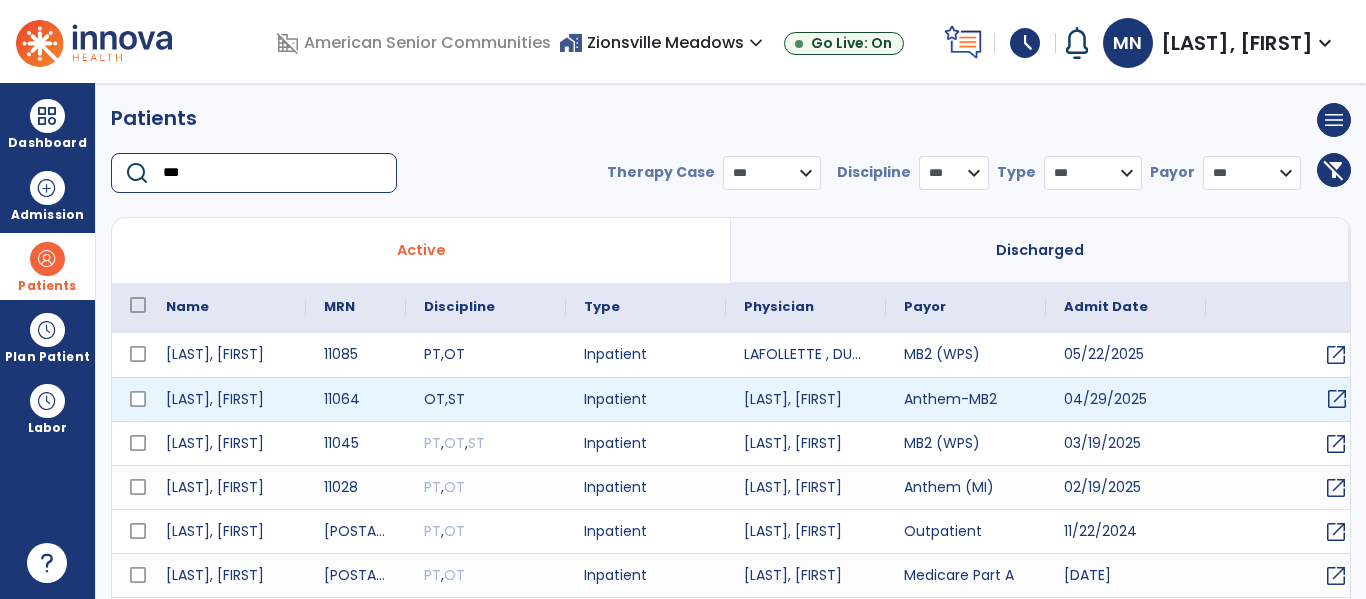 click on "open_in_new" at bounding box center [1337, 399] 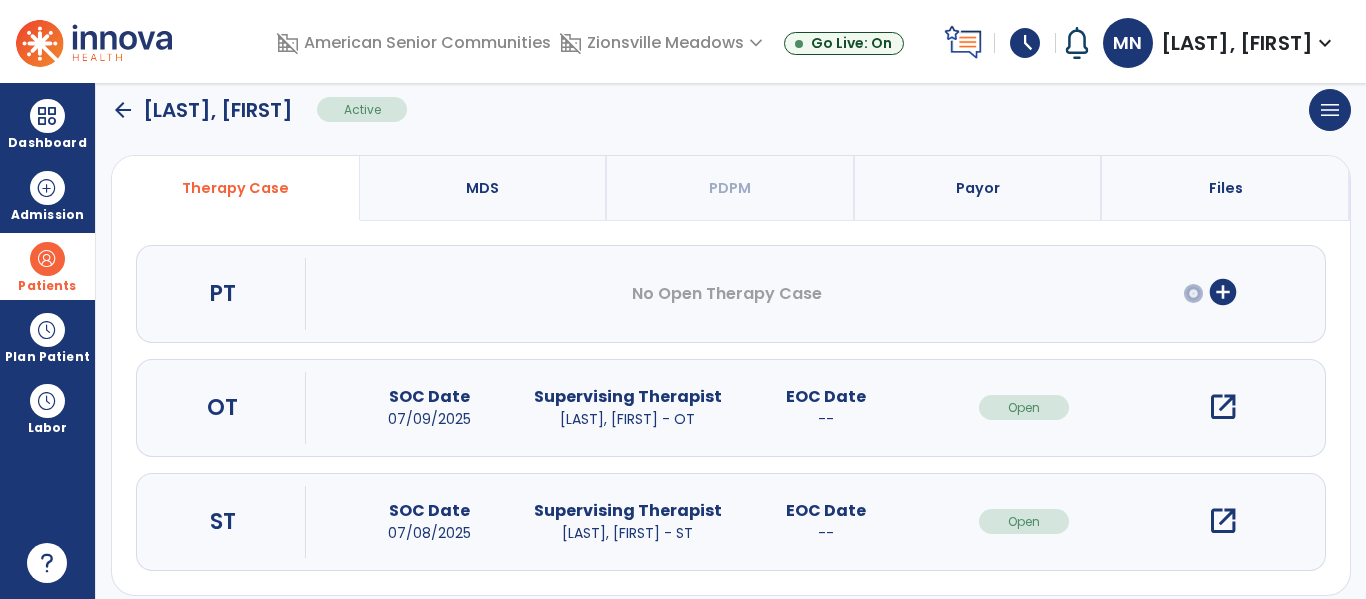 scroll, scrollTop: 135, scrollLeft: 0, axis: vertical 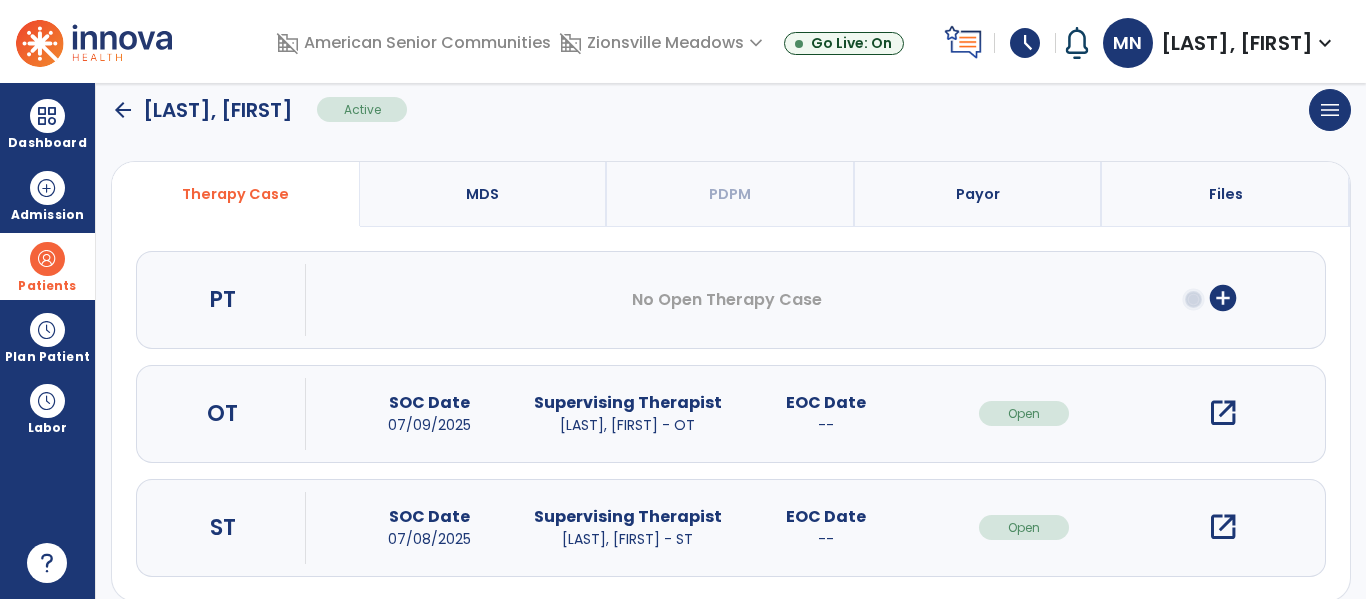 click on "open_in_new" at bounding box center (1223, 527) 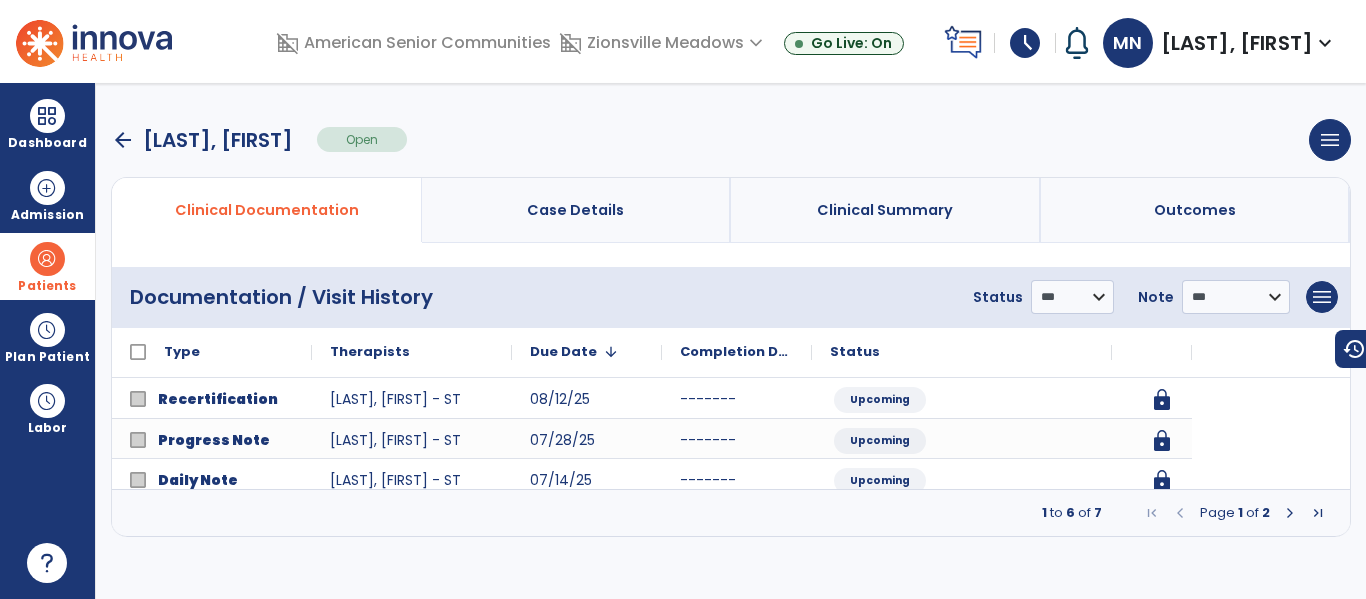 scroll, scrollTop: 0, scrollLeft: 0, axis: both 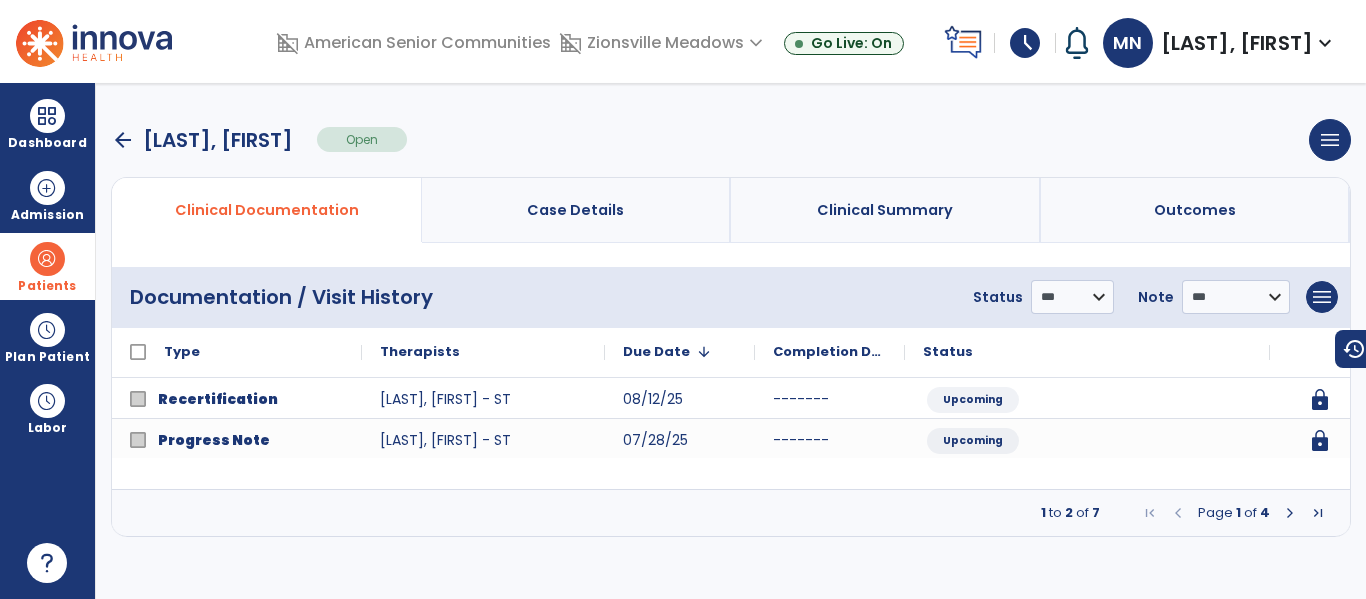 click at bounding box center (1290, 513) 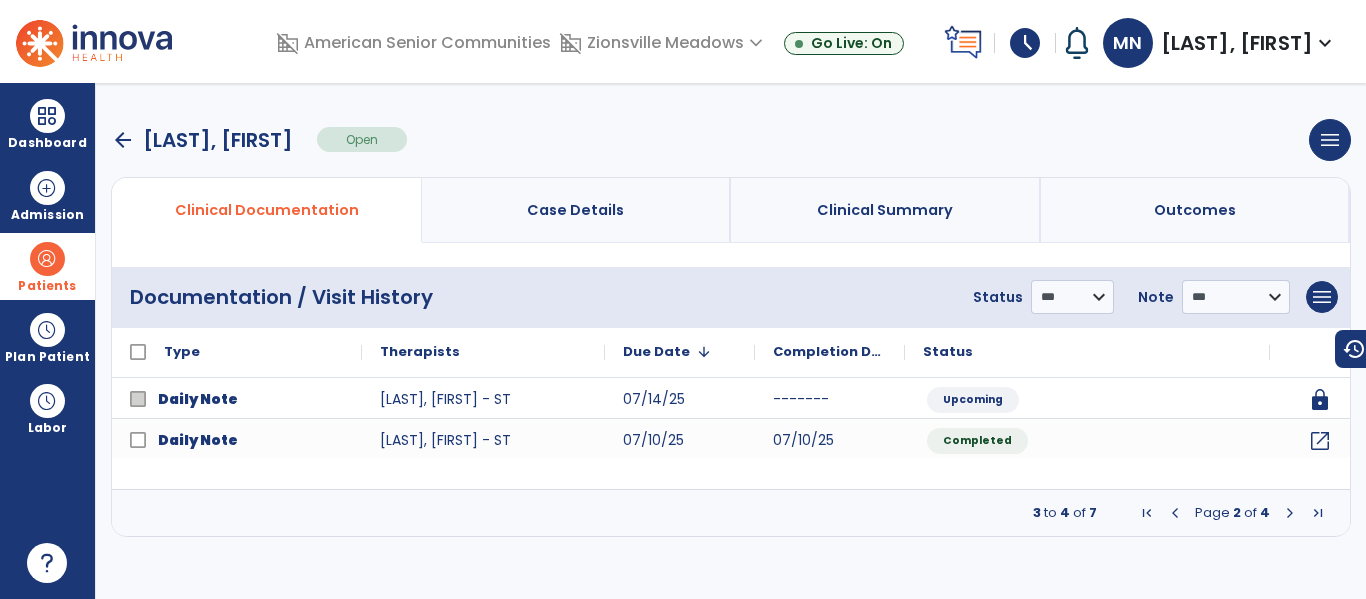 click at bounding box center (1290, 513) 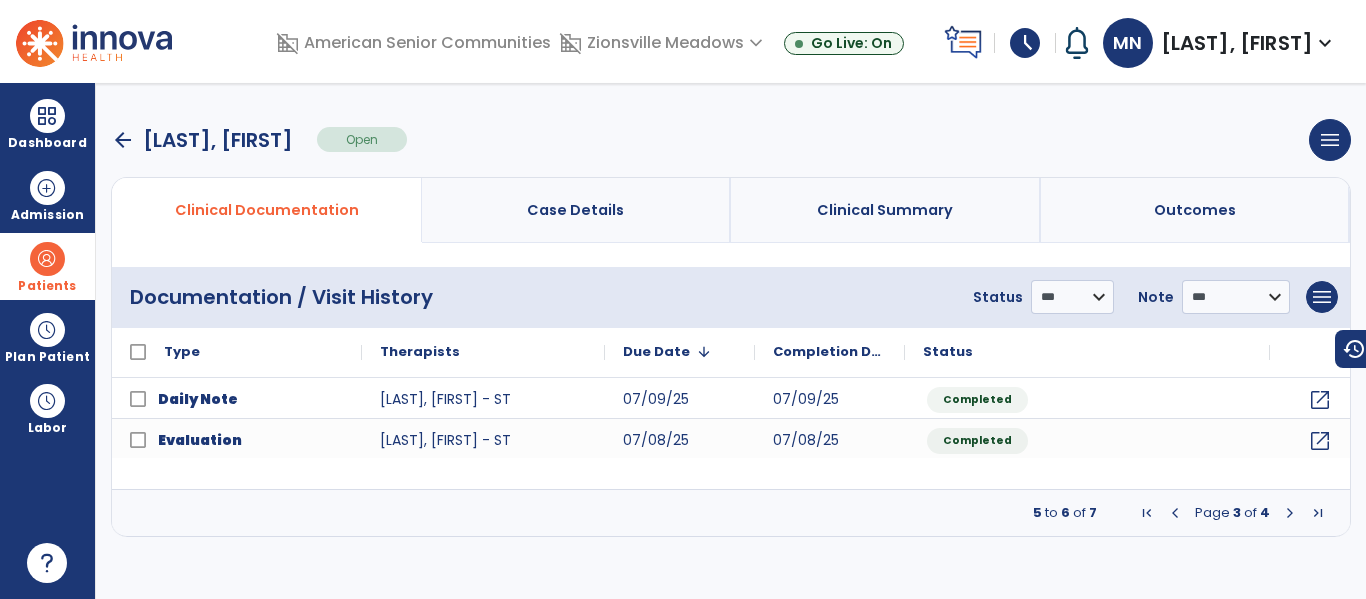 click at bounding box center (1290, 513) 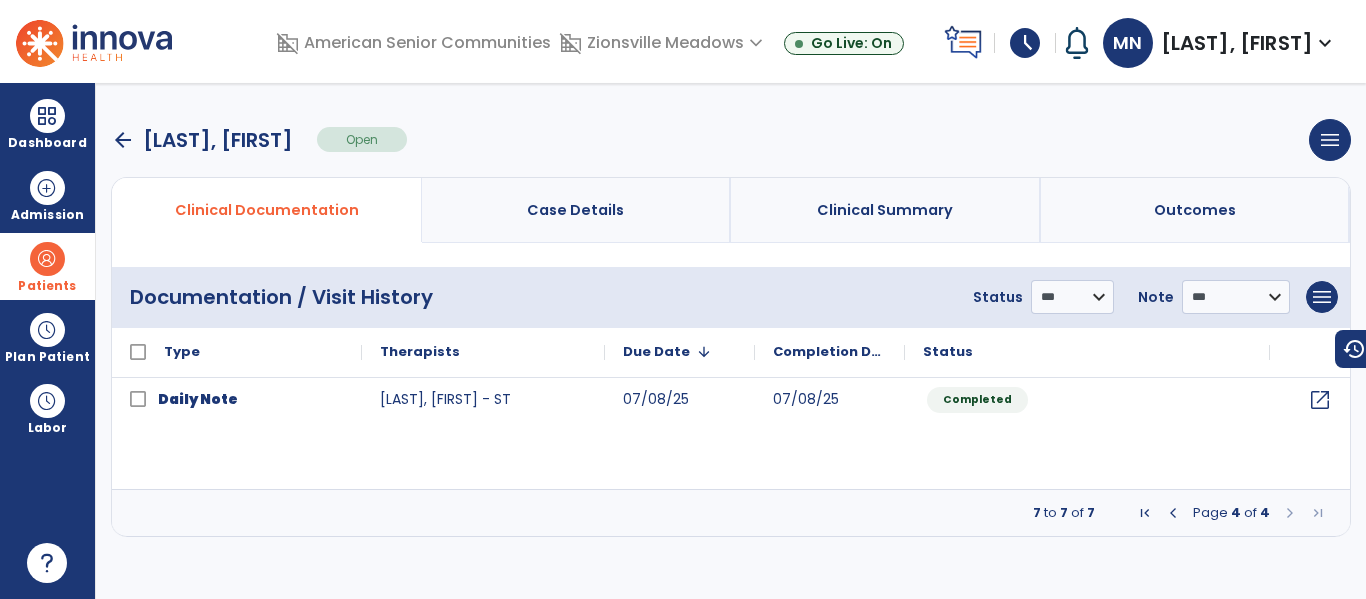 click at bounding box center [1173, 513] 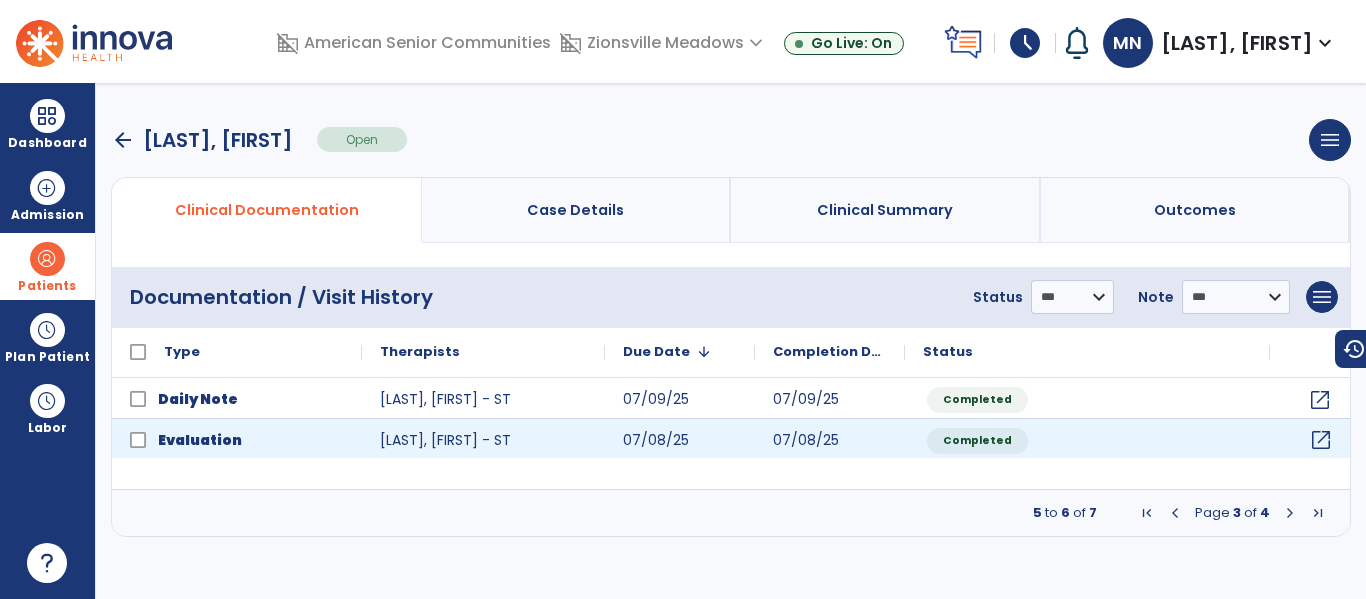 click on "open_in_new" 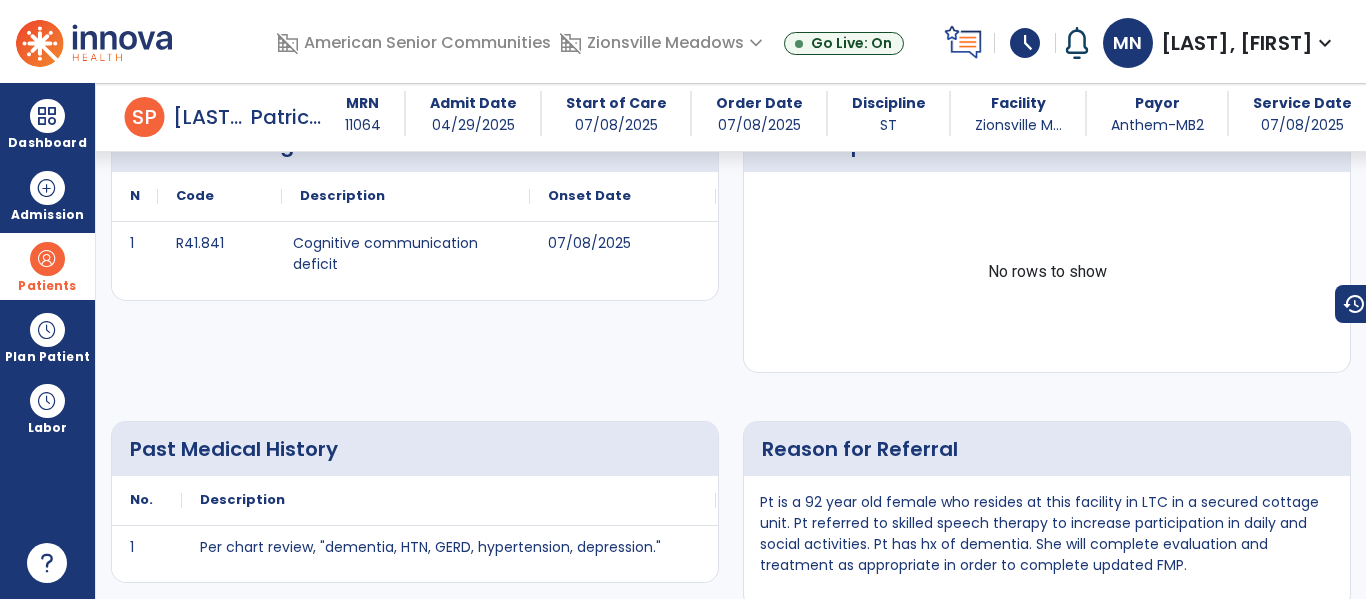scroll, scrollTop: 538, scrollLeft: 0, axis: vertical 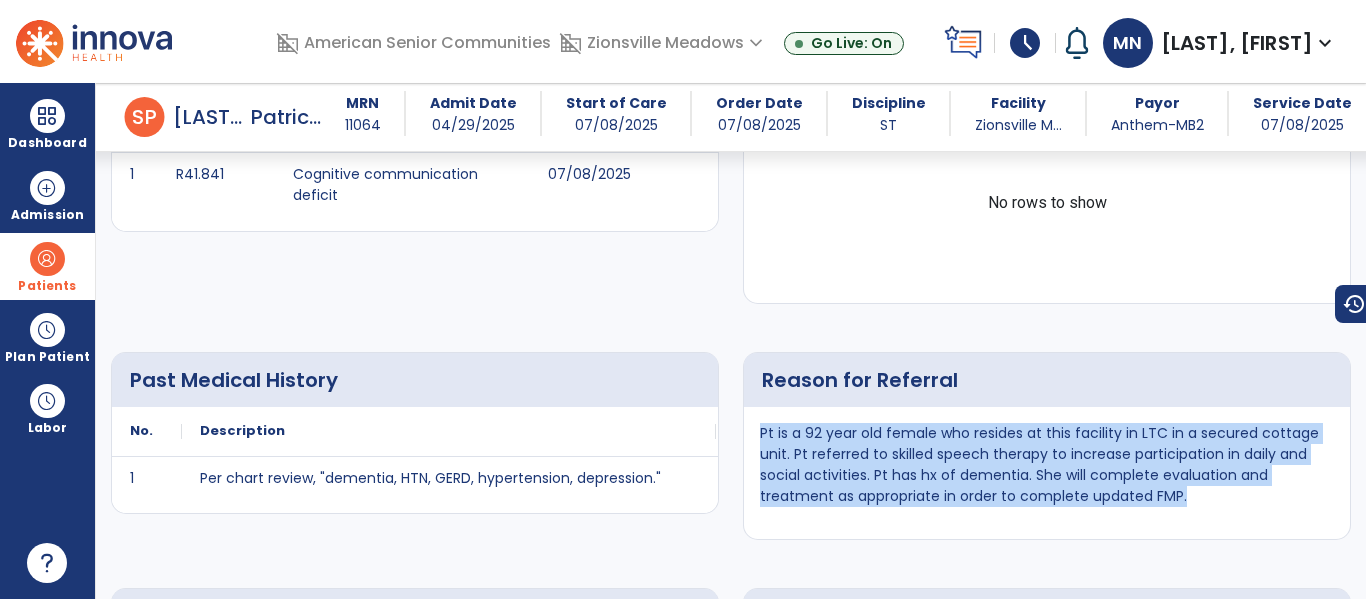 drag, startPoint x: 757, startPoint y: 480, endPoint x: 1209, endPoint y: 533, distance: 455.09668 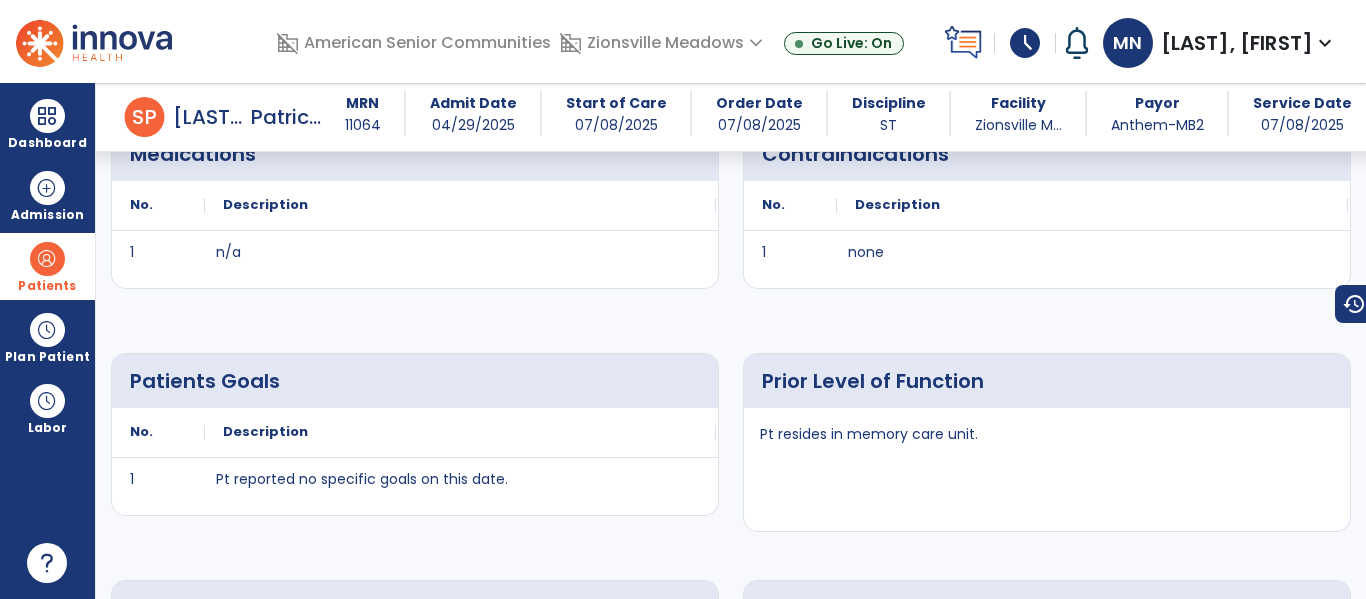 scroll, scrollTop: 1264, scrollLeft: 0, axis: vertical 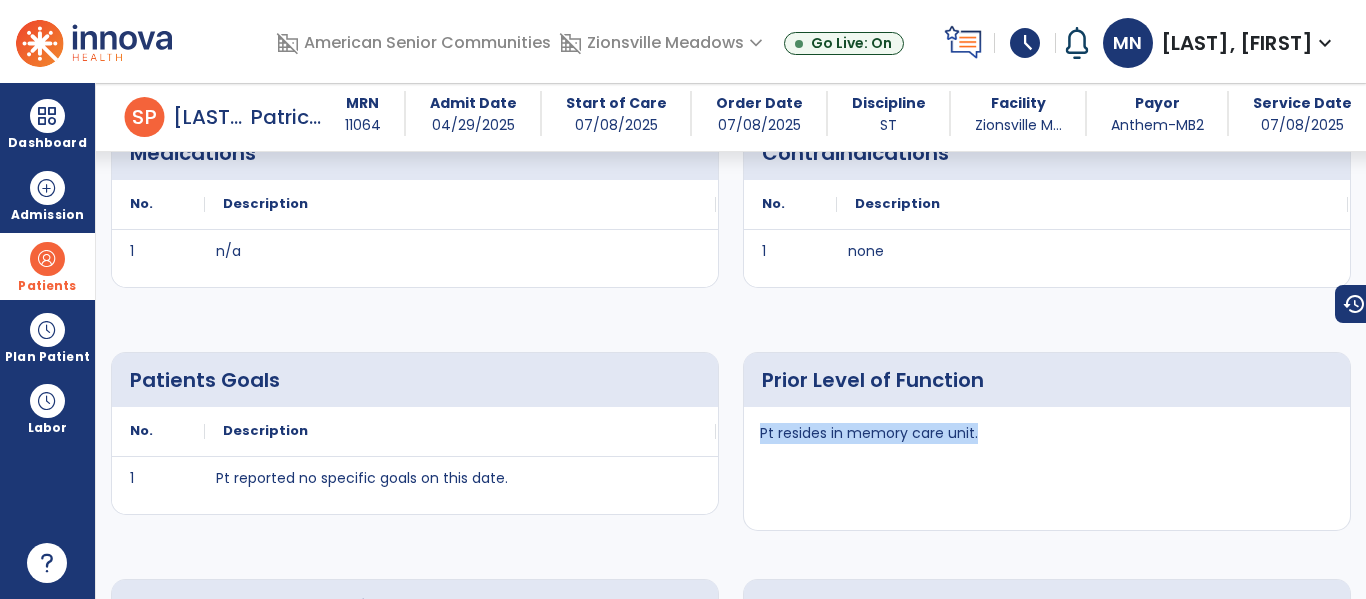 drag, startPoint x: 982, startPoint y: 425, endPoint x: 756, endPoint y: 442, distance: 226.63847 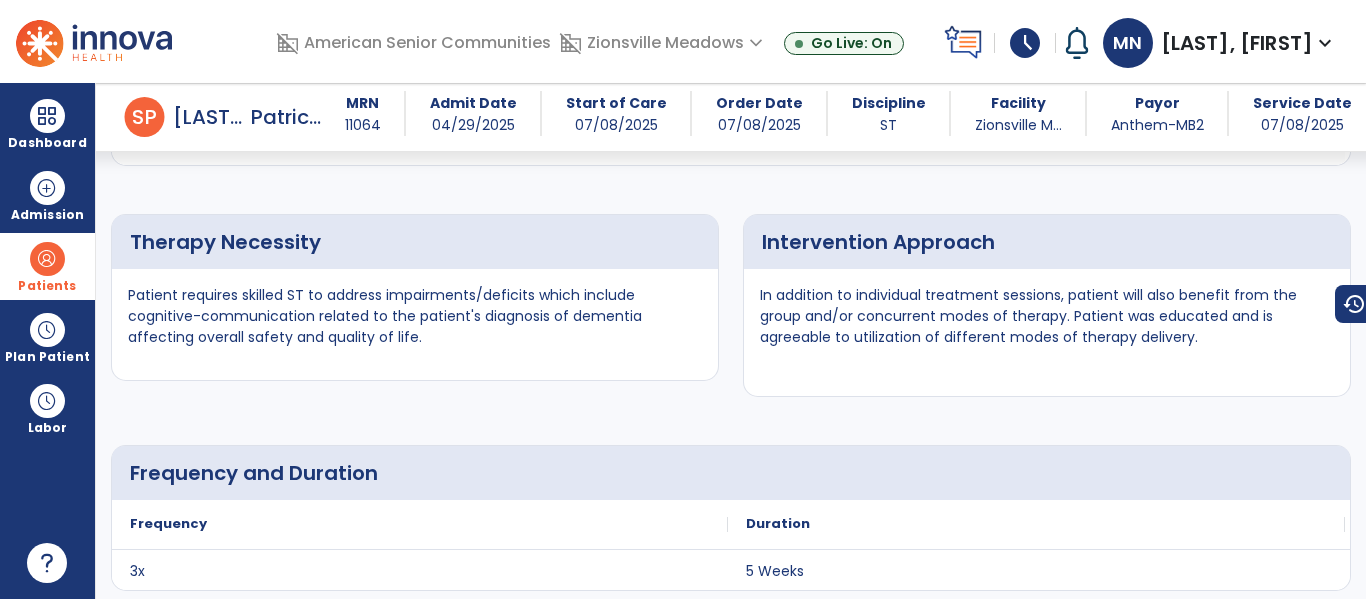 scroll, scrollTop: 3150, scrollLeft: 0, axis: vertical 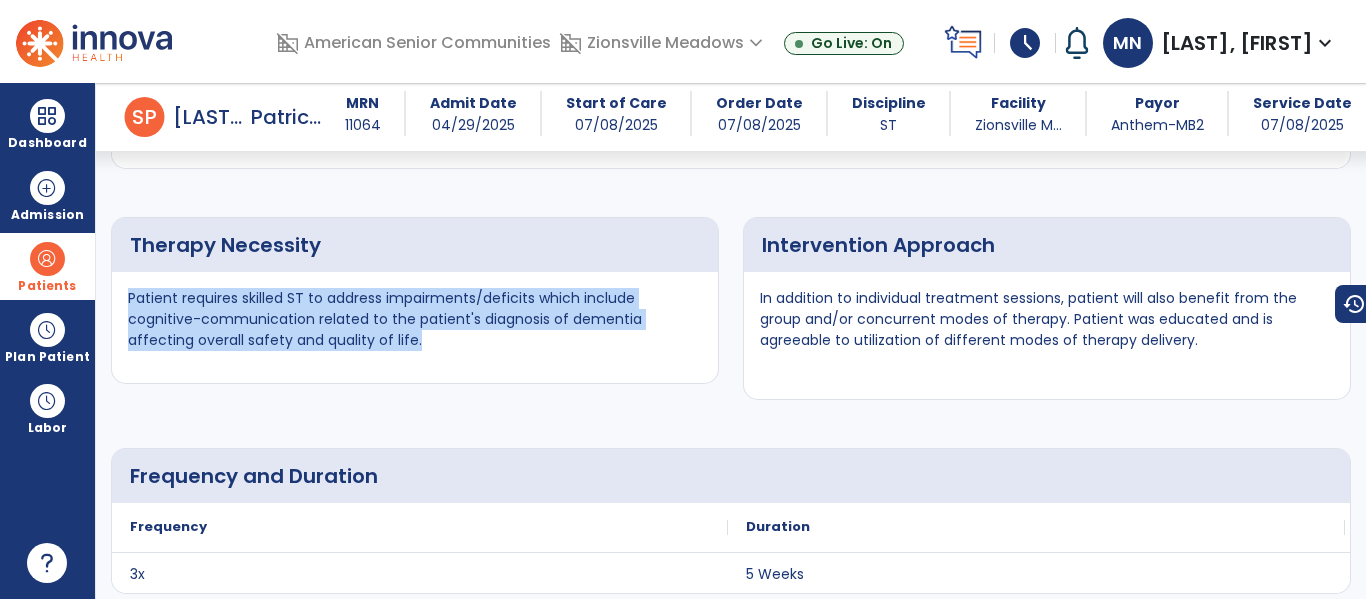 drag, startPoint x: 456, startPoint y: 346, endPoint x: 129, endPoint y: 303, distance: 329.8151 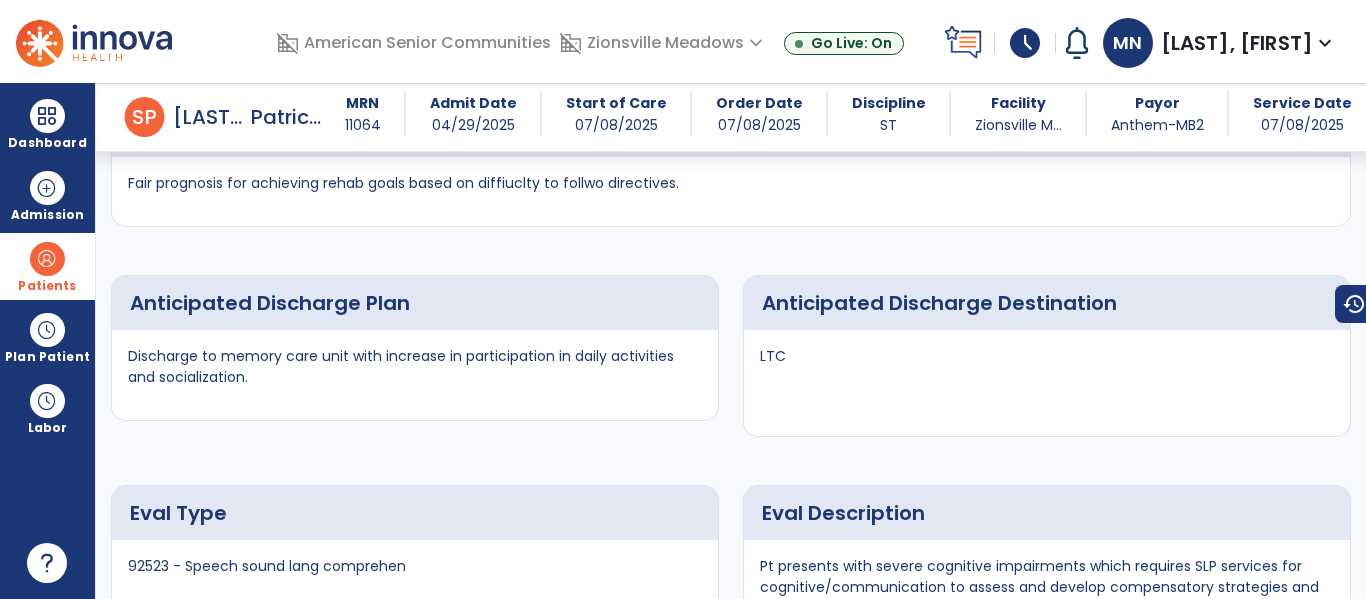 scroll, scrollTop: 5477, scrollLeft: 0, axis: vertical 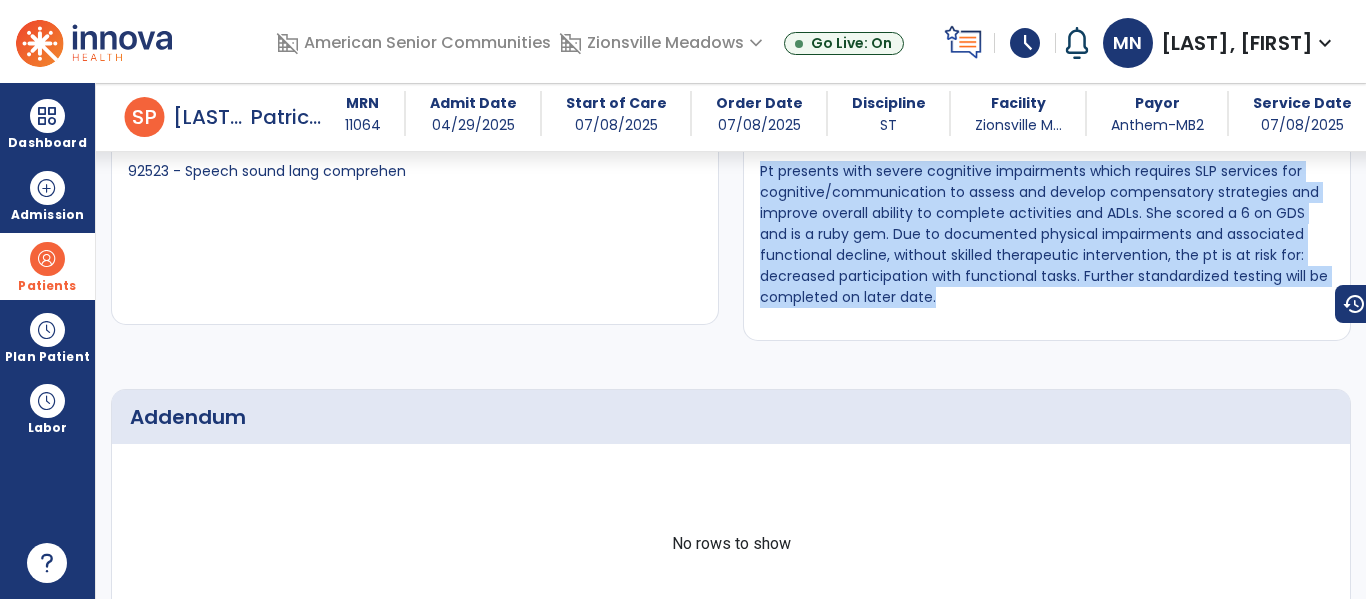 drag, startPoint x: 946, startPoint y: 304, endPoint x: 758, endPoint y: 179, distance: 225.76315 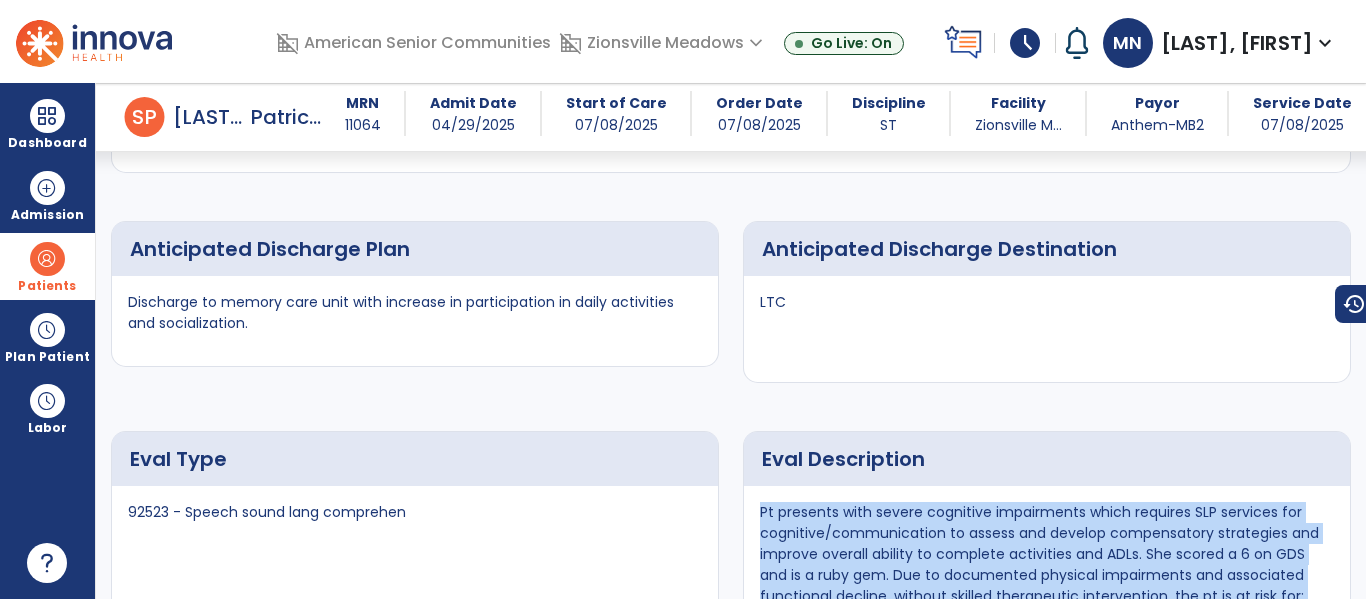 scroll, scrollTop: 5133, scrollLeft: 0, axis: vertical 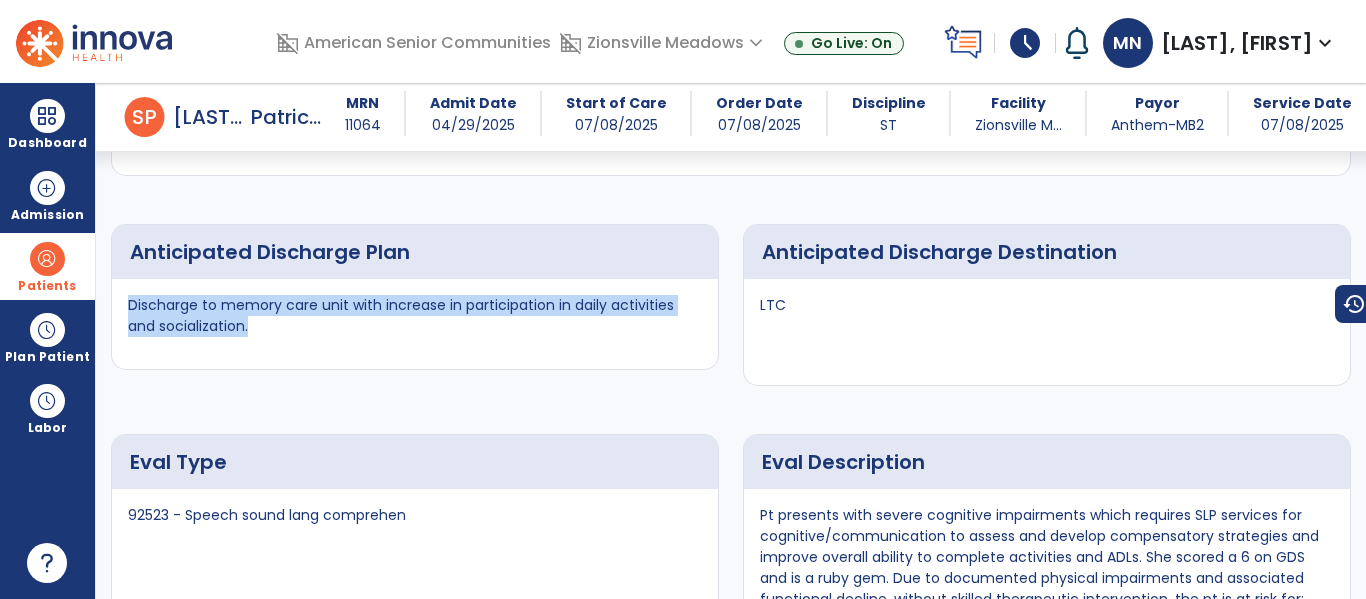 drag, startPoint x: 628, startPoint y: 256, endPoint x: 126, endPoint y: 310, distance: 504.89603 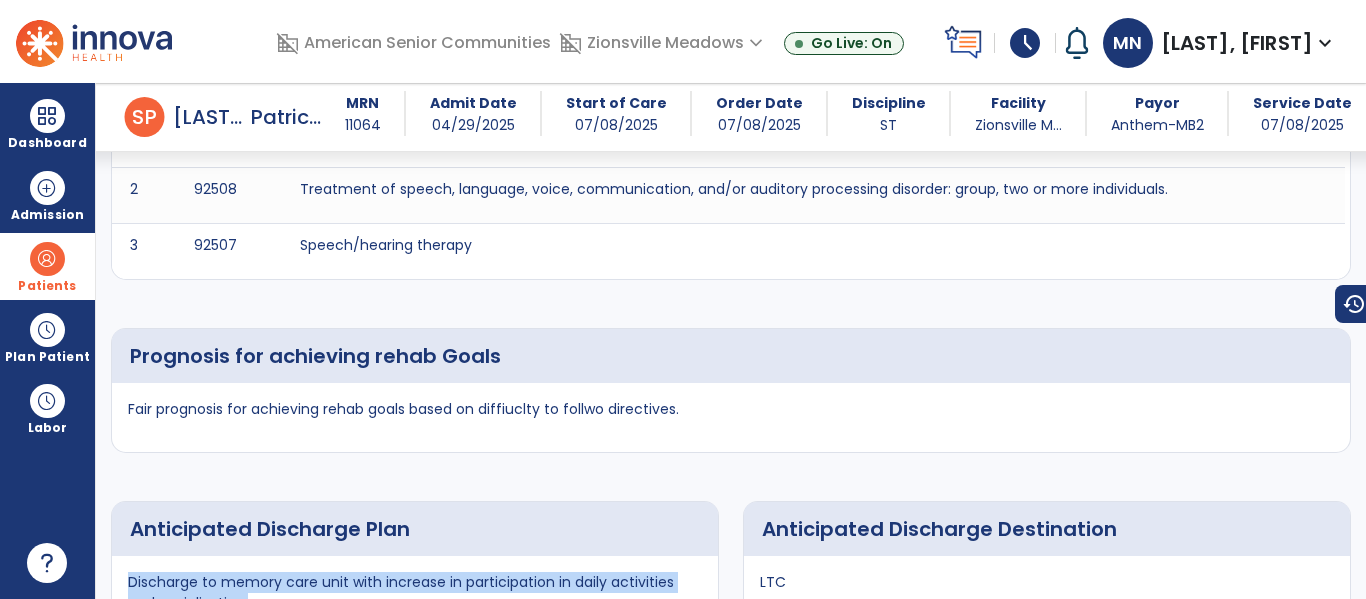 scroll, scrollTop: 4850, scrollLeft: 0, axis: vertical 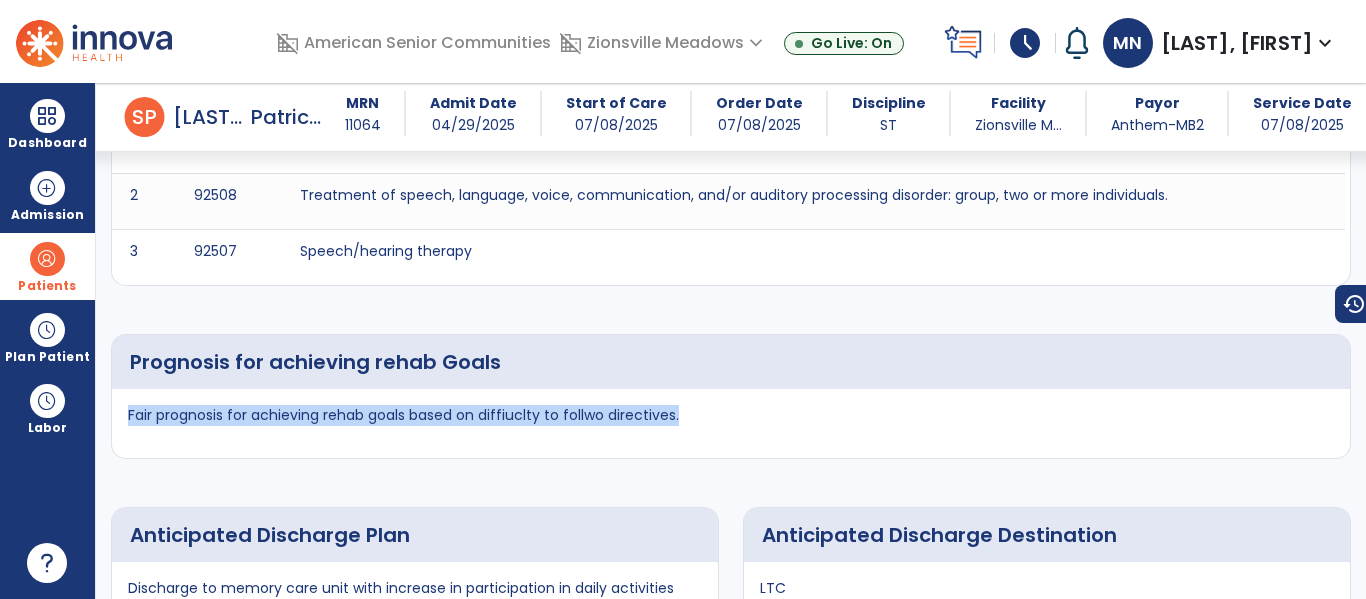 drag, startPoint x: 681, startPoint y: 413, endPoint x: 118, endPoint y: 398, distance: 563.19977 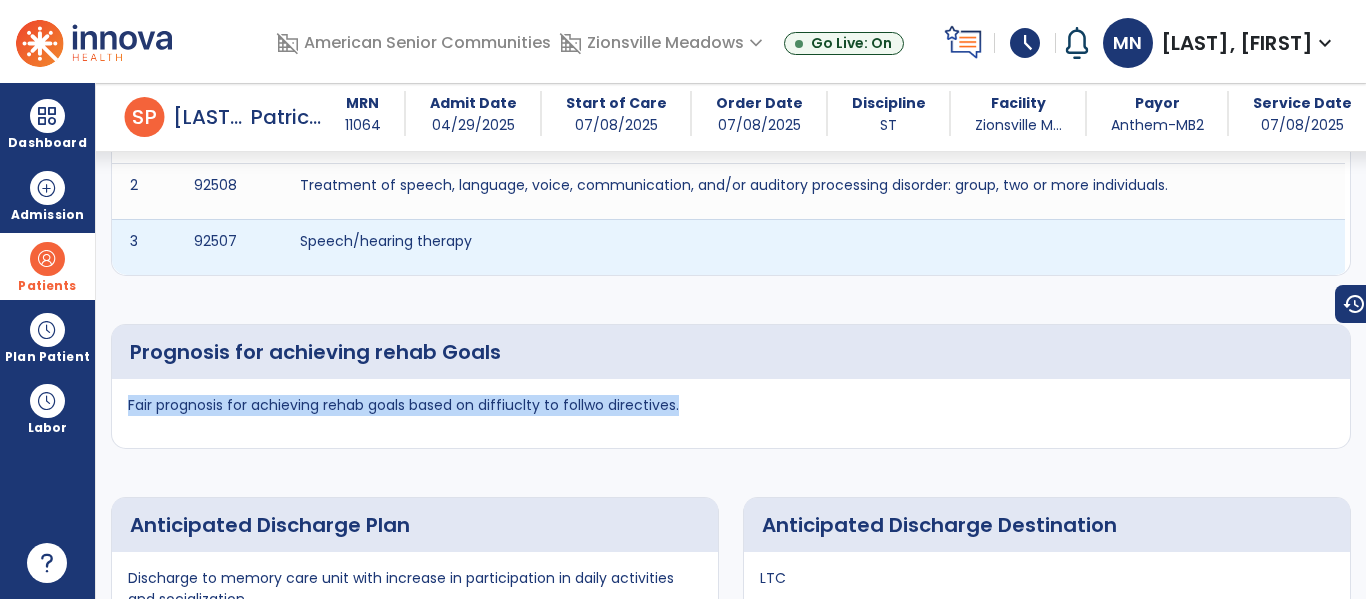 scroll, scrollTop: 4871, scrollLeft: 0, axis: vertical 